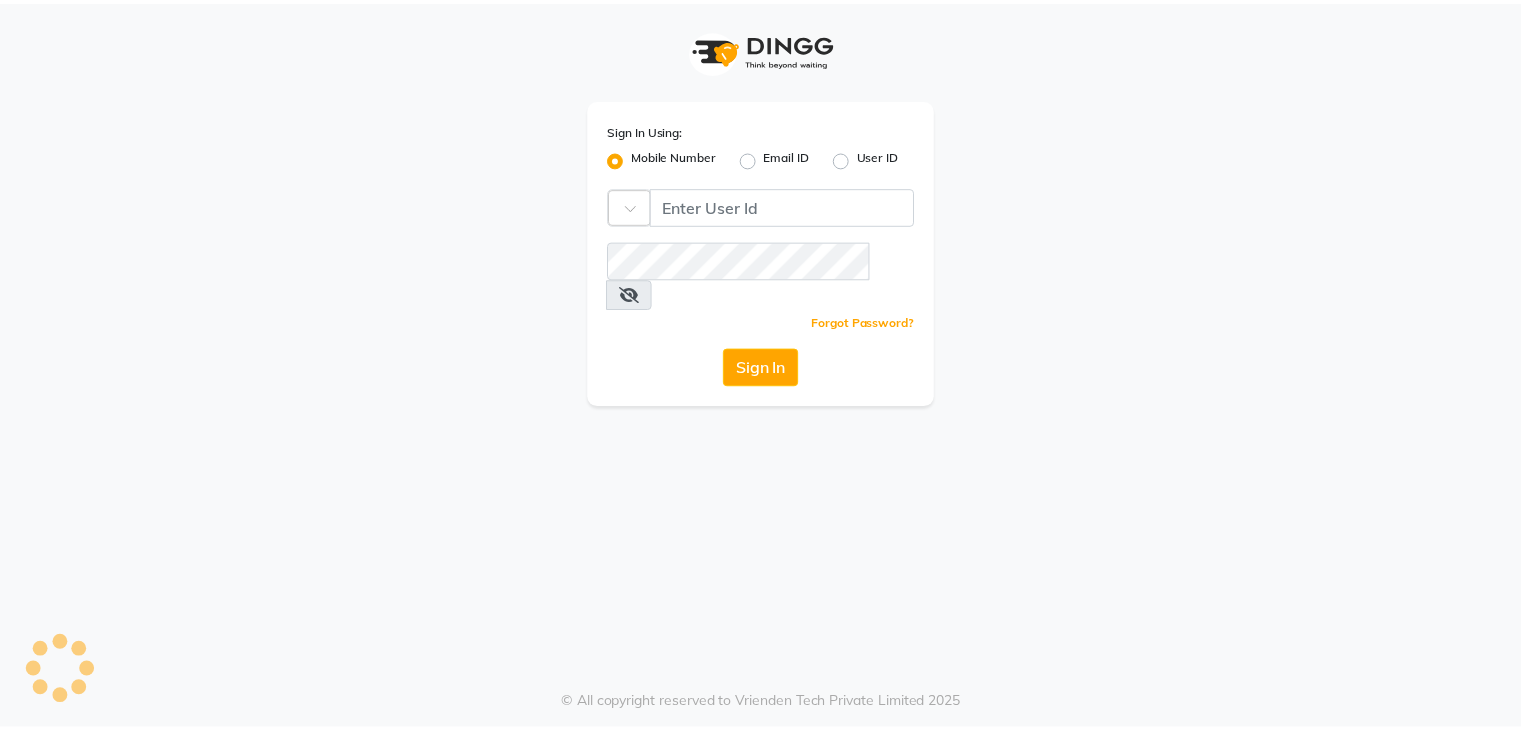 scroll, scrollTop: 0, scrollLeft: 0, axis: both 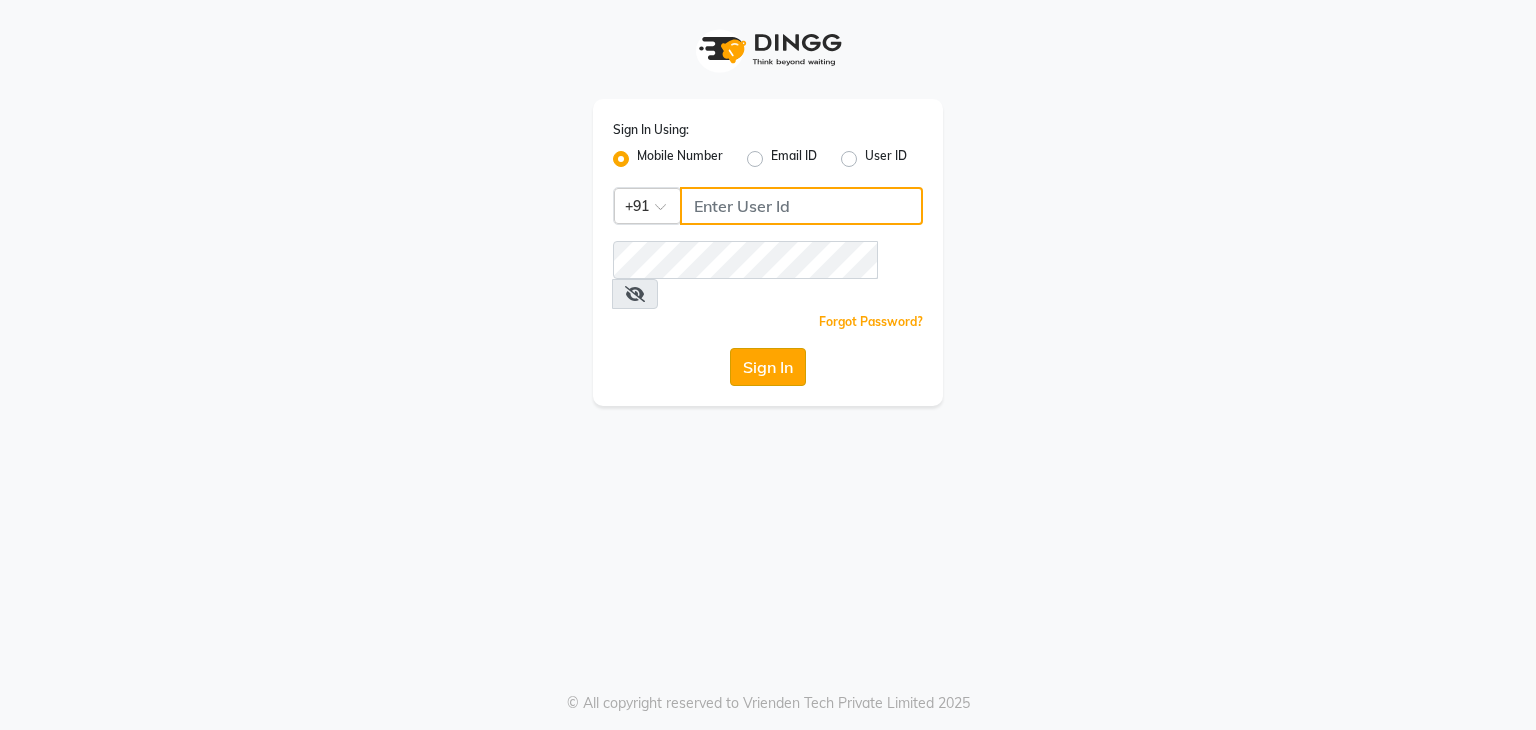 type on "[PHONE]" 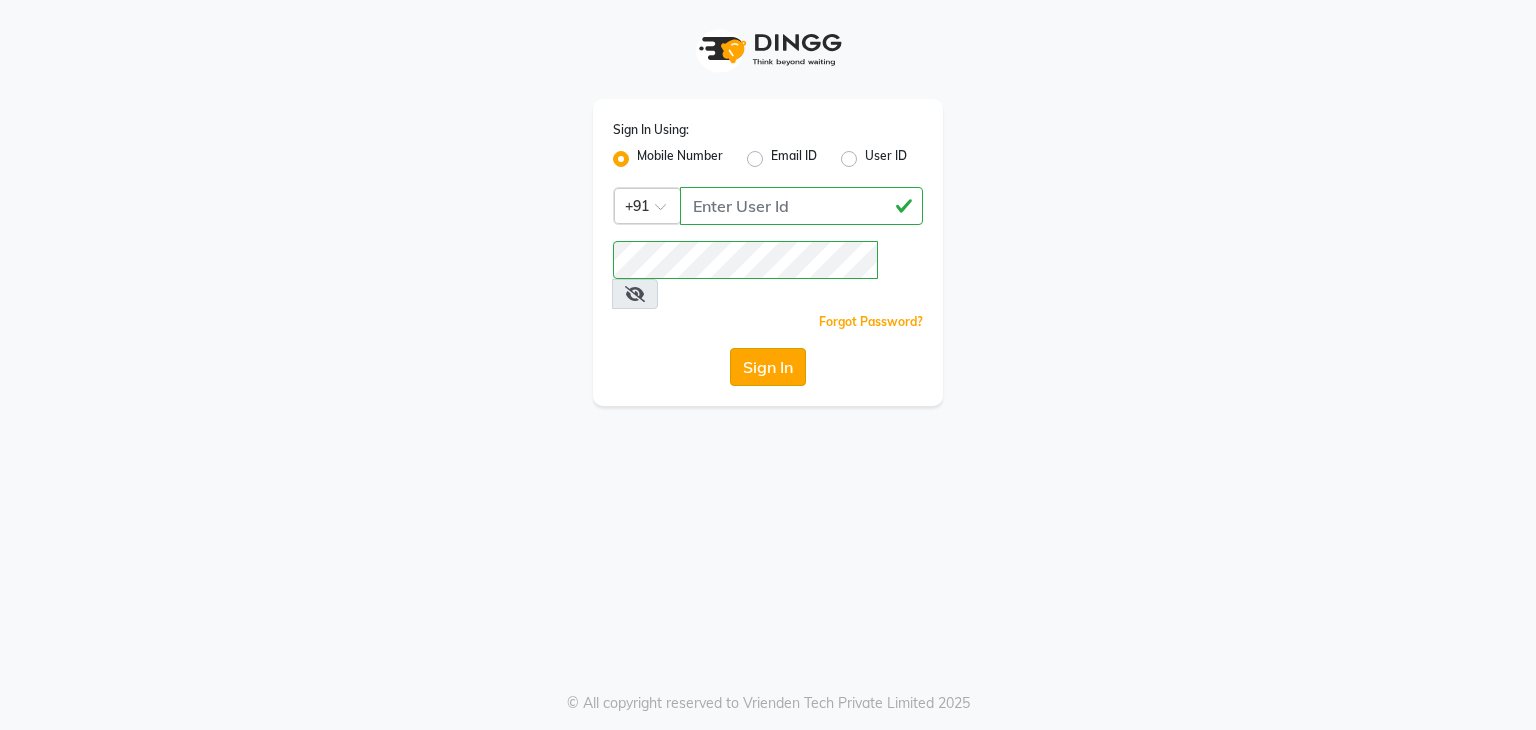 click on "Sign In" 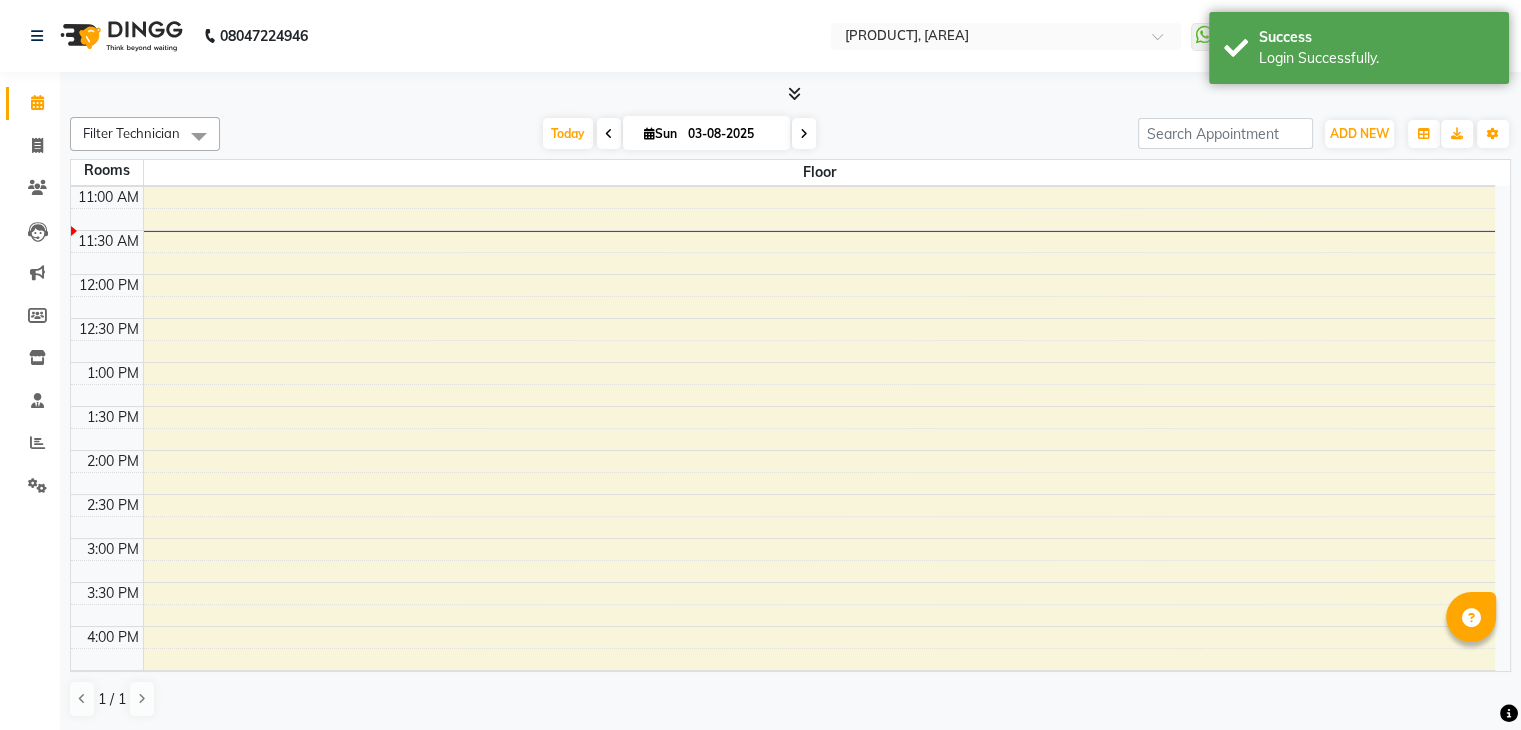 scroll, scrollTop: 0, scrollLeft: 0, axis: both 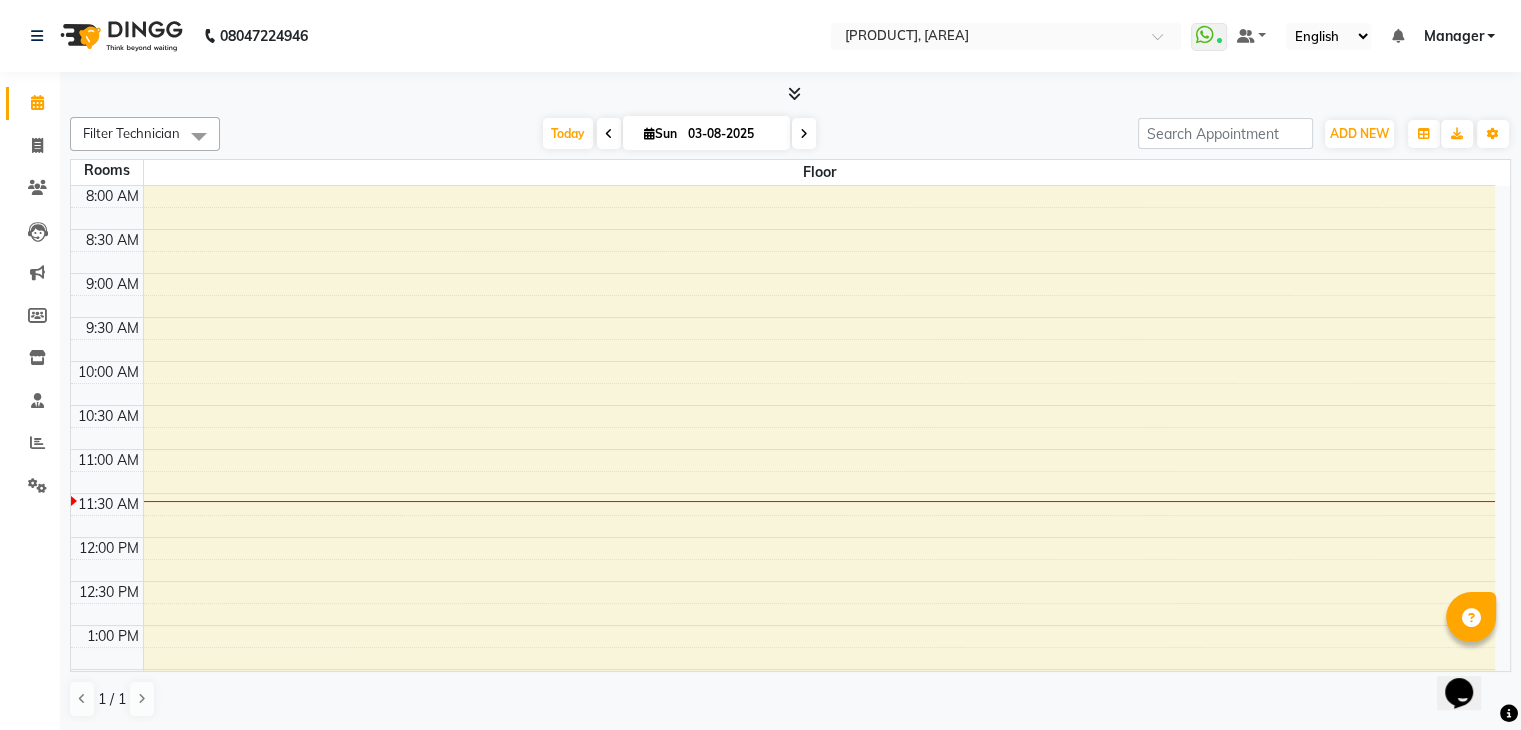 click at bounding box center [794, 93] 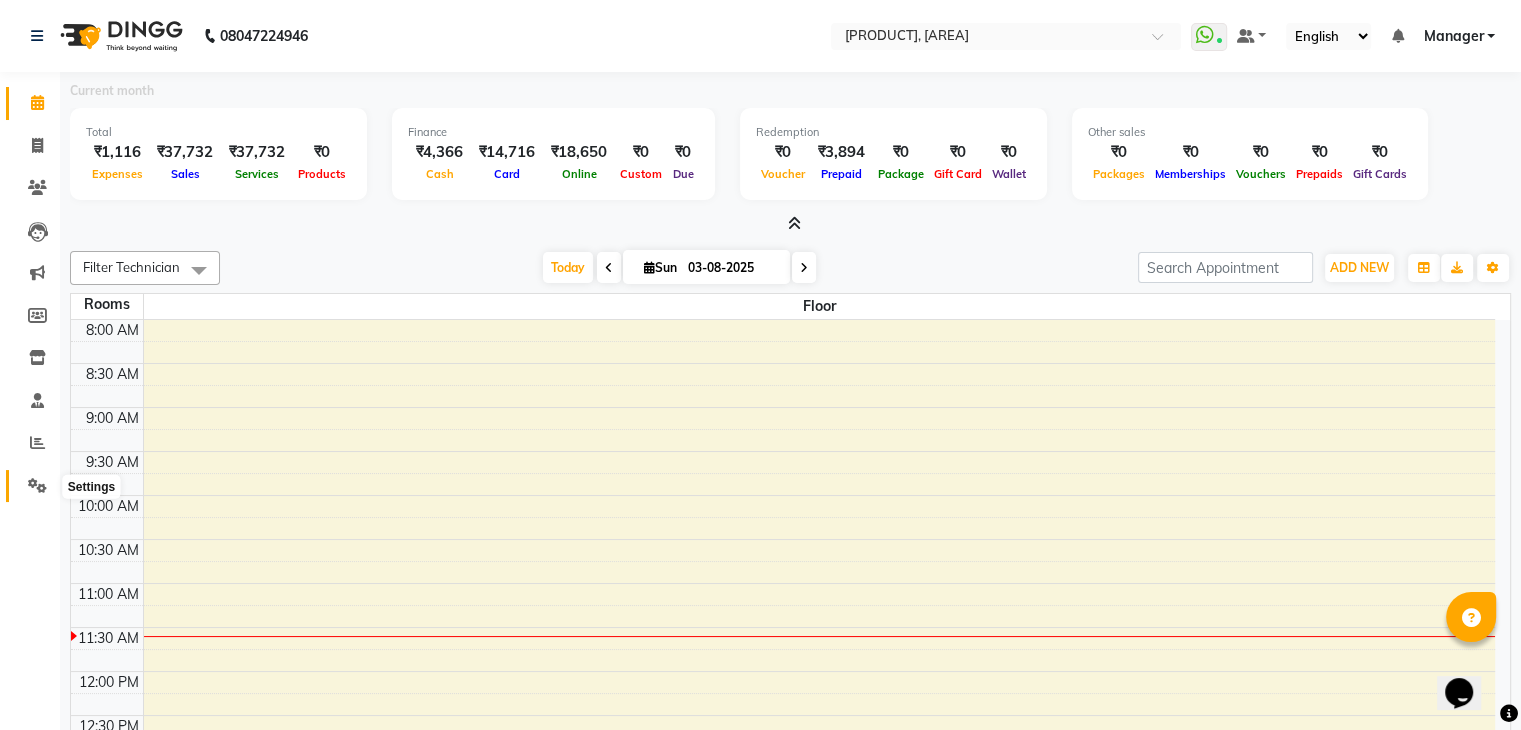 click 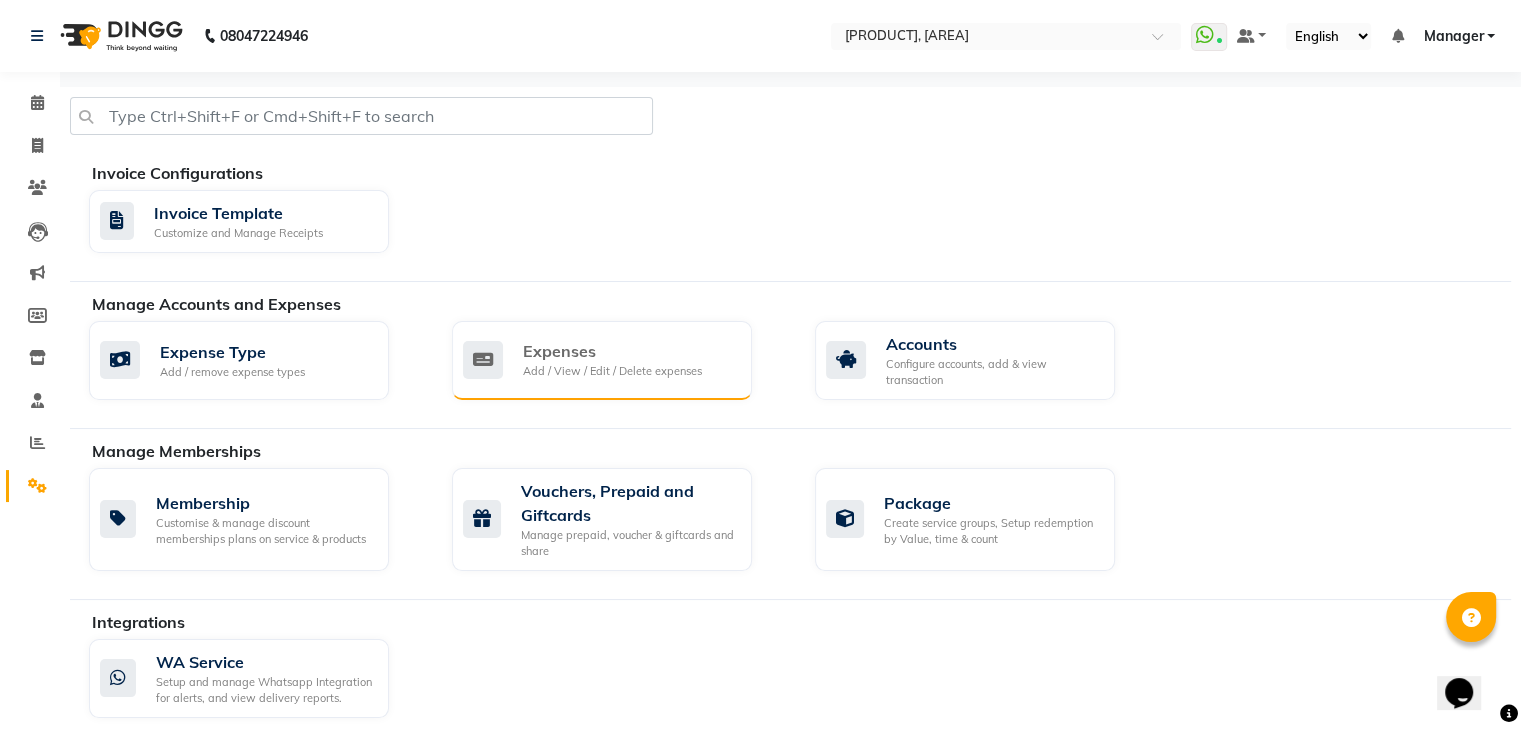click on "Add / View / Edit / Delete expenses" 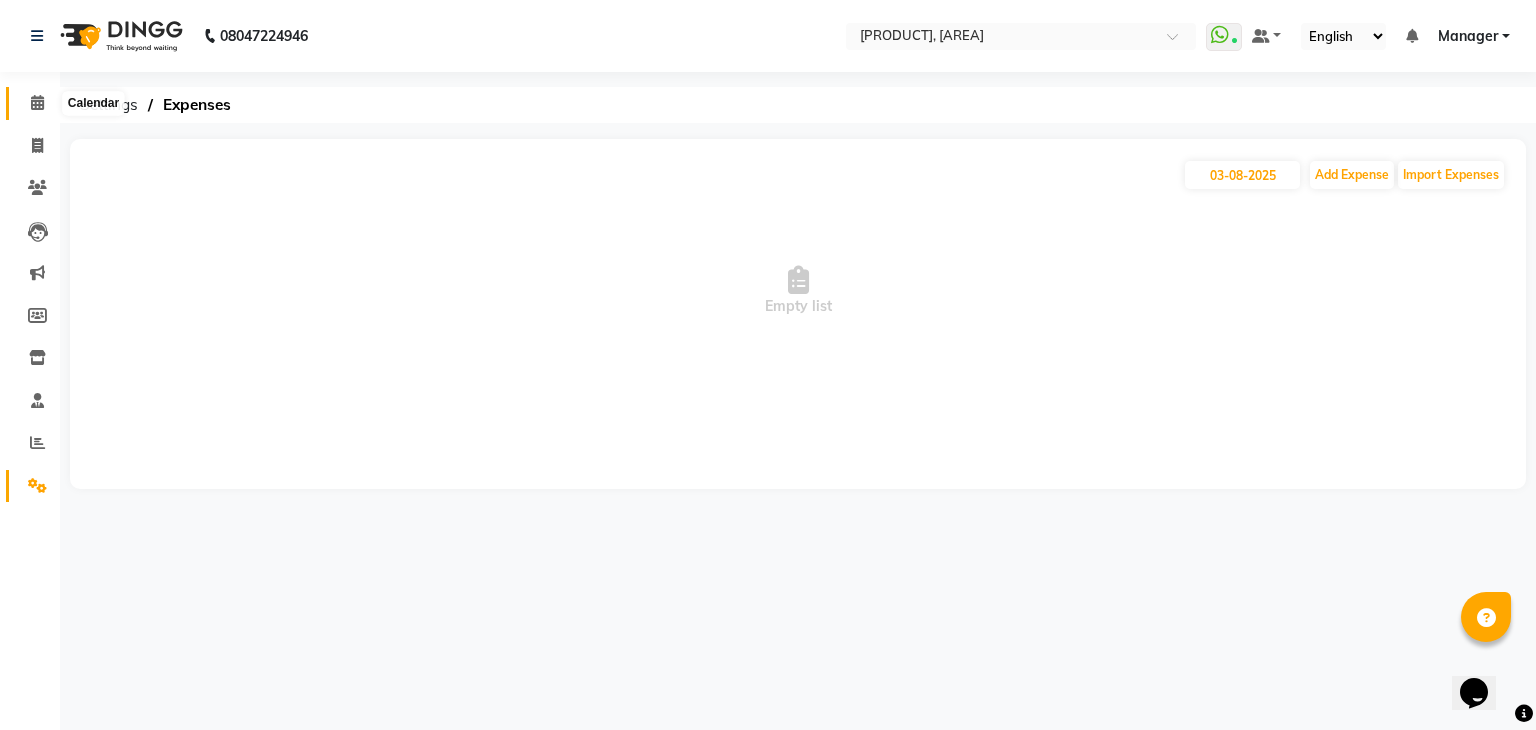 click 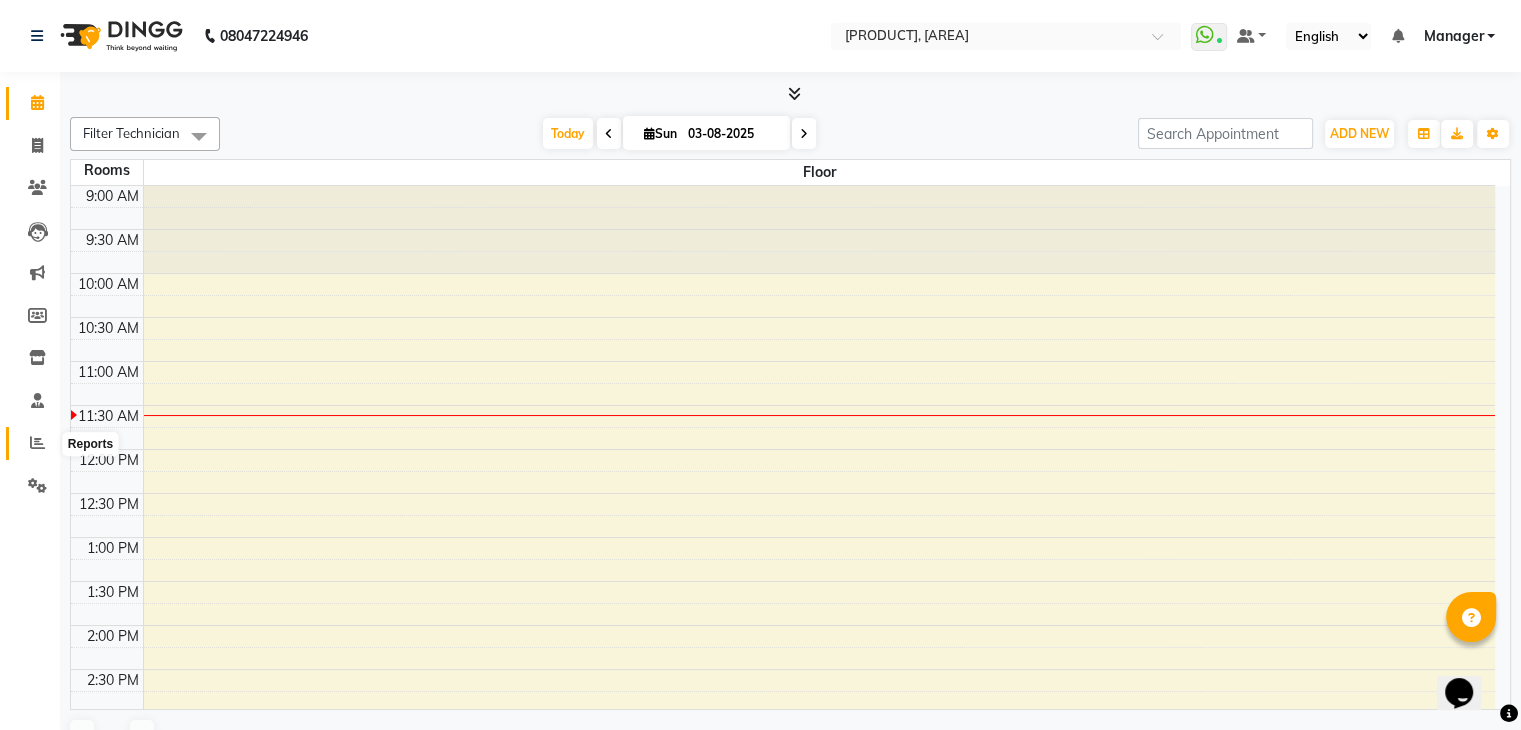 click 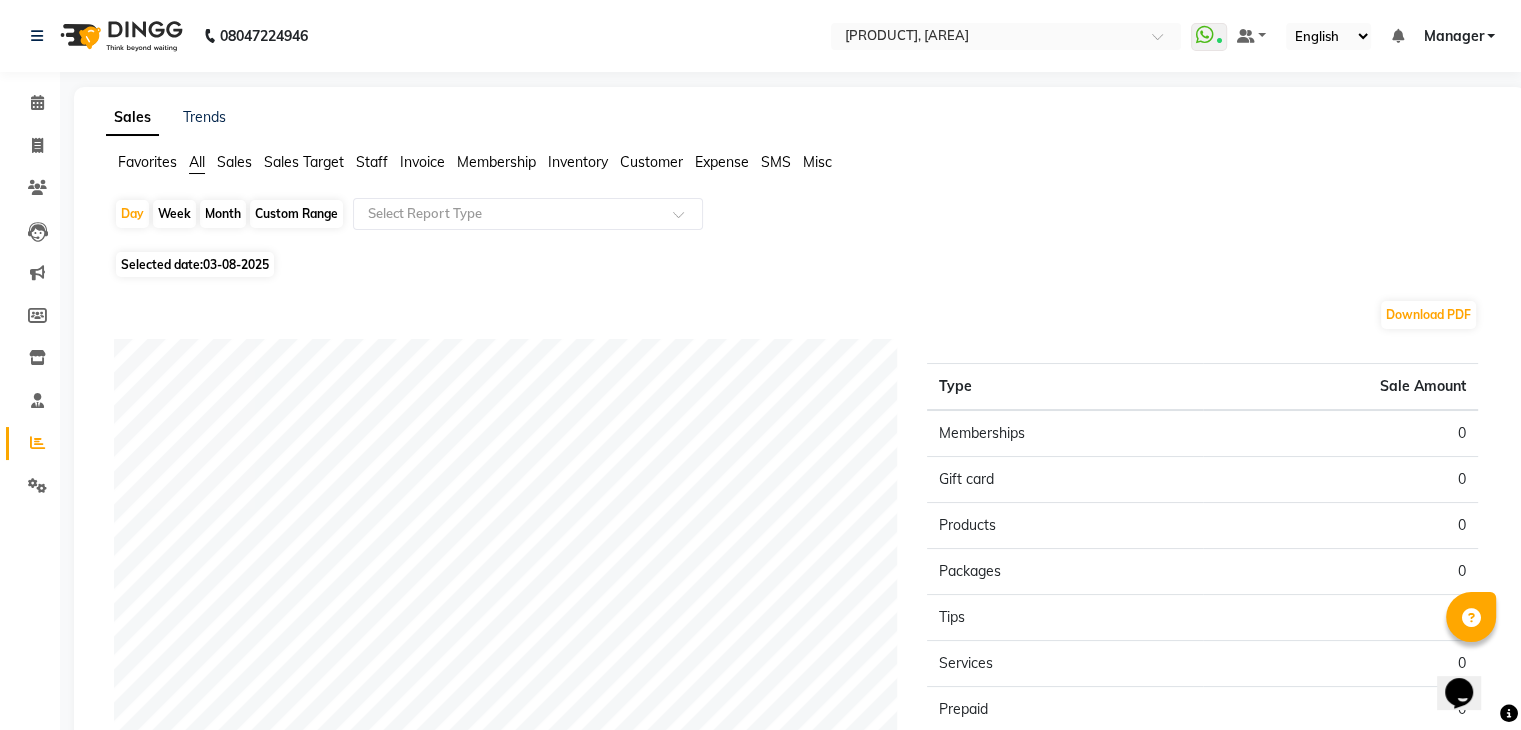 click on "Expense" 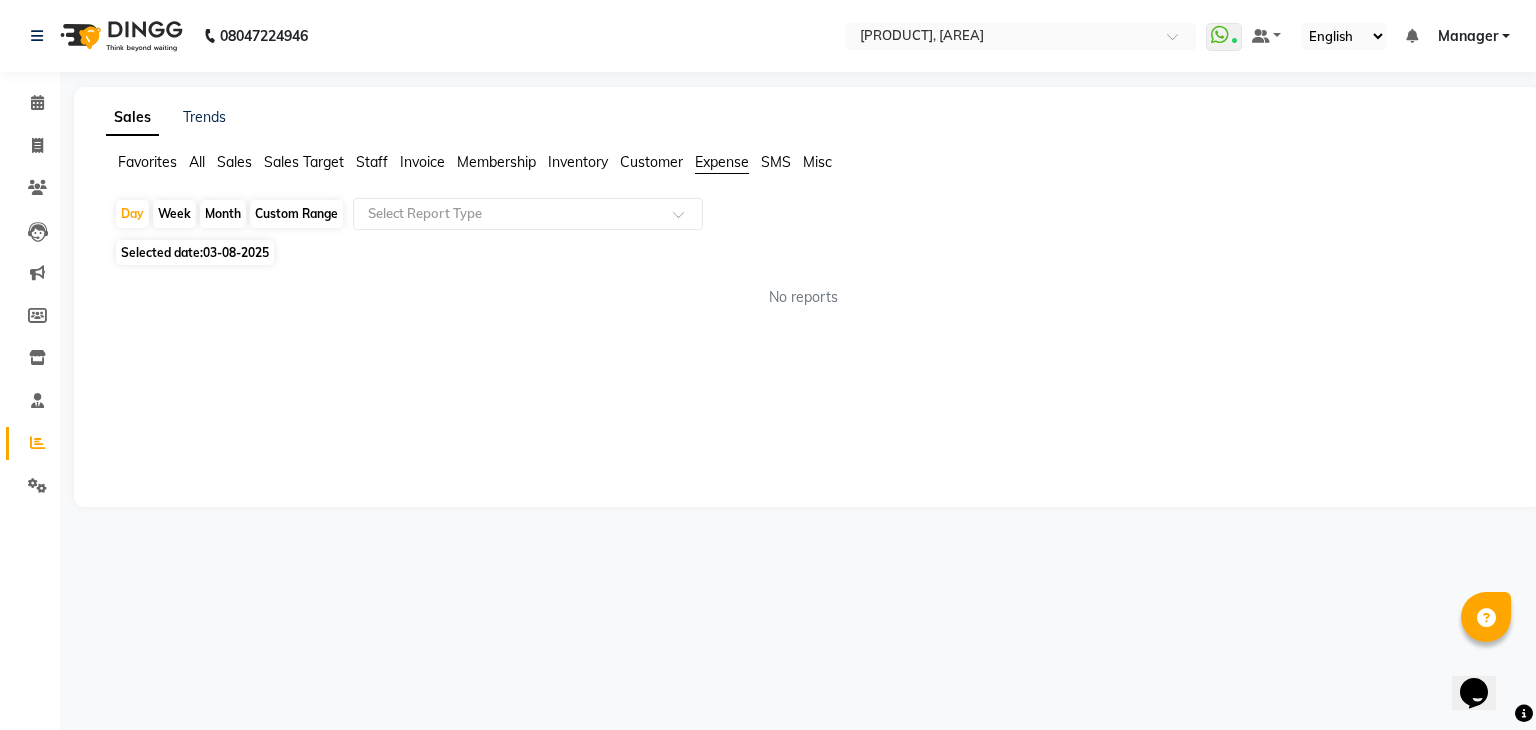 click on "Selected date:  03-08-2025" 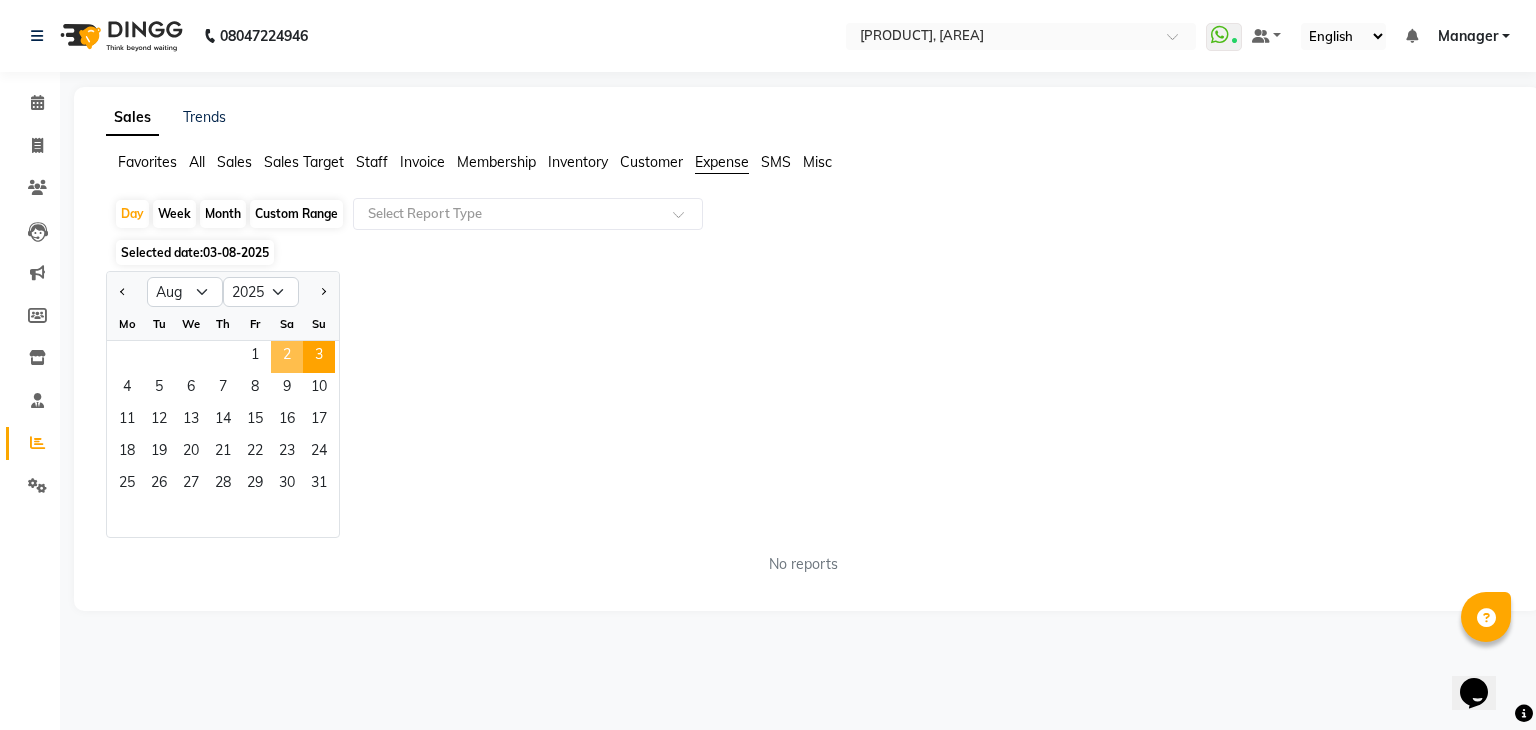 click on "2" 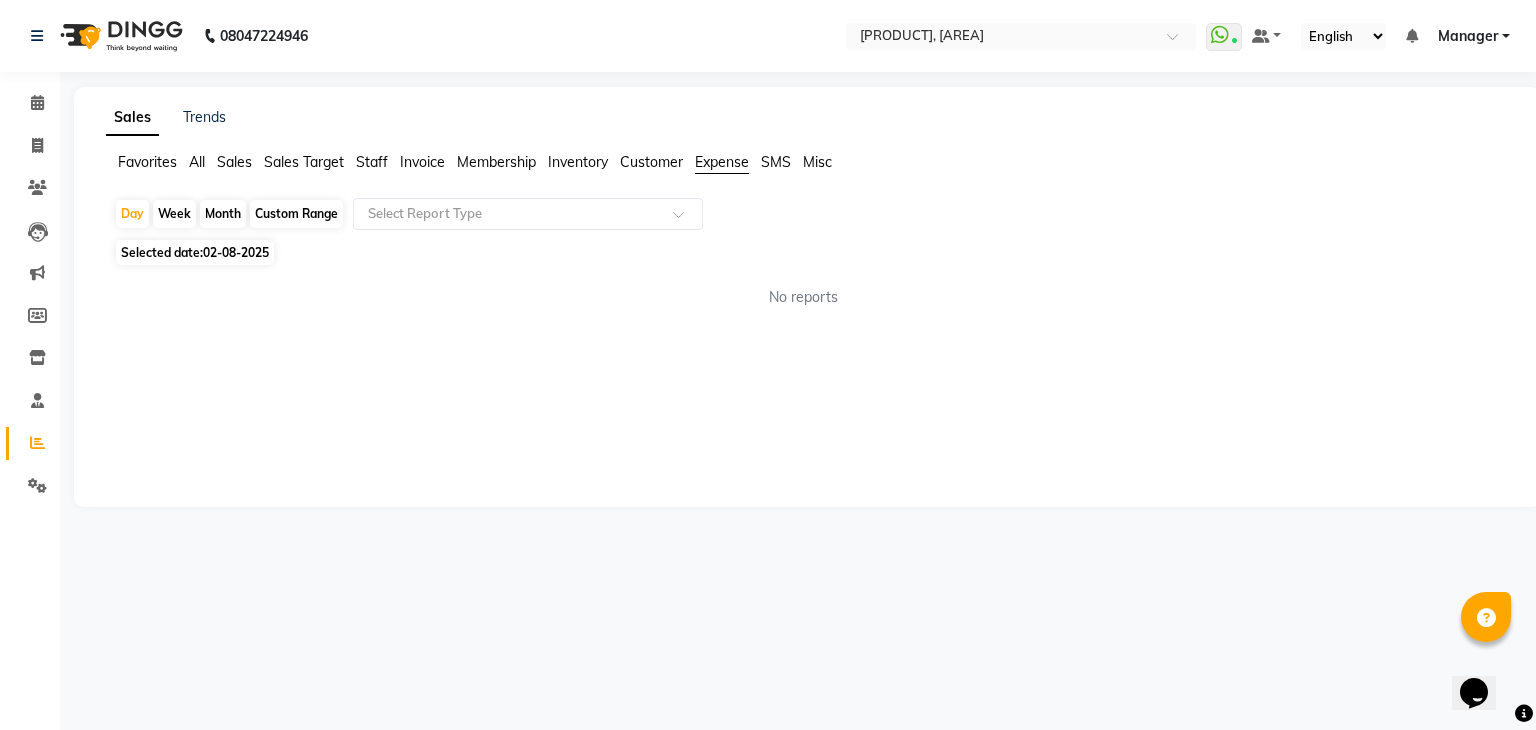 click on "No reports" 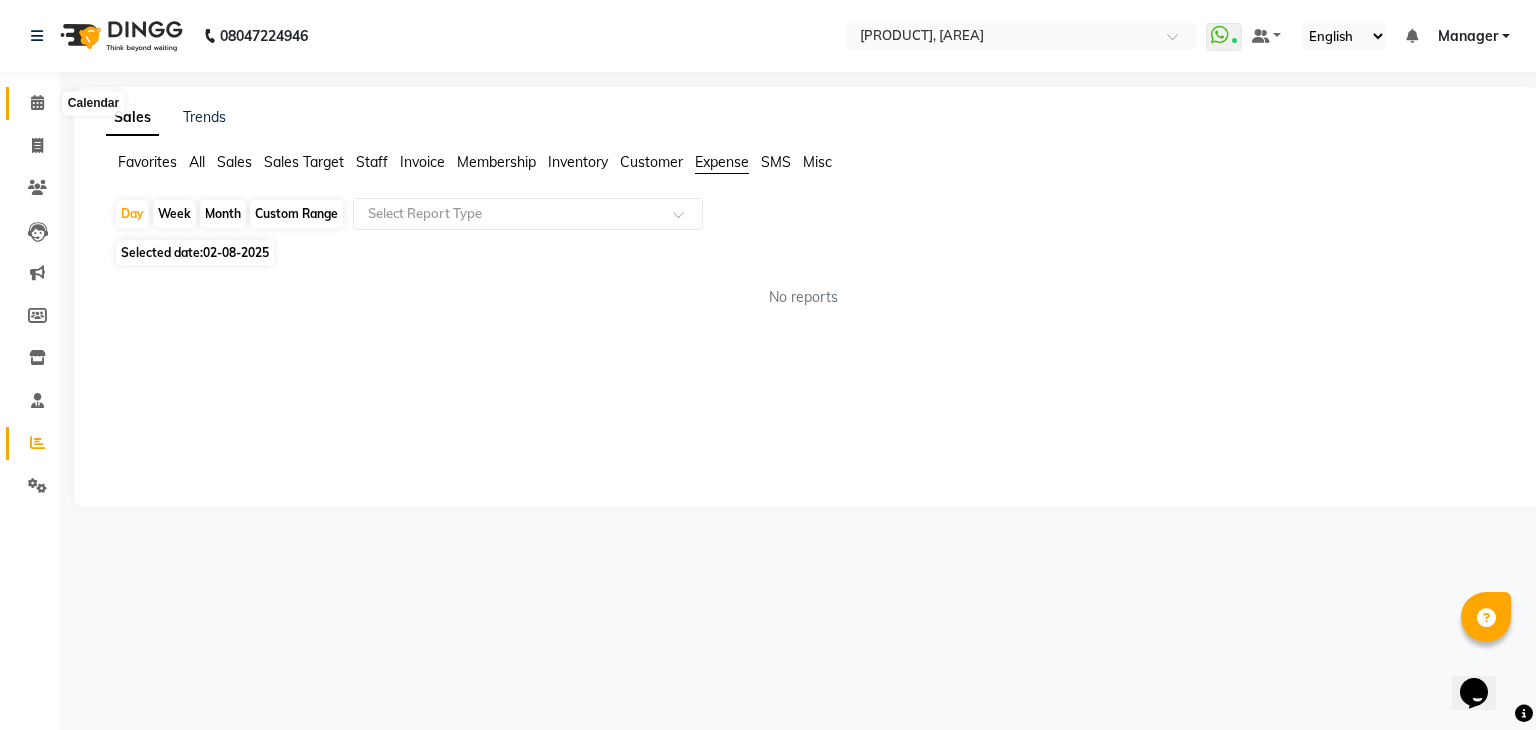 click 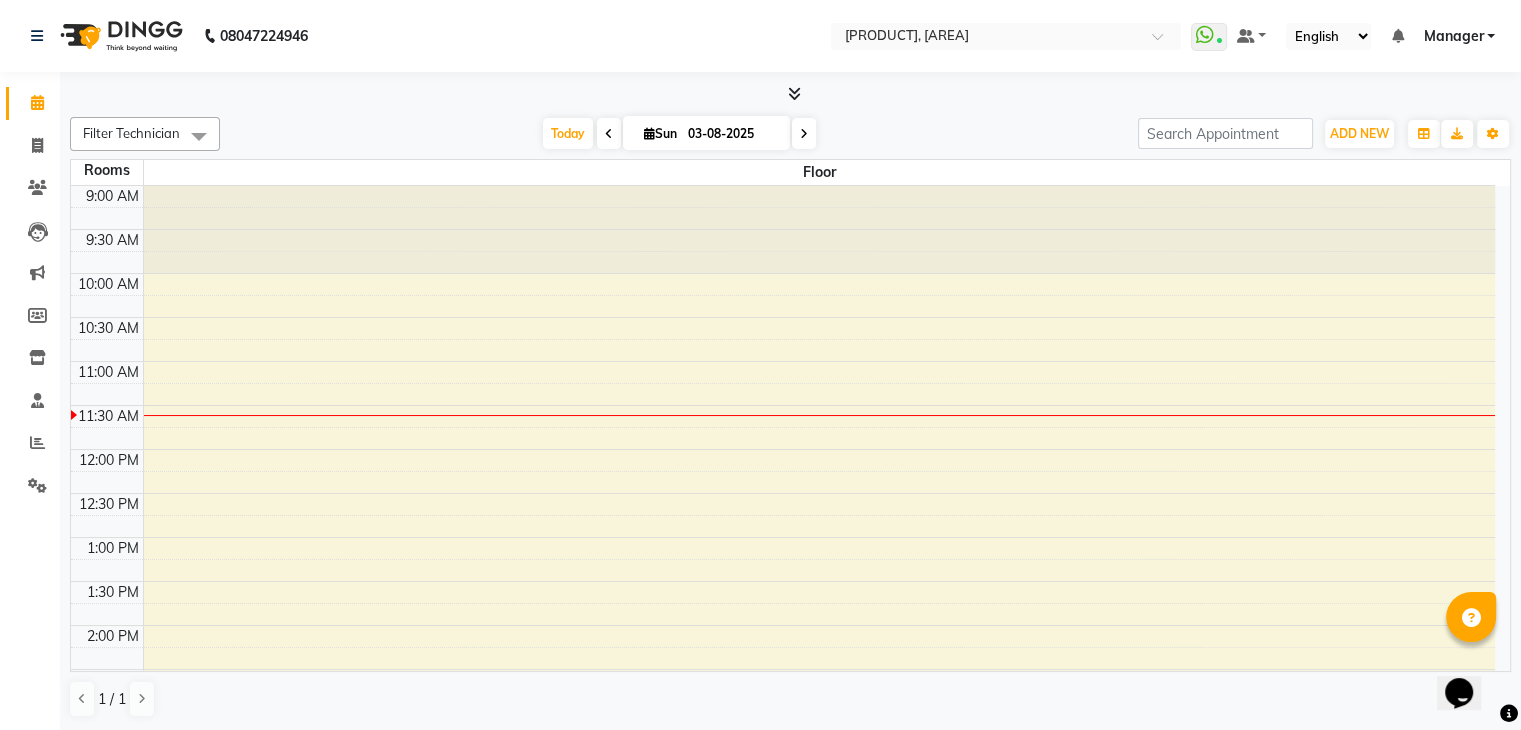 scroll, scrollTop: 0, scrollLeft: 0, axis: both 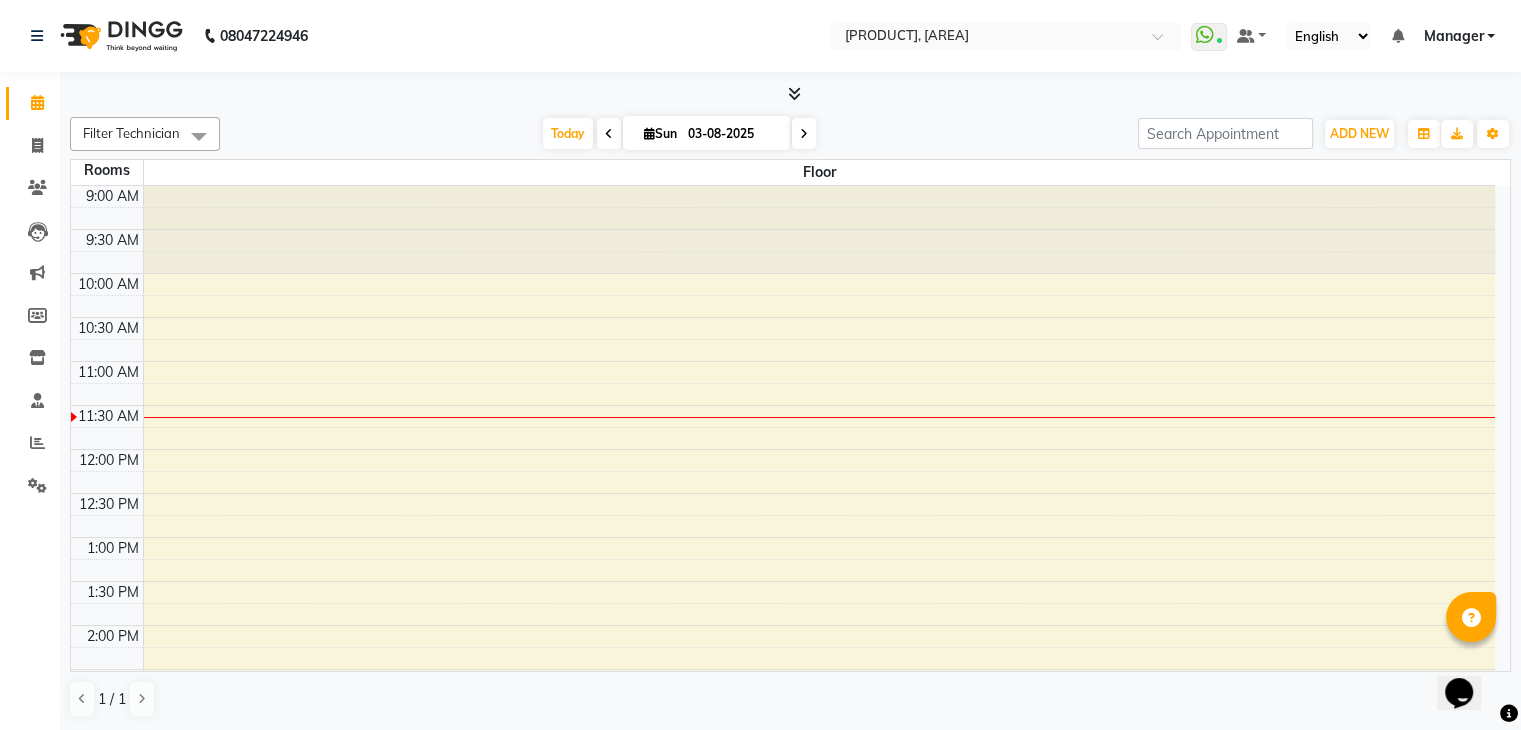 click at bounding box center (794, 93) 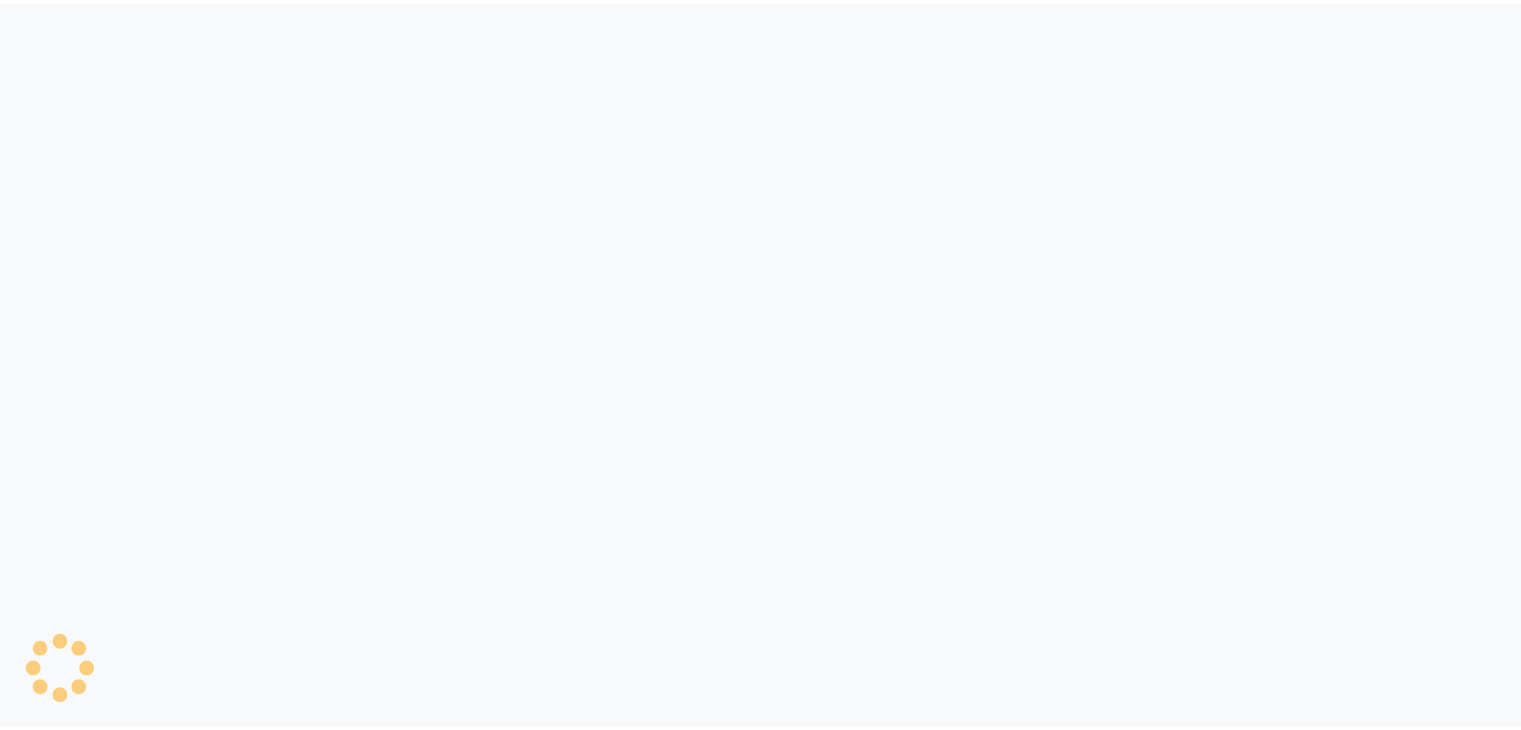 scroll, scrollTop: 0, scrollLeft: 0, axis: both 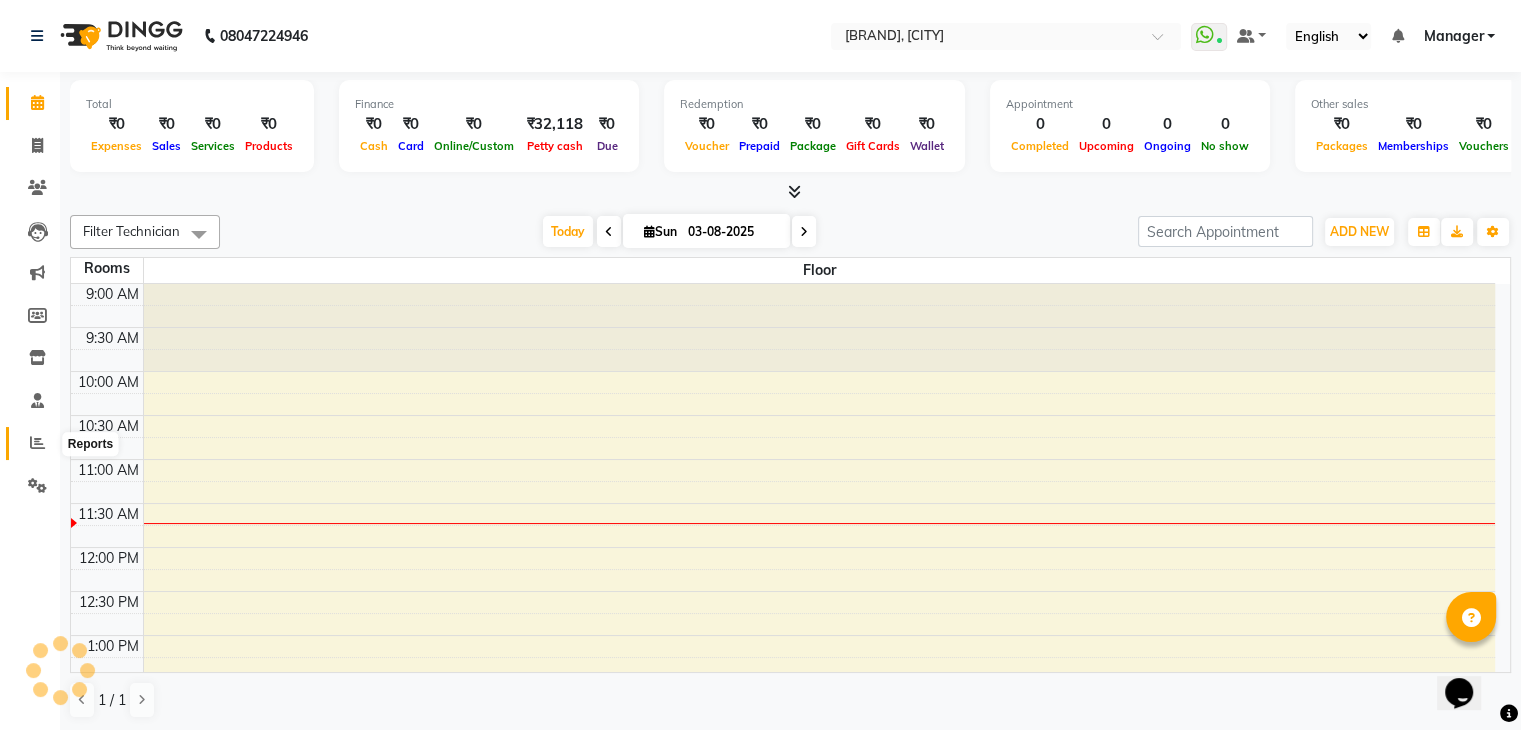 click 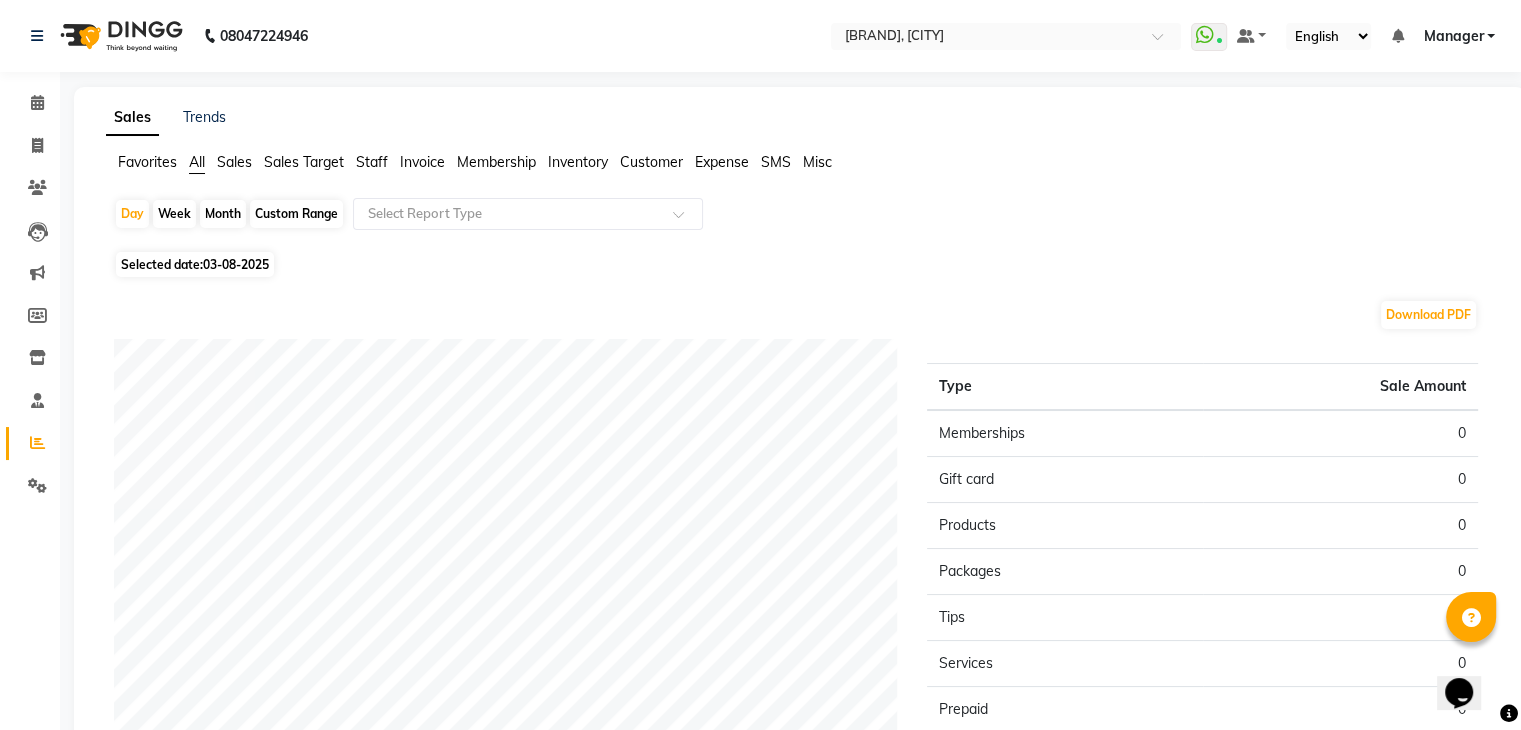 click on "03-08-2025" 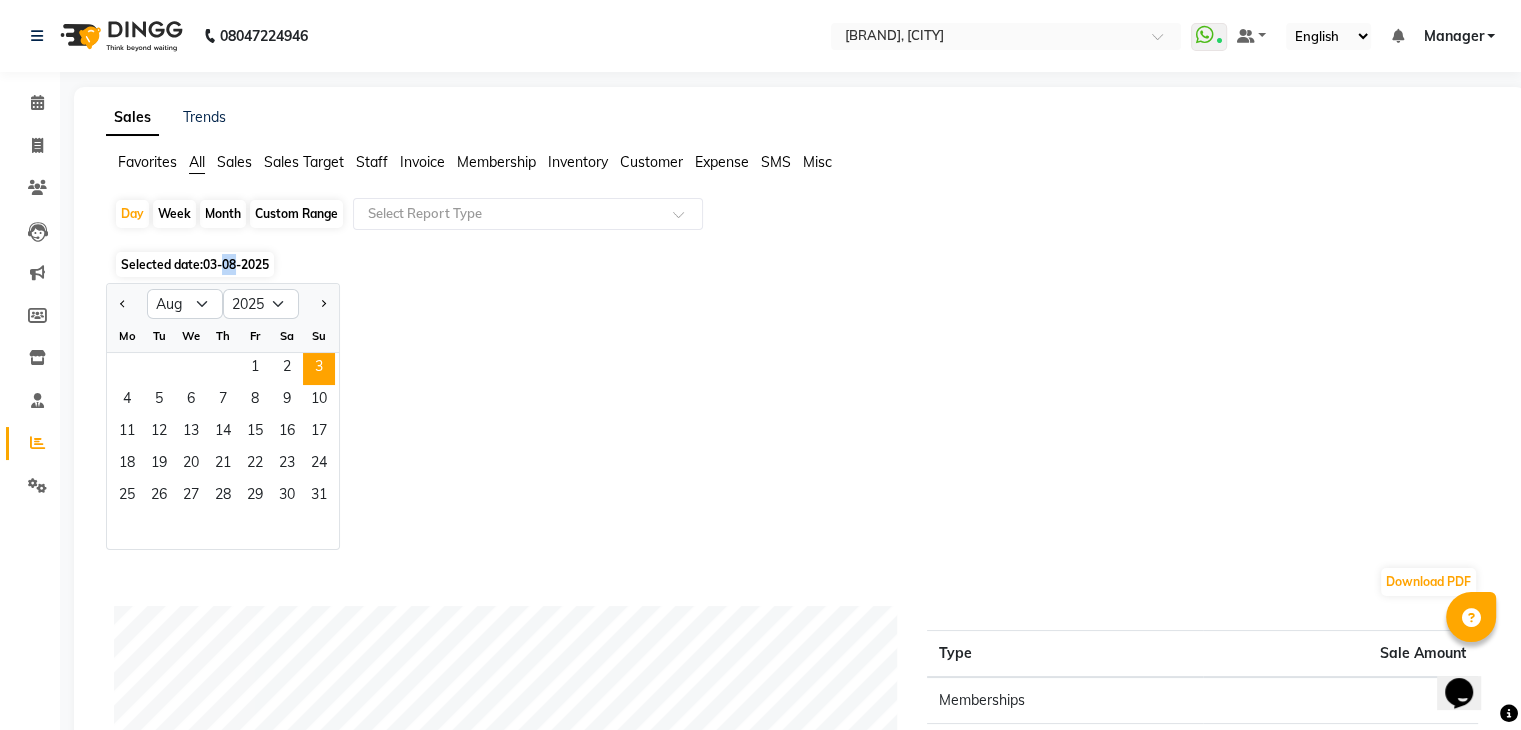 click on "03-08-2025" 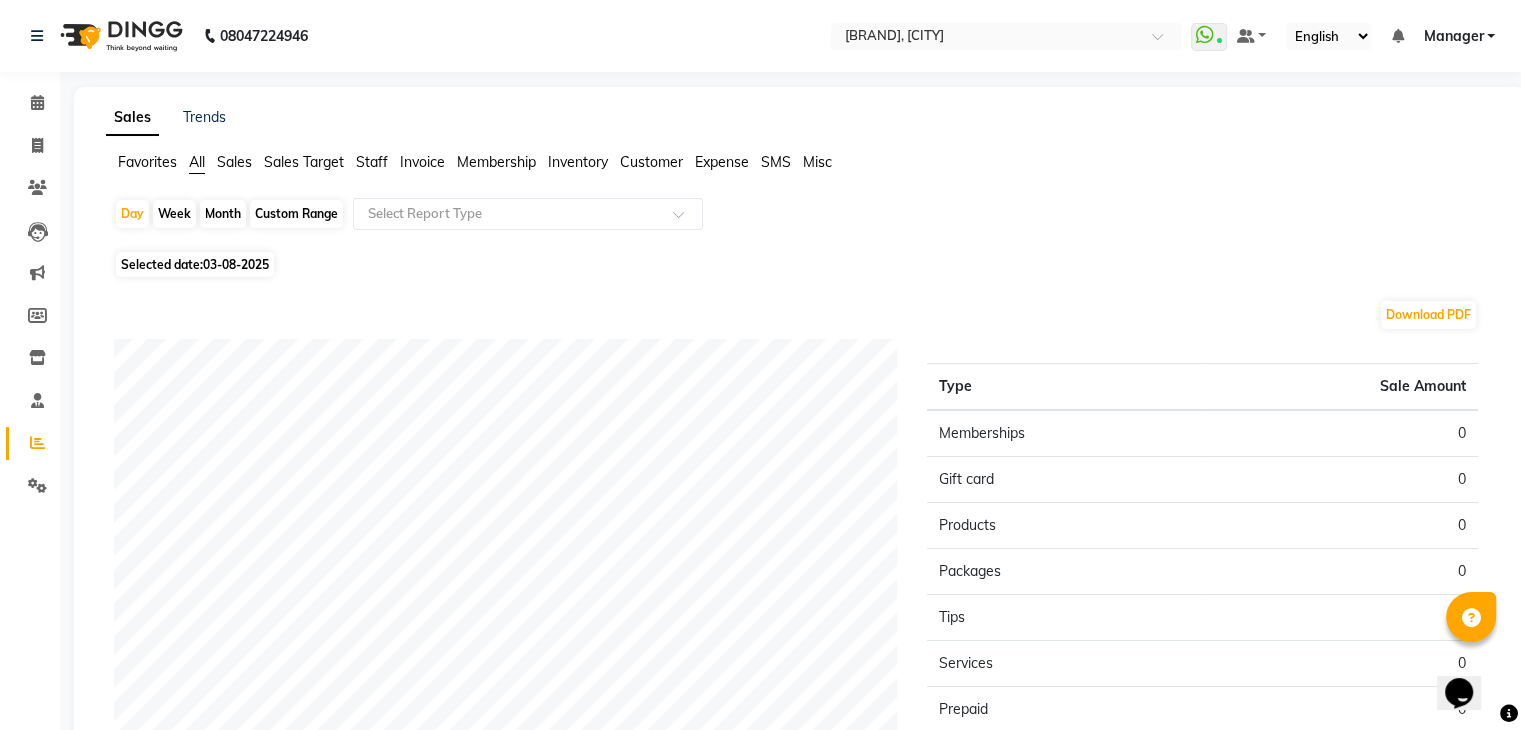 click on "03-08-2025" 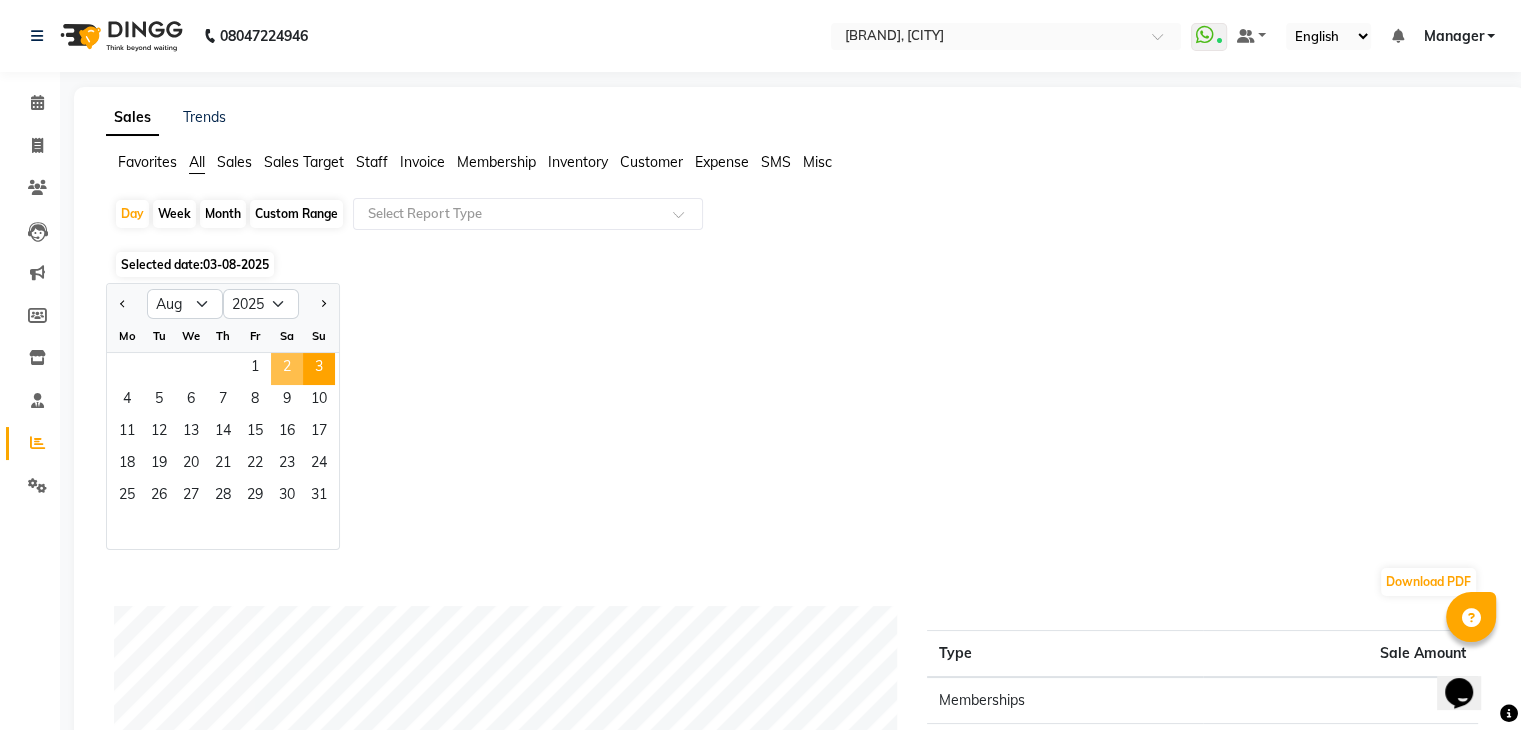 click on "2" 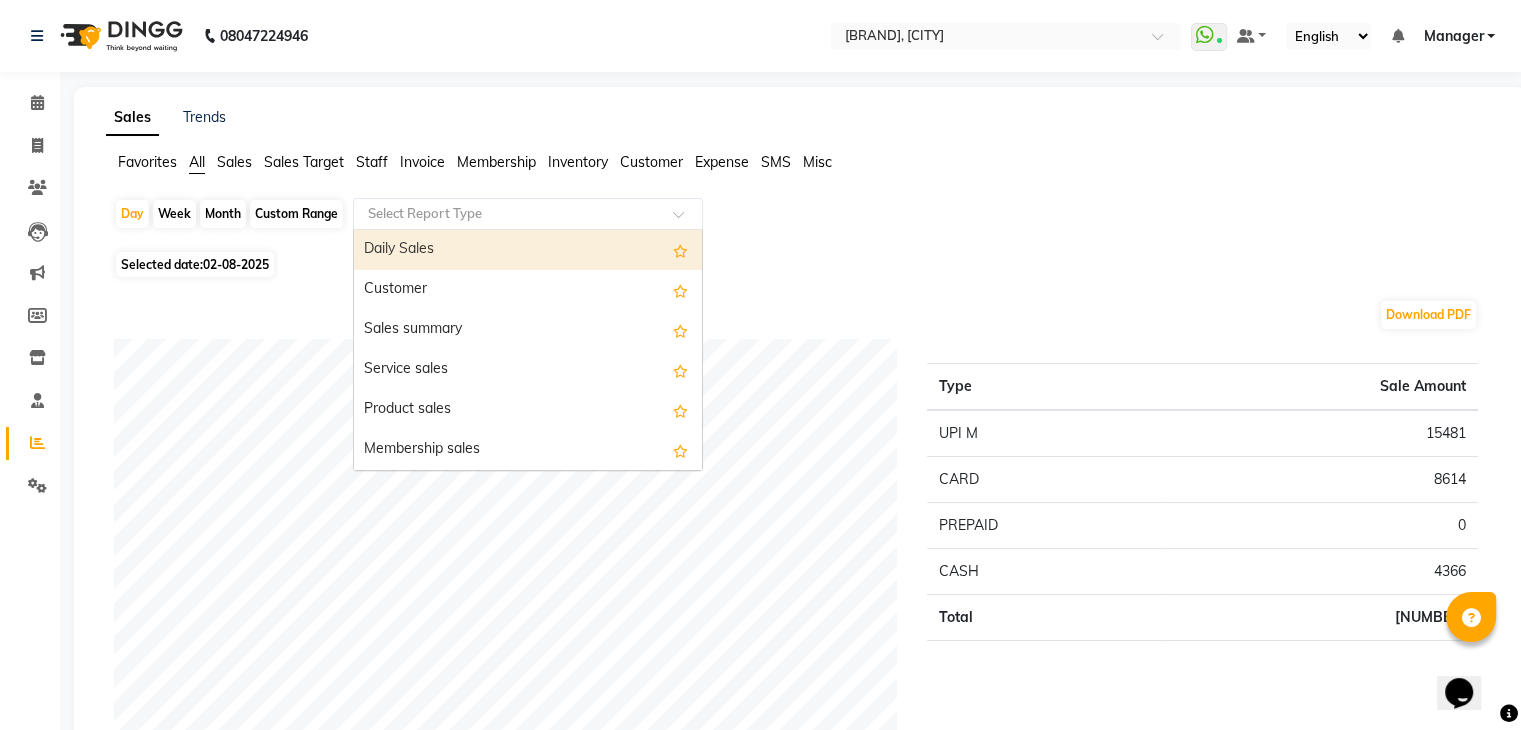 click 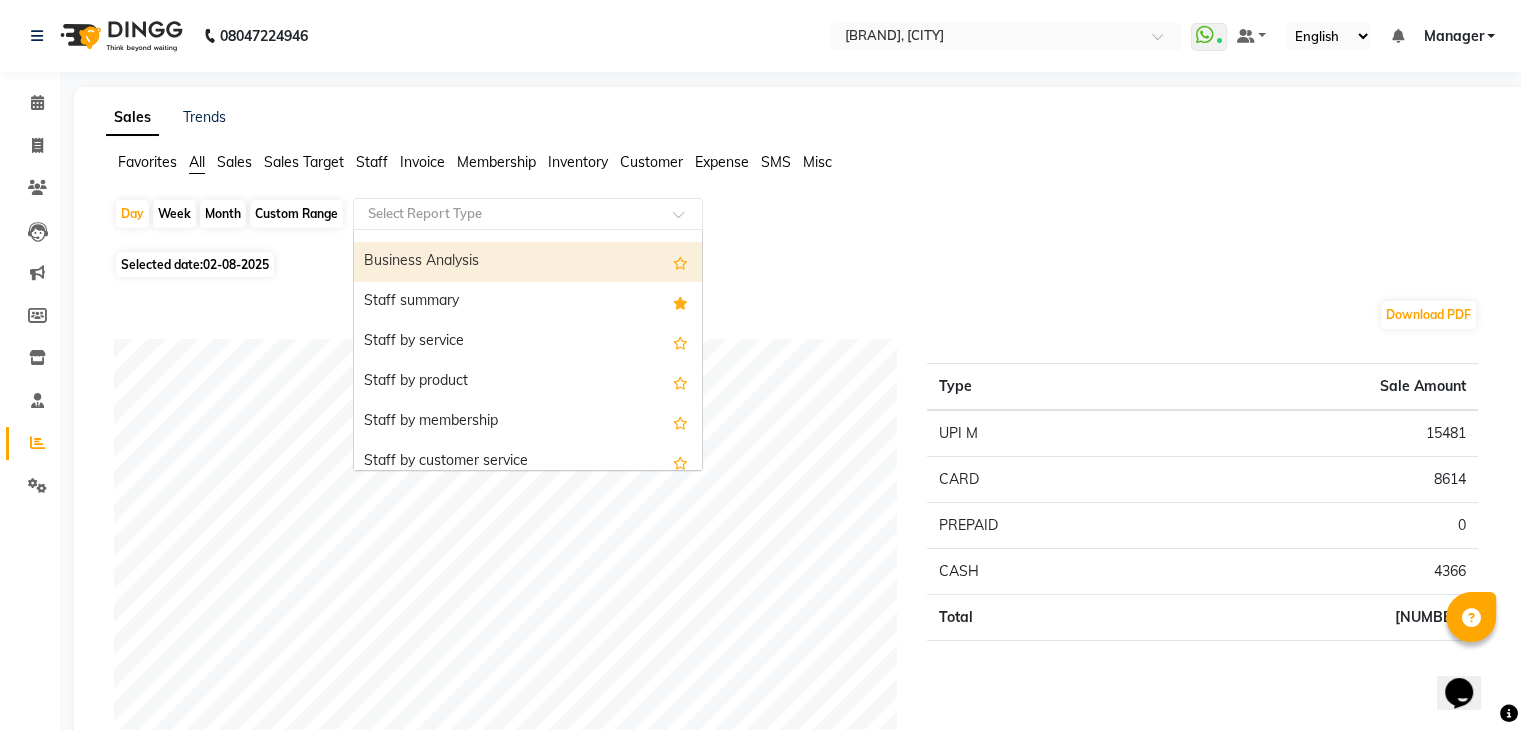 scroll, scrollTop: 468, scrollLeft: 0, axis: vertical 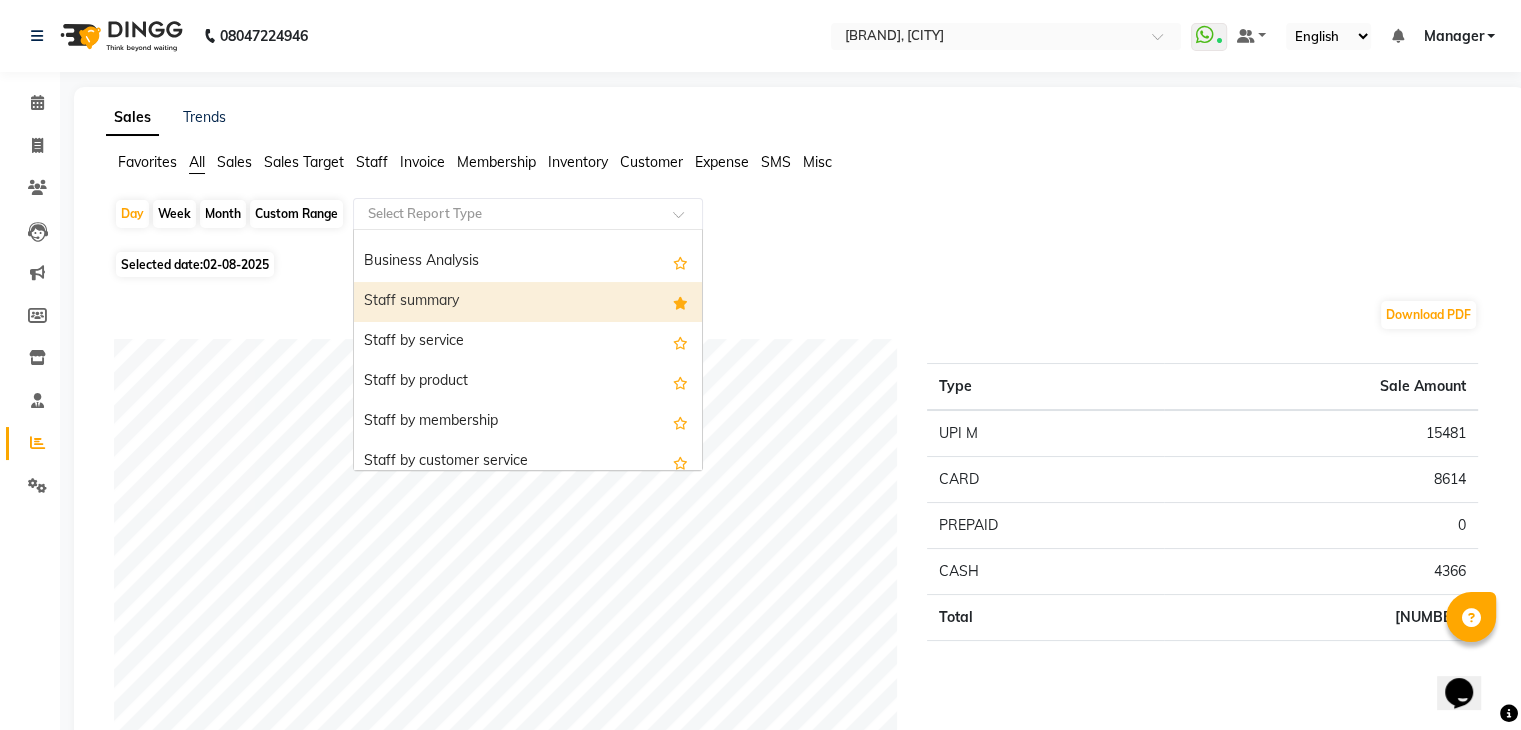 click on "Staff summary" at bounding box center (528, 302) 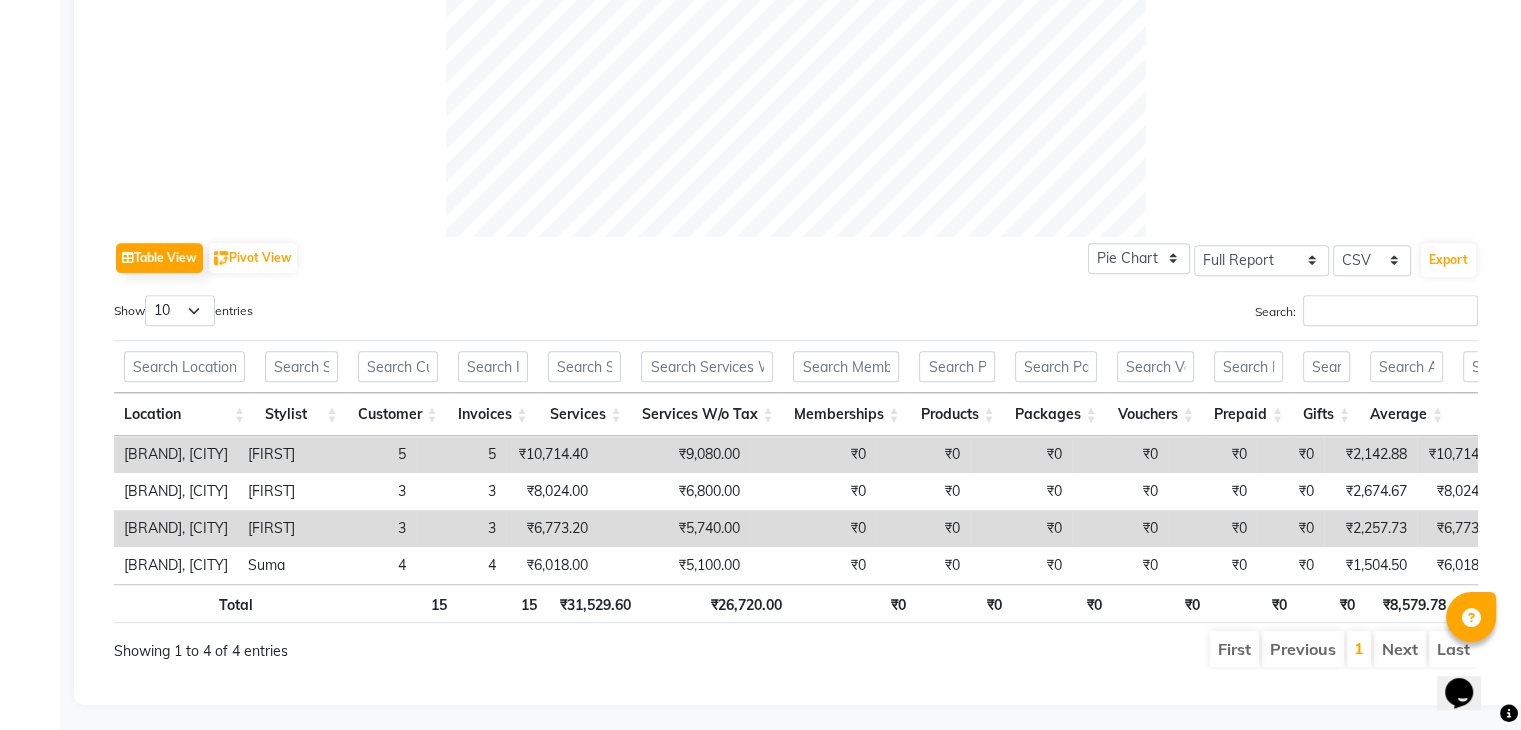 scroll, scrollTop: 820, scrollLeft: 0, axis: vertical 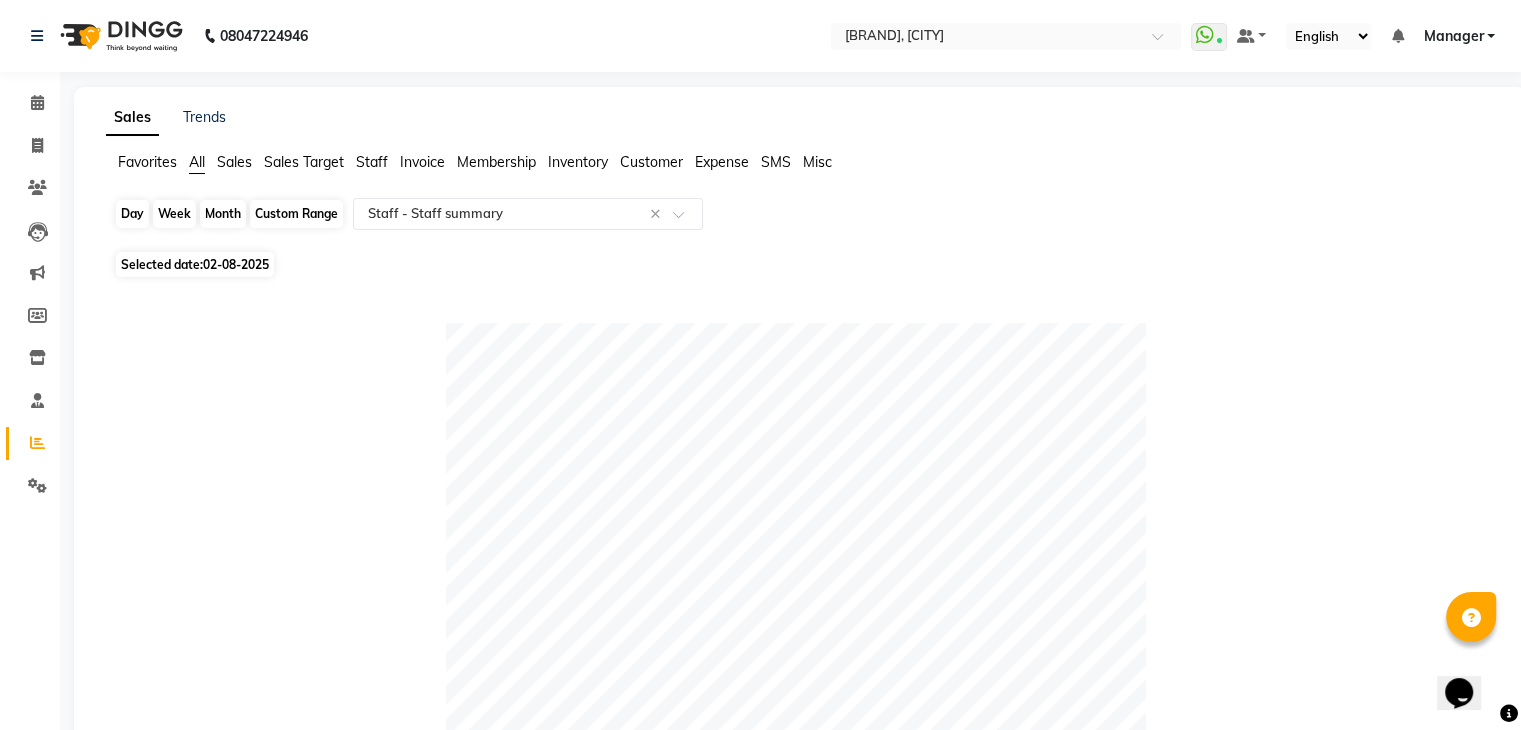 click on "Day" 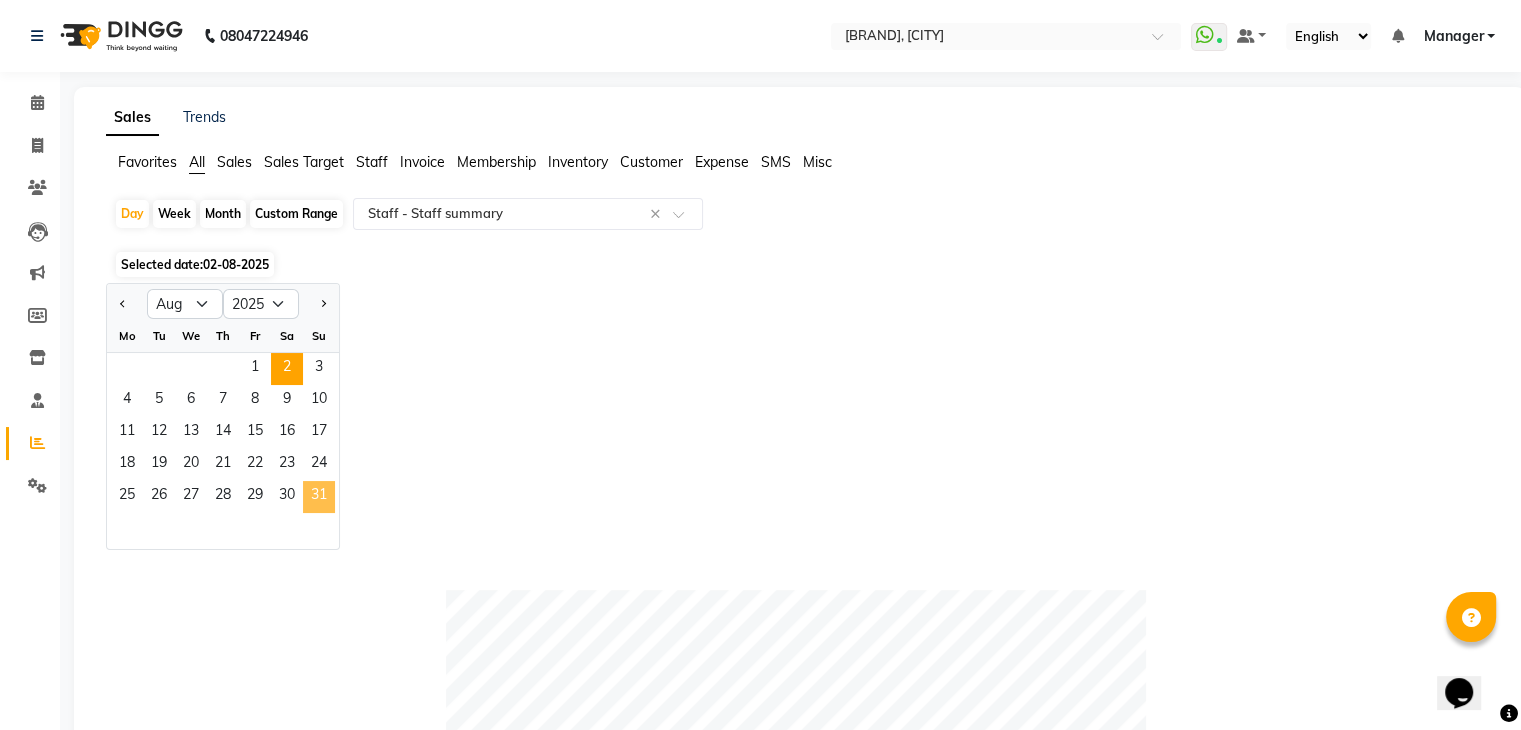 click on "31" 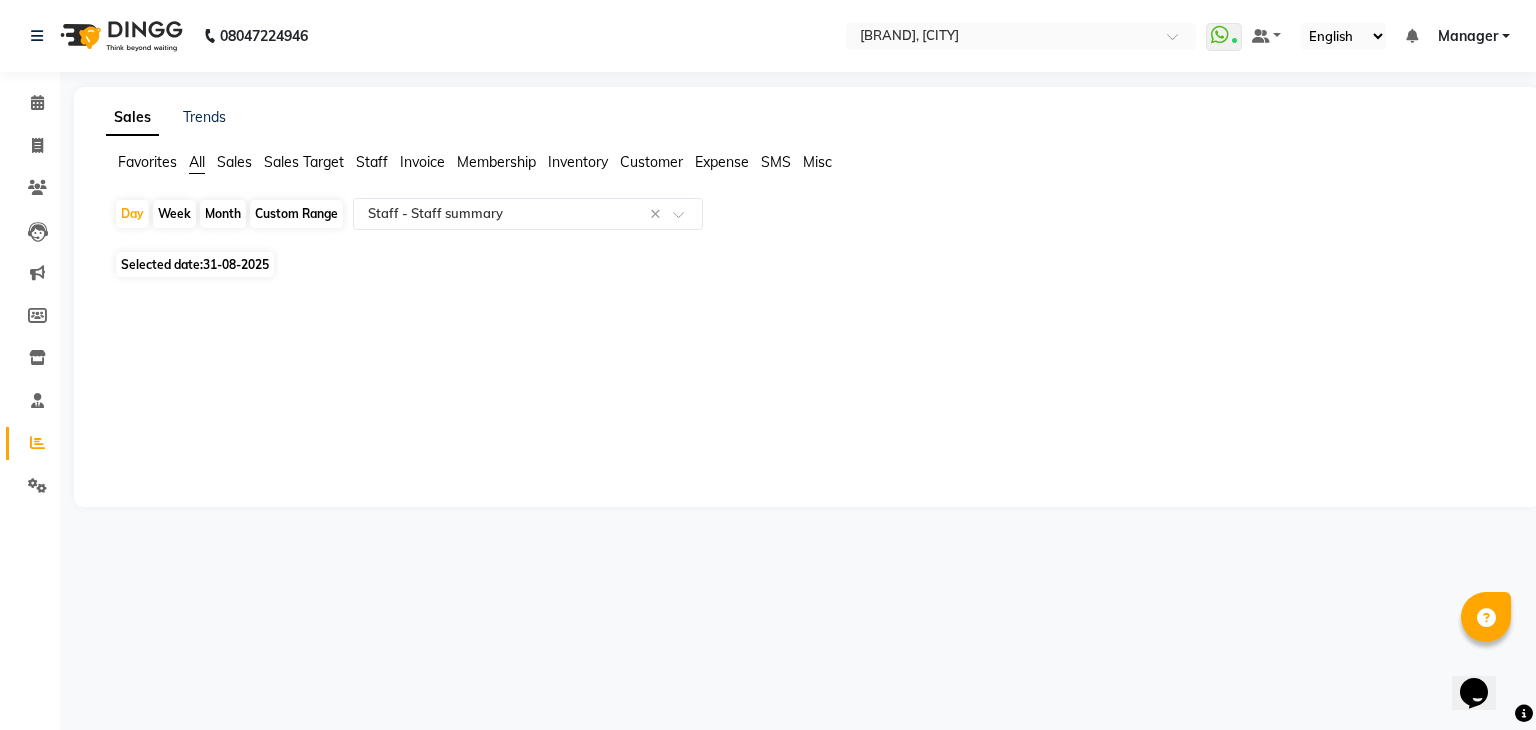 click on "Month" 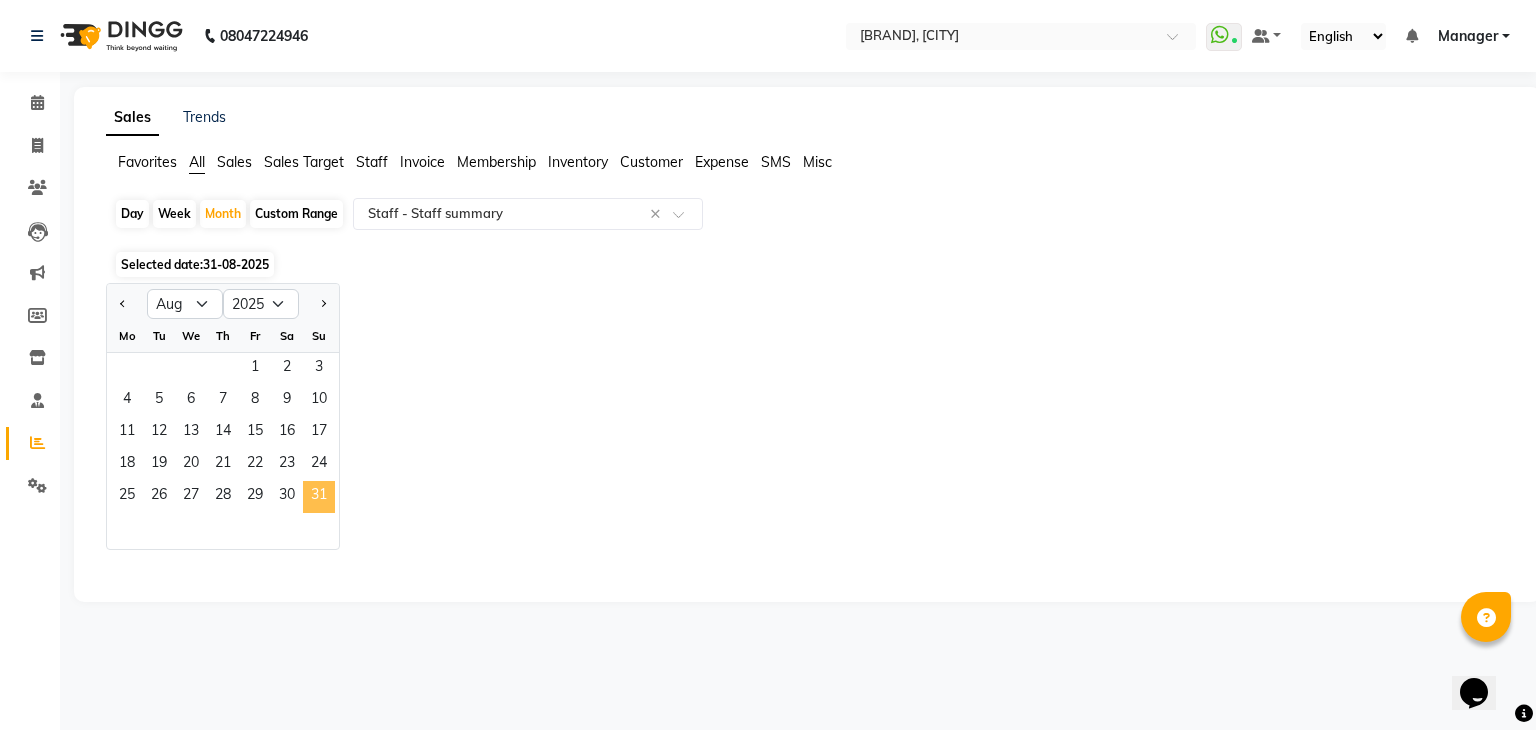 click on "31" 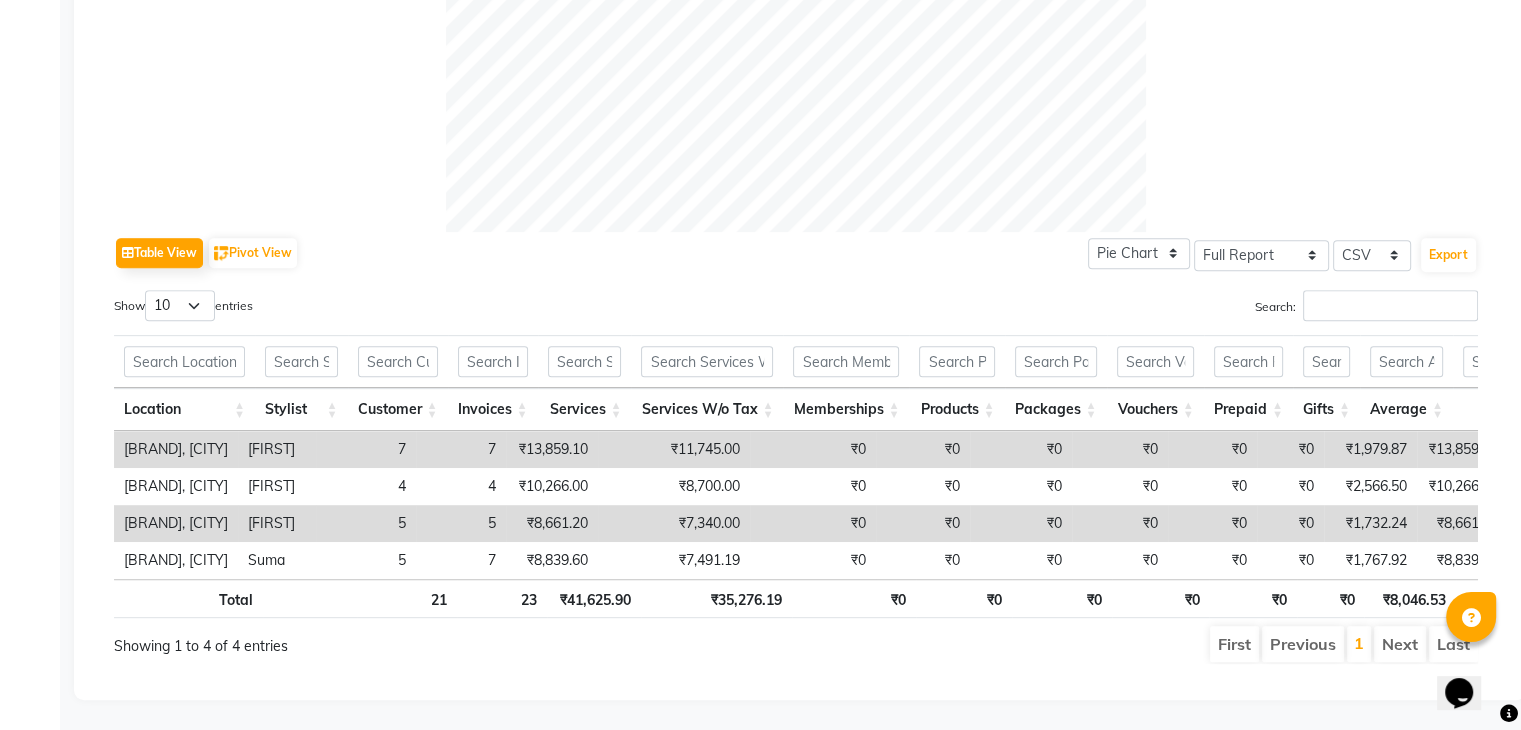 scroll, scrollTop: 0, scrollLeft: 0, axis: both 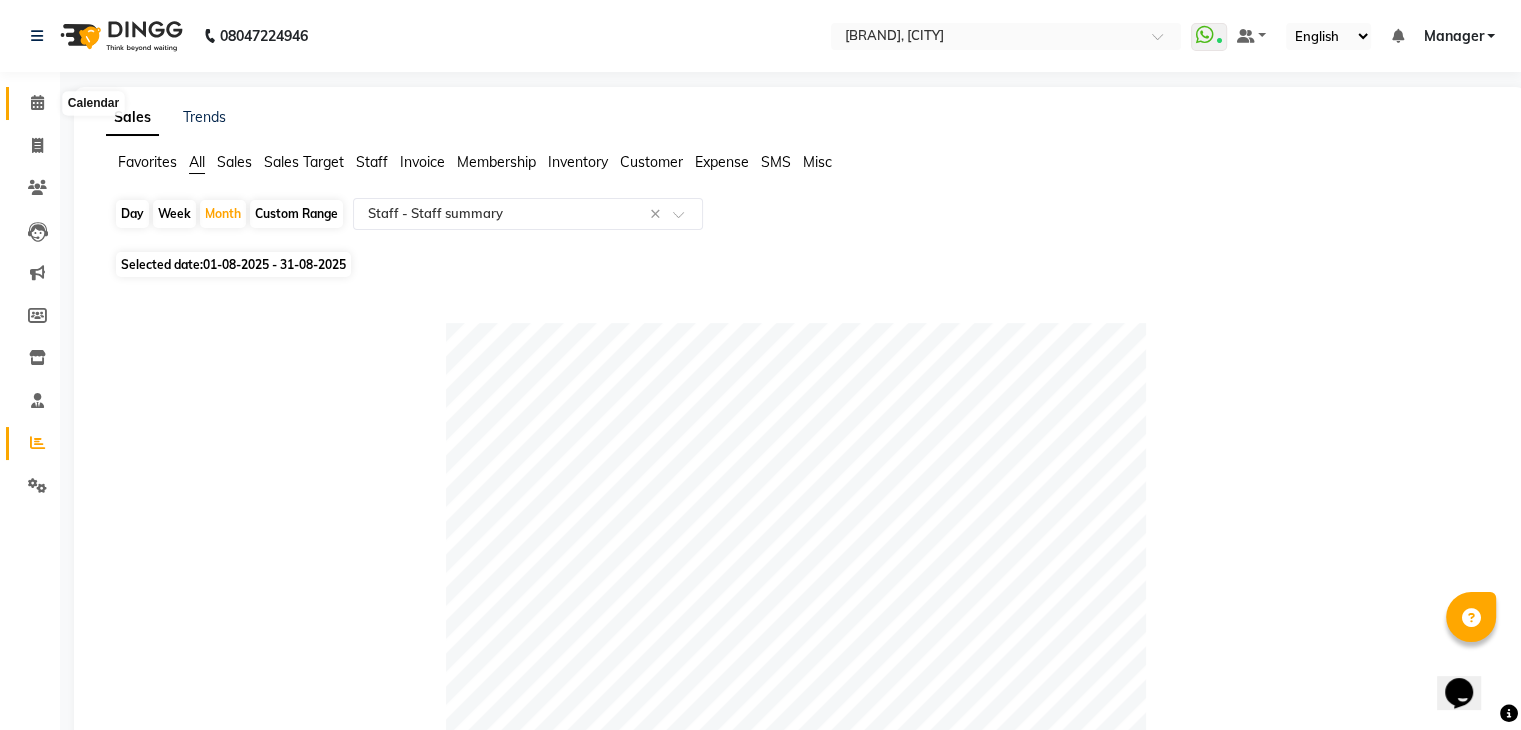 click 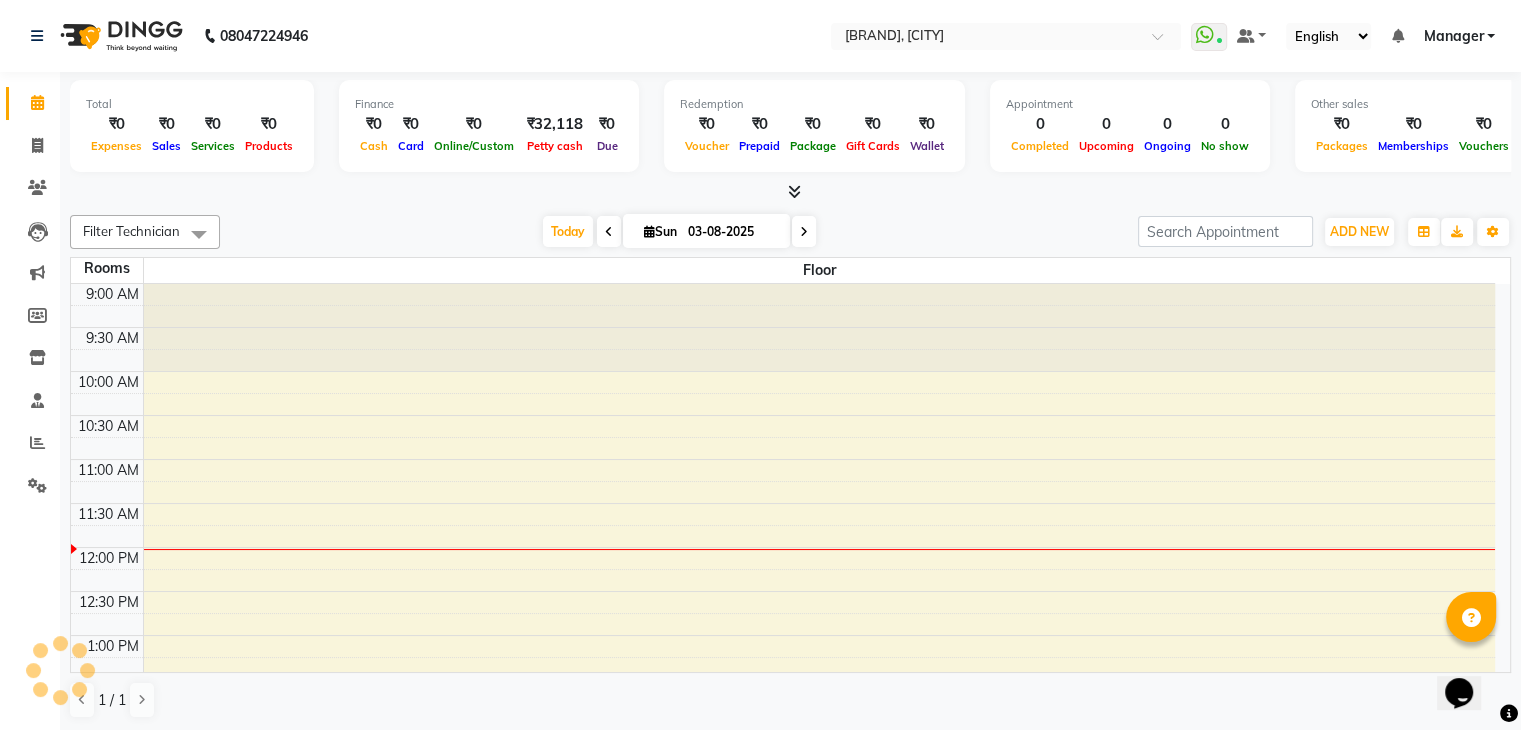 scroll, scrollTop: 0, scrollLeft: 0, axis: both 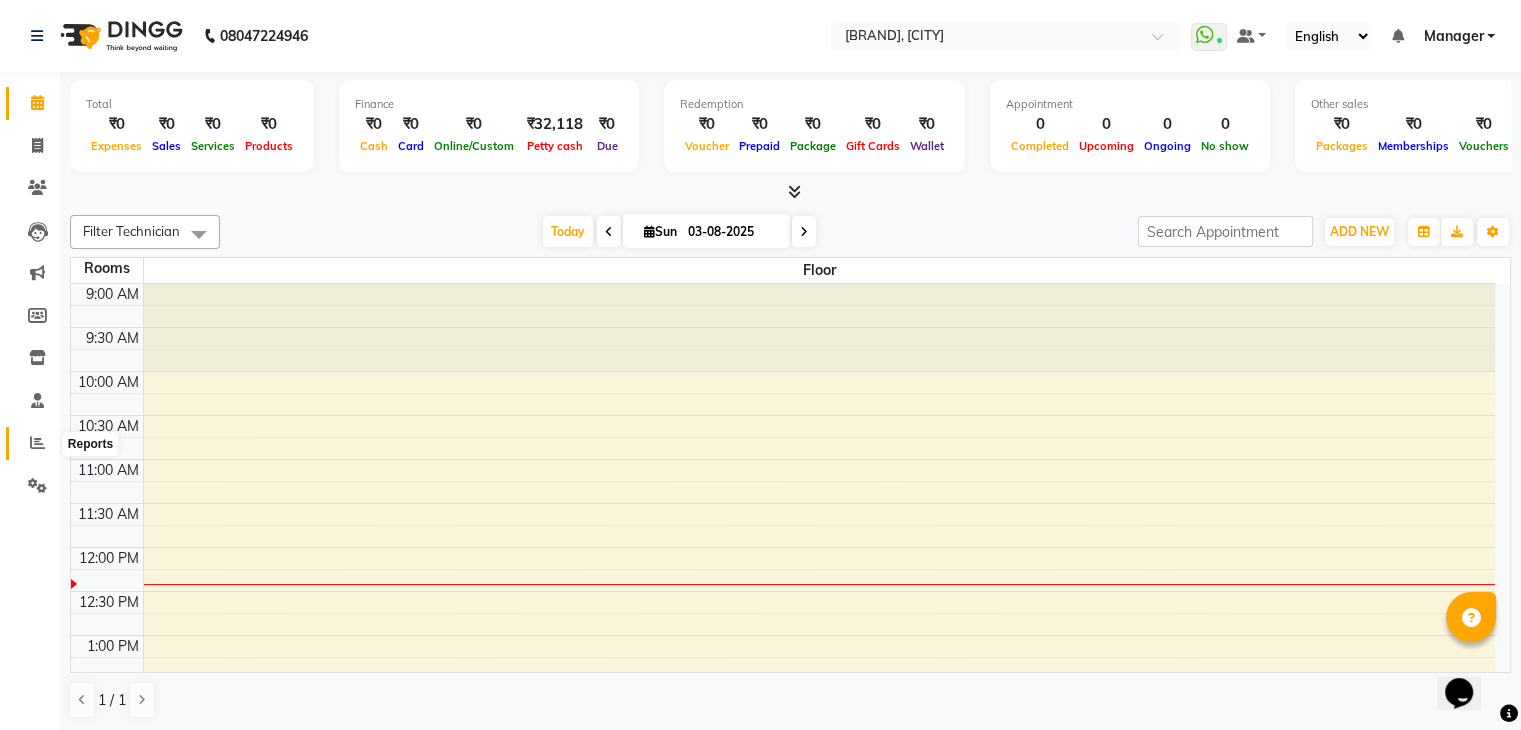 click 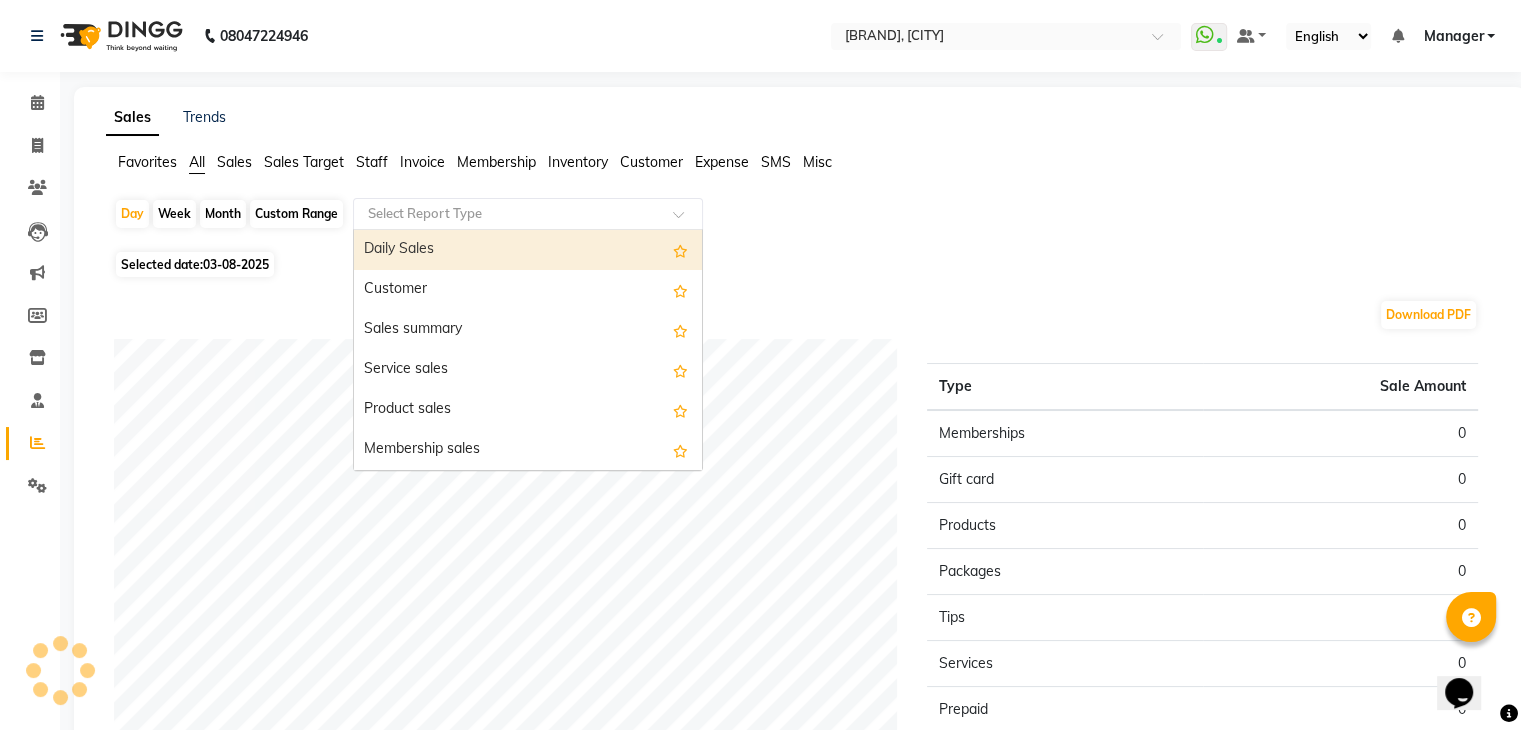 click 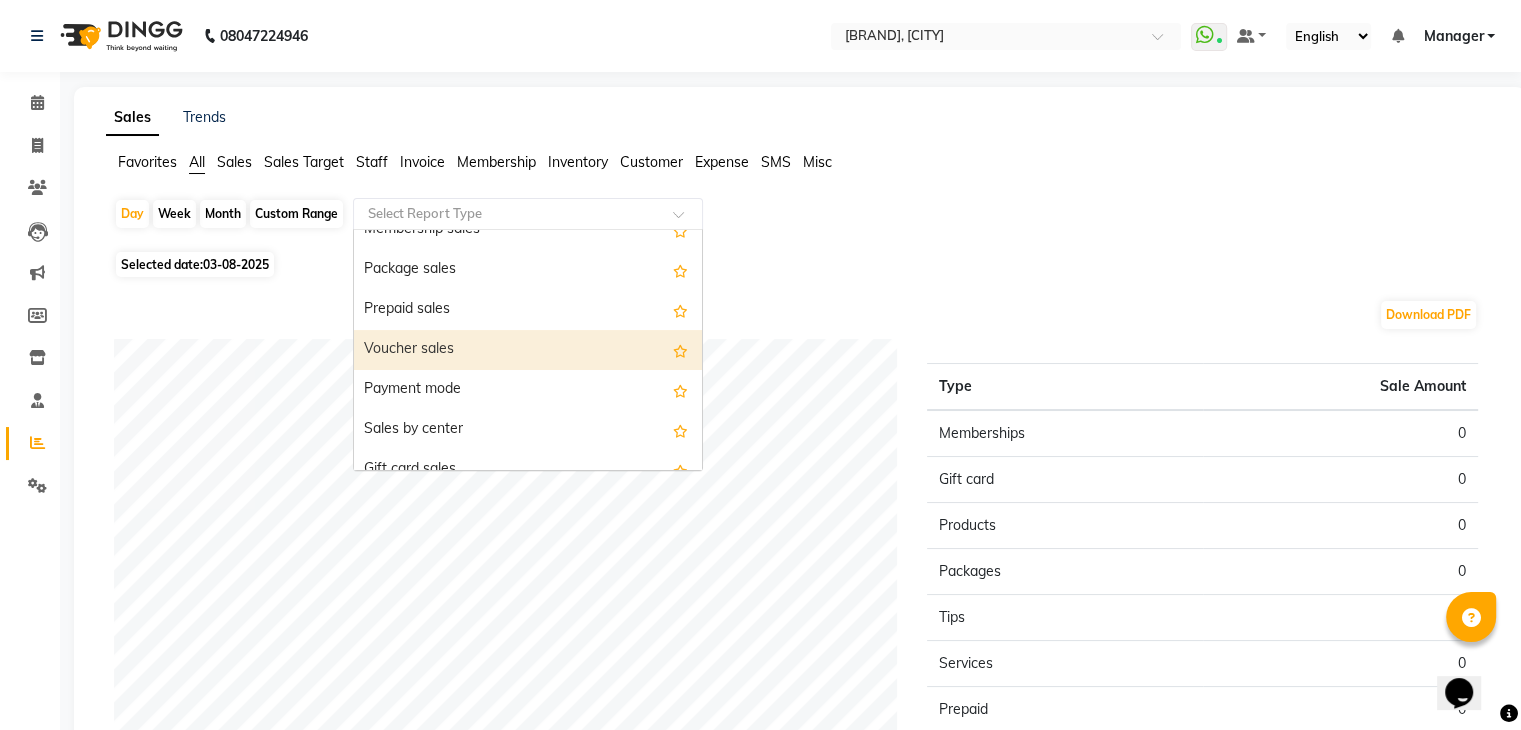 scroll, scrollTop: 296, scrollLeft: 0, axis: vertical 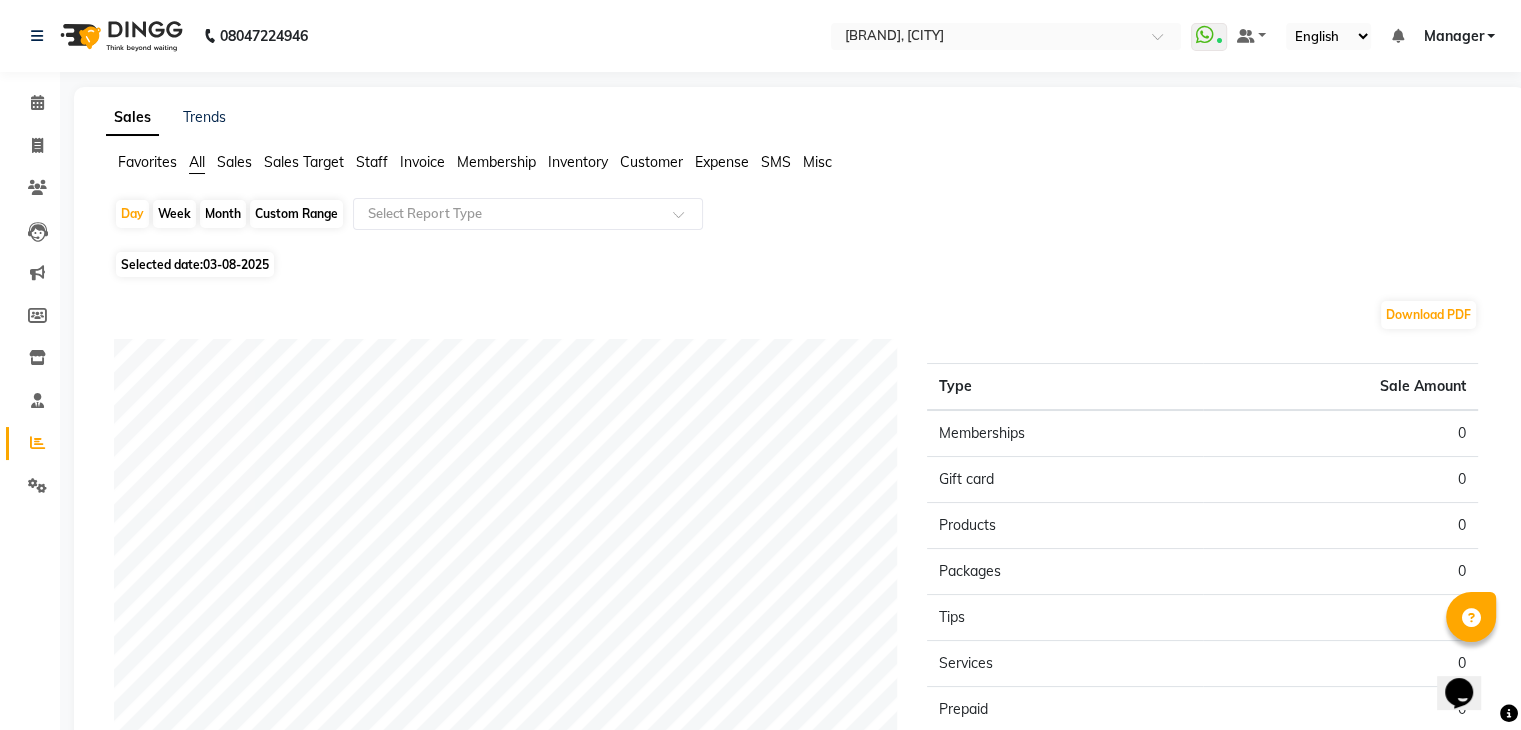 click on "Expense" 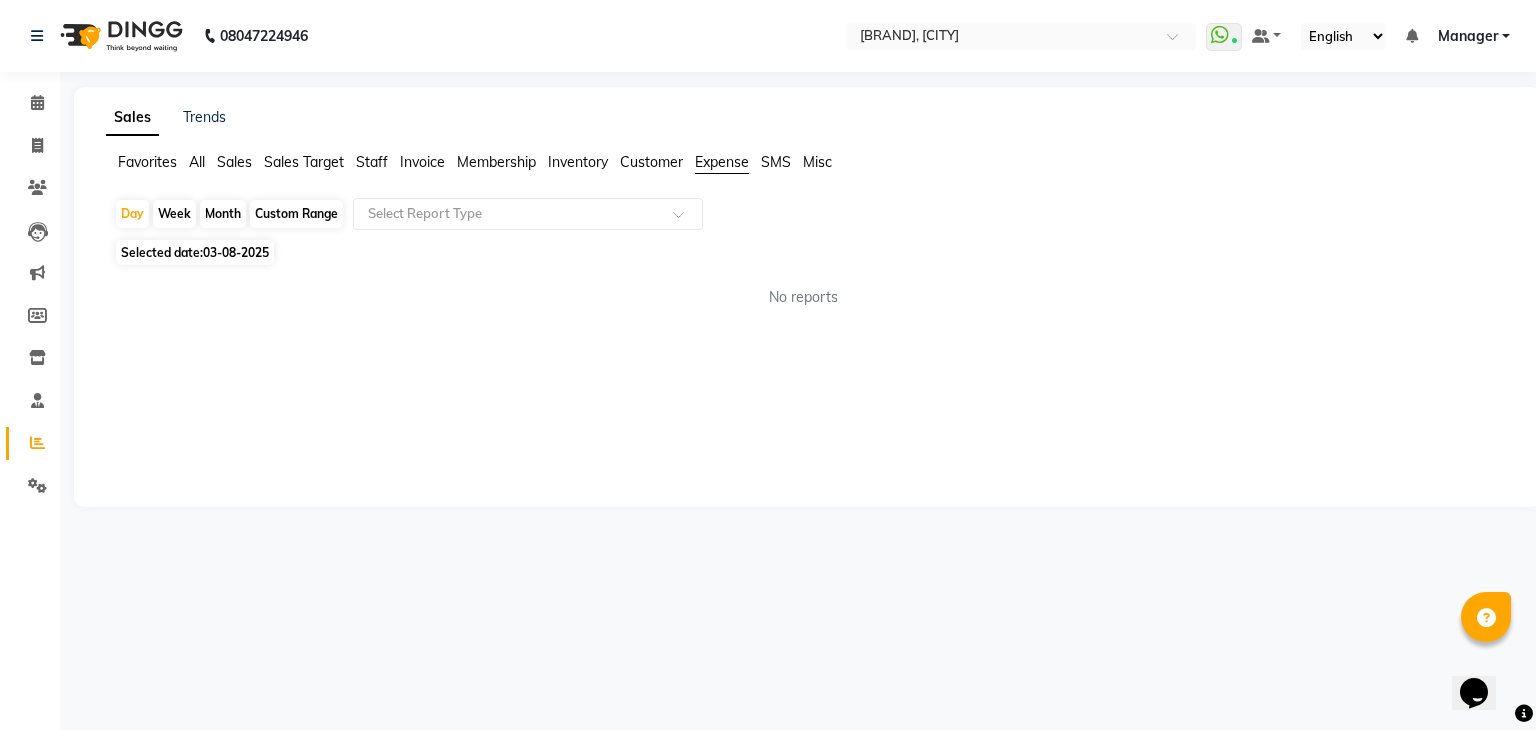 click on "03-08-2025" 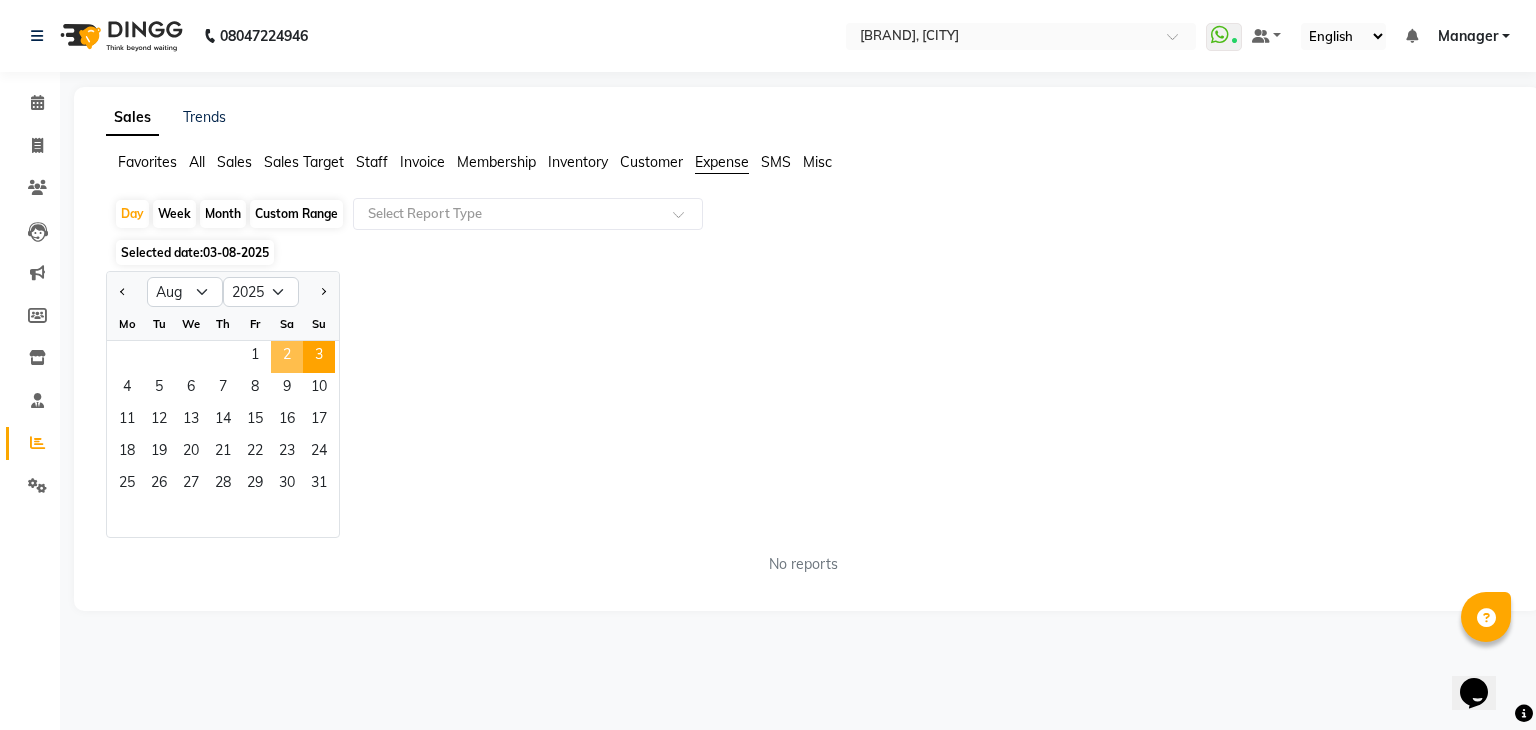 click on "2" 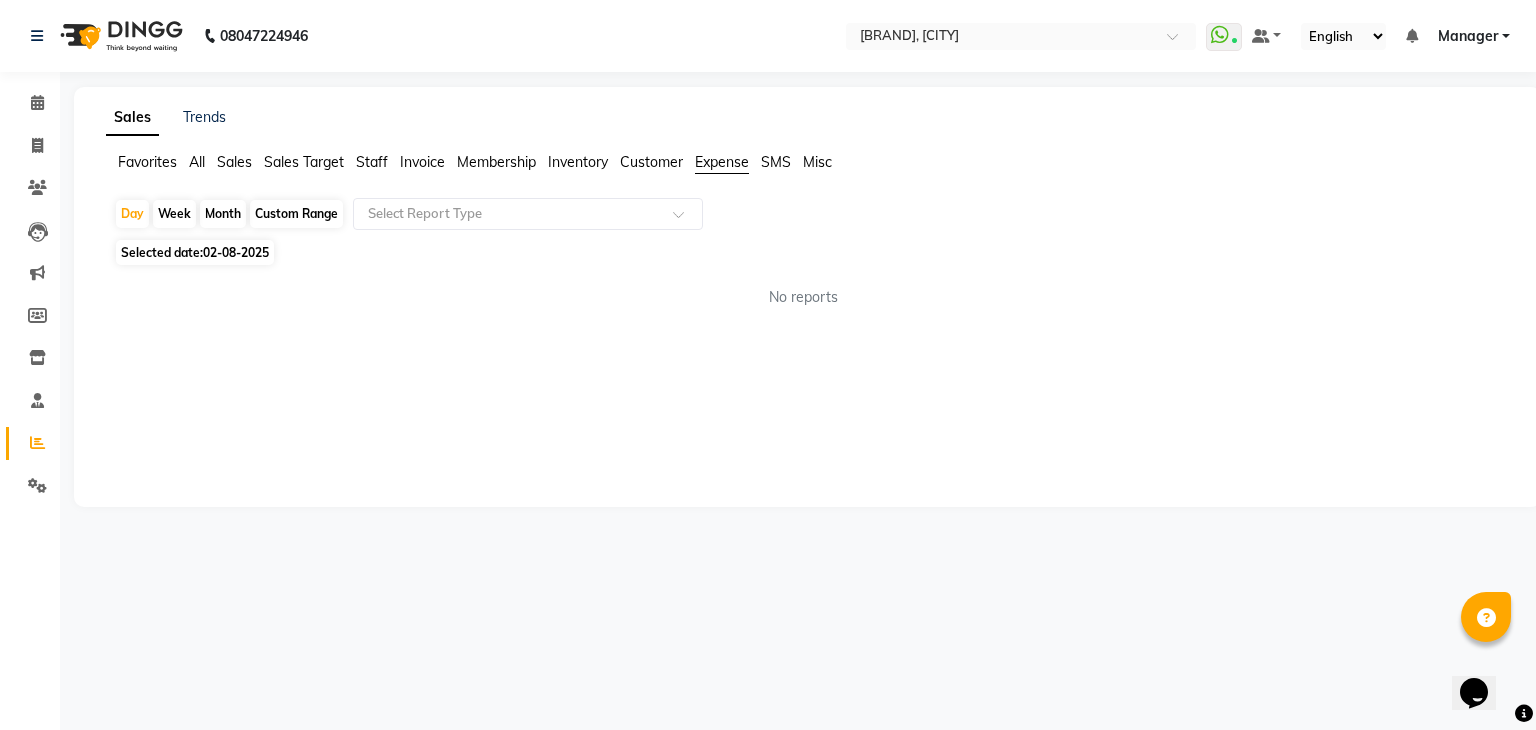 click on "Customer" 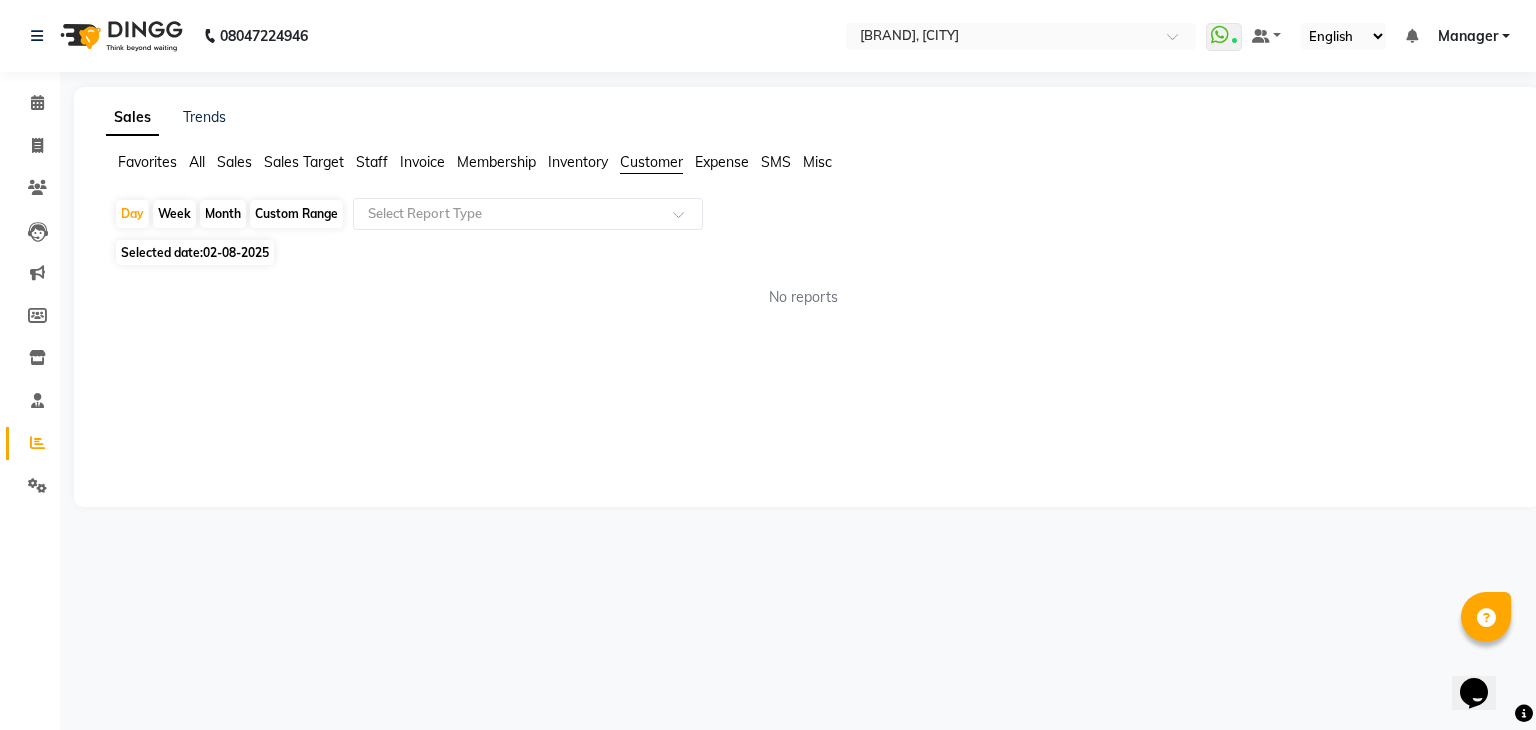 click on "Expense" 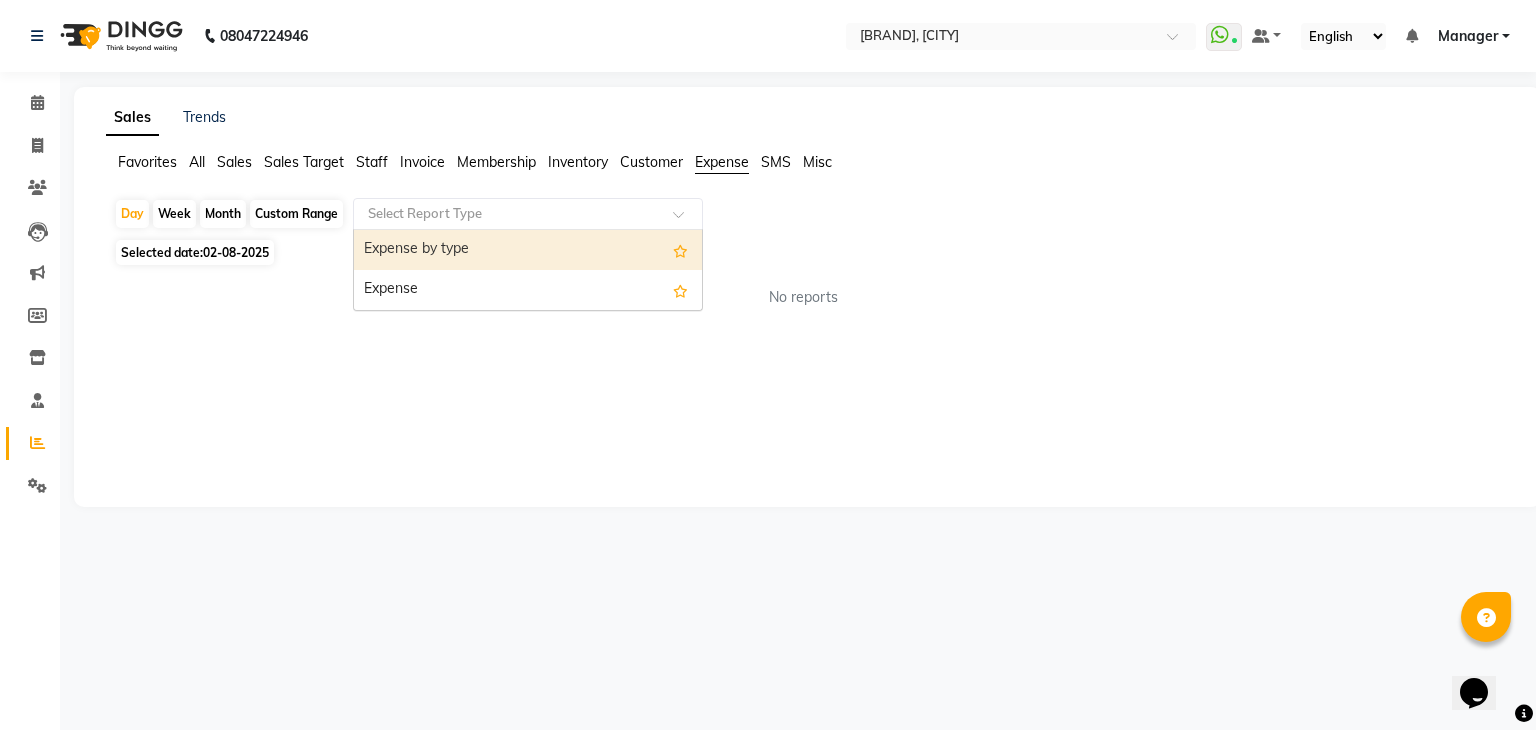 click 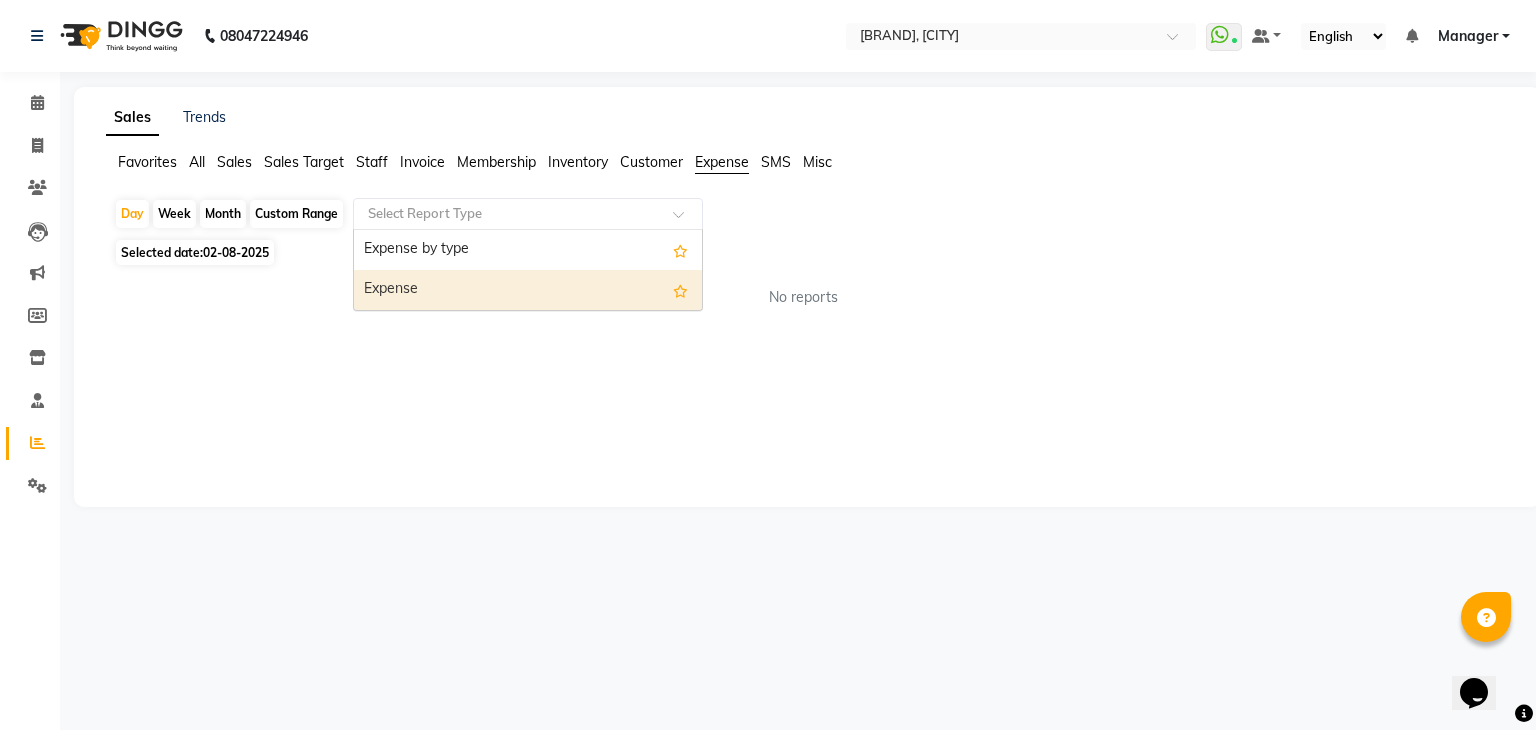 click on "Expense" at bounding box center (528, 290) 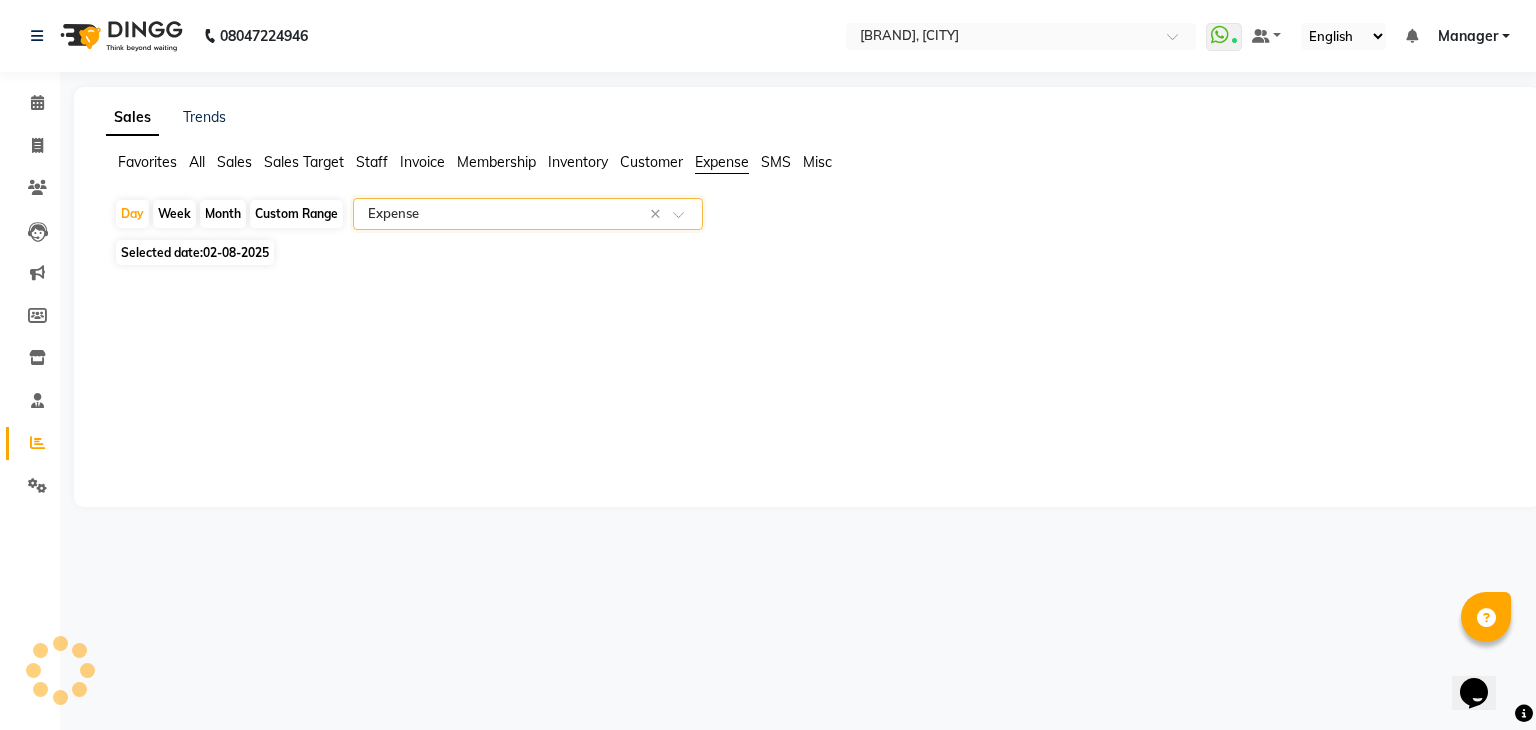 select on "full_report" 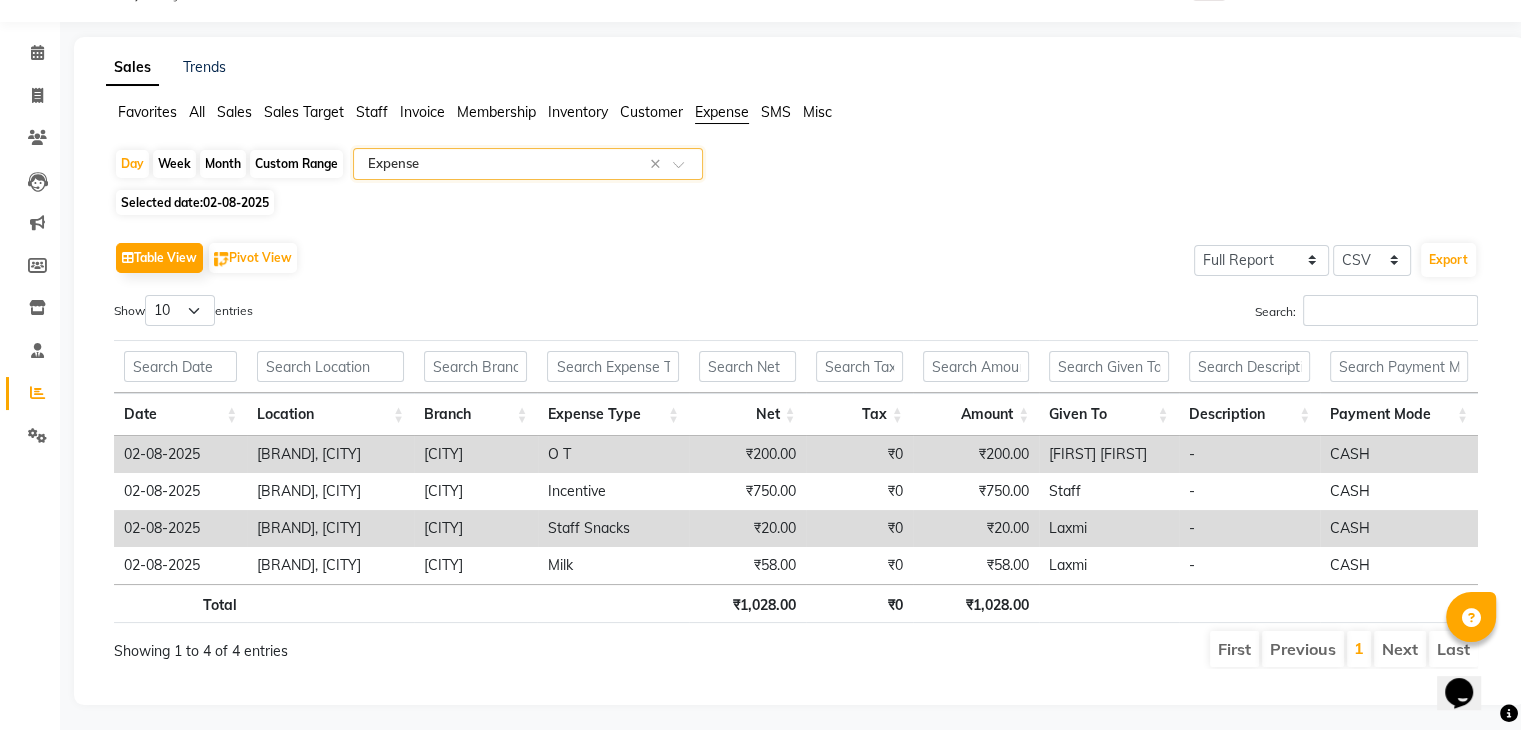 scroll, scrollTop: 69, scrollLeft: 0, axis: vertical 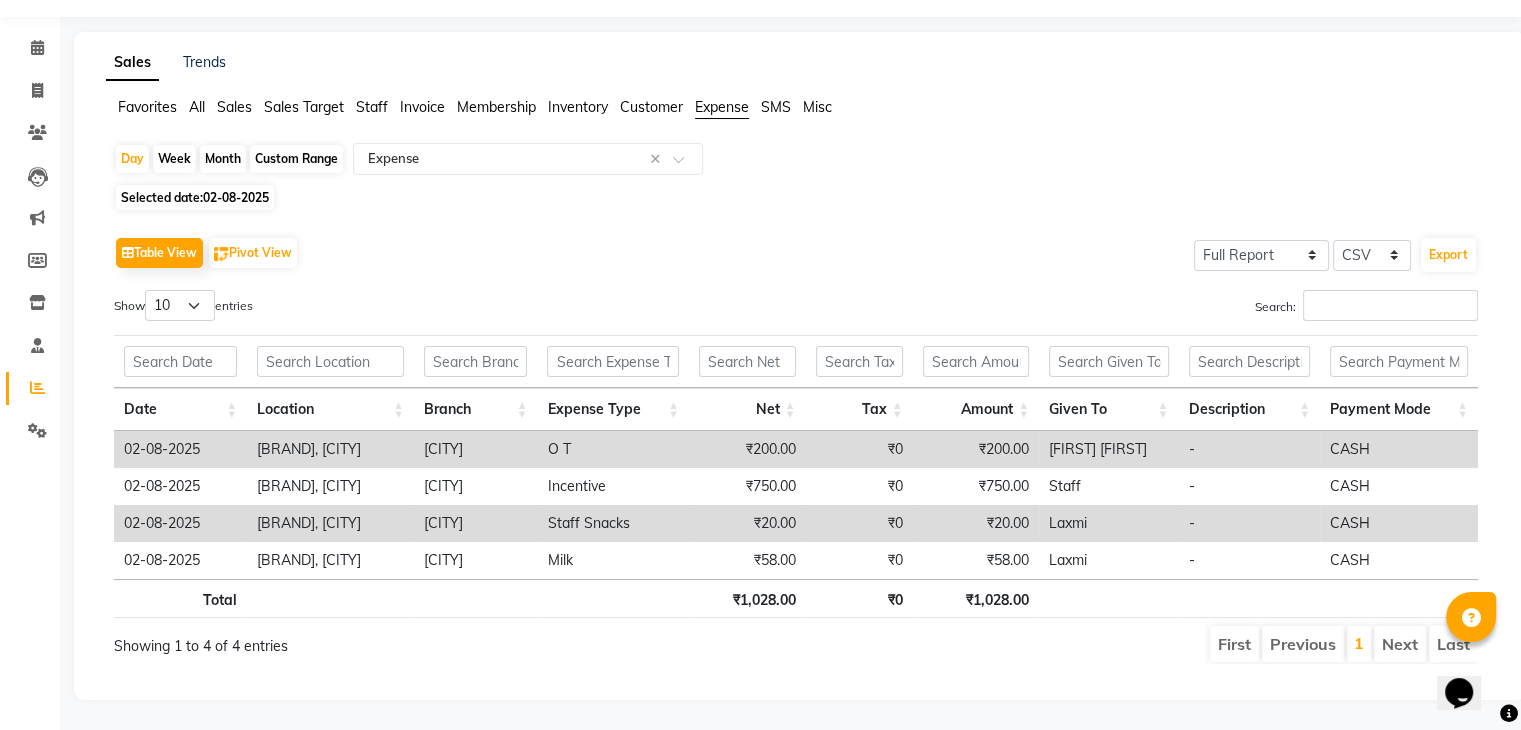 click on "Selected date:  02-08-2025" 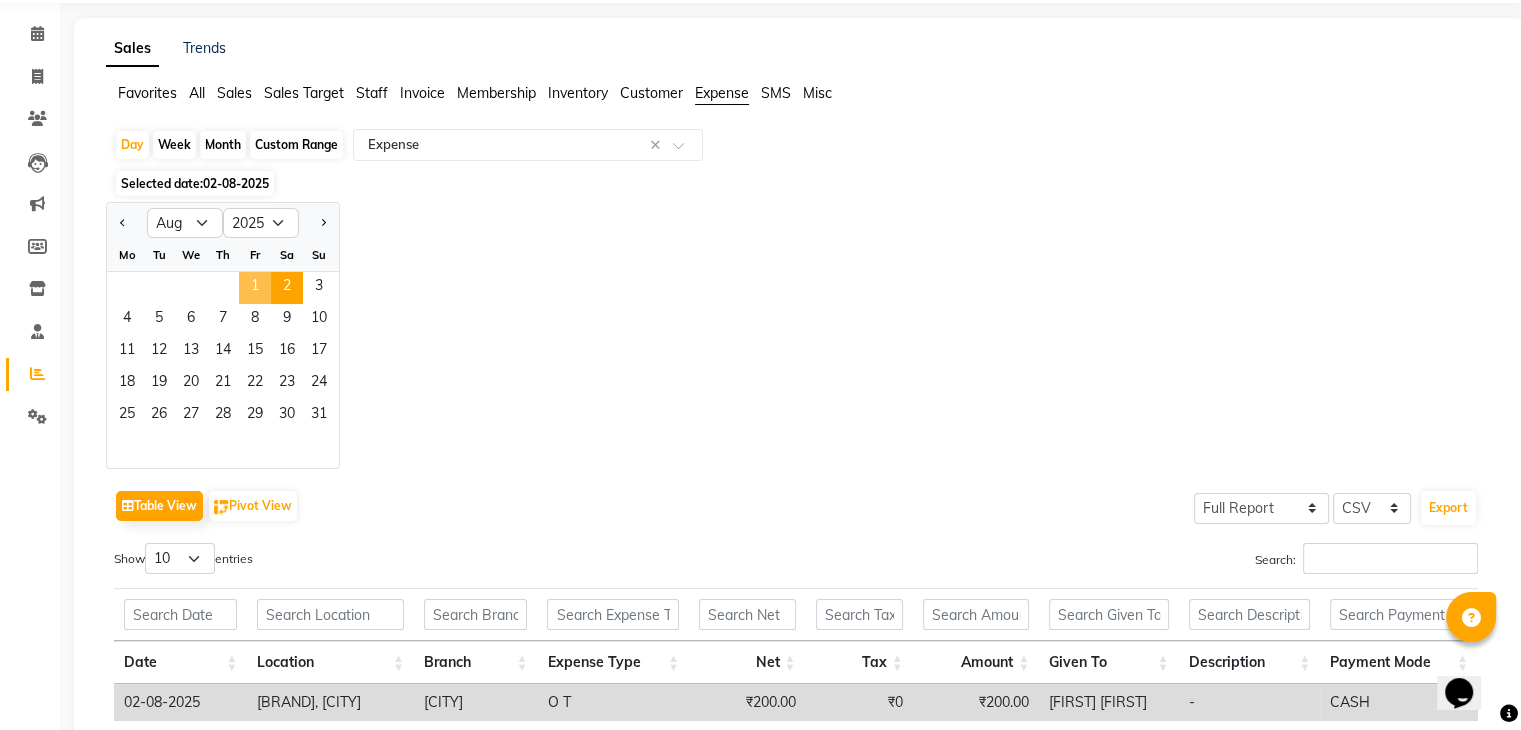 click on "1" 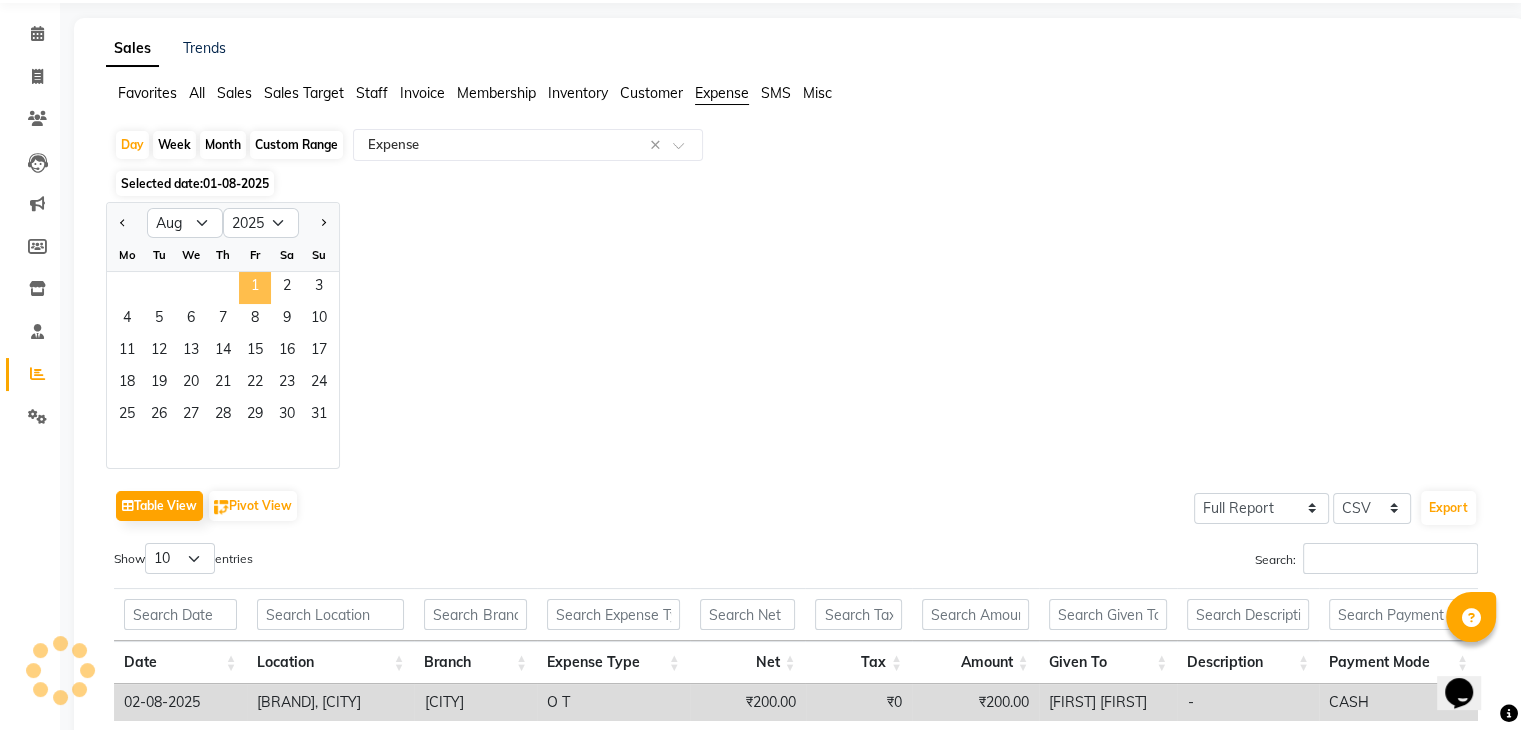 scroll, scrollTop: 0, scrollLeft: 0, axis: both 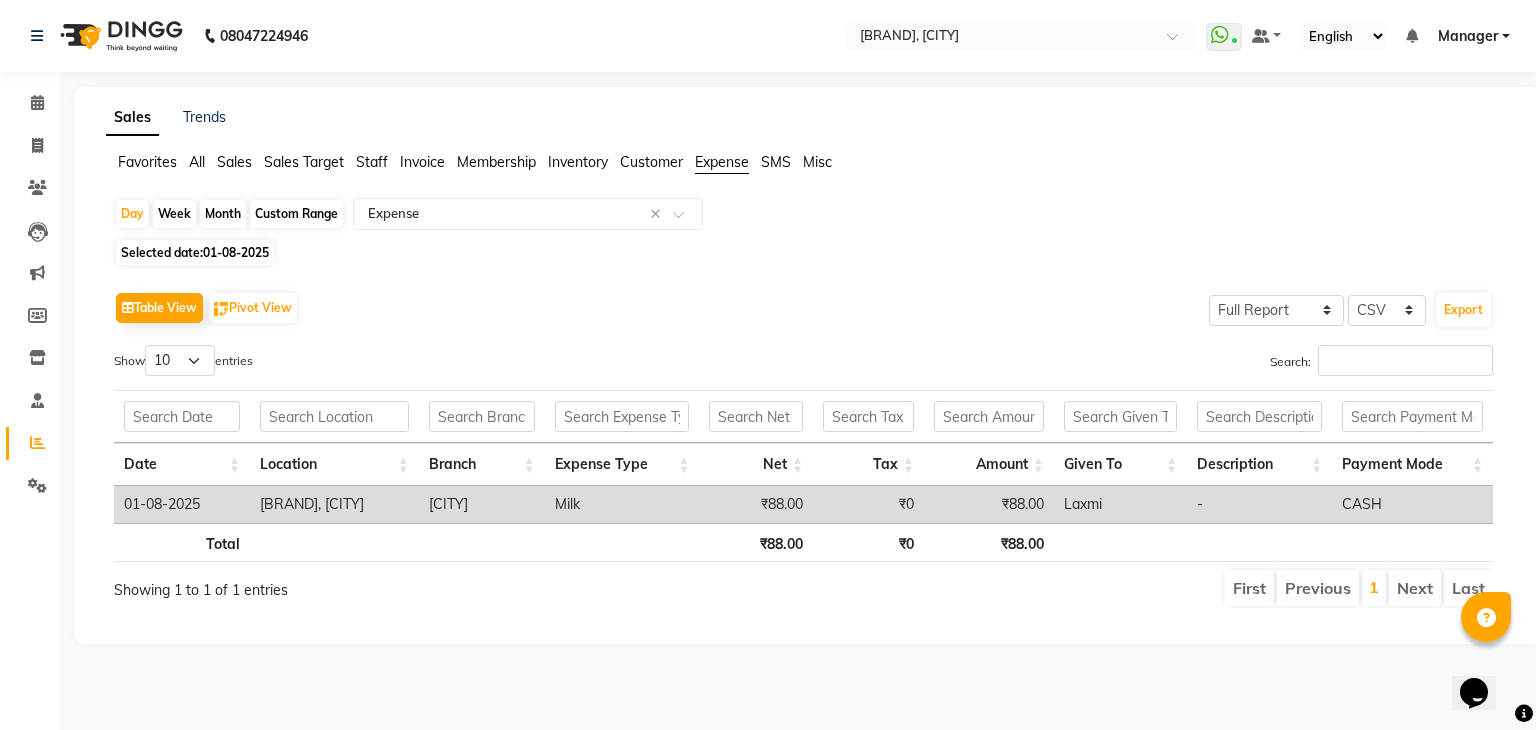 click on "01-08-2025" 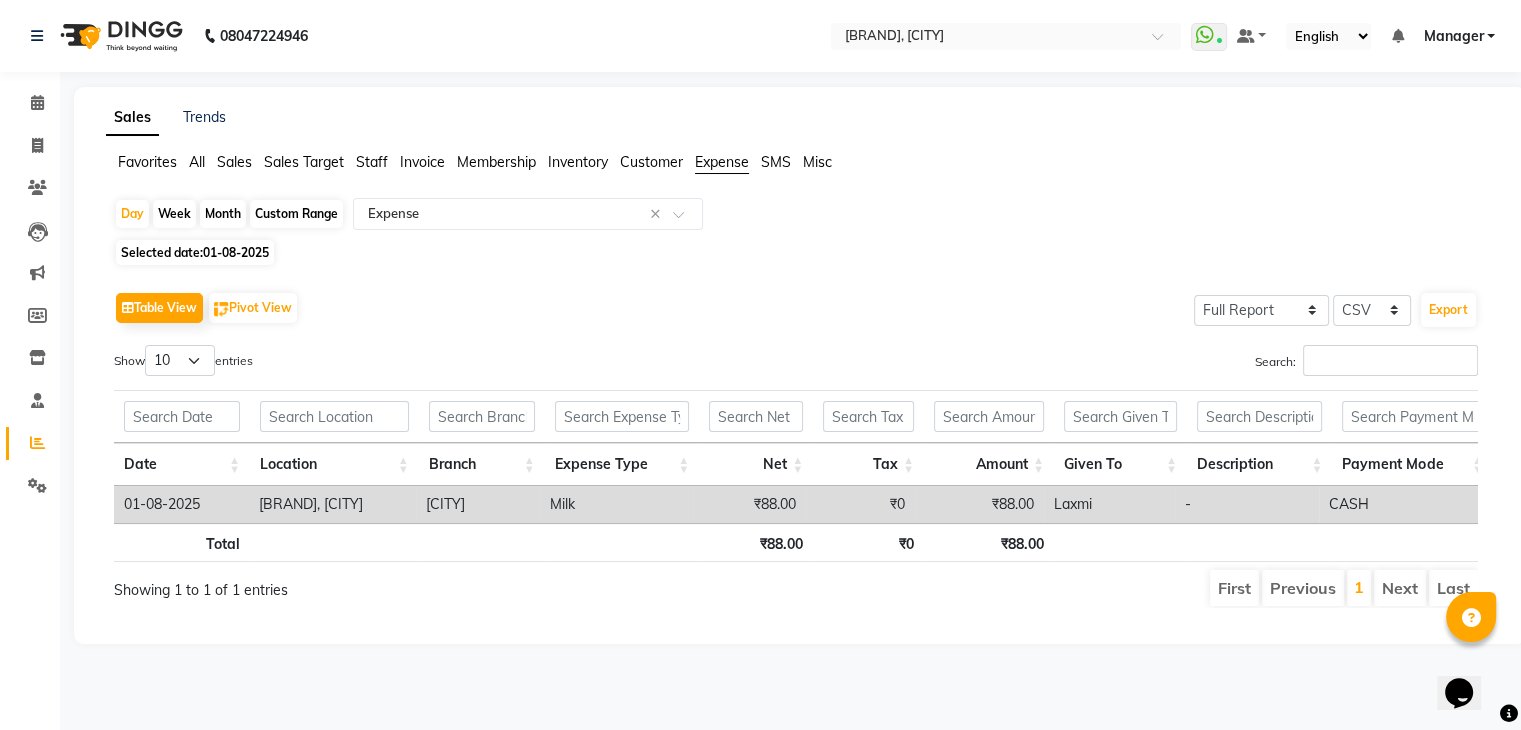 select on "8" 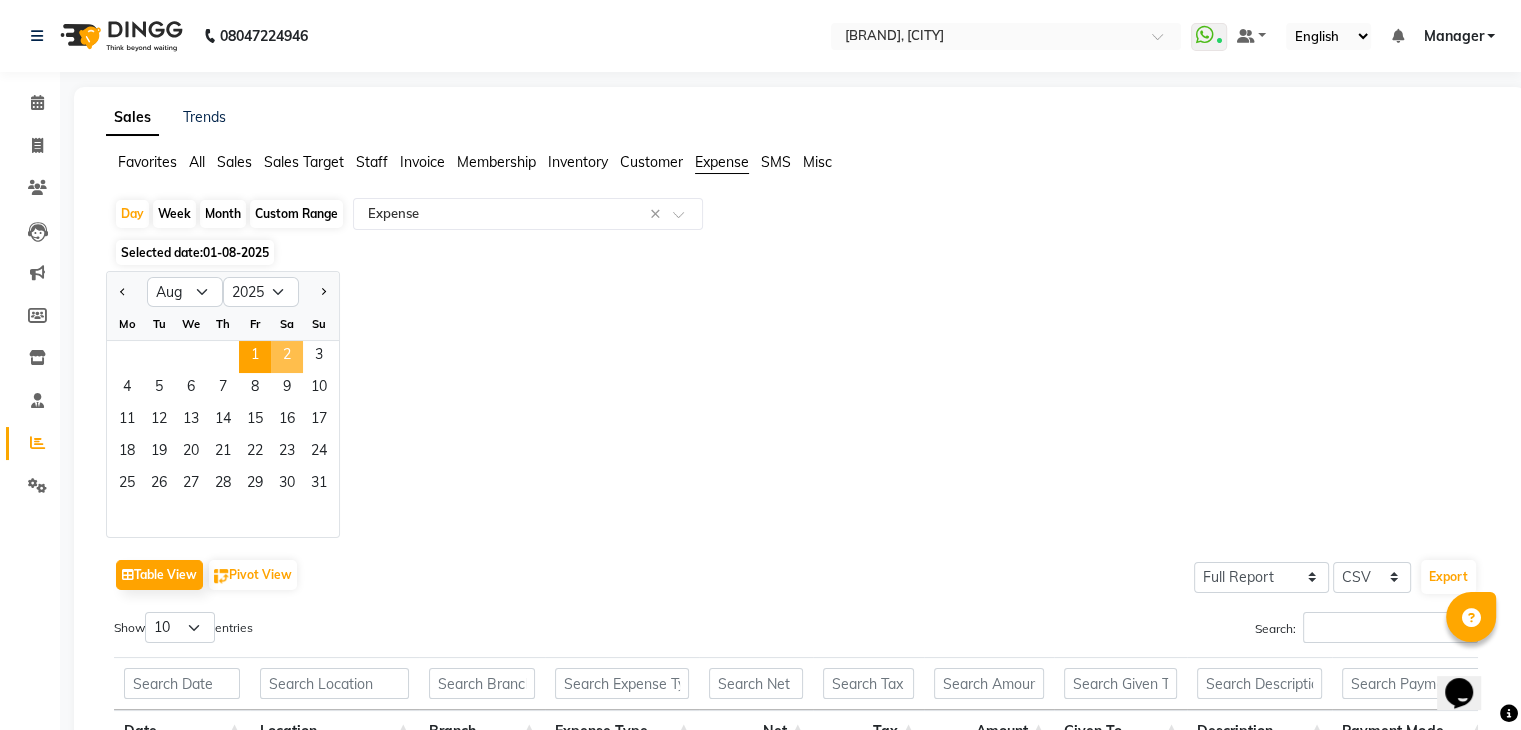 click on "2" 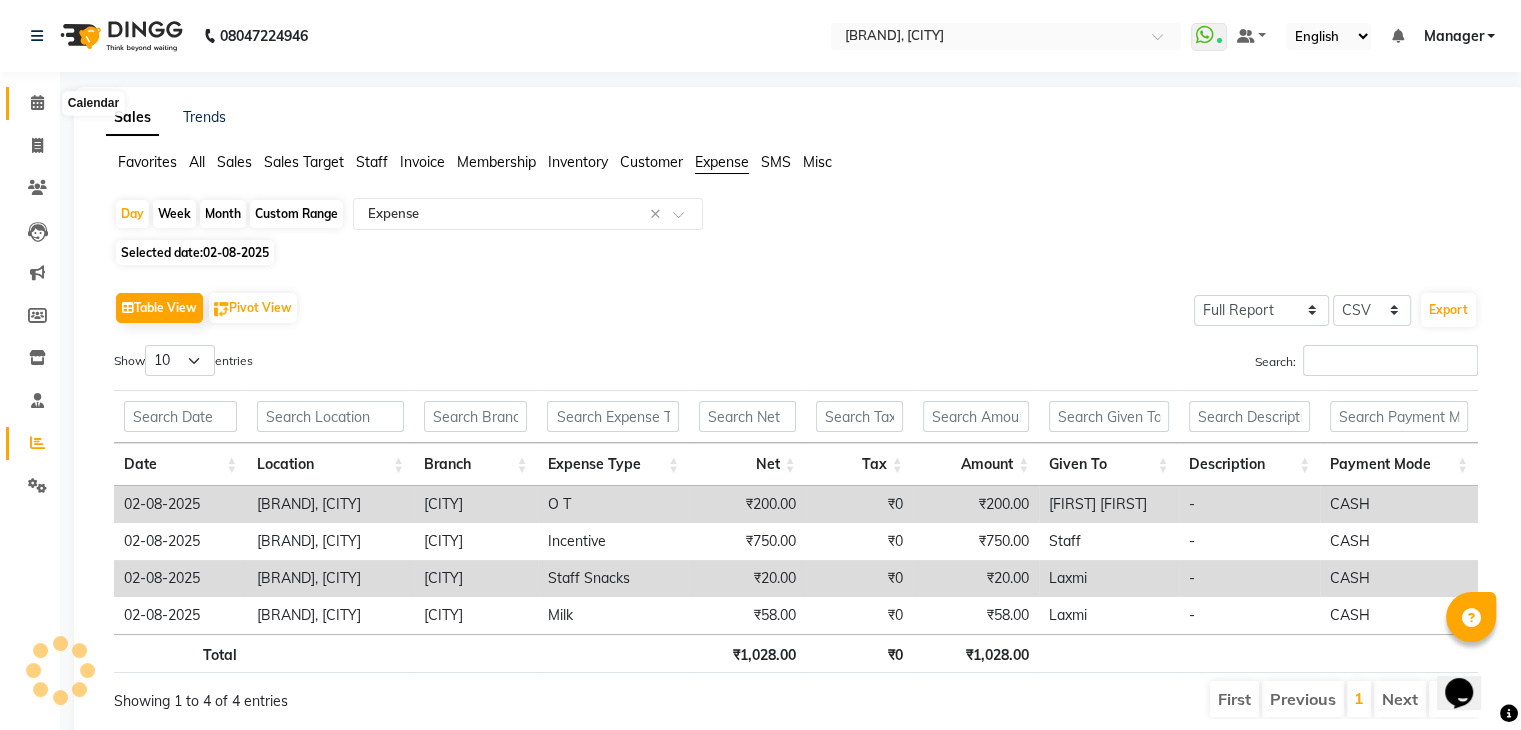 click 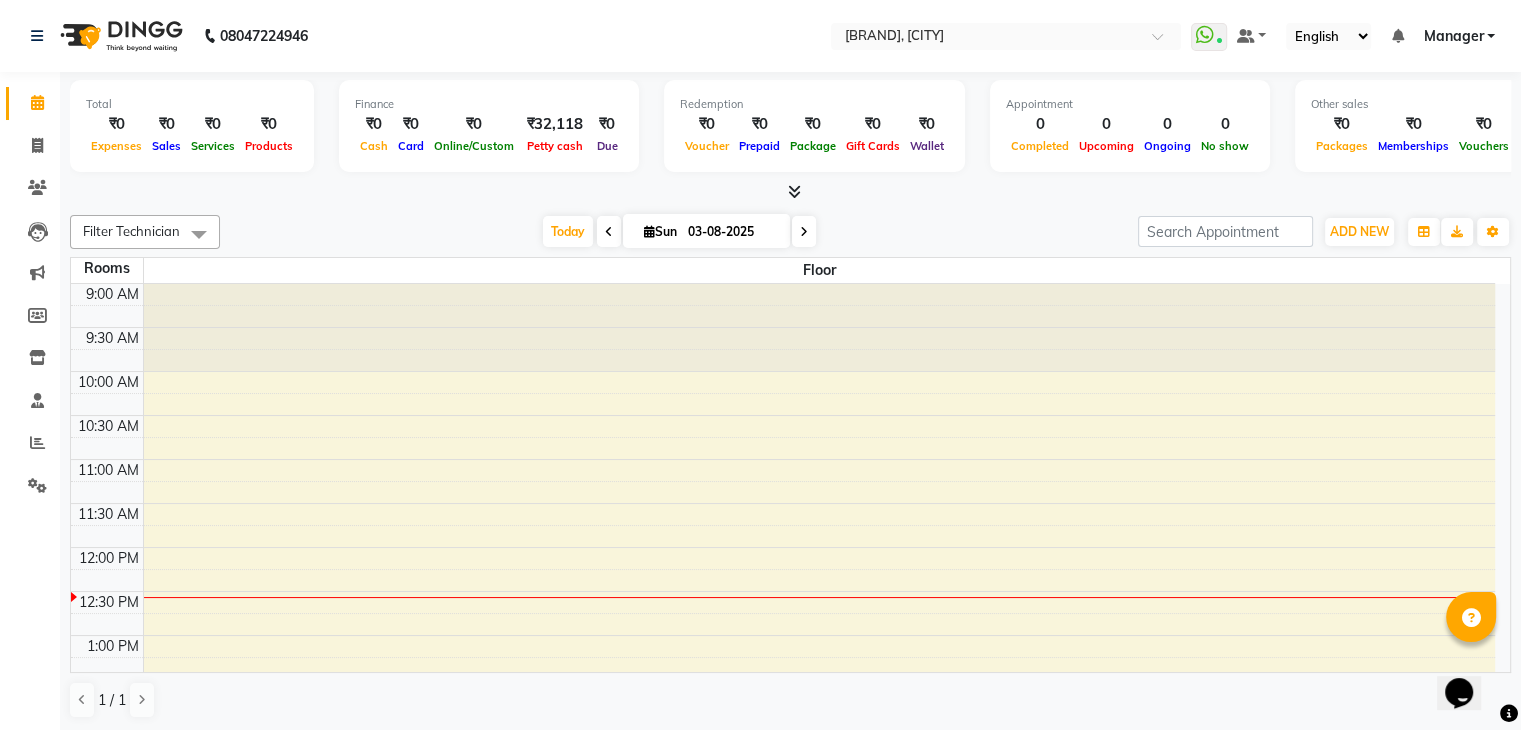 scroll, scrollTop: 0, scrollLeft: 0, axis: both 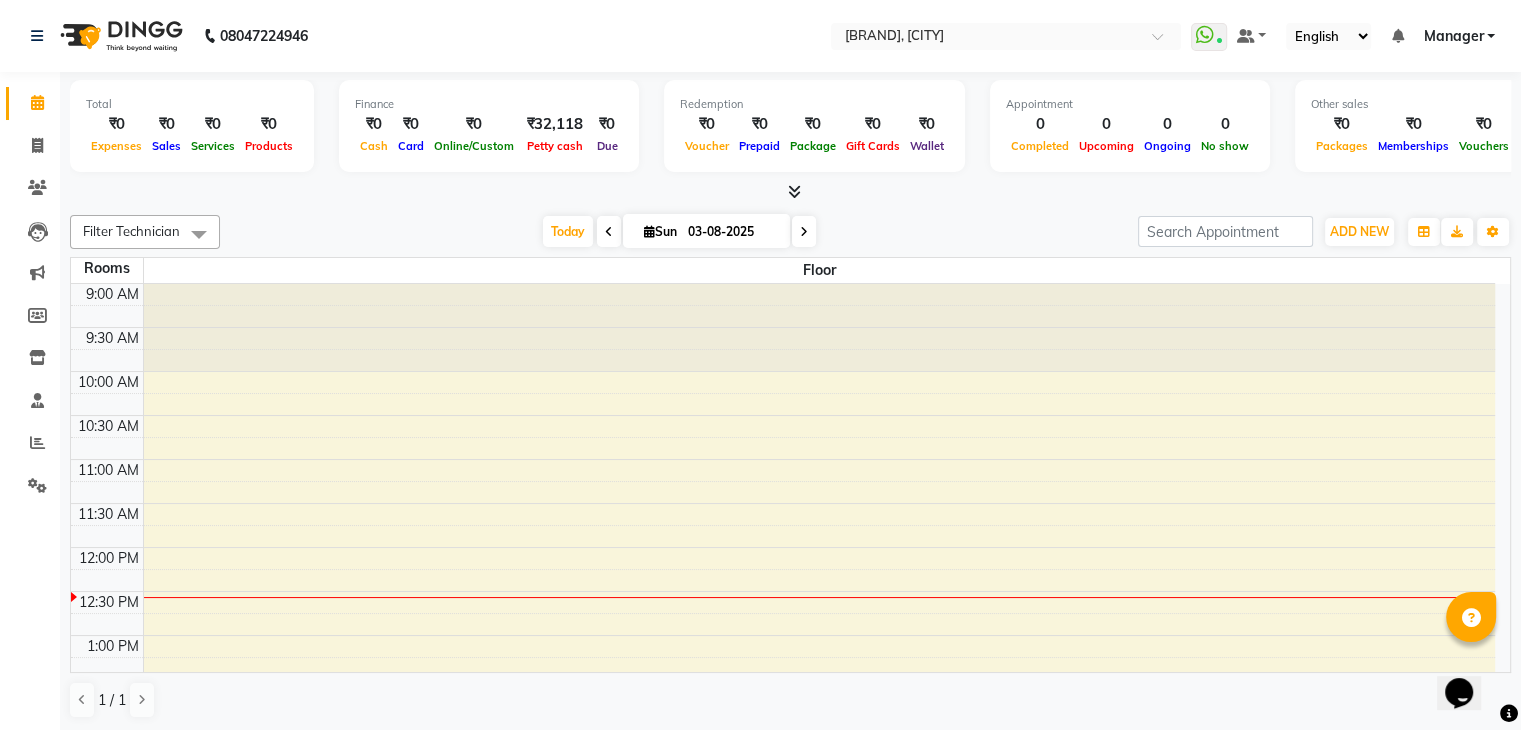 click at bounding box center [790, 192] 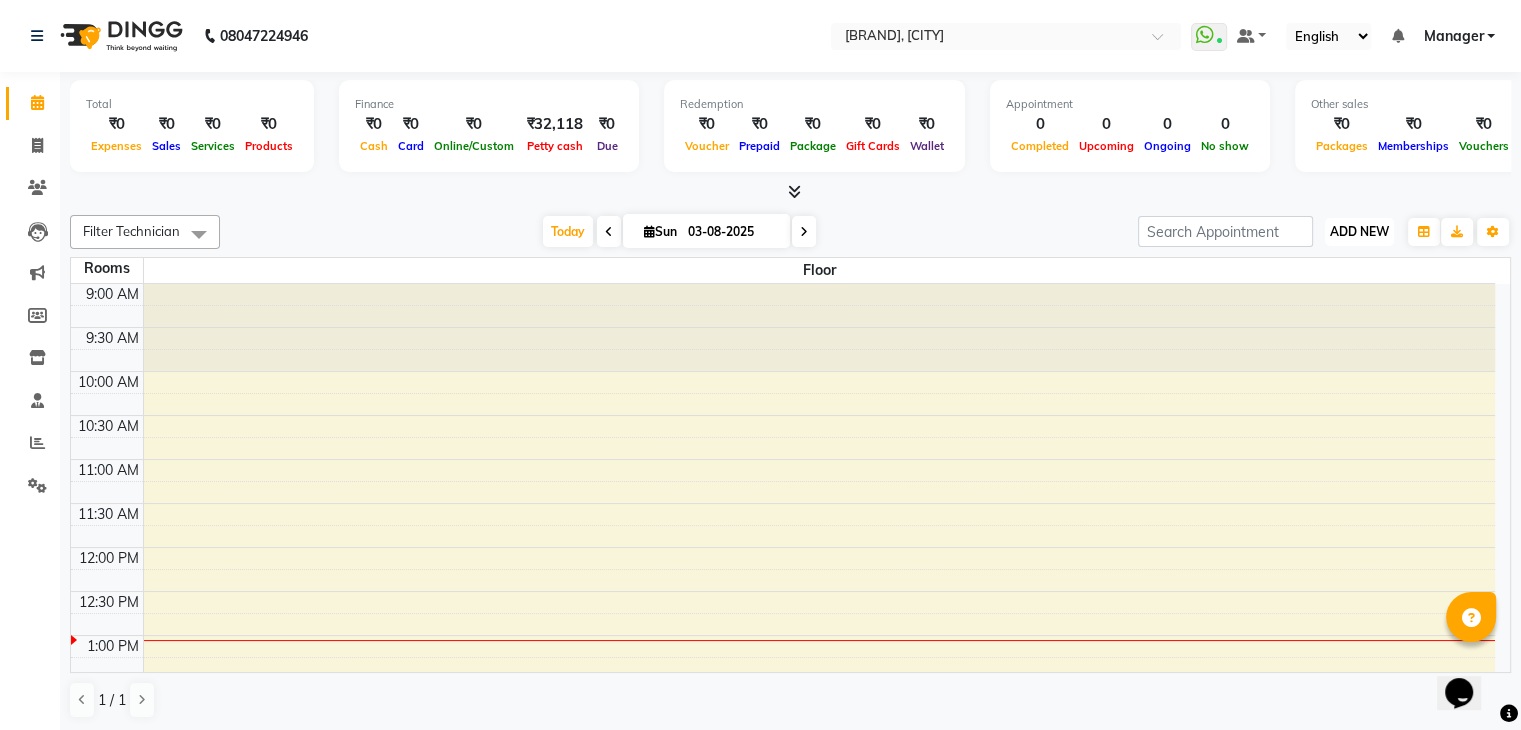 click on "ADD NEW Toggle Dropdown" at bounding box center [1359, 232] 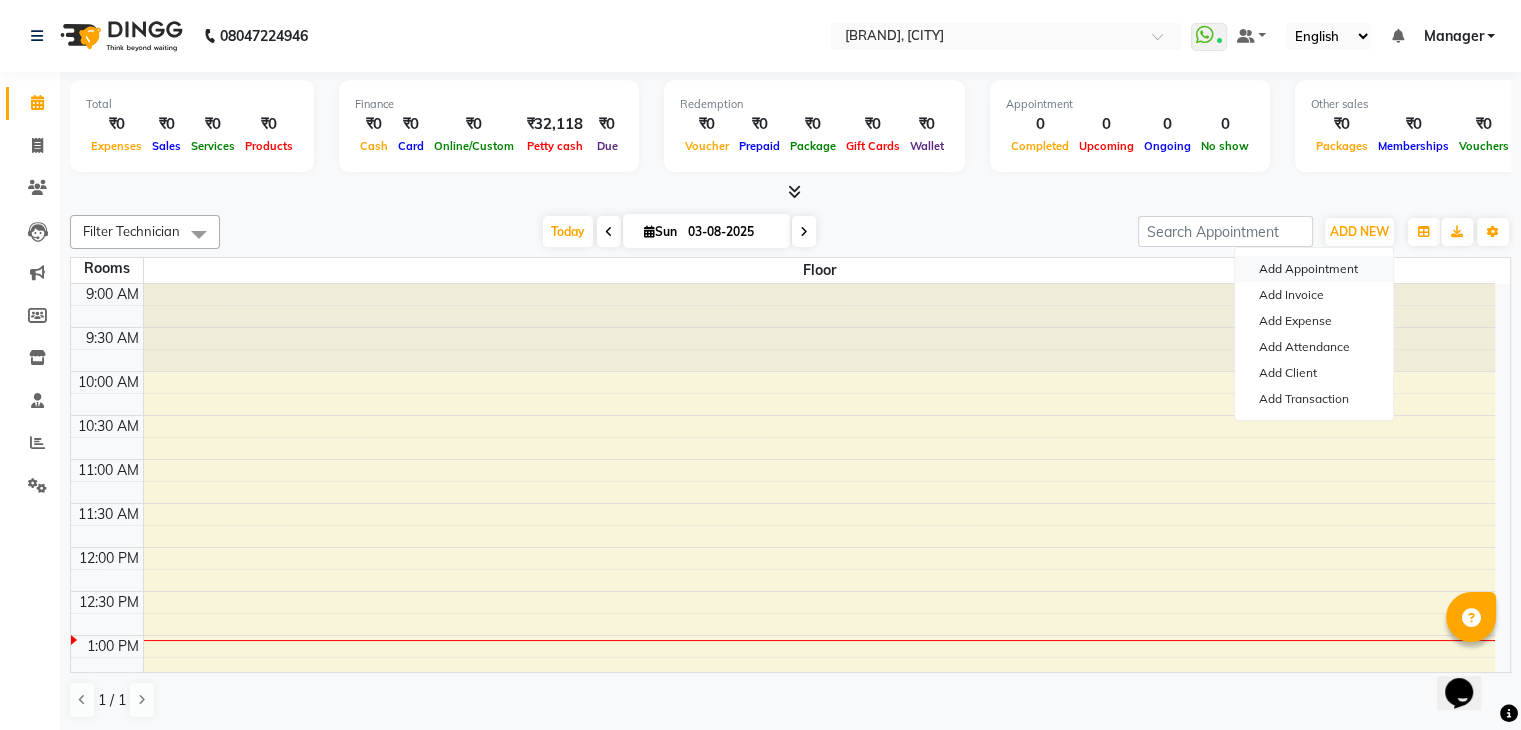 click on "Add Appointment" at bounding box center (1314, 269) 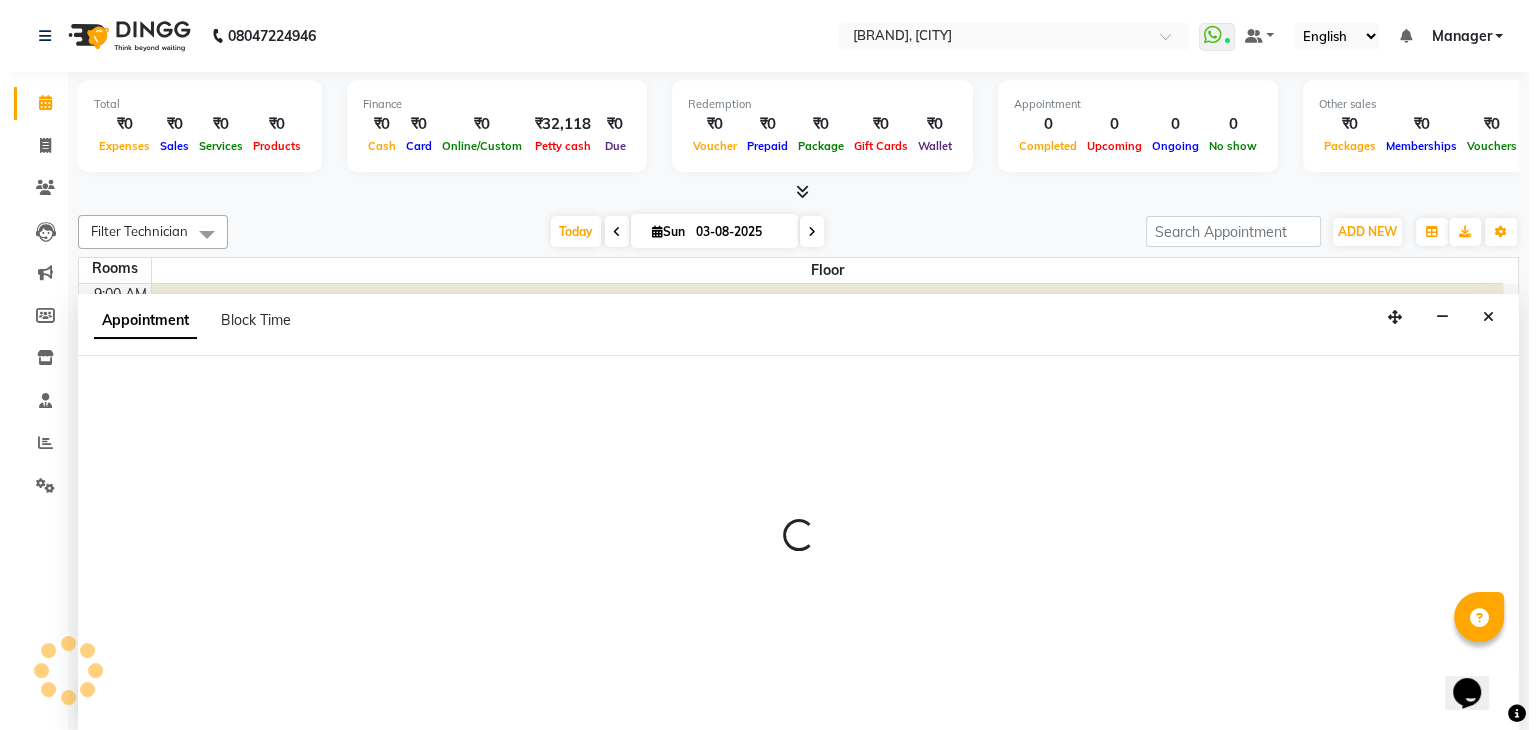 scroll, scrollTop: 1, scrollLeft: 0, axis: vertical 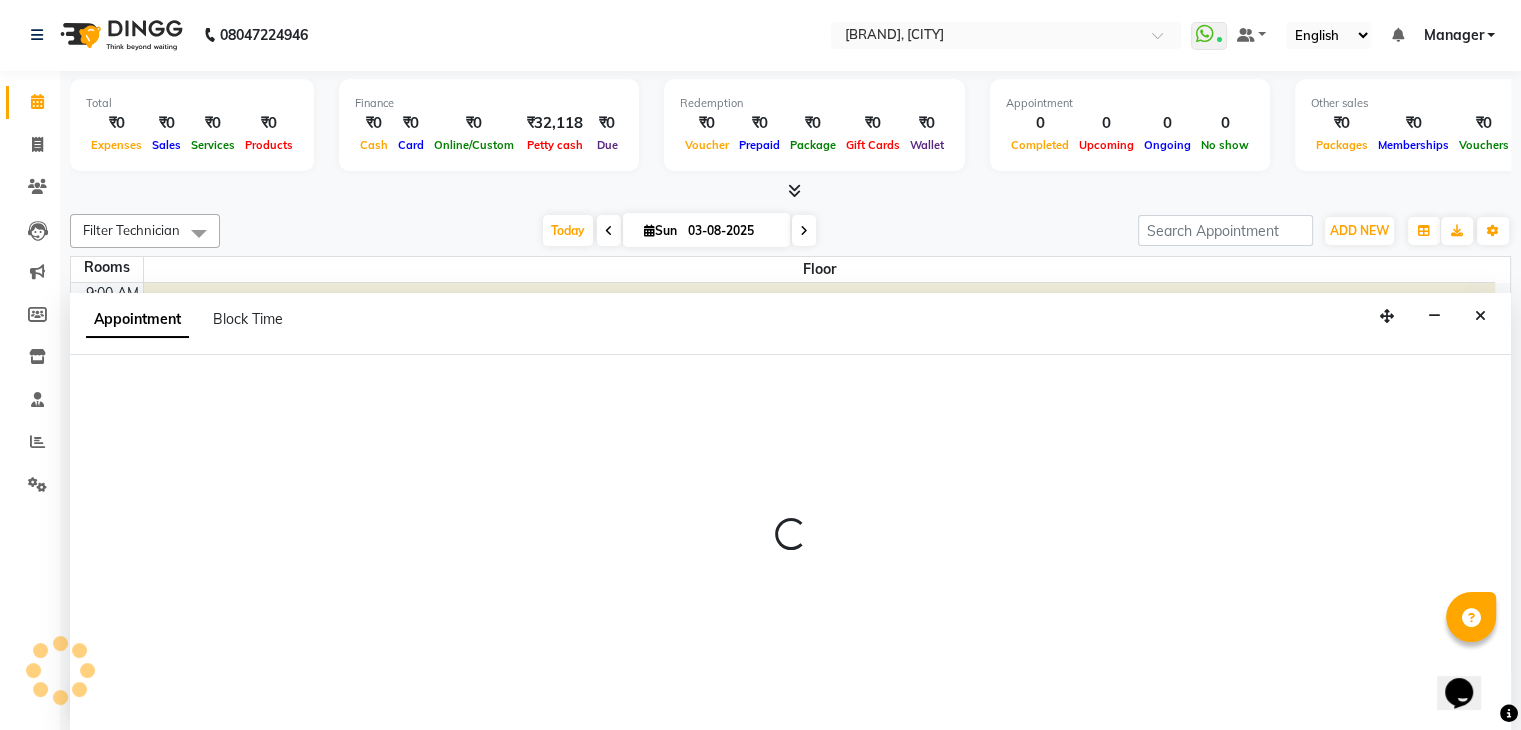 select on "600" 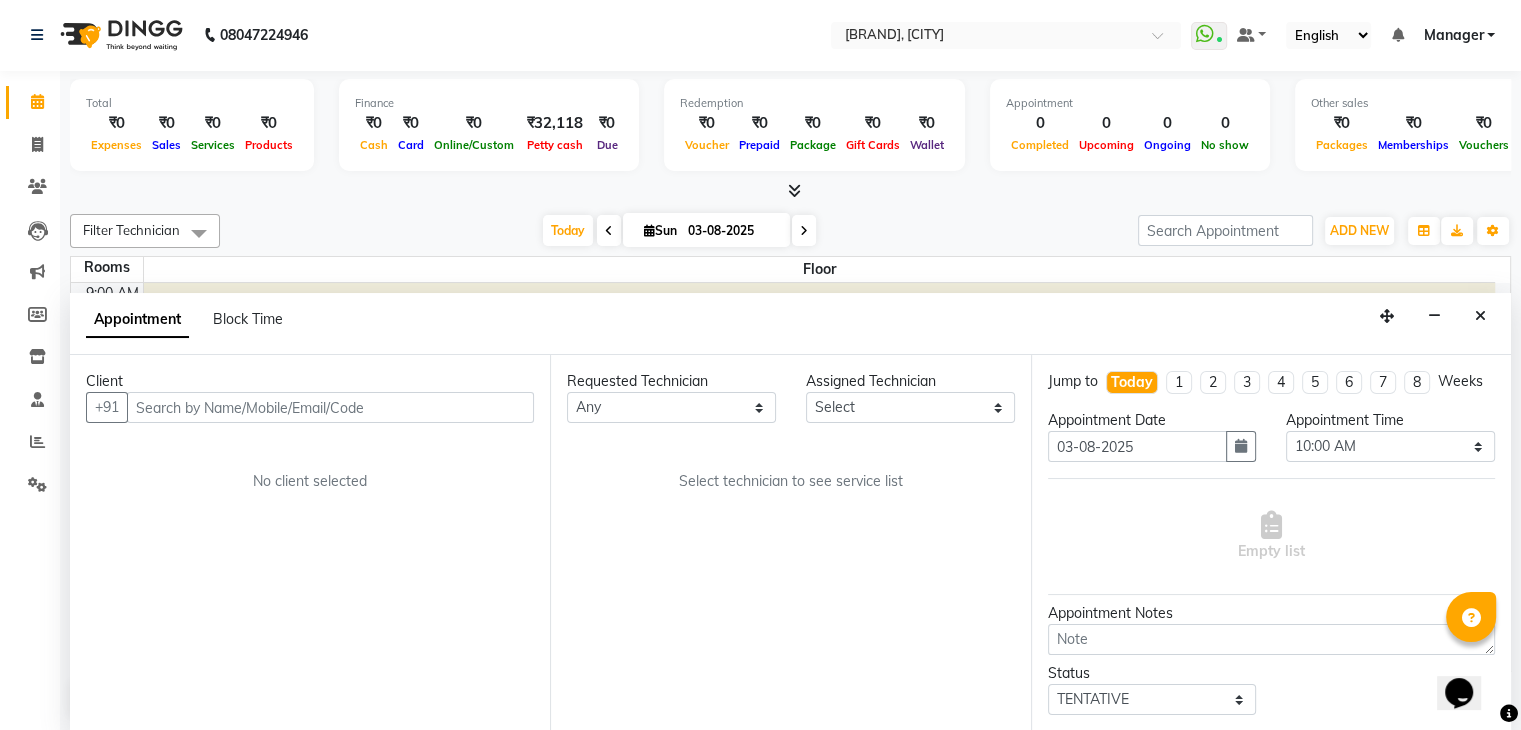 click at bounding box center (330, 407) 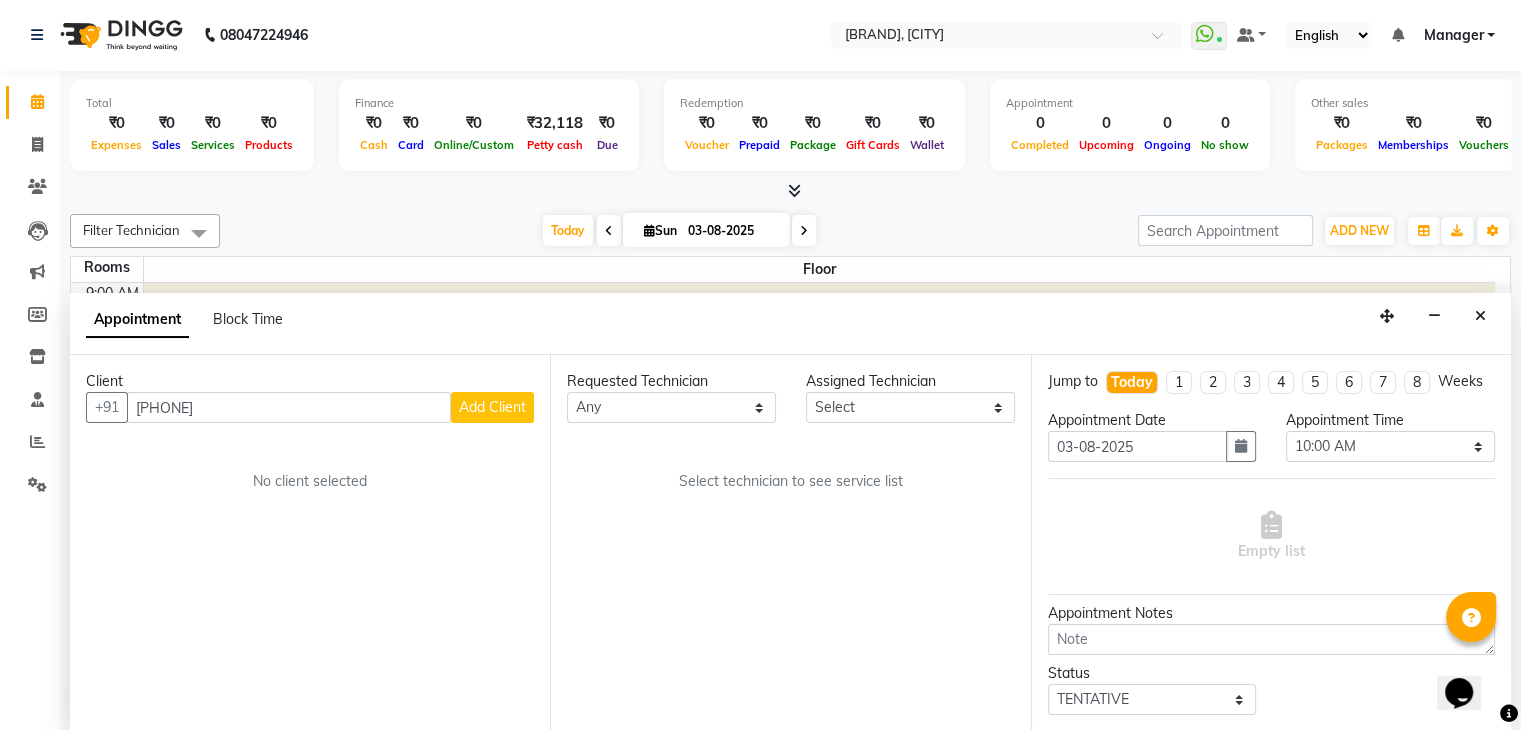 type on "[PHONE]" 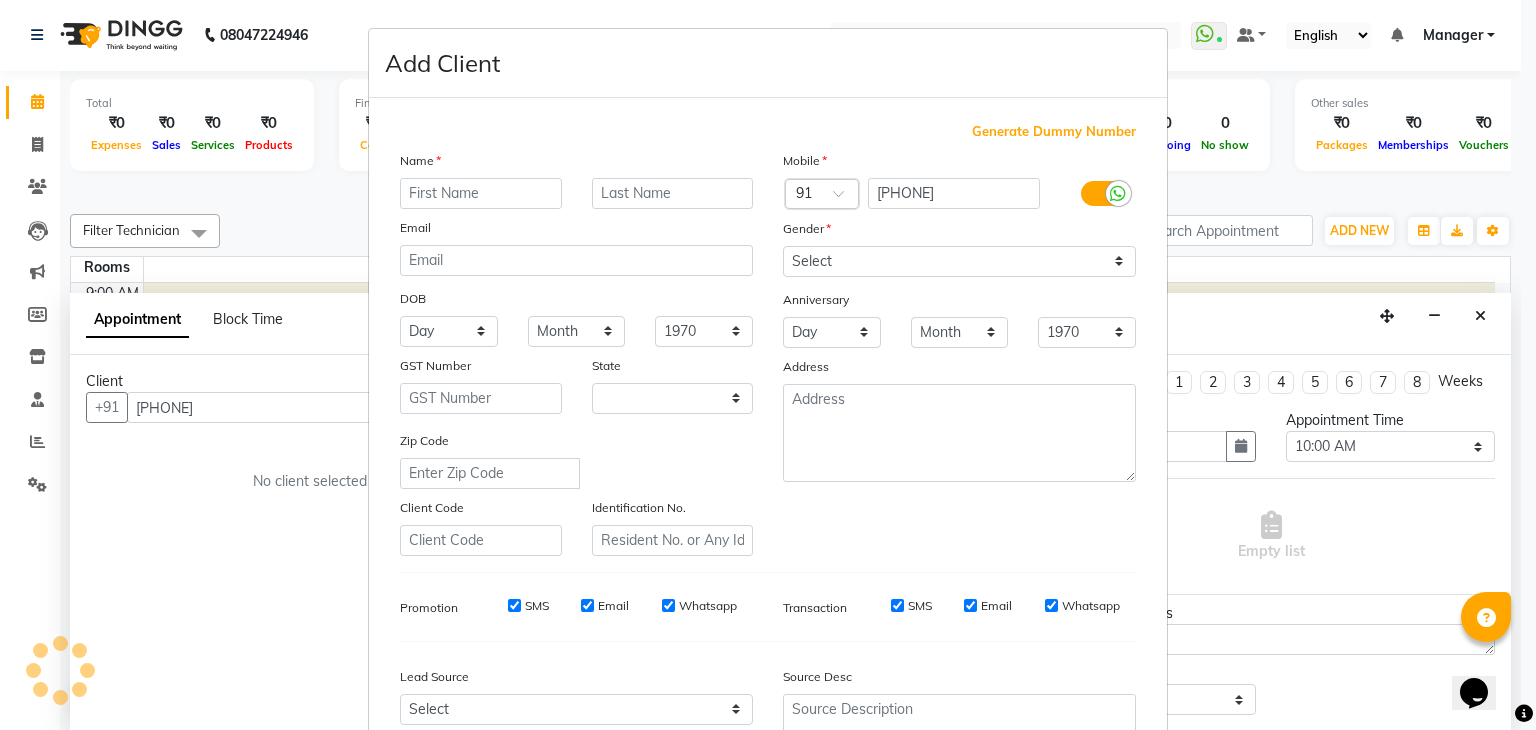select on "21" 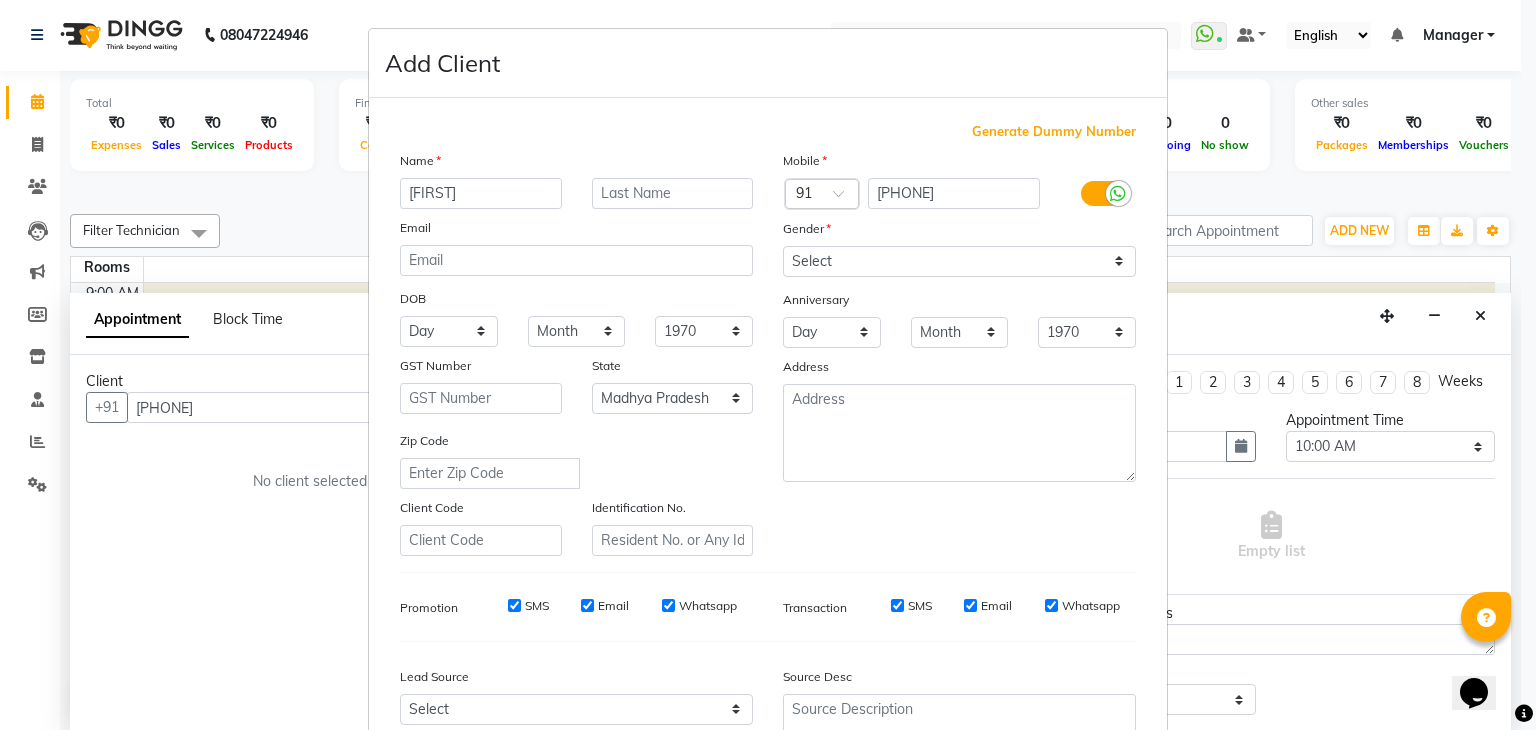 type on "[FIRST]" 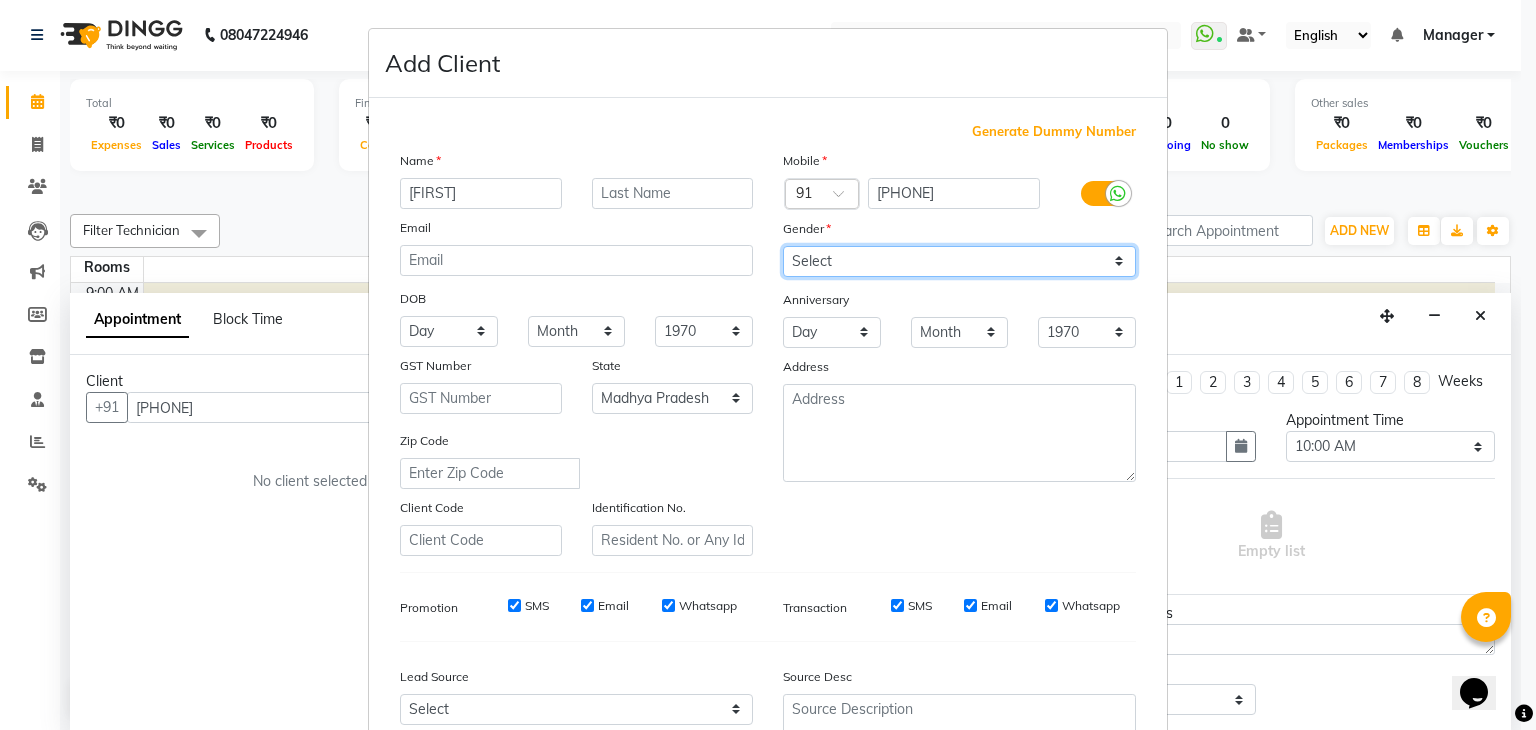 click on "Select Male Female Other Prefer Not To Say" at bounding box center [959, 261] 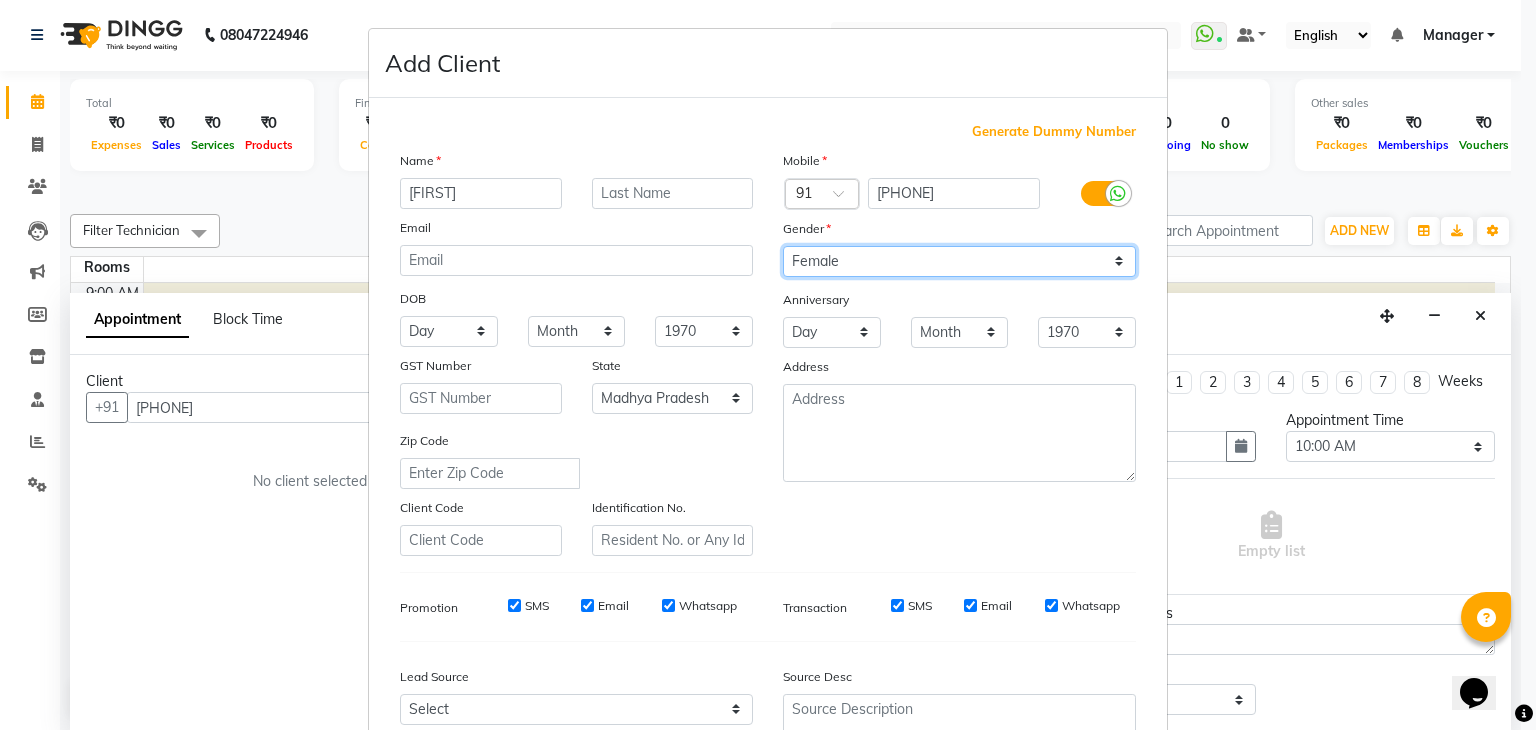 click on "Select Male Female Other Prefer Not To Say" at bounding box center (959, 261) 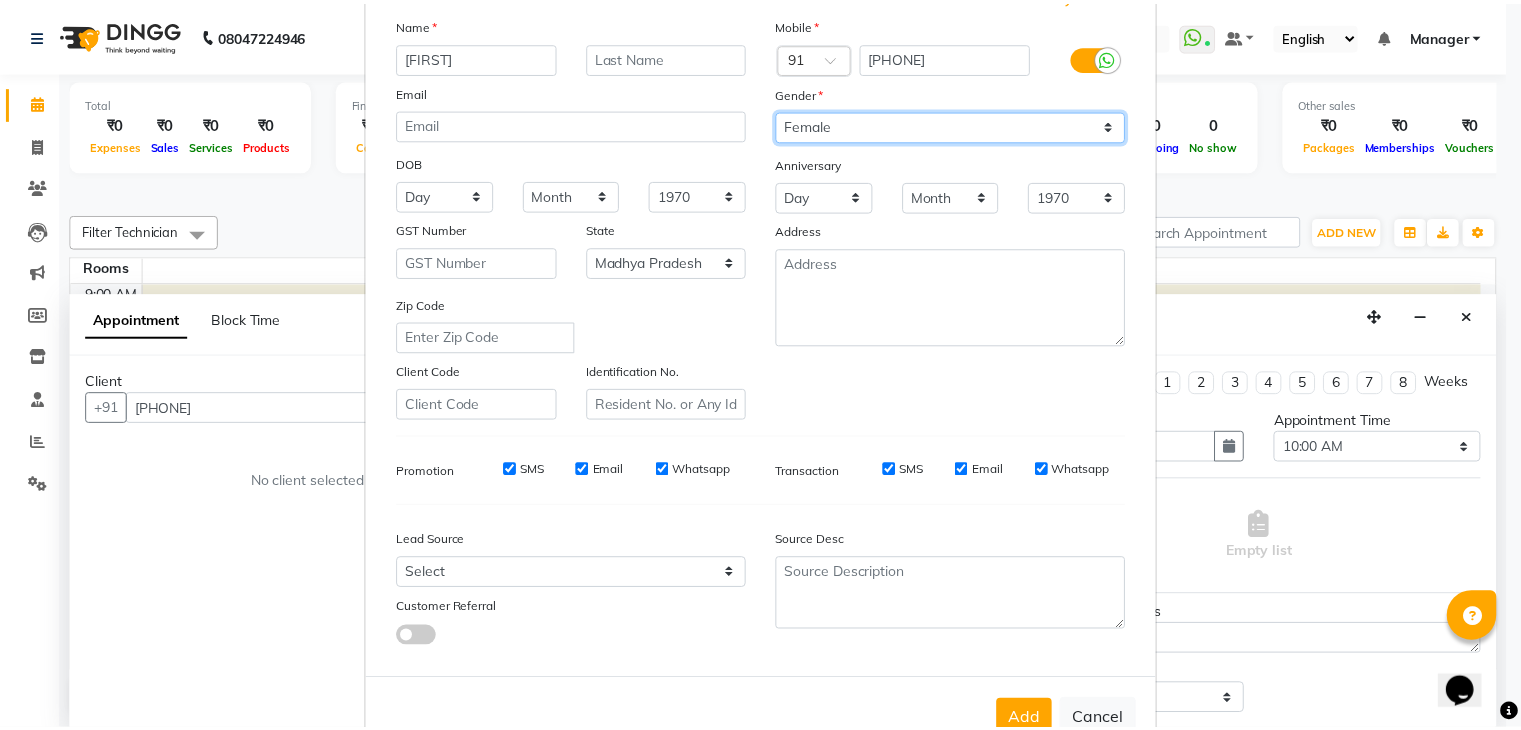 scroll, scrollTop: 144, scrollLeft: 0, axis: vertical 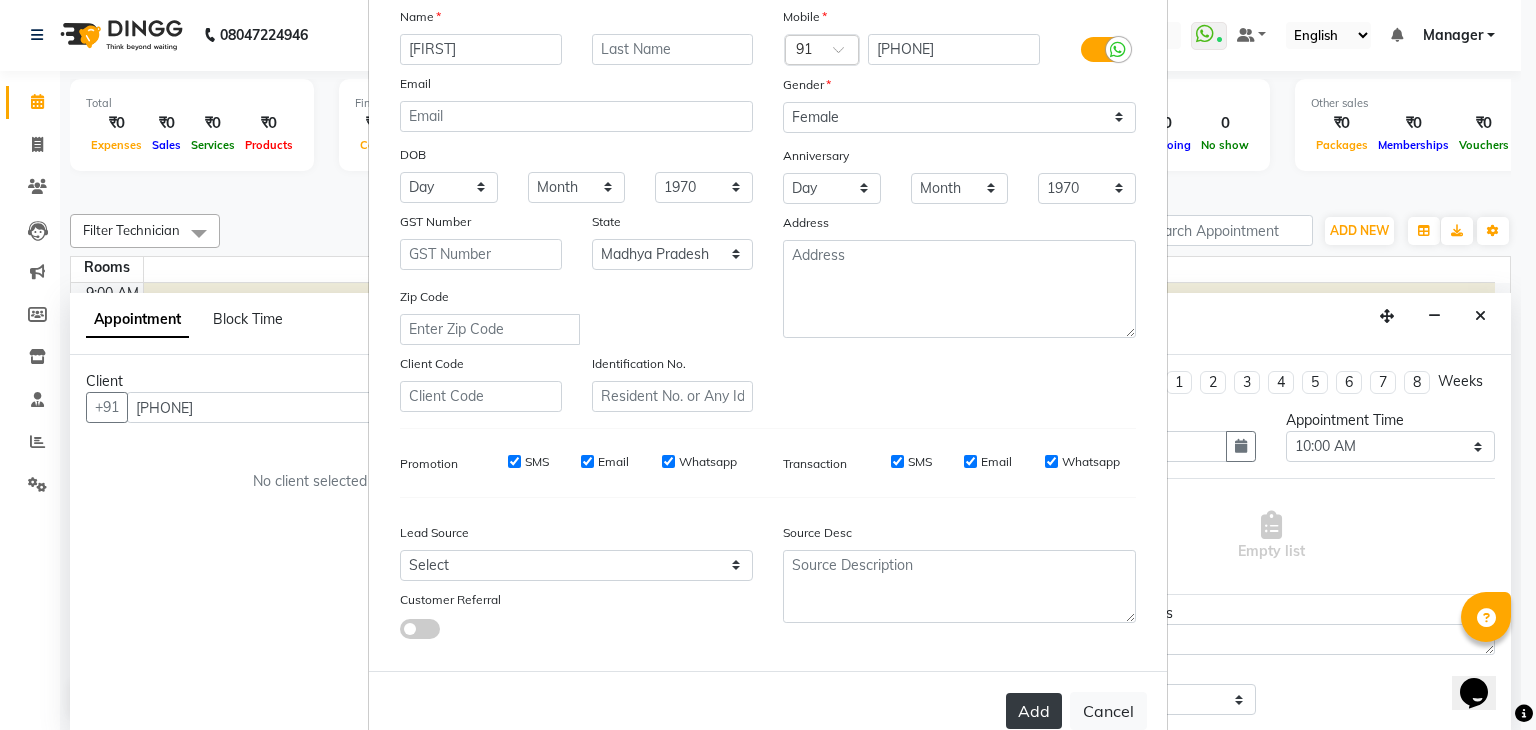 click on "Add" at bounding box center (1034, 711) 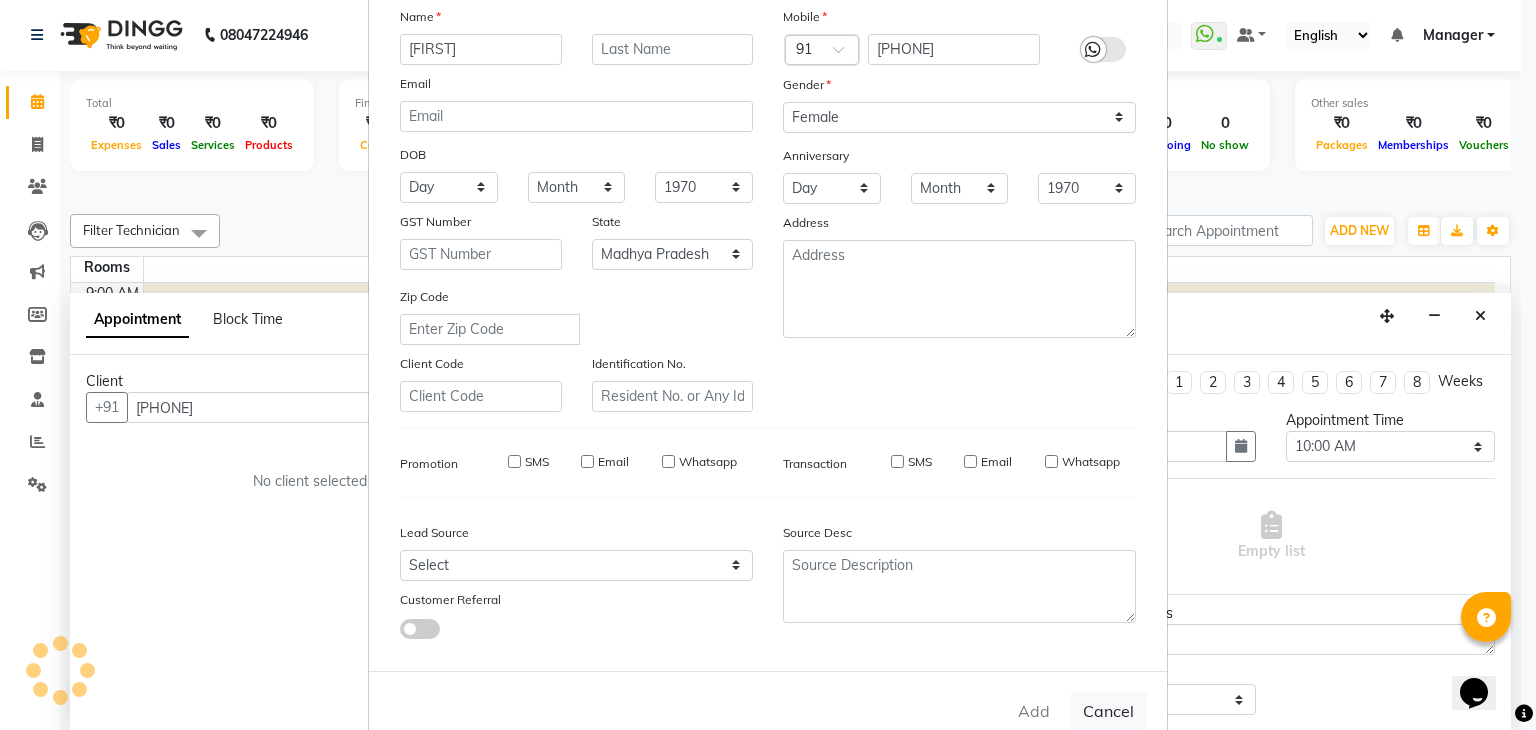type on "98******08" 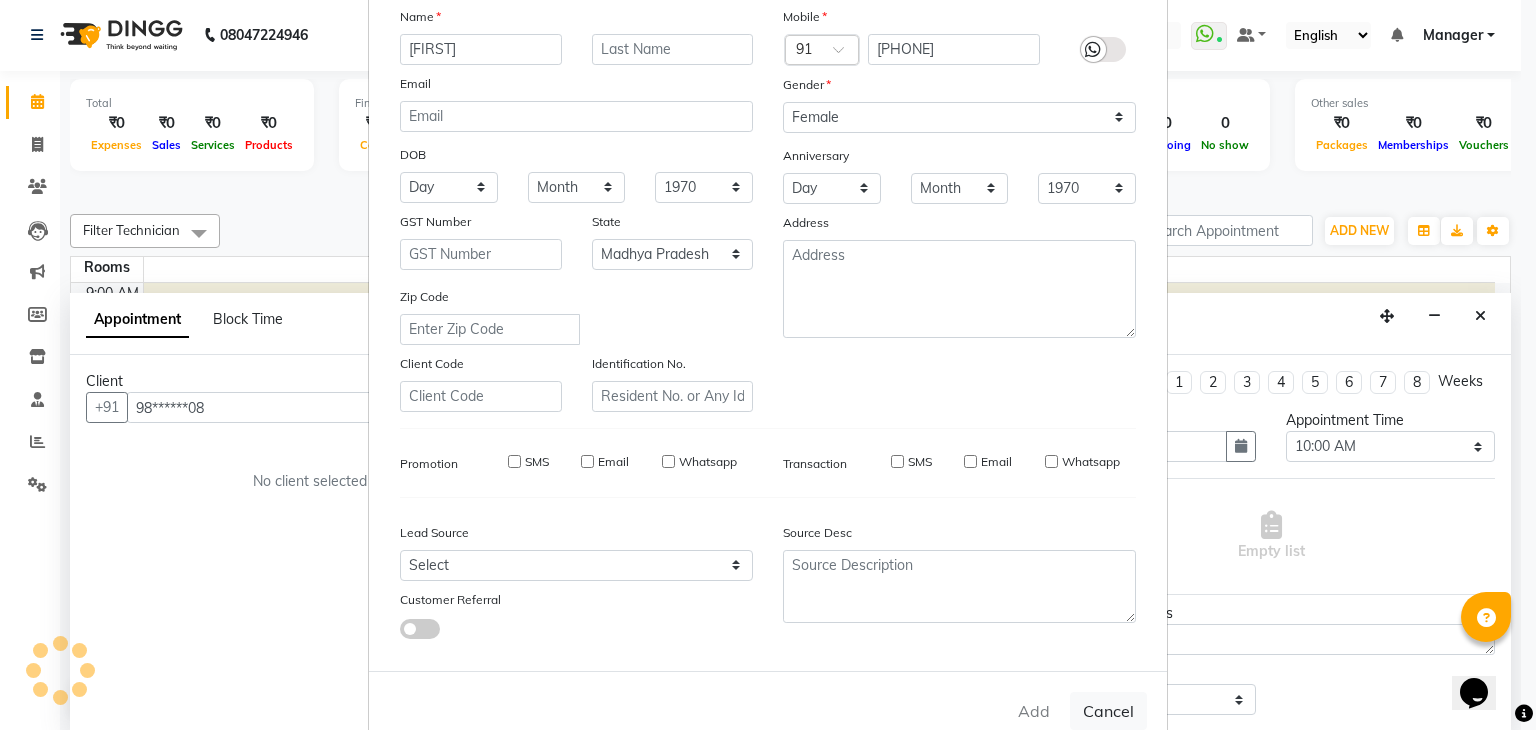 type 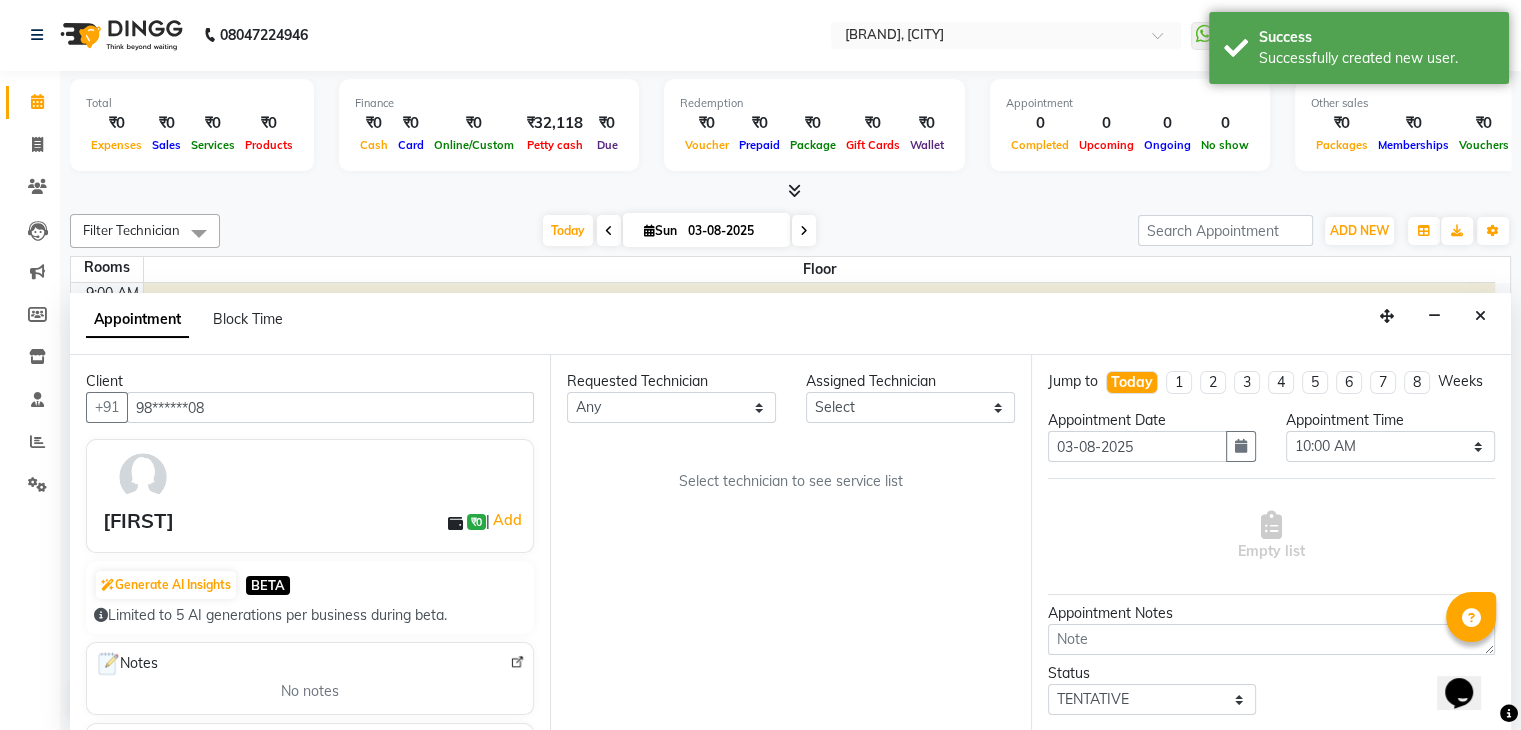 click on "Requested Technician Any [FIRST] [FIRST] [FIRST] [FIRST] [FIRST] [FIRST] [FIRST] [FIRST] [FIRST] [FIRST] [FIRST] [FIRST] Assigned Technician Select [FIRST] [FIRST] [FIRST] [FIRST] [FIRST] [FIRST] [FIRST] [FIRST] [FIRST] [FIRST] [FIRST] [FIRST] Select technician to see service list" at bounding box center [790, 543] 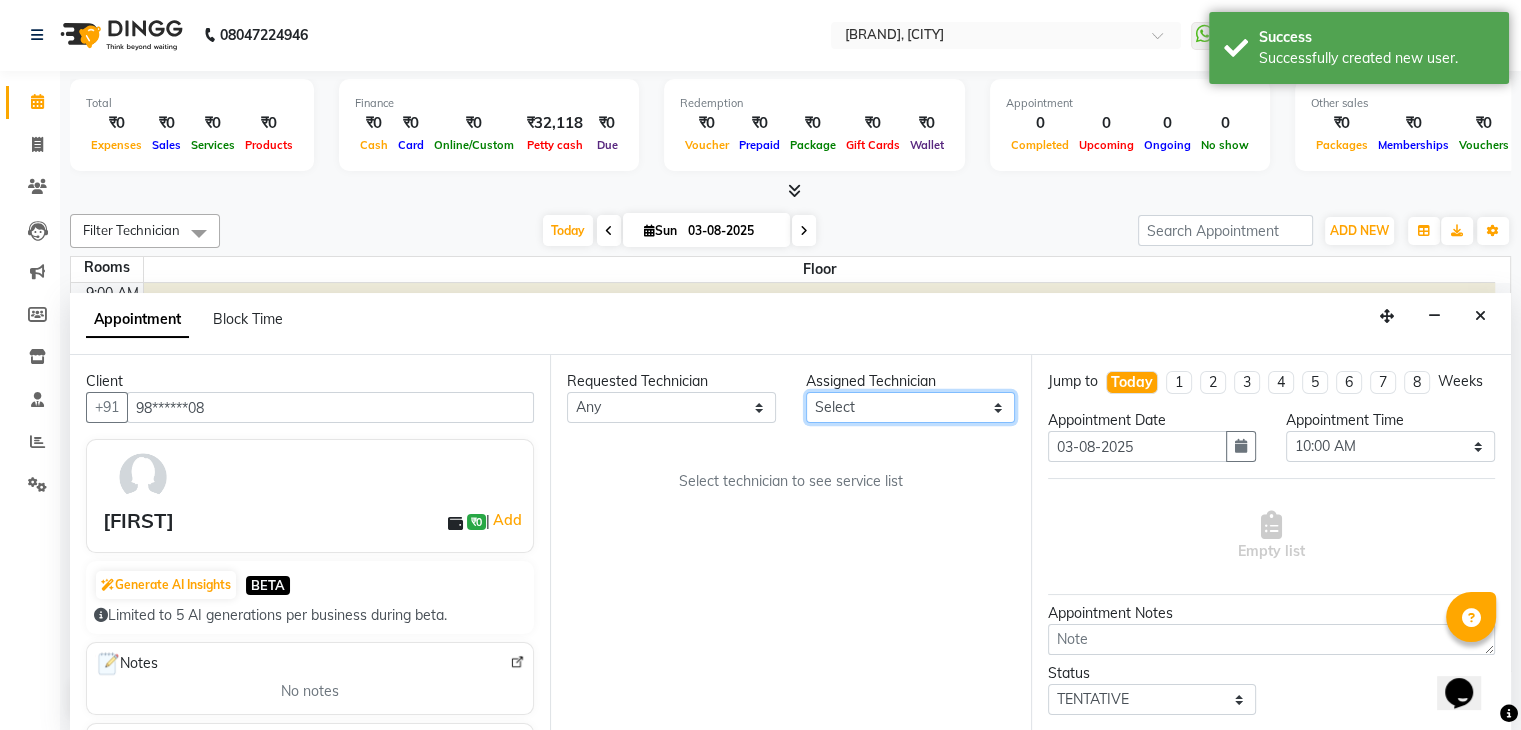 click on "Select [FIRST] [FIRST] [FIRST] [FIRST] [FIRST] [FIRST] [FIRST] [FIRST] [FIRST] [FIRST] [FIRST] [FIRST]" at bounding box center (910, 407) 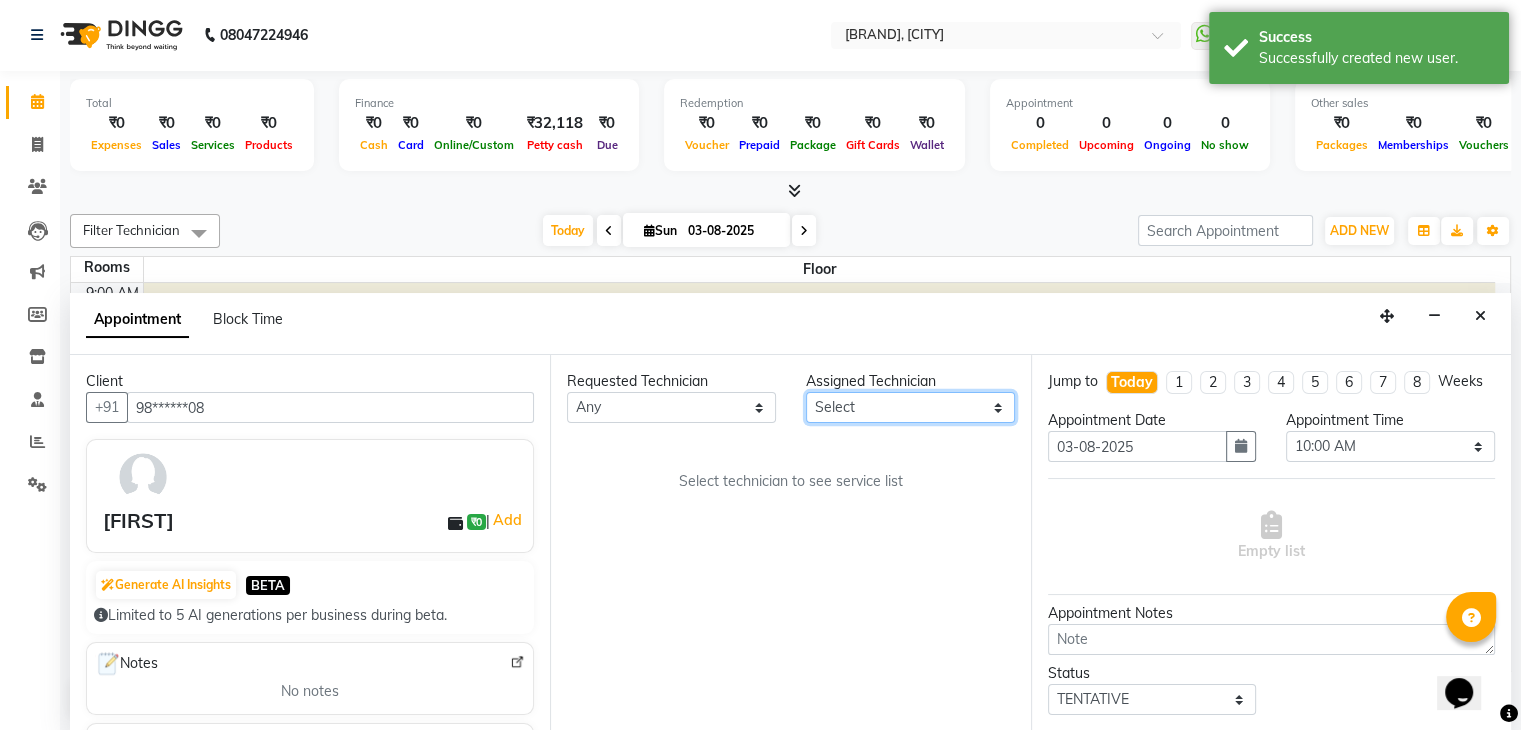 select on "[PHONE]" 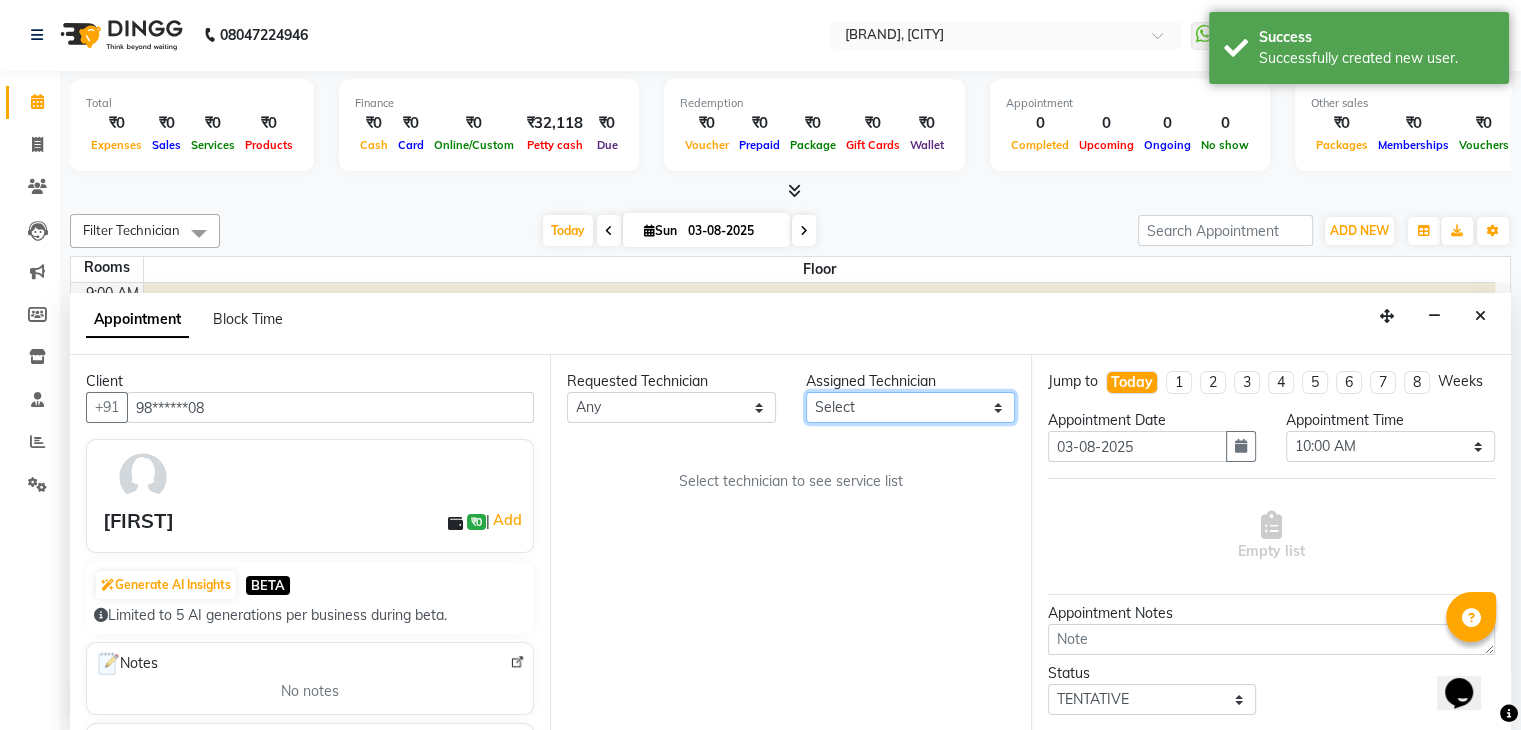click on "Select [FIRST] [FIRST] [FIRST] [FIRST] [FIRST] [FIRST] [FIRST] [FIRST] [FIRST] [FIRST] [FIRST] [FIRST]" at bounding box center [910, 407] 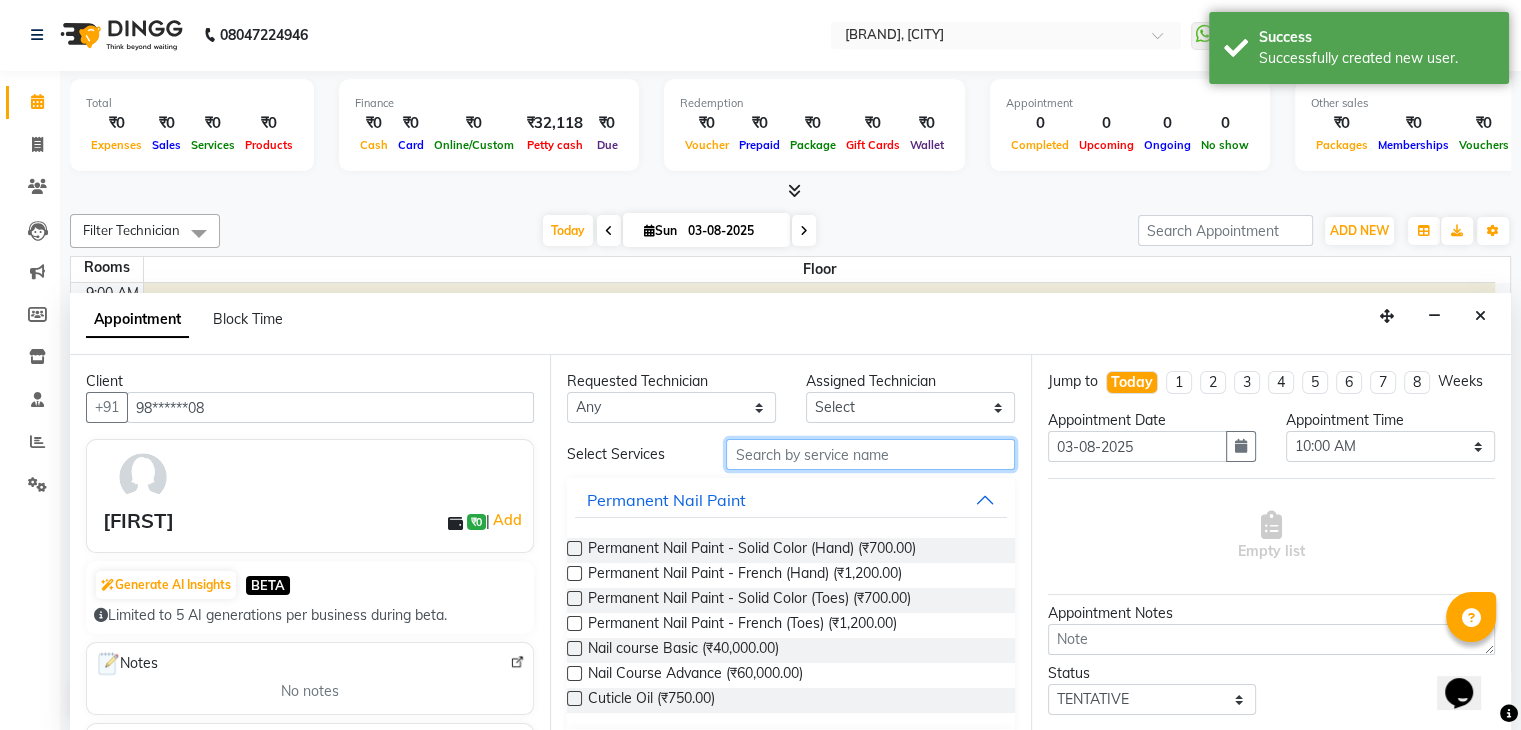 click at bounding box center [870, 454] 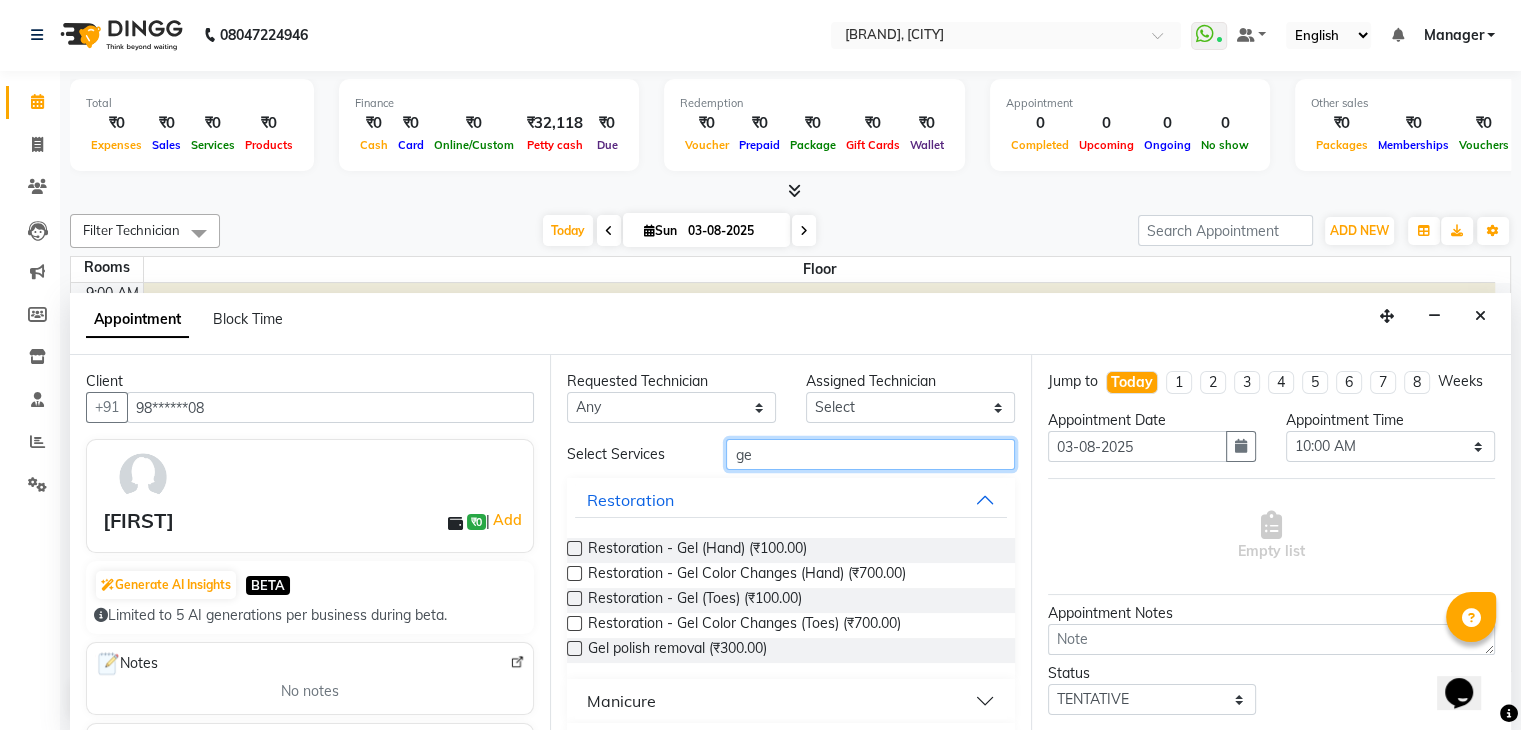 type on "g" 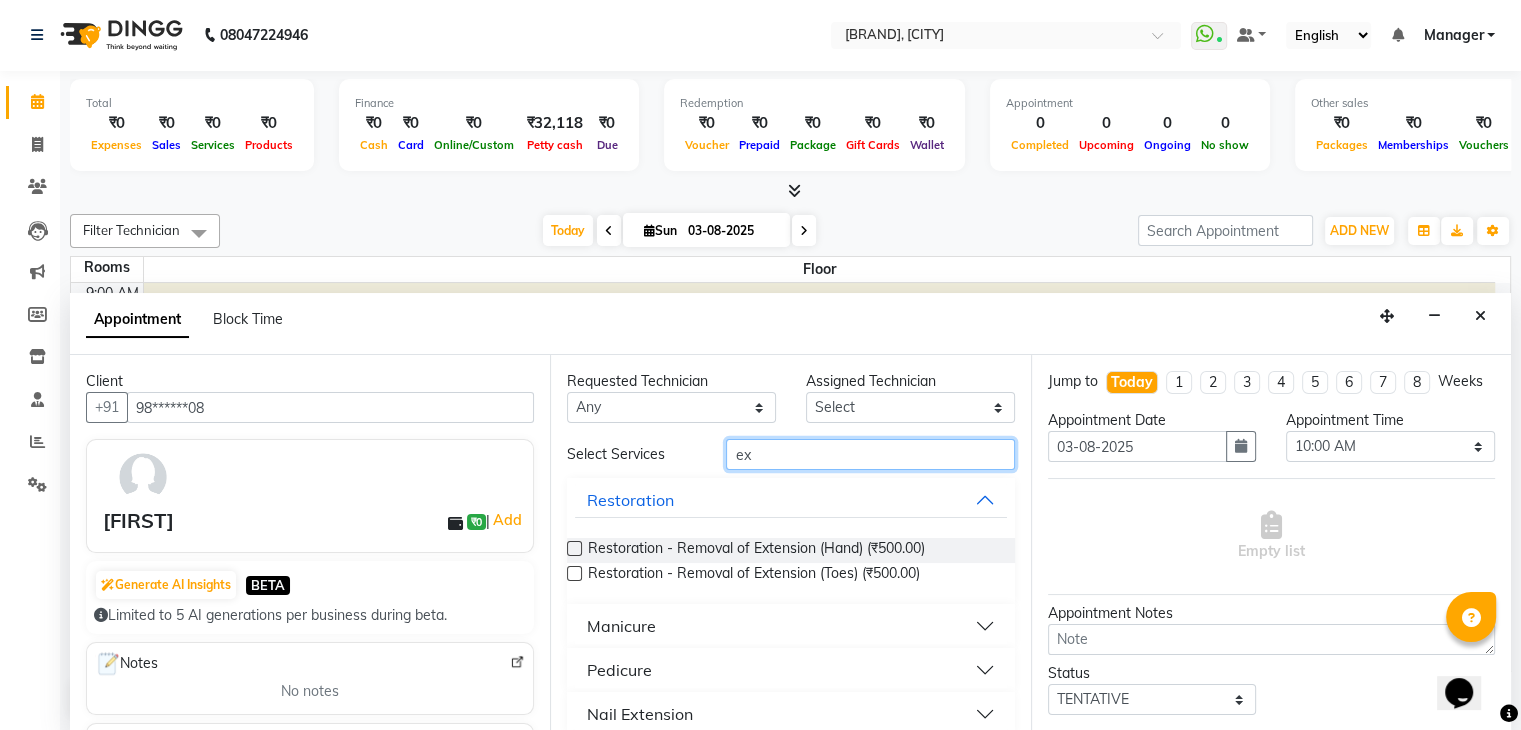 type on "e" 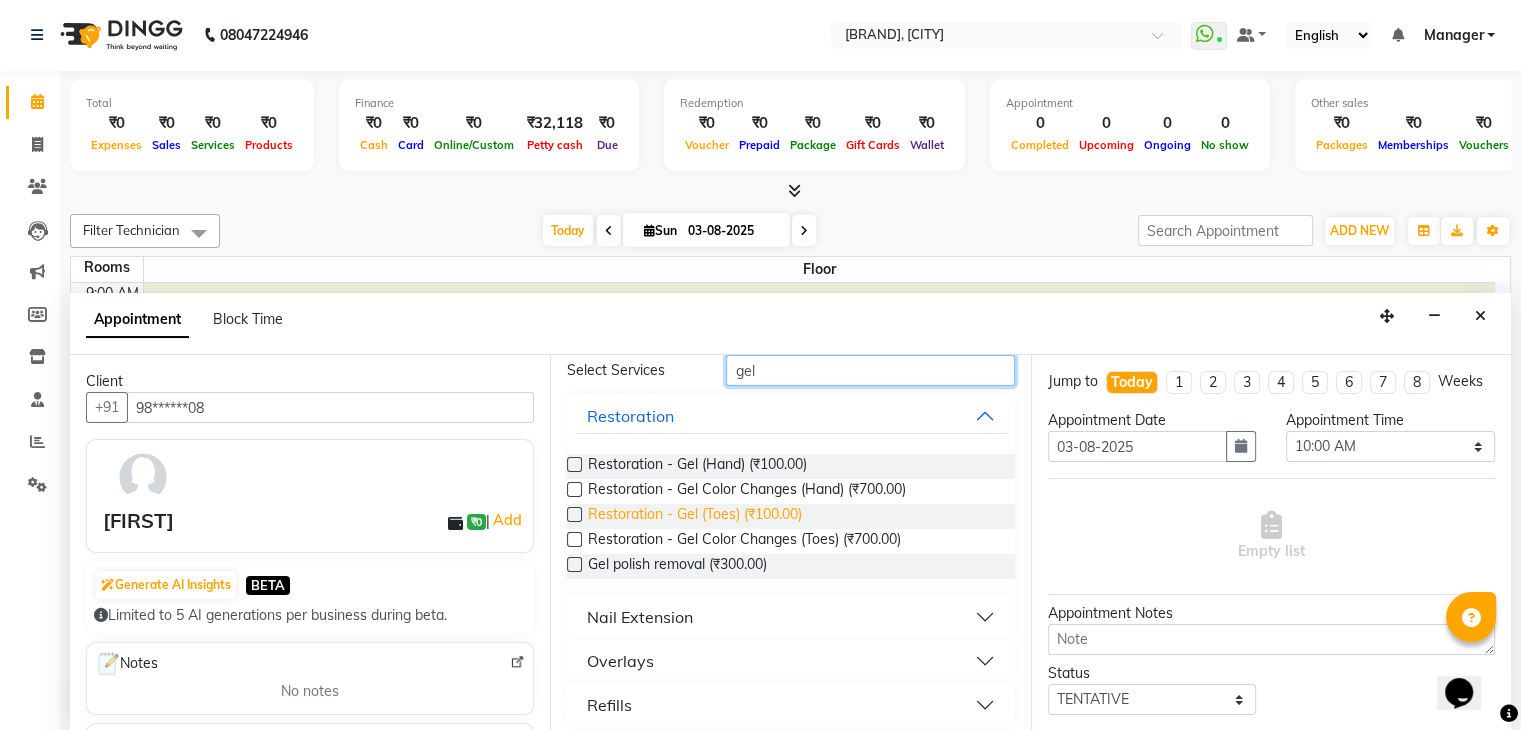 scroll, scrollTop: 86, scrollLeft: 0, axis: vertical 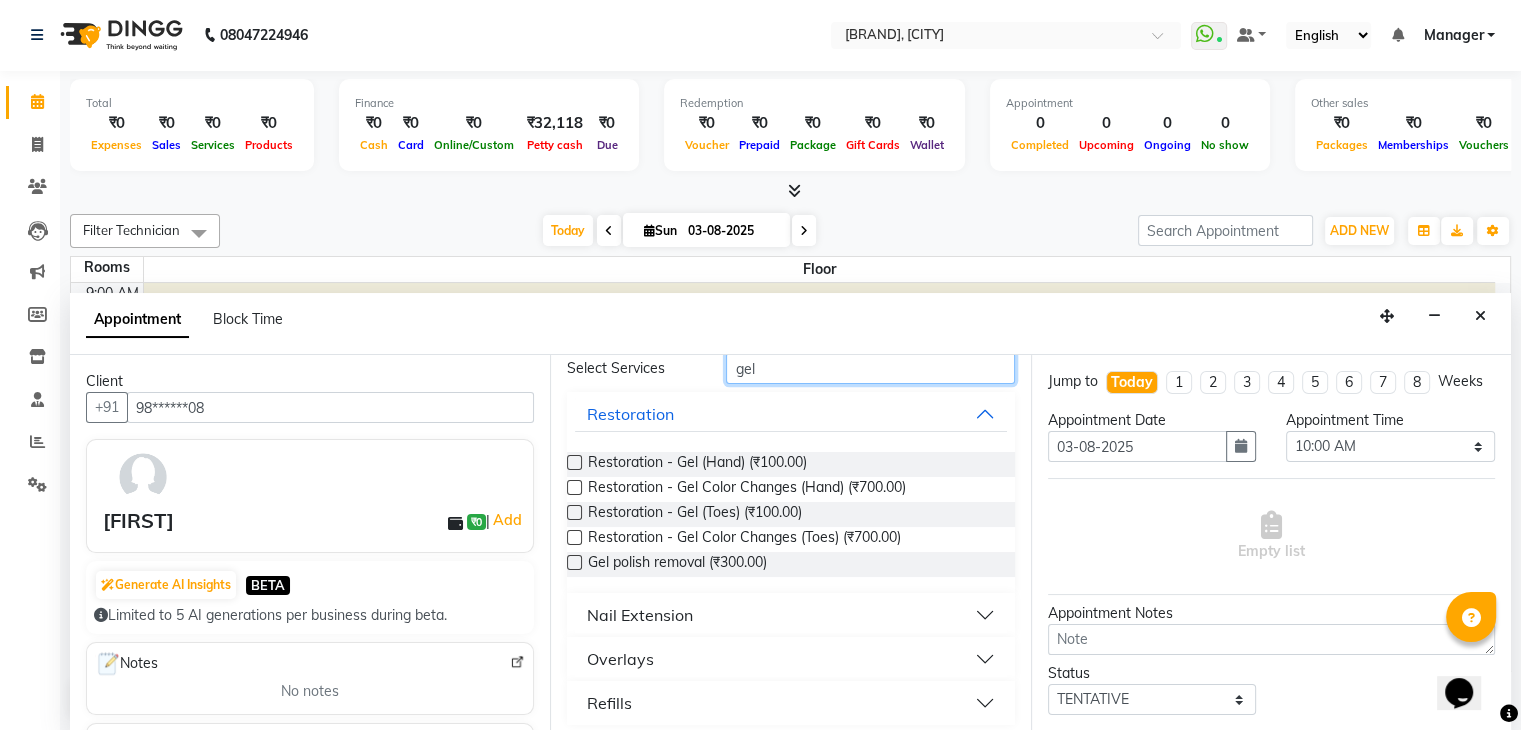 type on "gel" 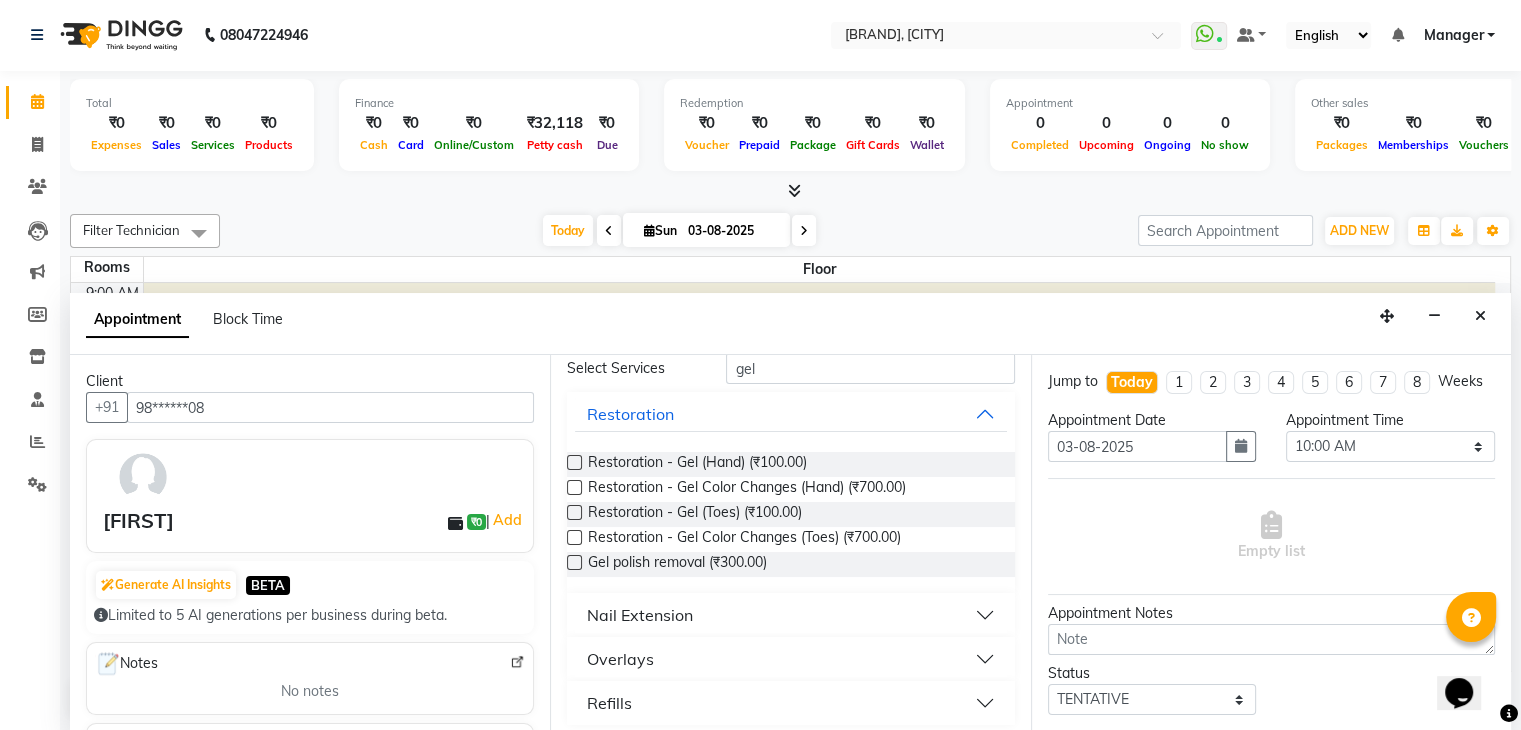 click on "Nail Extension" at bounding box center [790, 615] 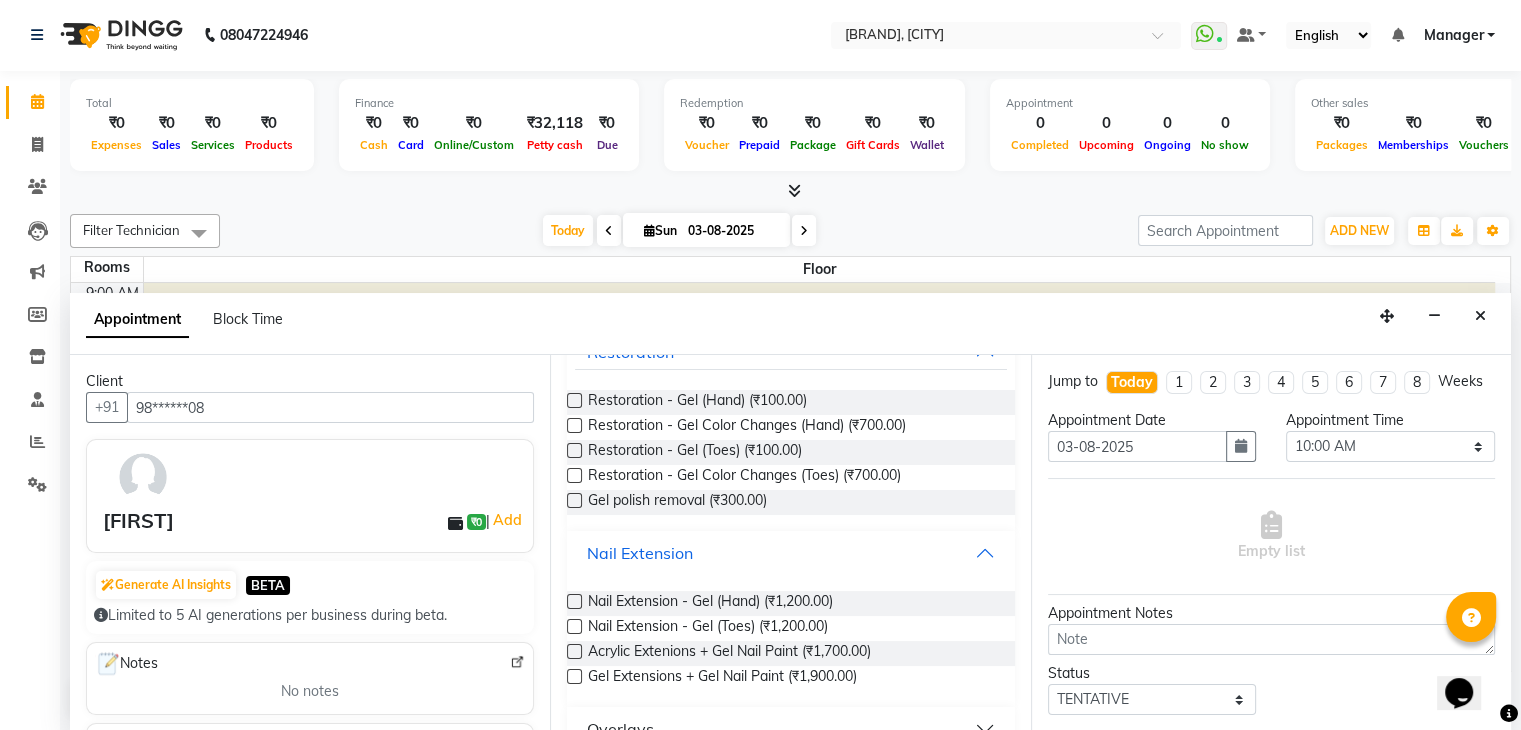 scroll, scrollTop: 148, scrollLeft: 0, axis: vertical 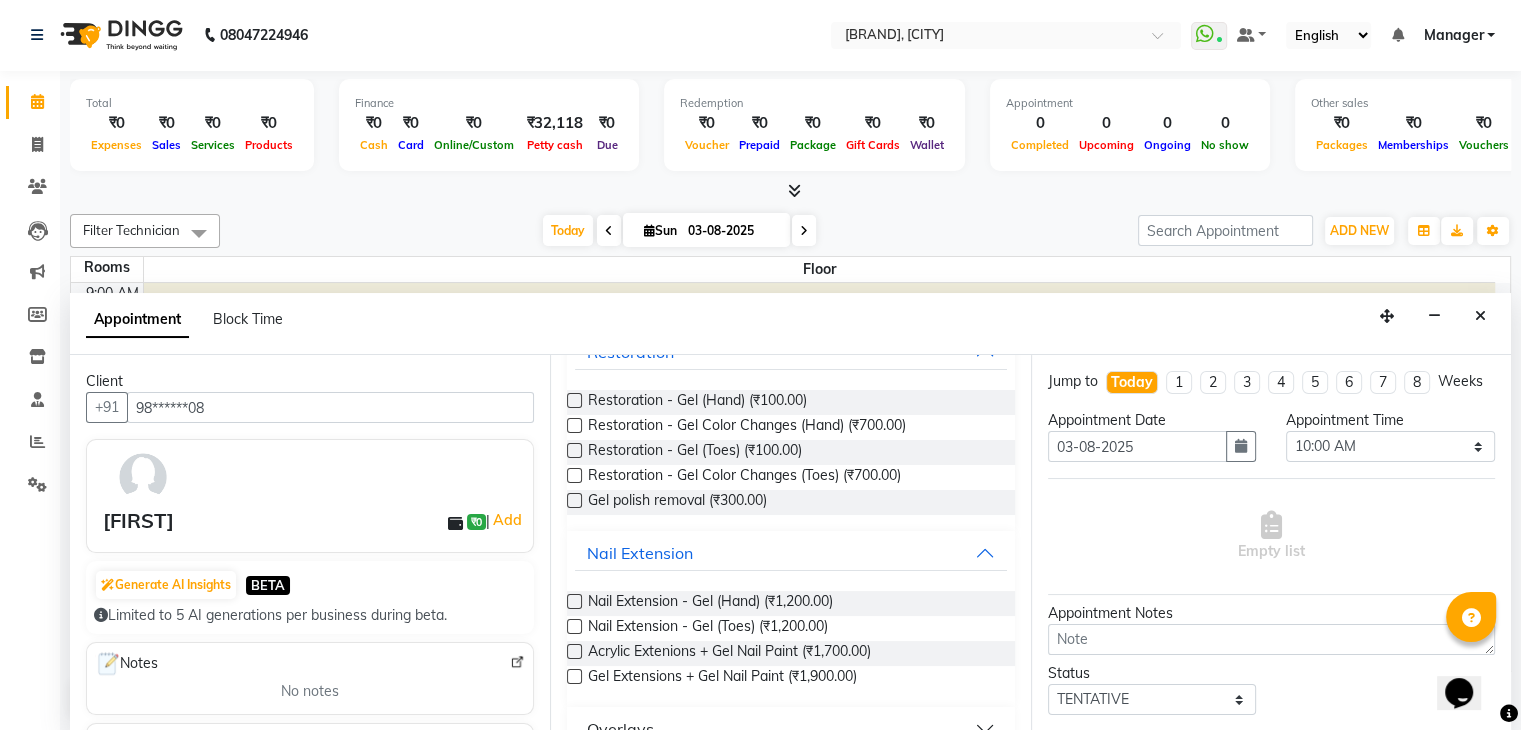 click at bounding box center [574, 601] 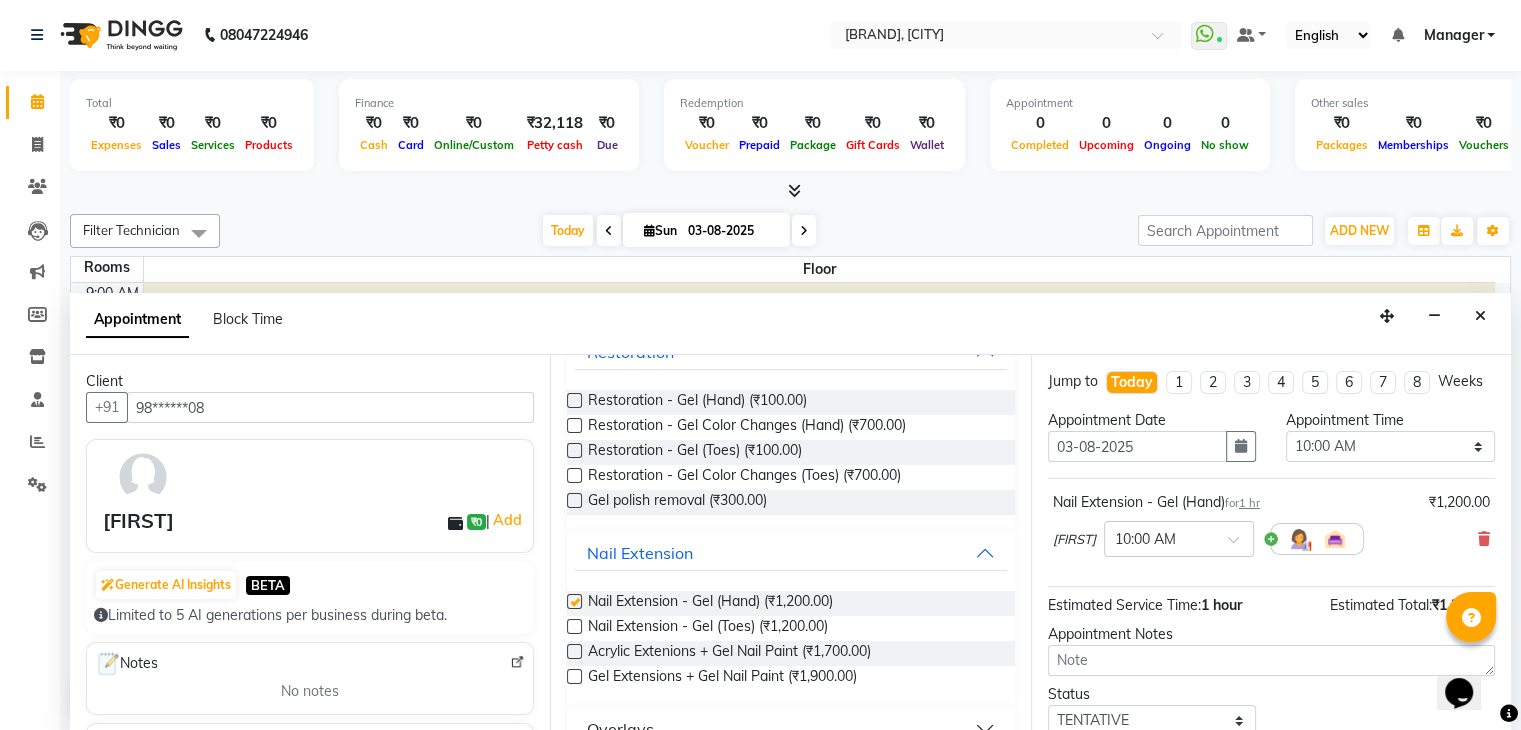 checkbox on "false" 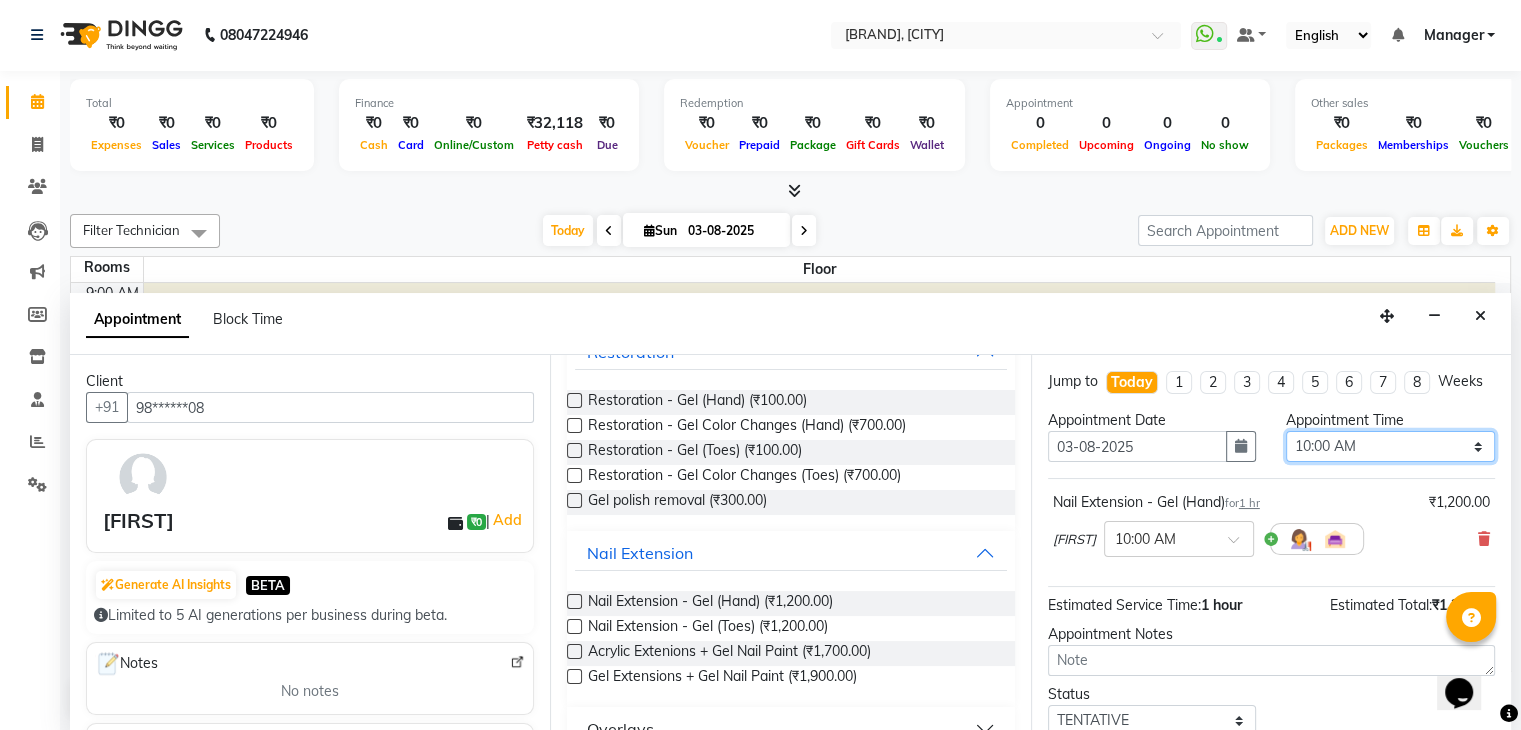 click on "Select 10:00 AM 10:15 AM 10:30 AM 10:45 AM 11:00 AM 11:15 AM 11:30 AM 11:45 AM 12:00 PM 12:15 PM 12:30 PM 12:45 PM 01:00 PM 01:15 PM 01:30 PM 01:45 PM 02:00 PM 02:15 PM 02:30 PM 02:45 PM 03:00 PM 03:15 PM 03:30 PM 03:45 PM 04:00 PM 04:15 PM 04:30 PM 04:45 PM 05:00 PM 05:15 PM 05:30 PM 05:45 PM 06:00 PM 06:15 PM 06:30 PM 06:45 PM 07:00 PM 07:15 PM 07:30 PM 07:45 PM 08:00 PM 08:15 PM 08:30 PM 08:45 PM 09:00 PM" at bounding box center (1390, 446) 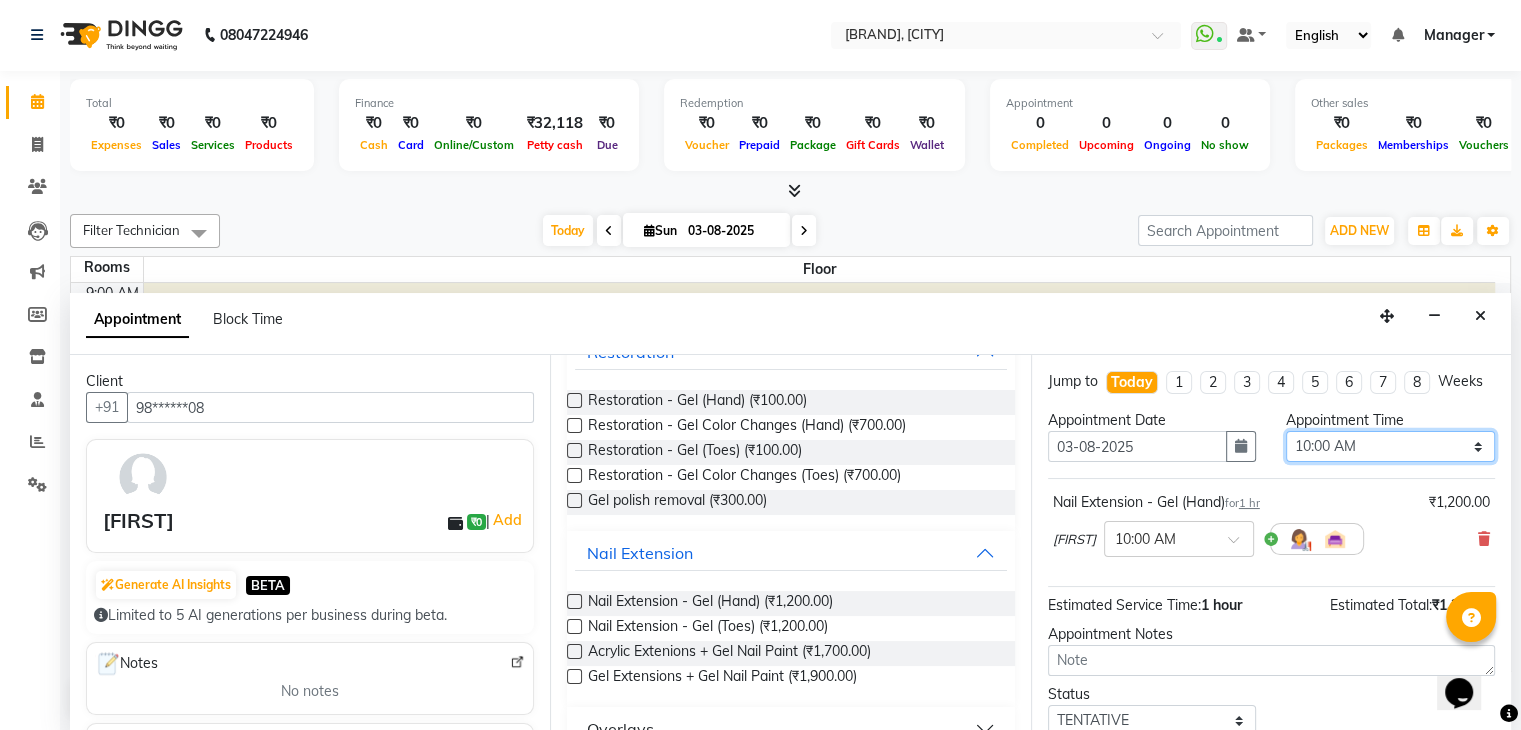 select on "1020" 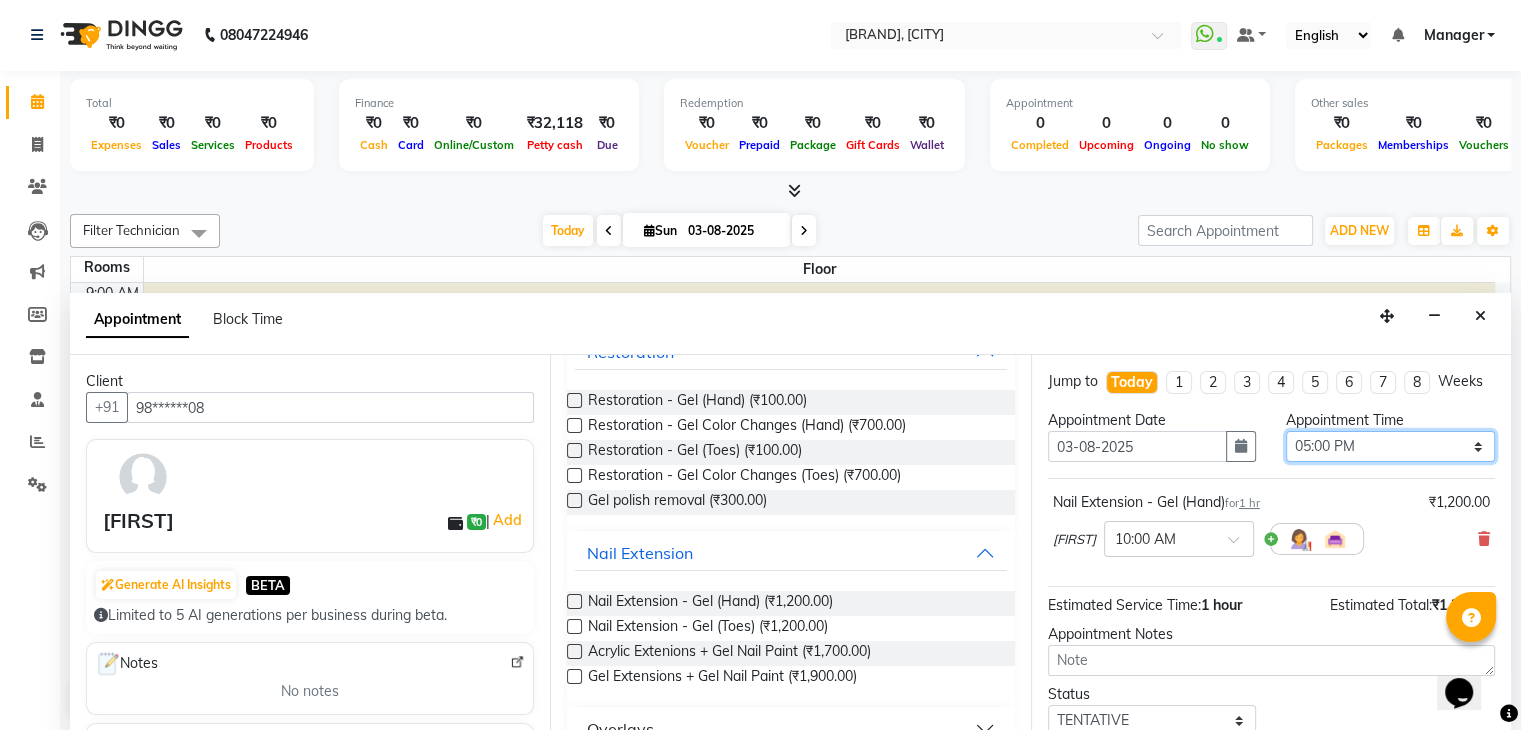 click on "Select 10:00 AM 10:15 AM 10:30 AM 10:45 AM 11:00 AM 11:15 AM 11:30 AM 11:45 AM 12:00 PM 12:15 PM 12:30 PM 12:45 PM 01:00 PM 01:15 PM 01:30 PM 01:45 PM 02:00 PM 02:15 PM 02:30 PM 02:45 PM 03:00 PM 03:15 PM 03:30 PM 03:45 PM 04:00 PM 04:15 PM 04:30 PM 04:45 PM 05:00 PM 05:15 PM 05:30 PM 05:45 PM 06:00 PM 06:15 PM 06:30 PM 06:45 PM 07:00 PM 07:15 PM 07:30 PM 07:45 PM 08:00 PM 08:15 PM 08:30 PM 08:45 PM 09:00 PM" at bounding box center [1390, 446] 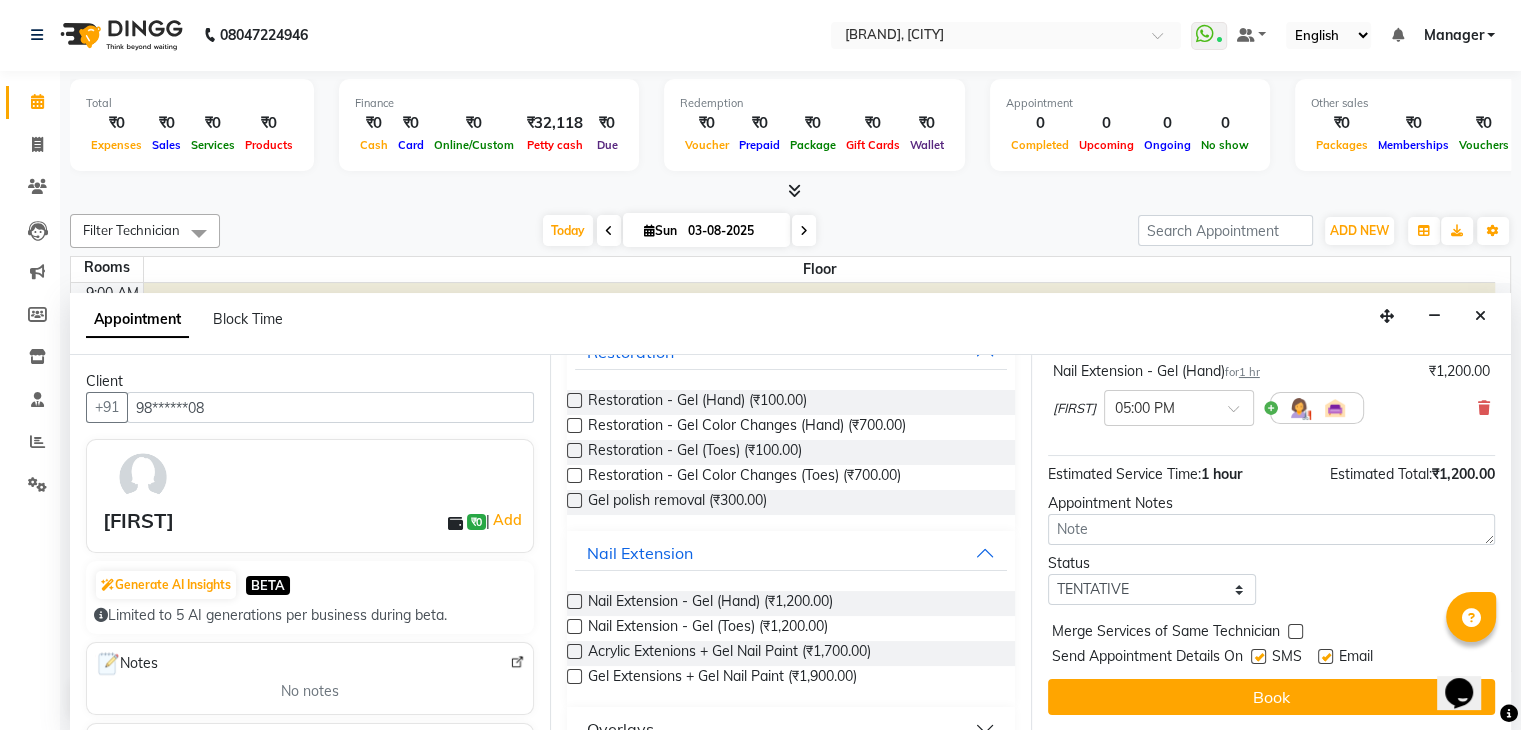 scroll, scrollTop: 149, scrollLeft: 0, axis: vertical 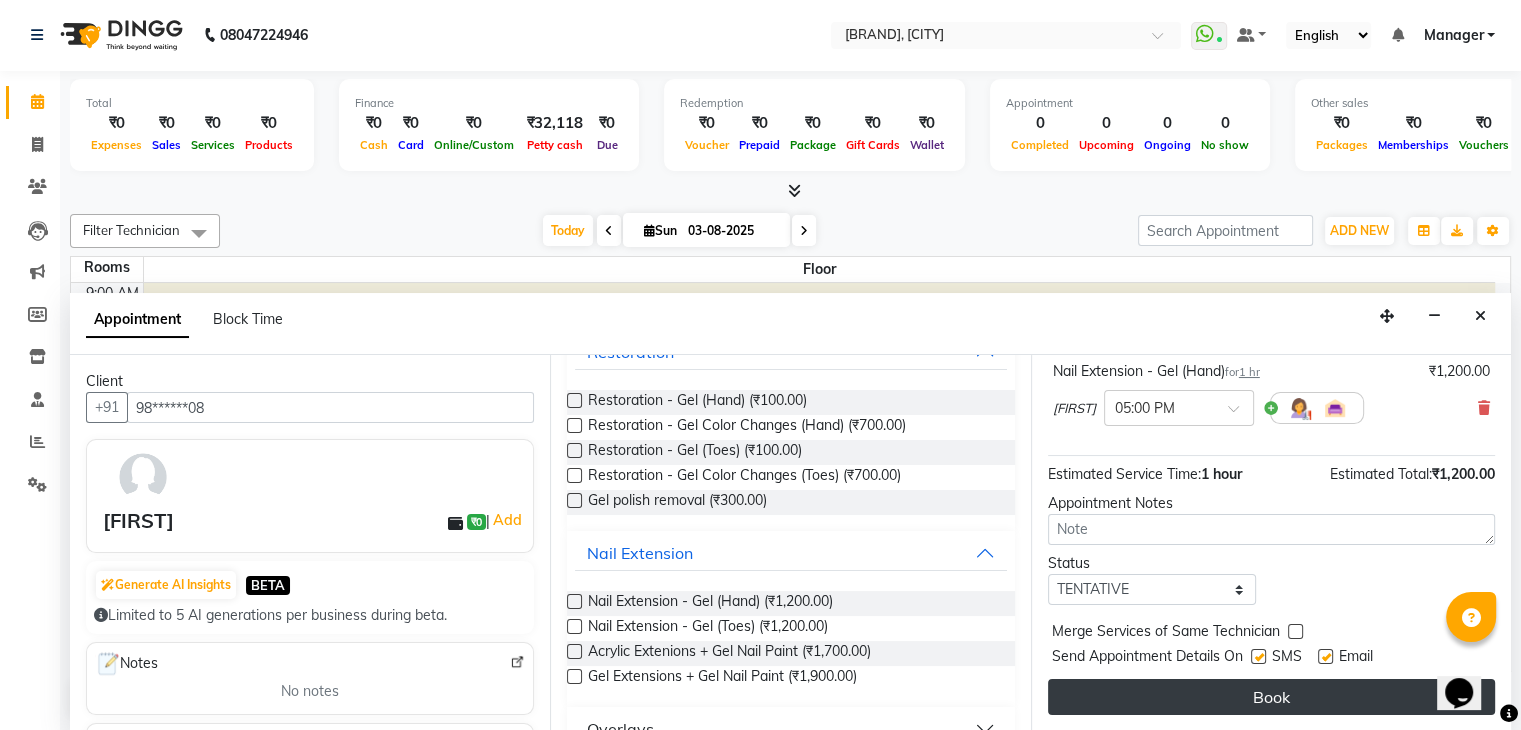 click on "Book" at bounding box center (1271, 697) 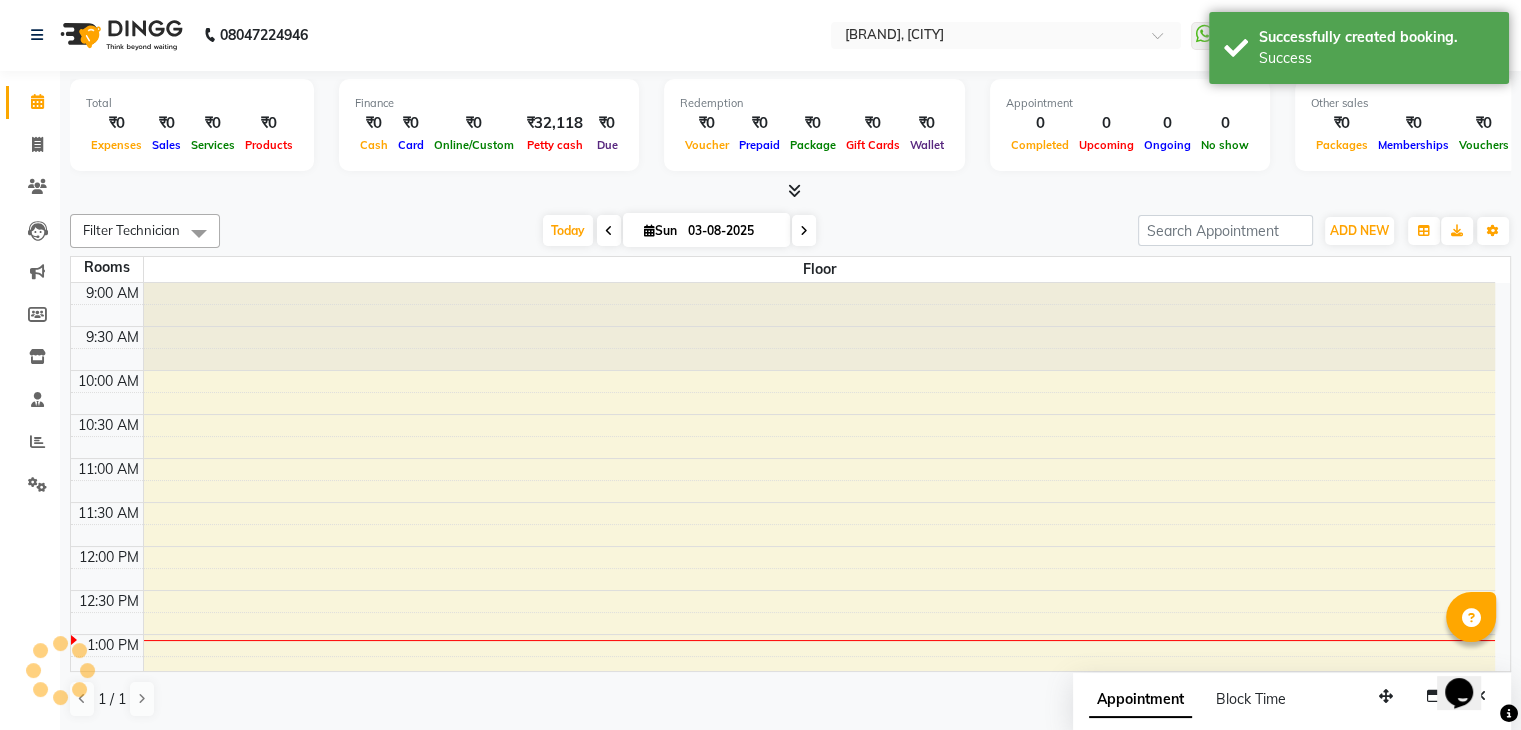 scroll, scrollTop: 0, scrollLeft: 0, axis: both 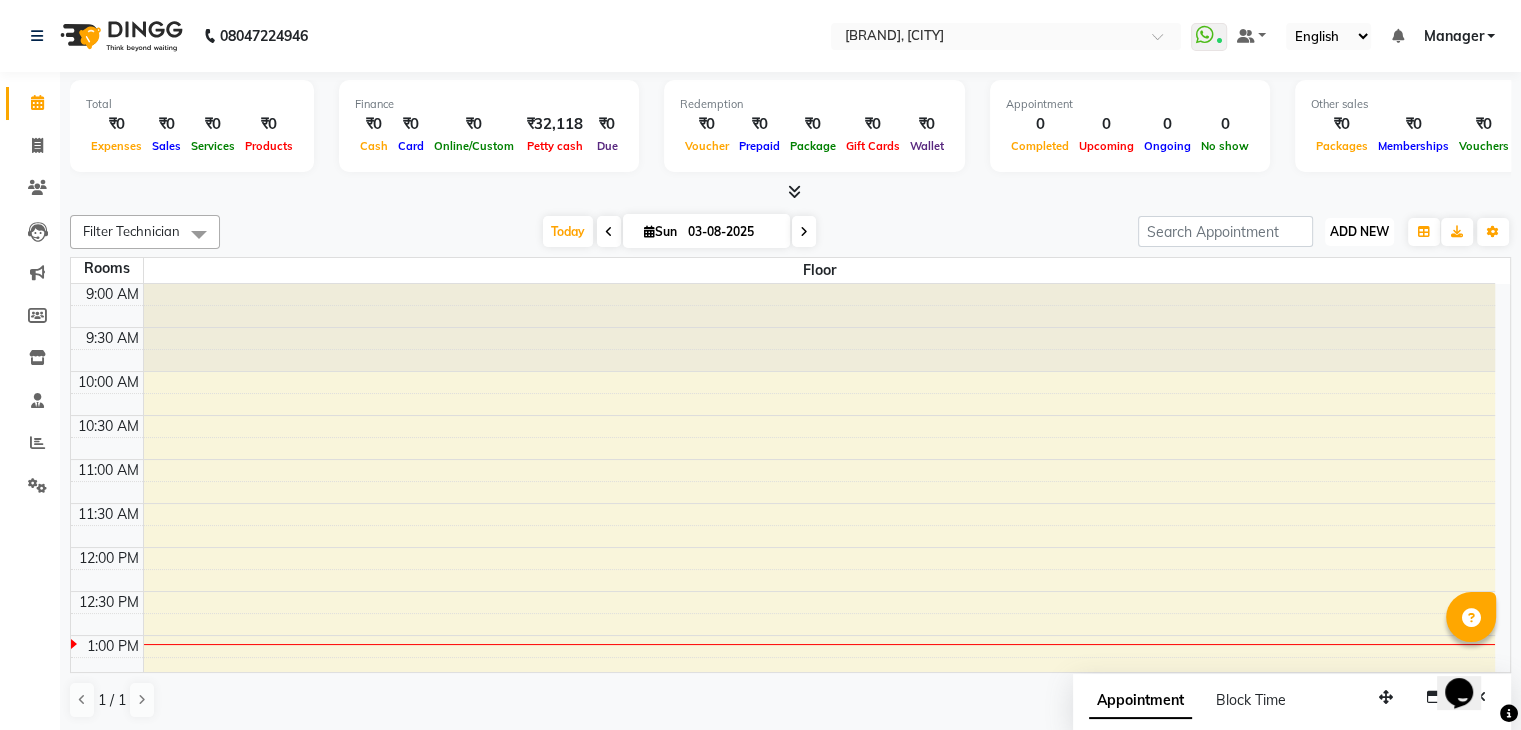 click on "ADD NEW Toggle Dropdown" at bounding box center [1359, 232] 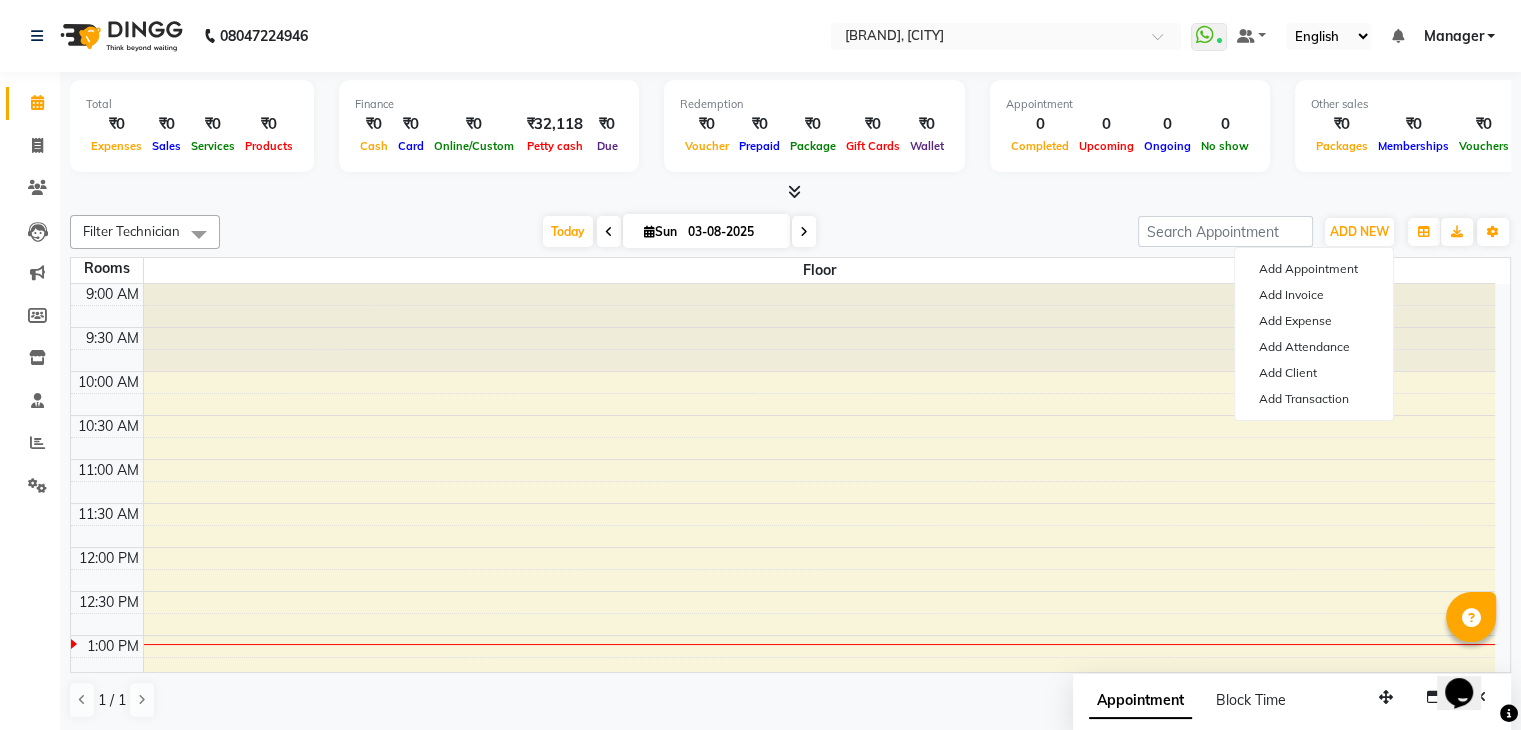 click at bounding box center (794, 191) 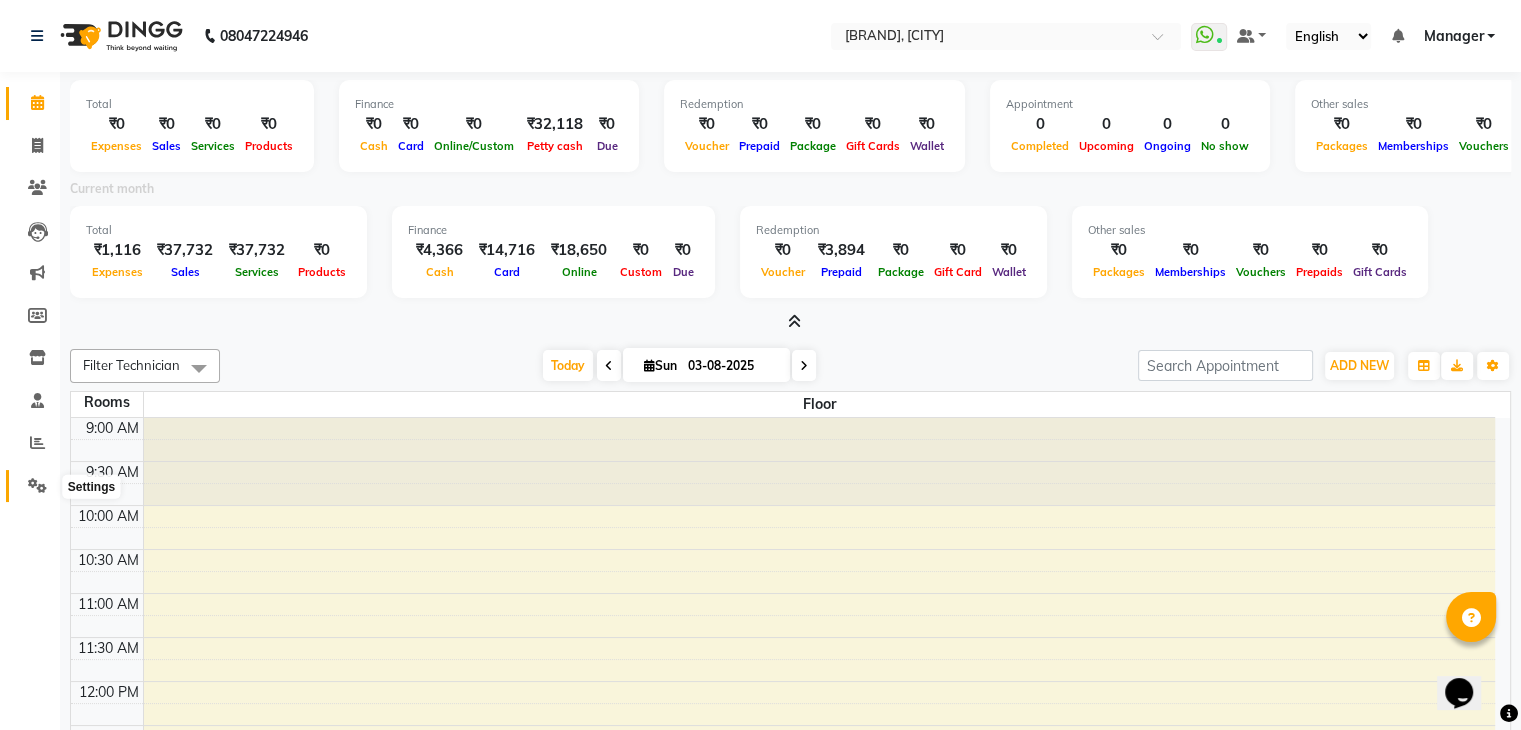 click 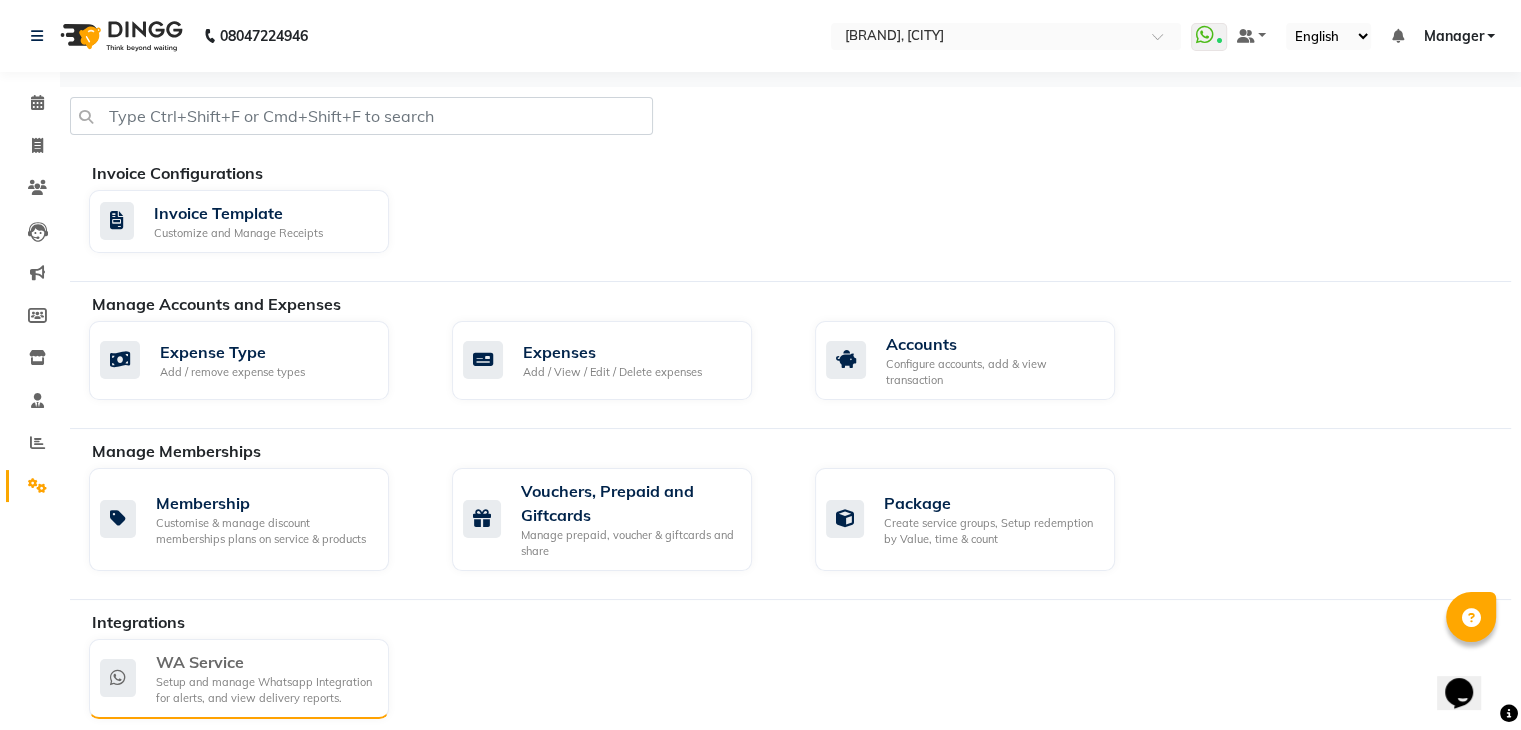 click on "Setup and manage Whatsapp Integration for alerts, and view delivery reports." 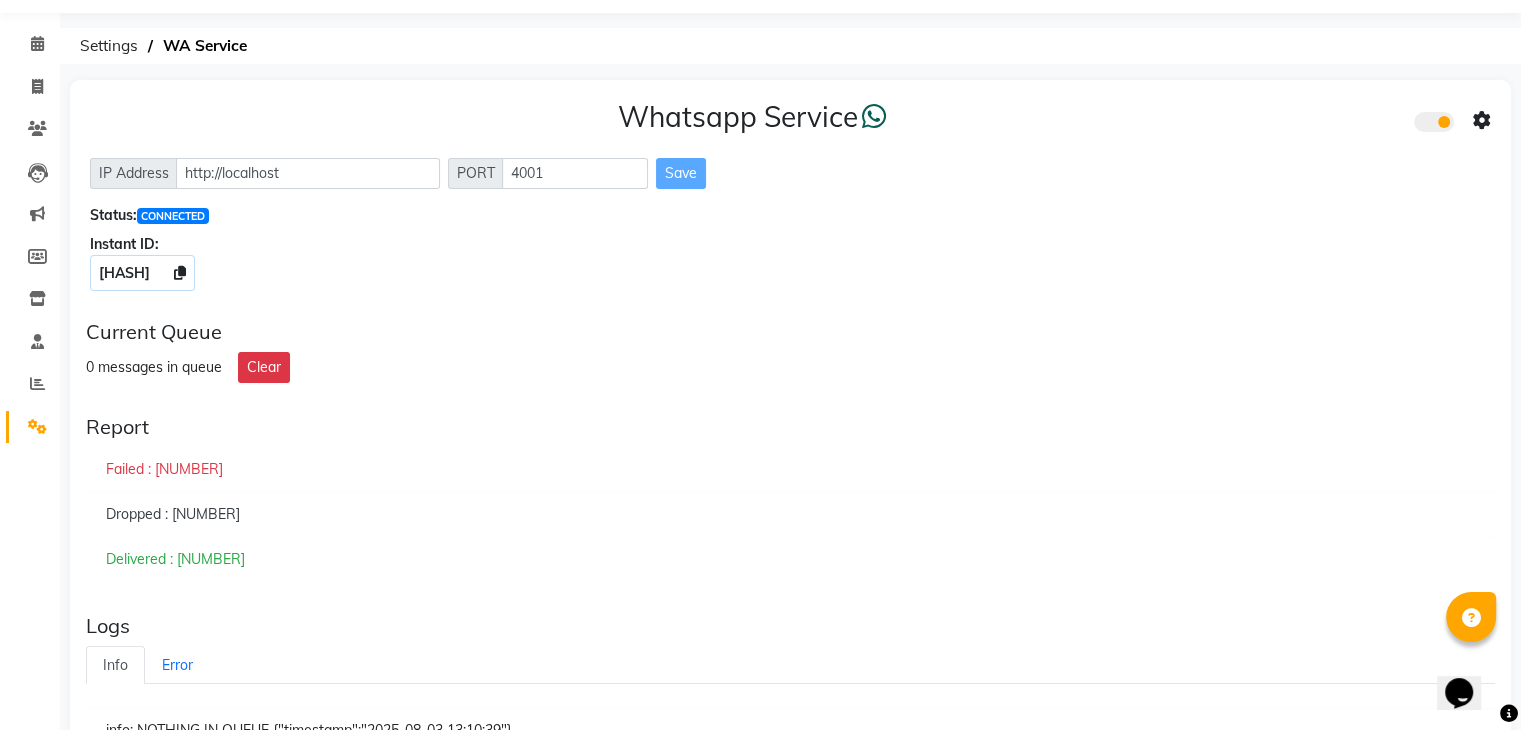 scroll, scrollTop: 58, scrollLeft: 0, axis: vertical 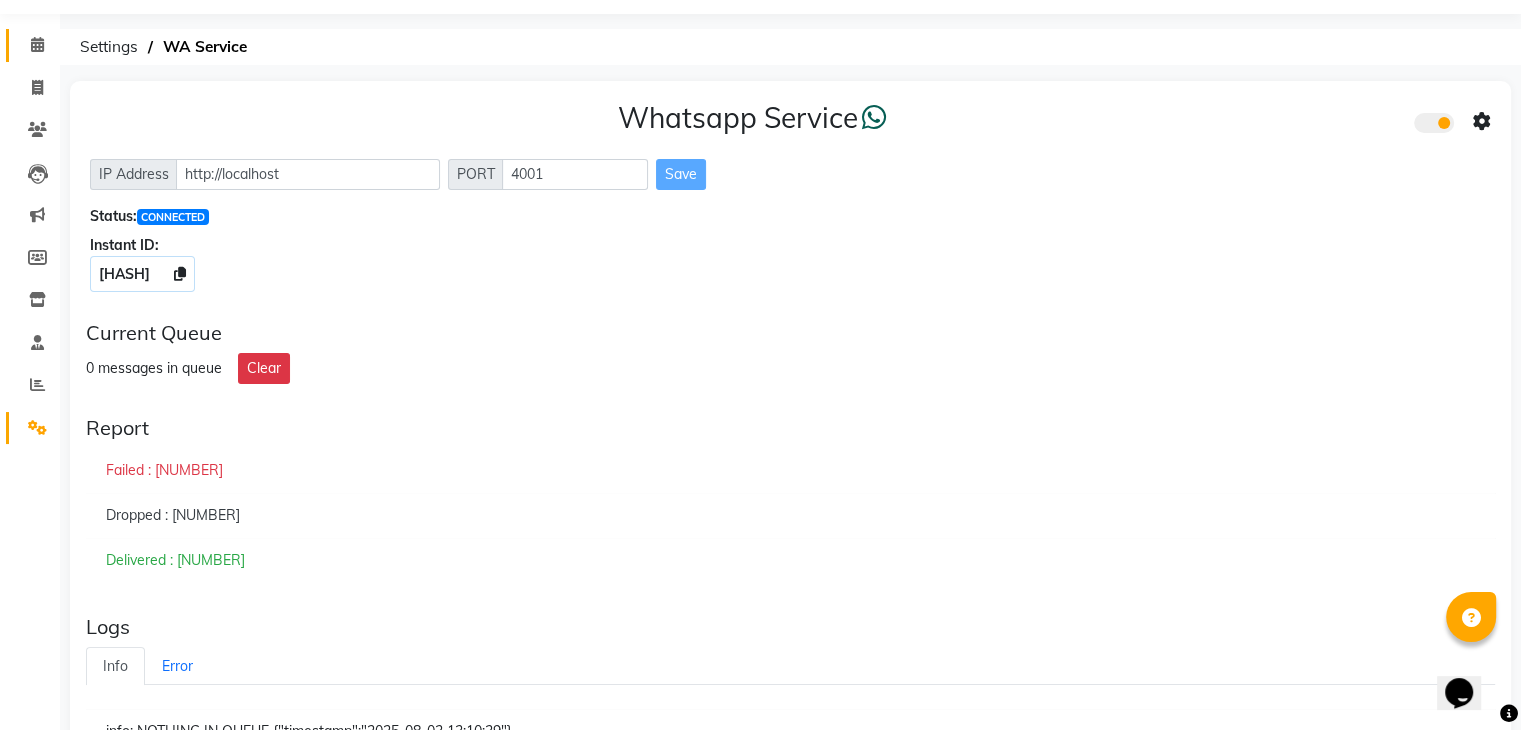 click on "Calendar" 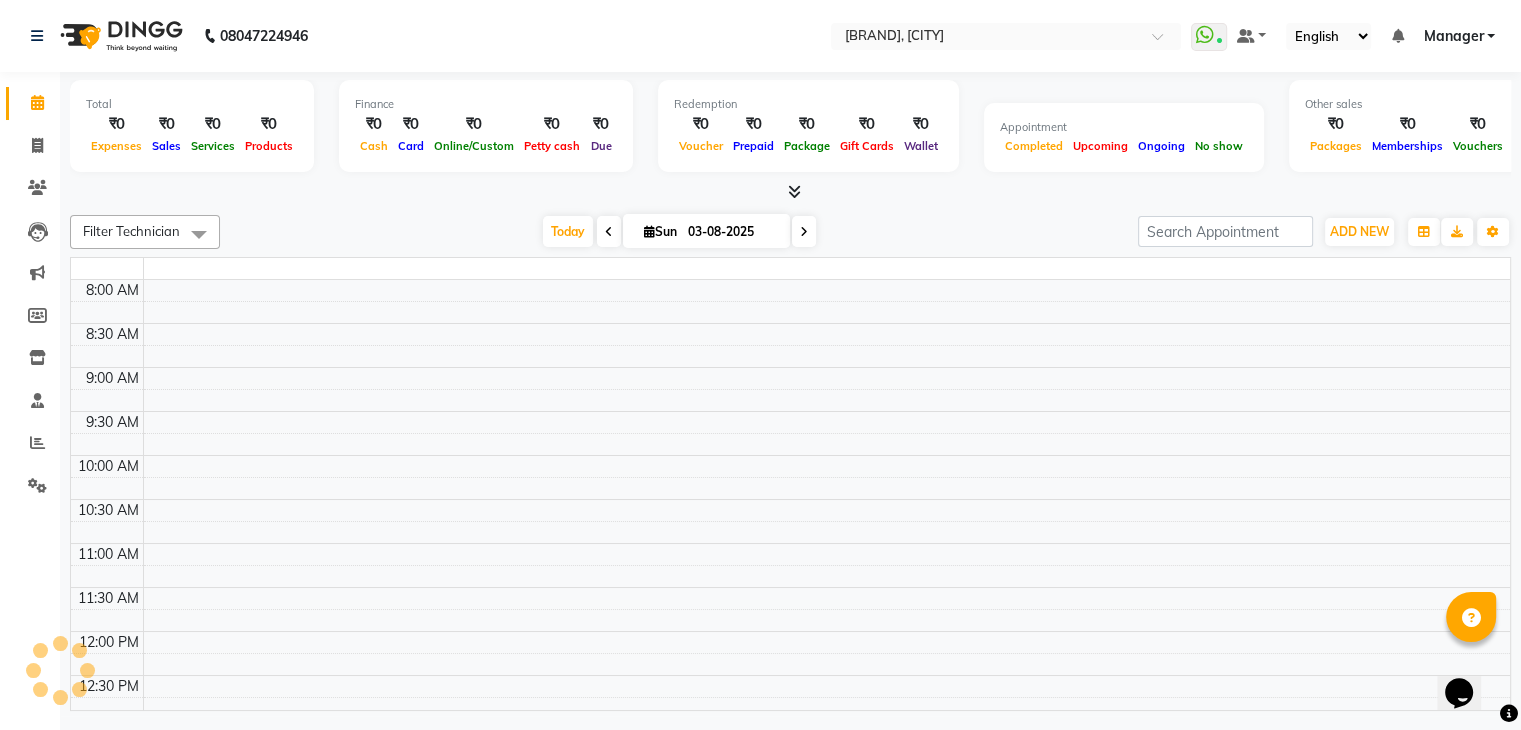 scroll, scrollTop: 0, scrollLeft: 0, axis: both 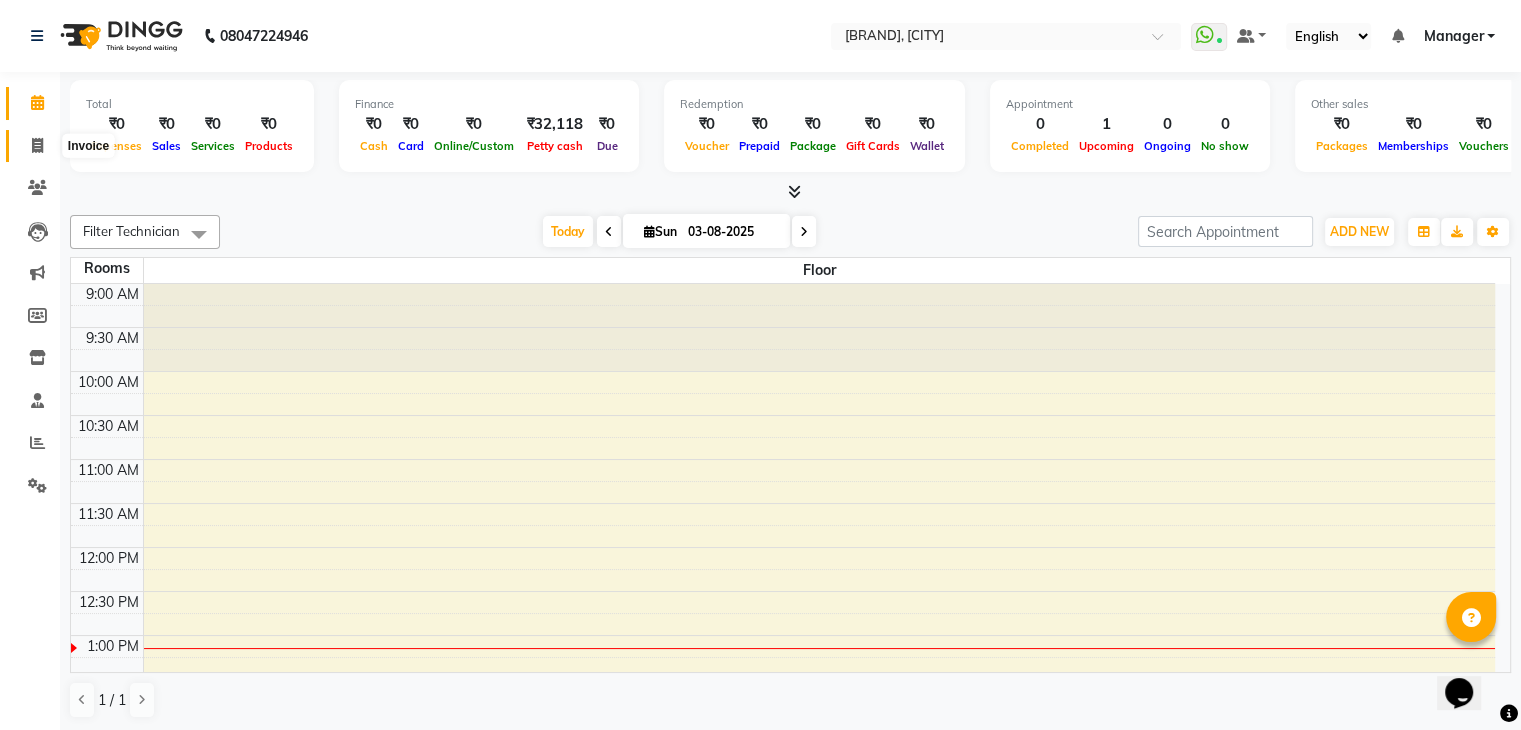 click 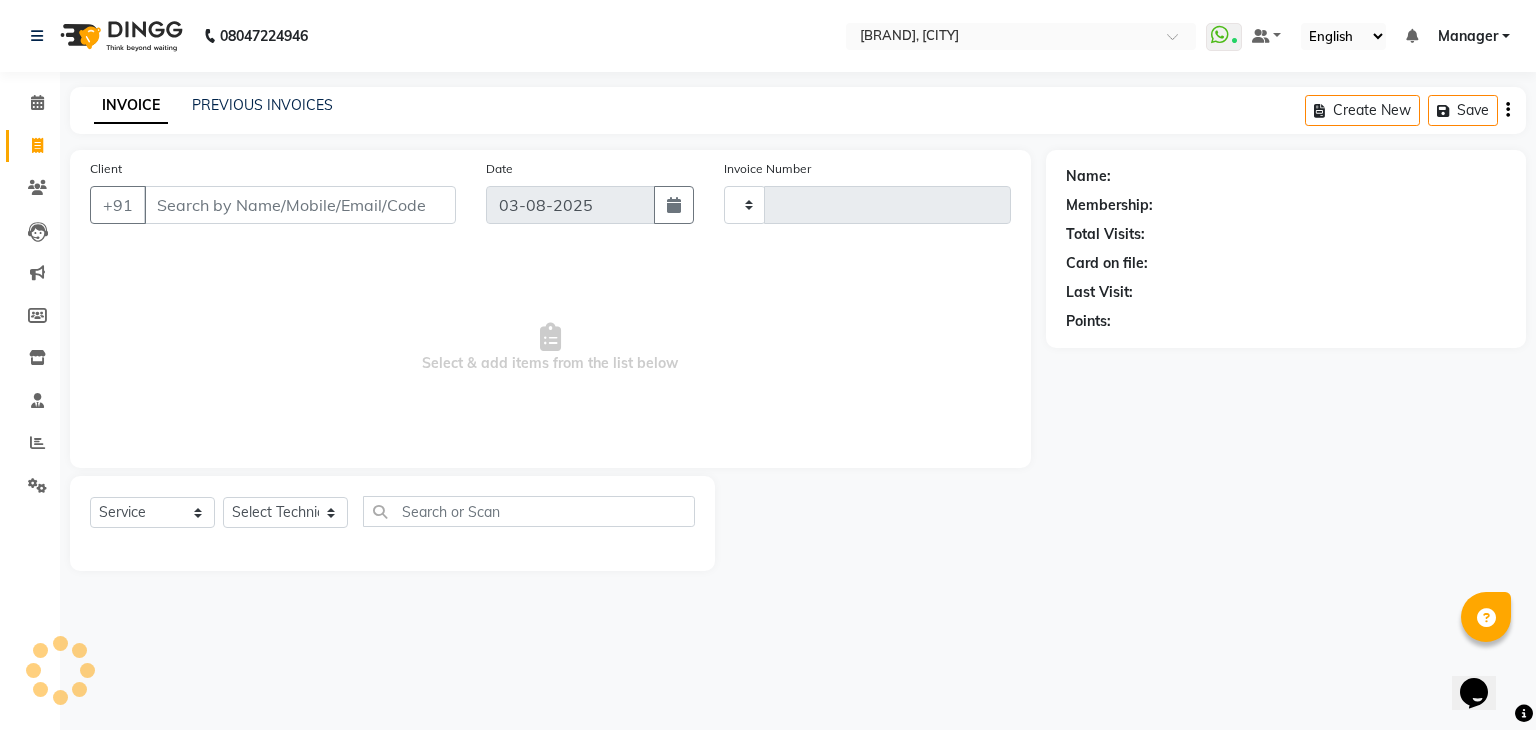 type on "0706" 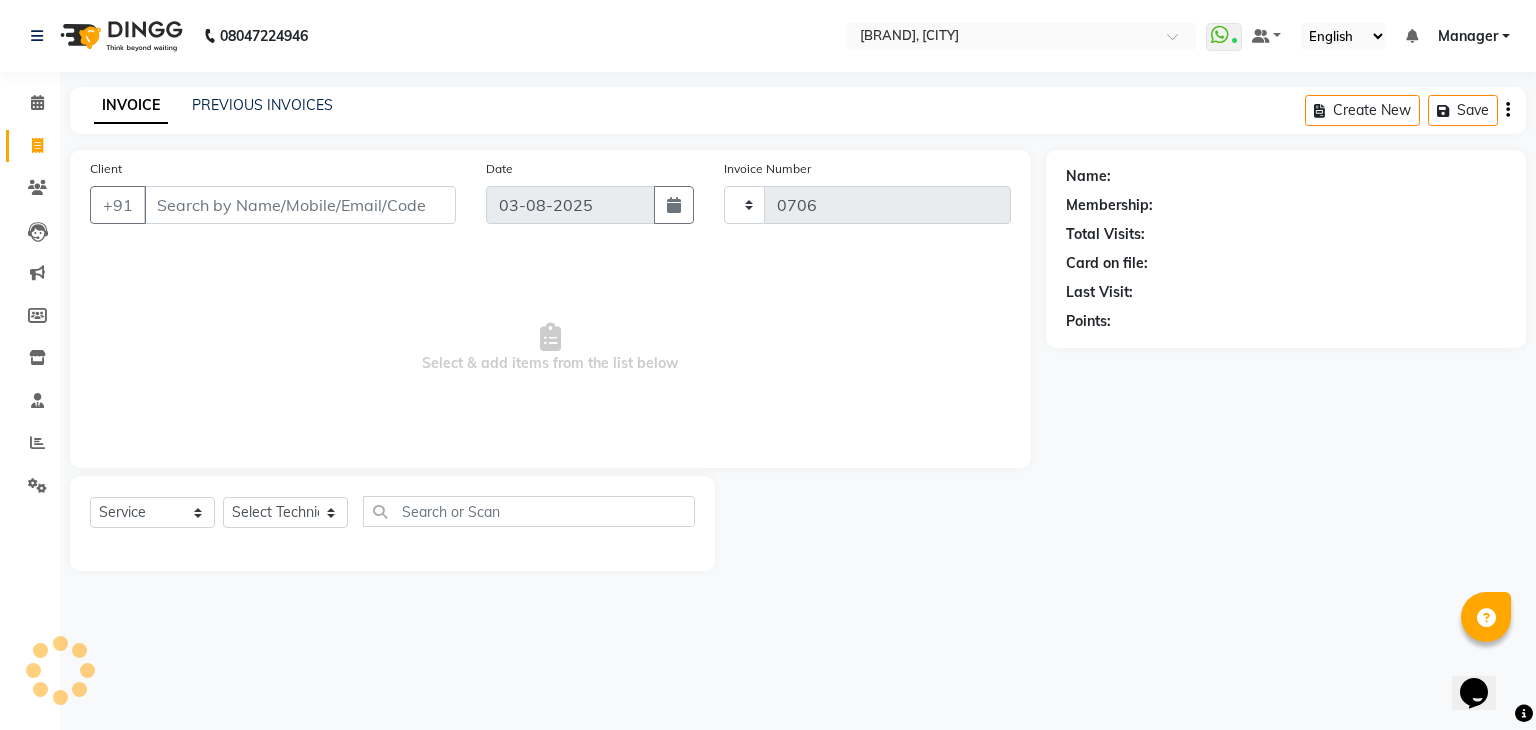 select on "6318" 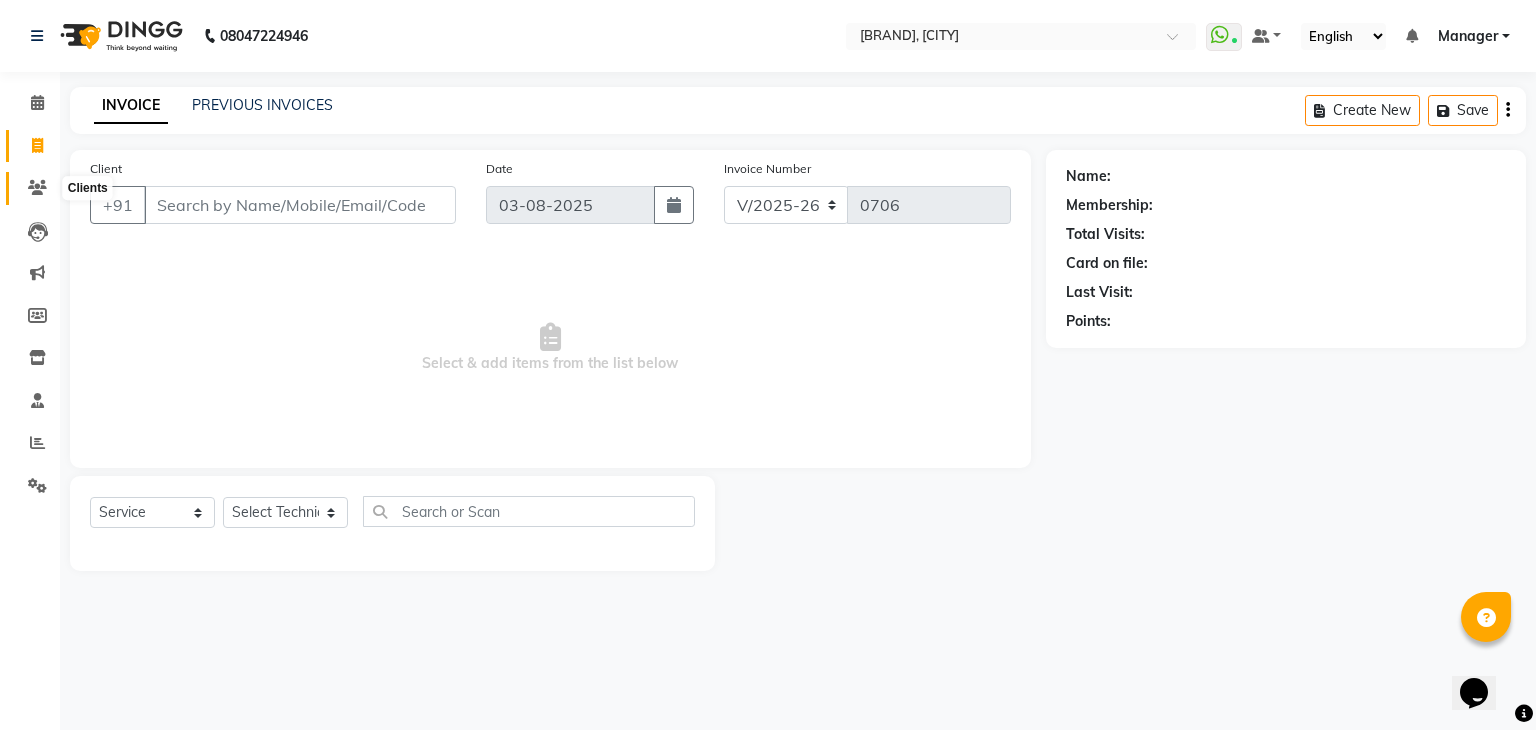 click 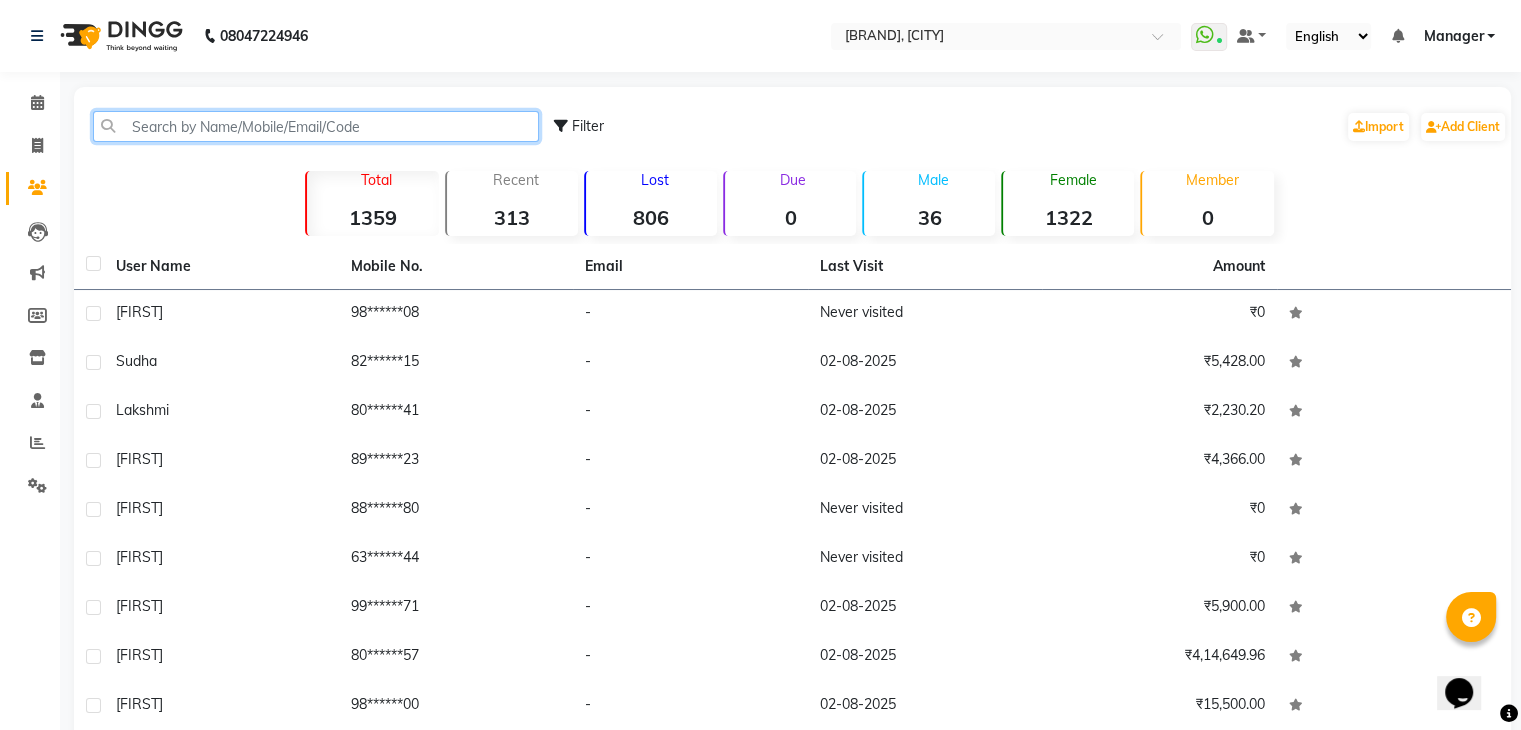 click 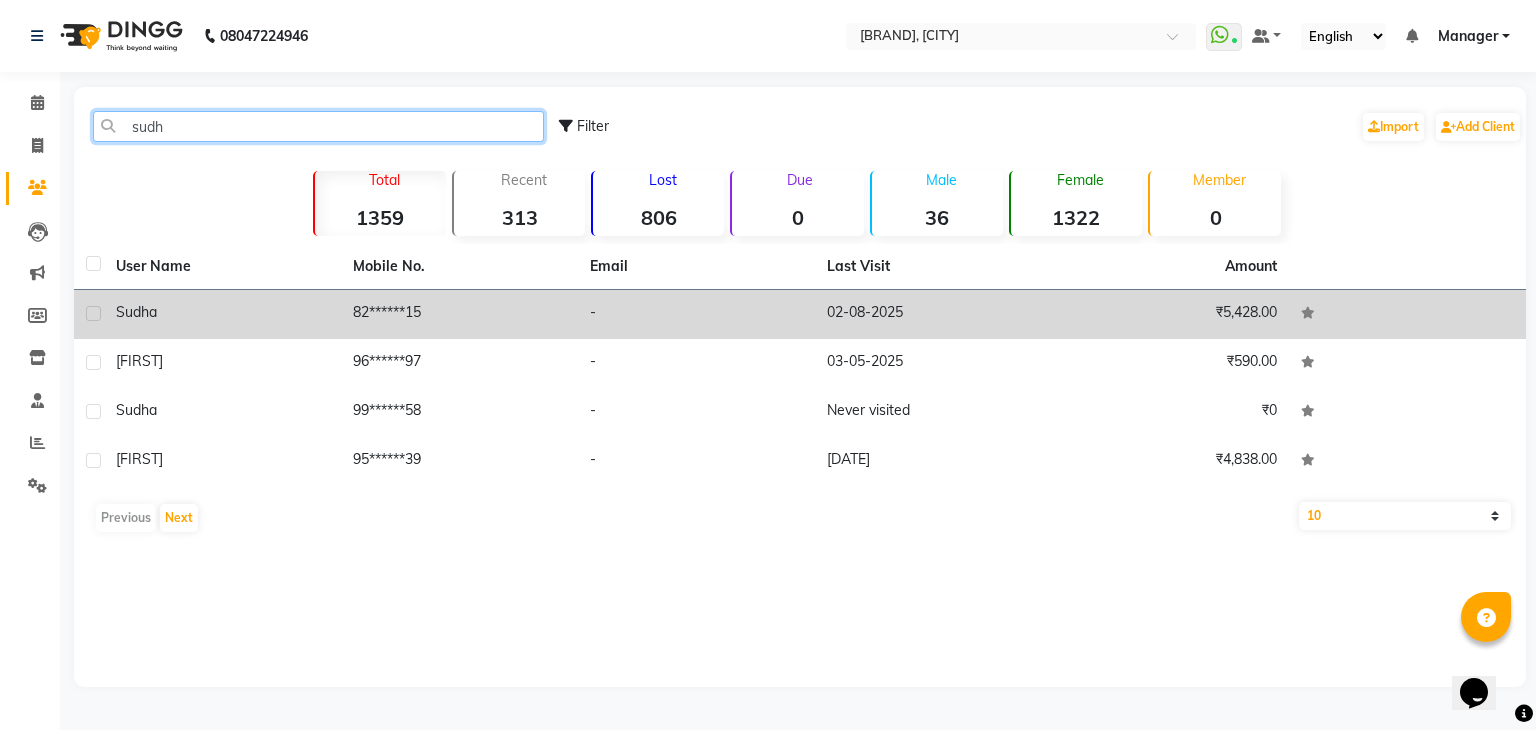 type on "sudh" 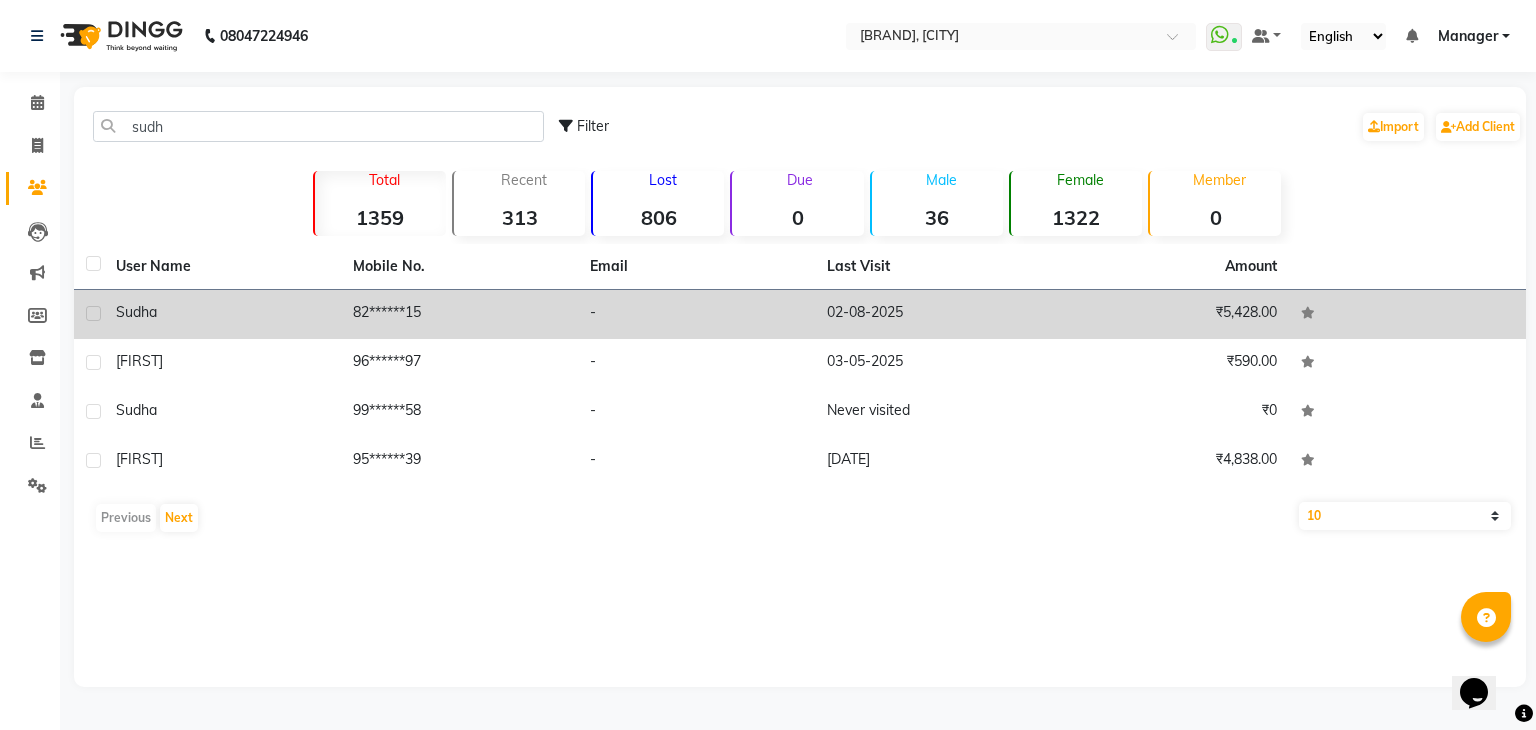 click on "sudha" 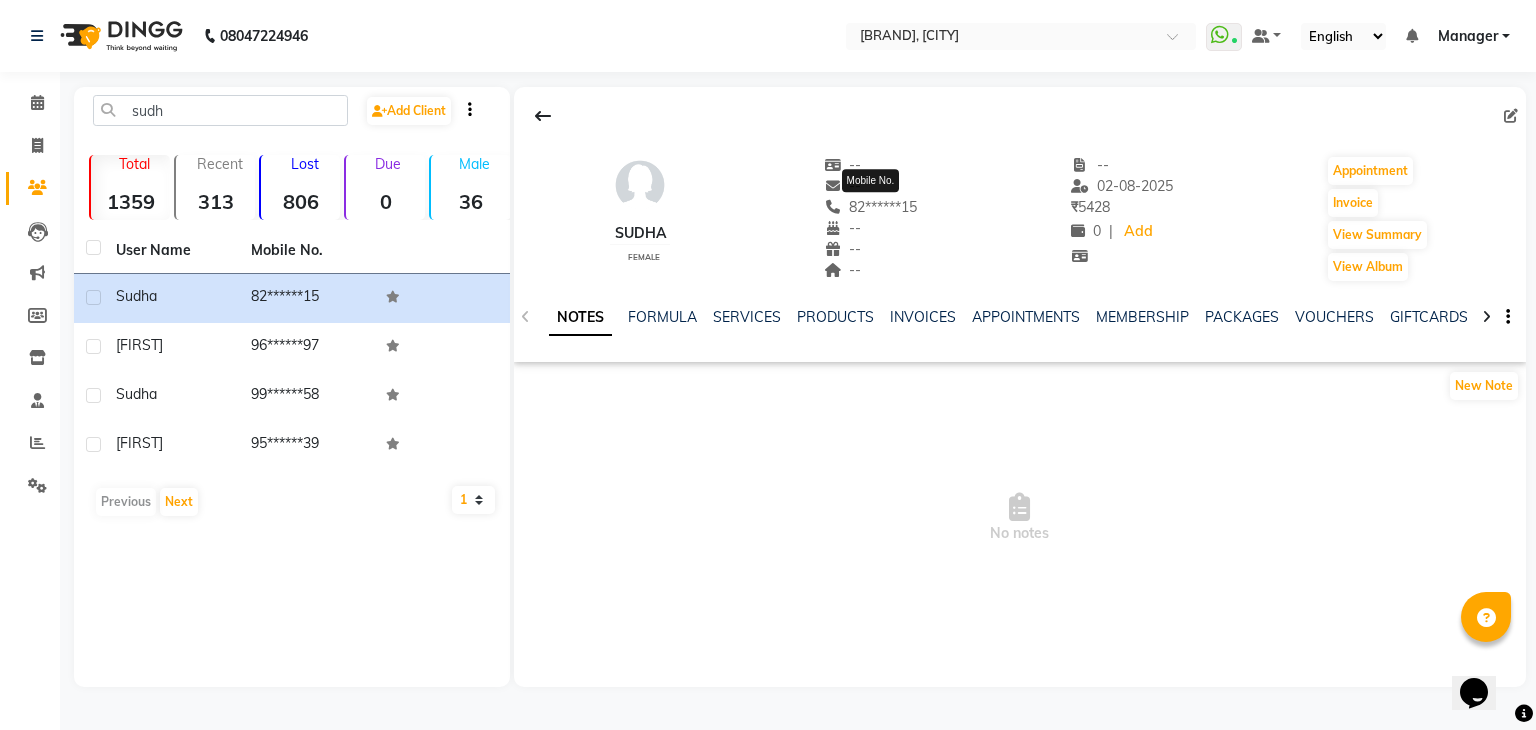 click on "82******15" 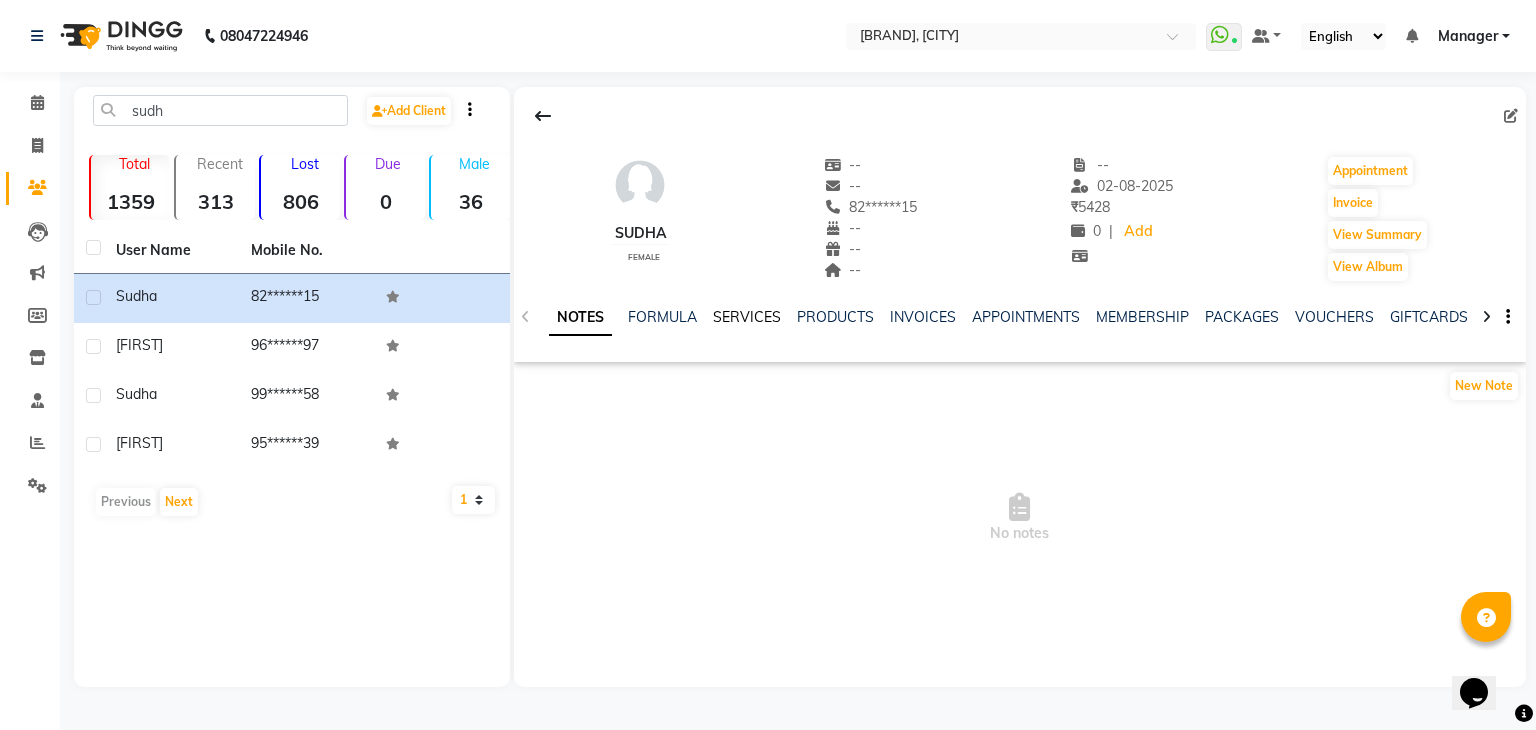 click on "SERVICES" 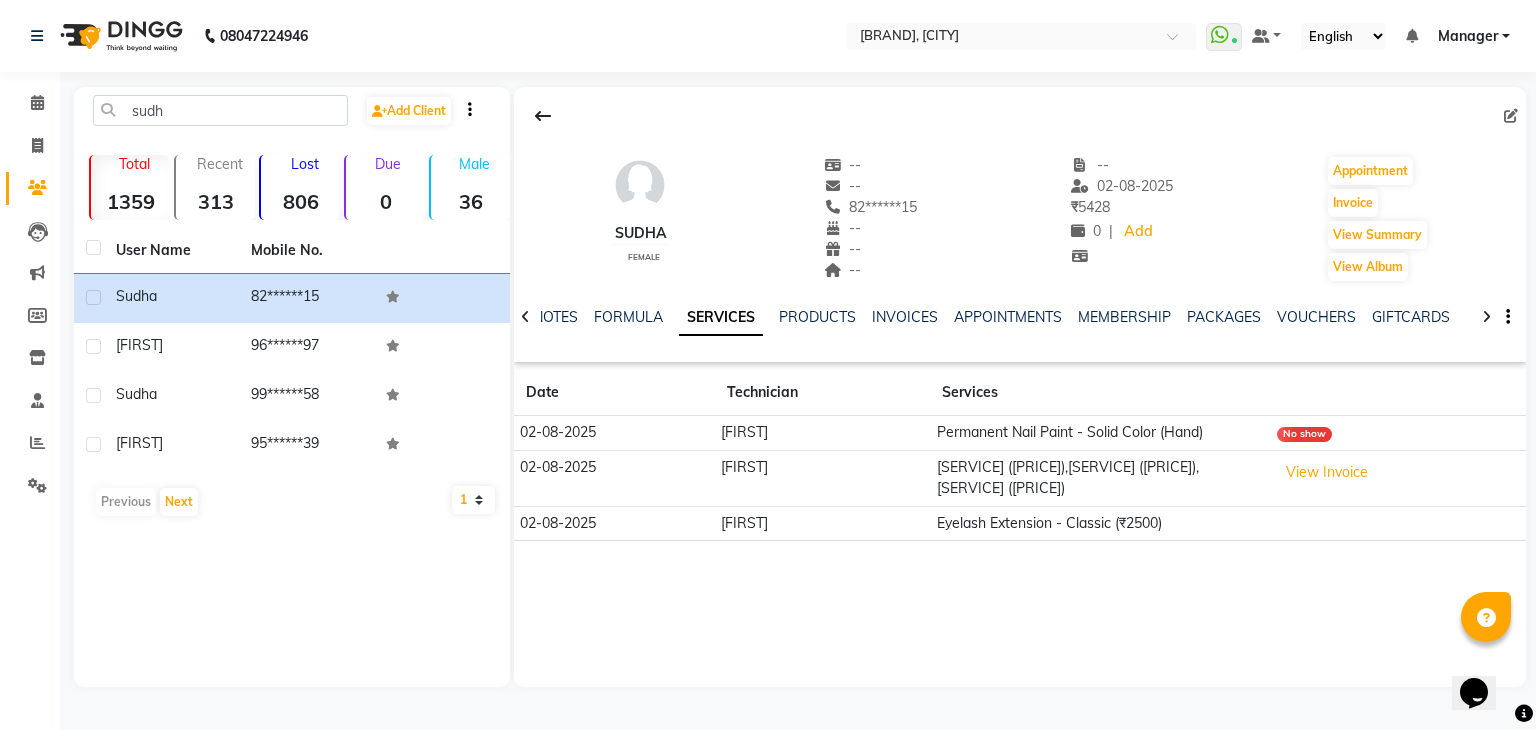 click on "Permanent Nail Paint - Solid Color (Hand)" 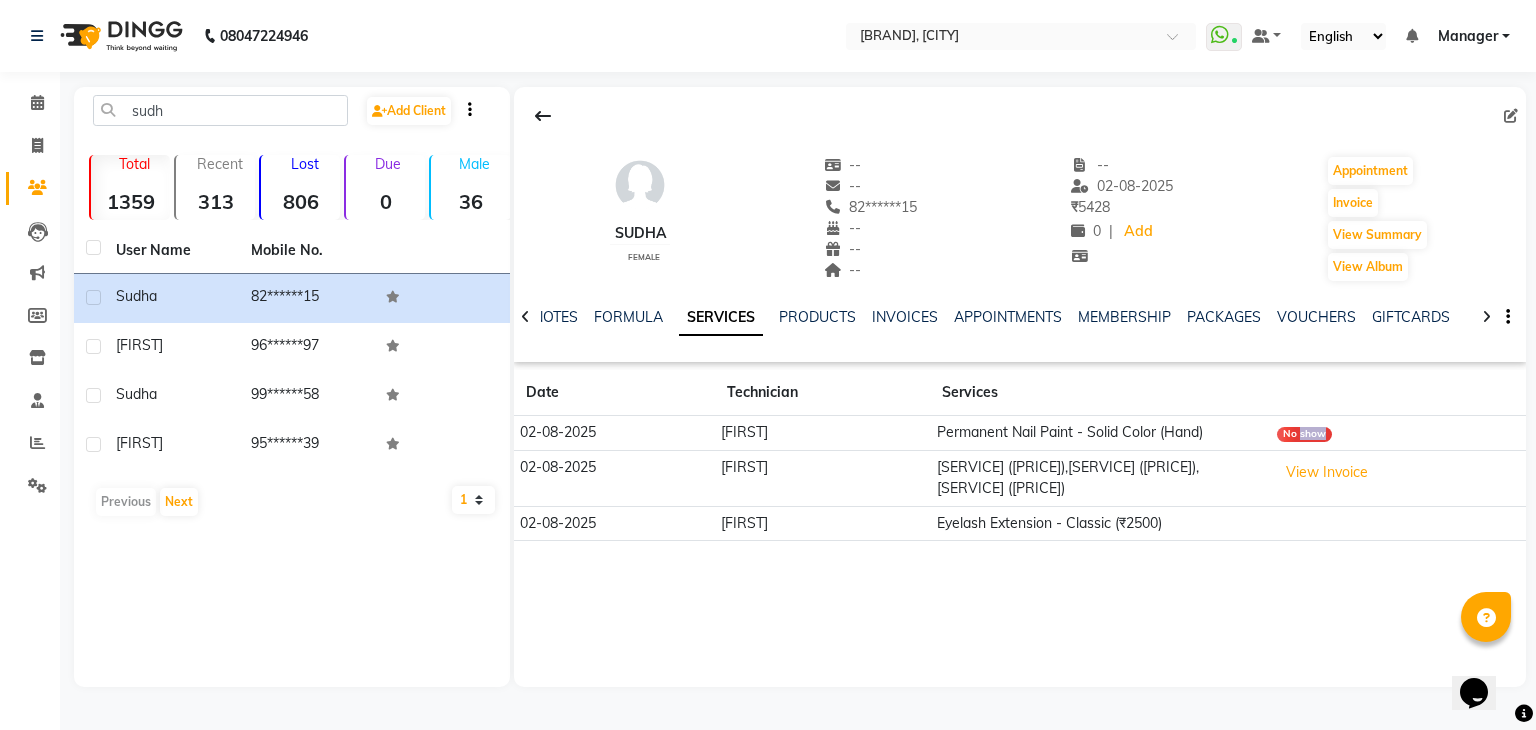 click on "No show" 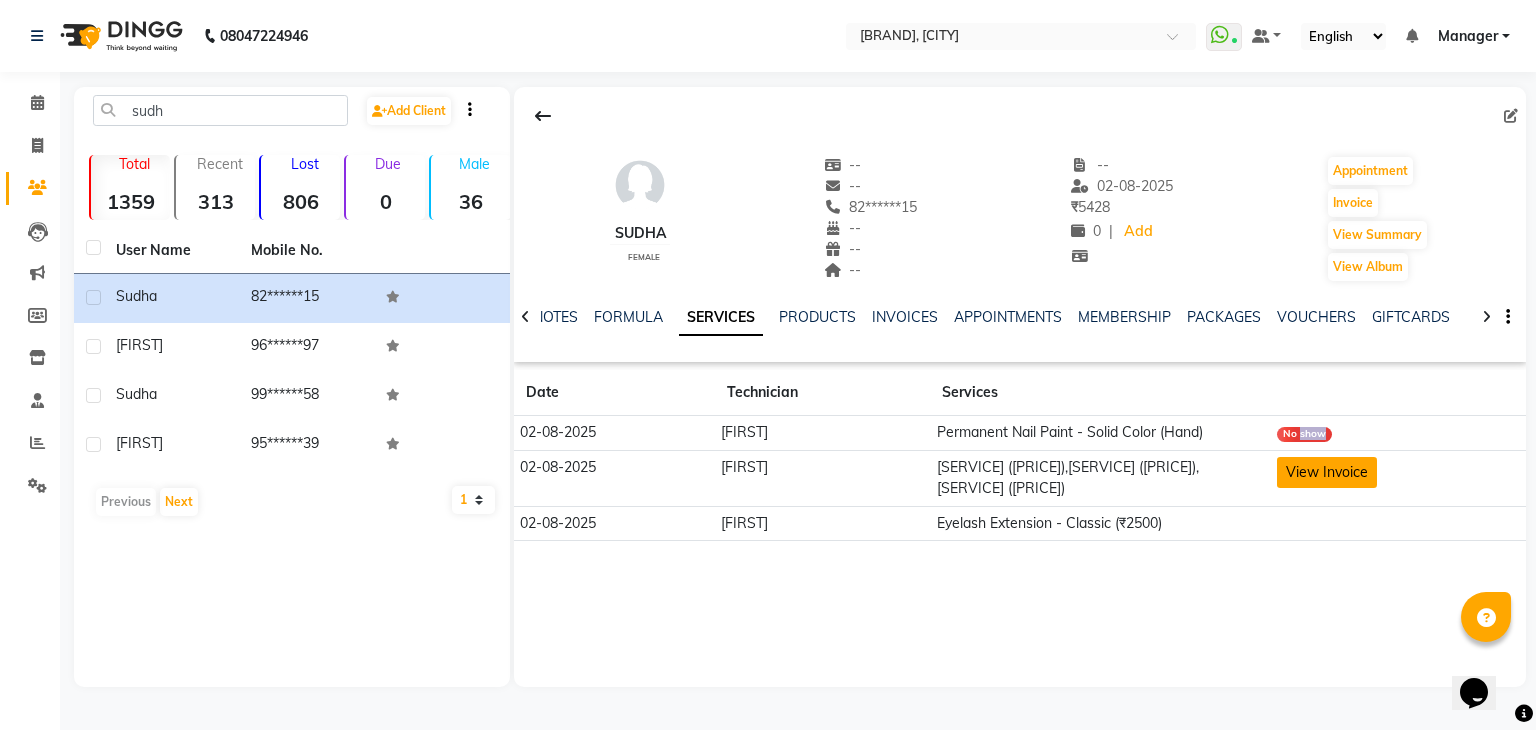 click on "View Invoice" 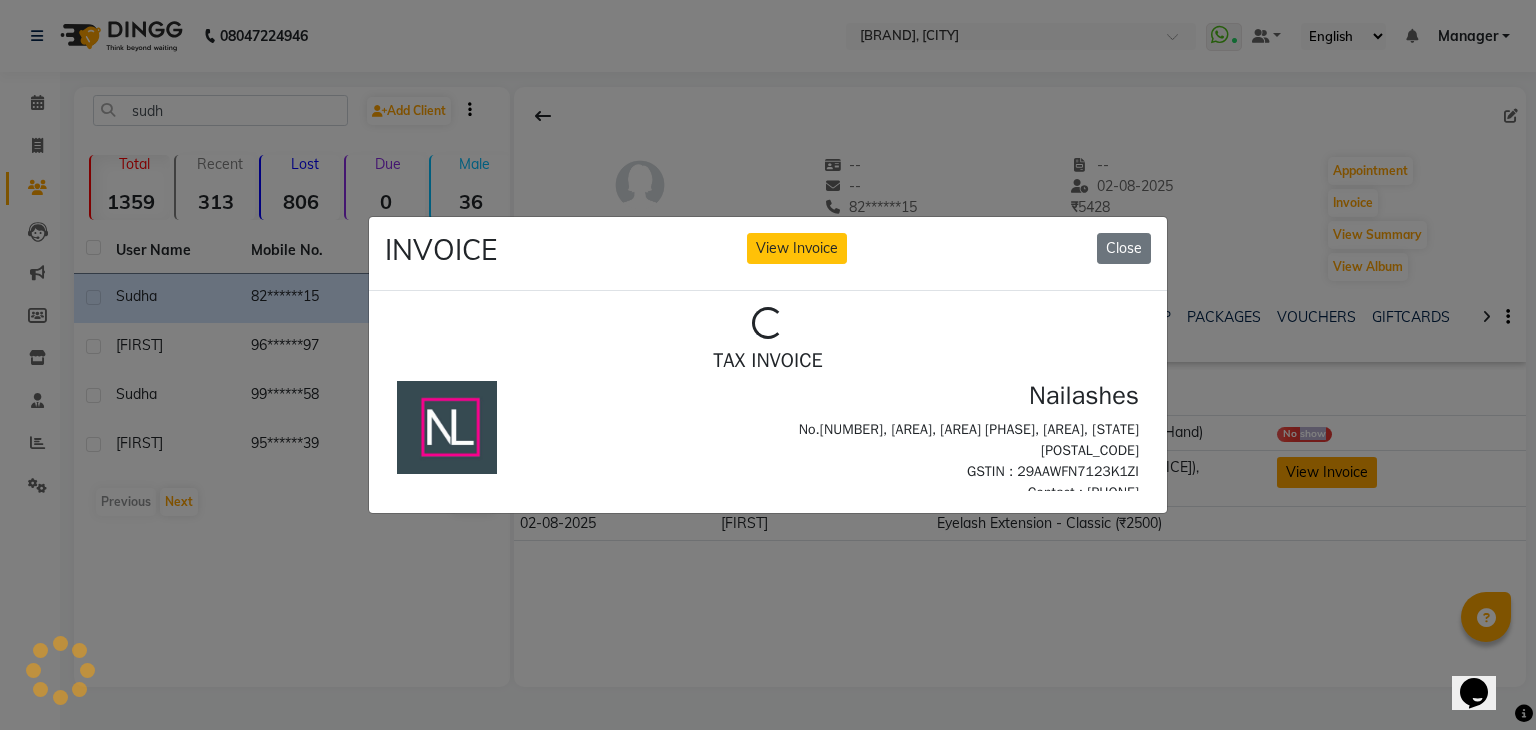 scroll, scrollTop: 0, scrollLeft: 0, axis: both 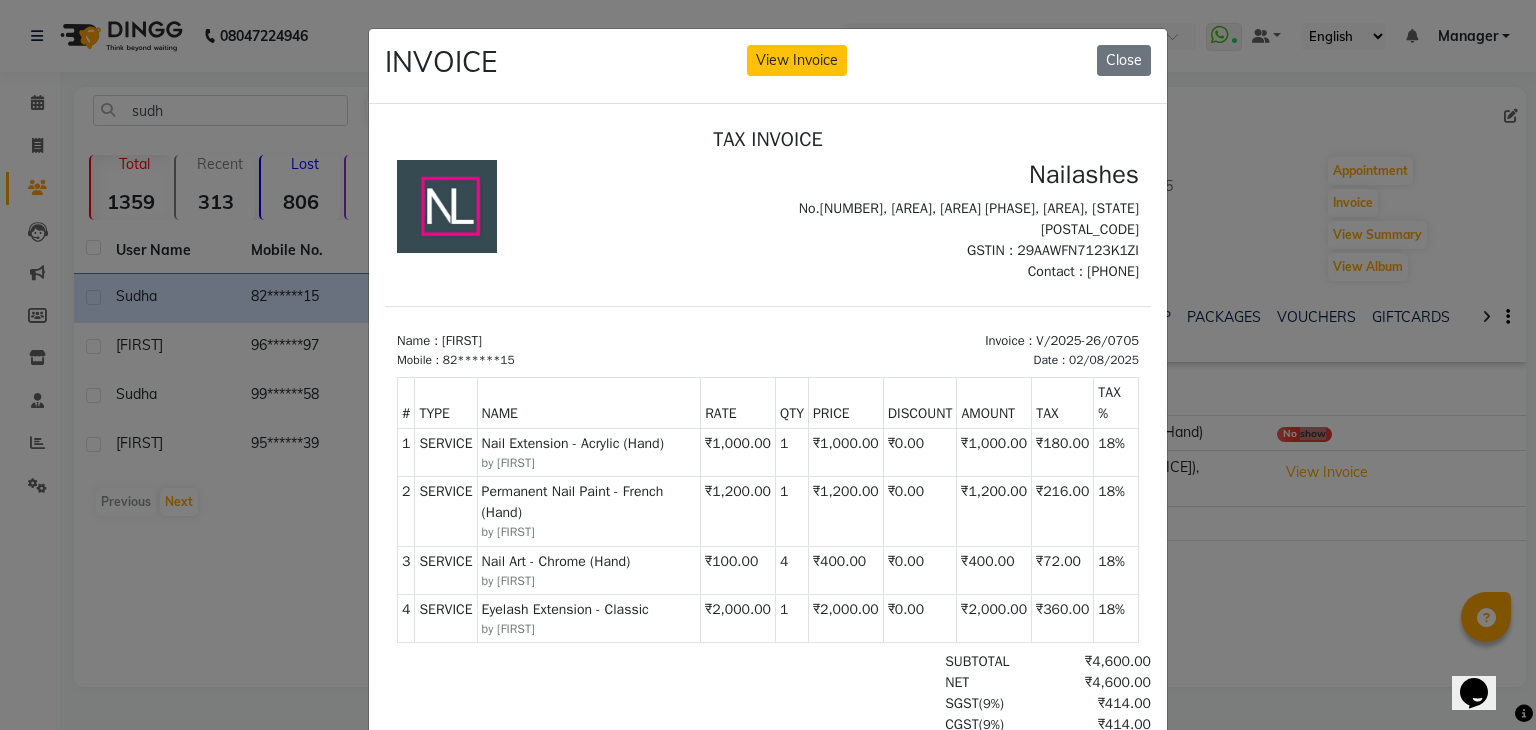 click on "₹1,000.00" at bounding box center [738, 451] 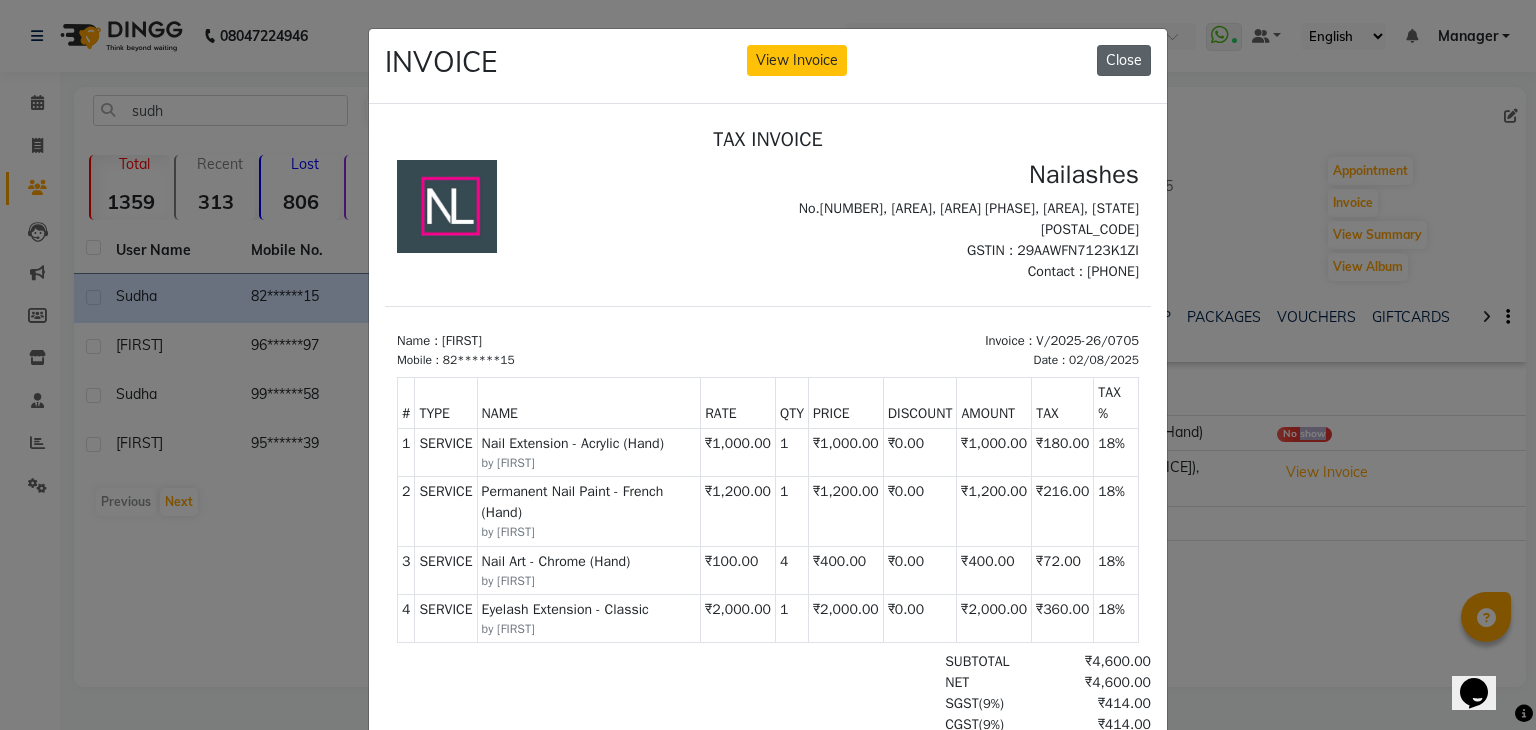click on "Close" 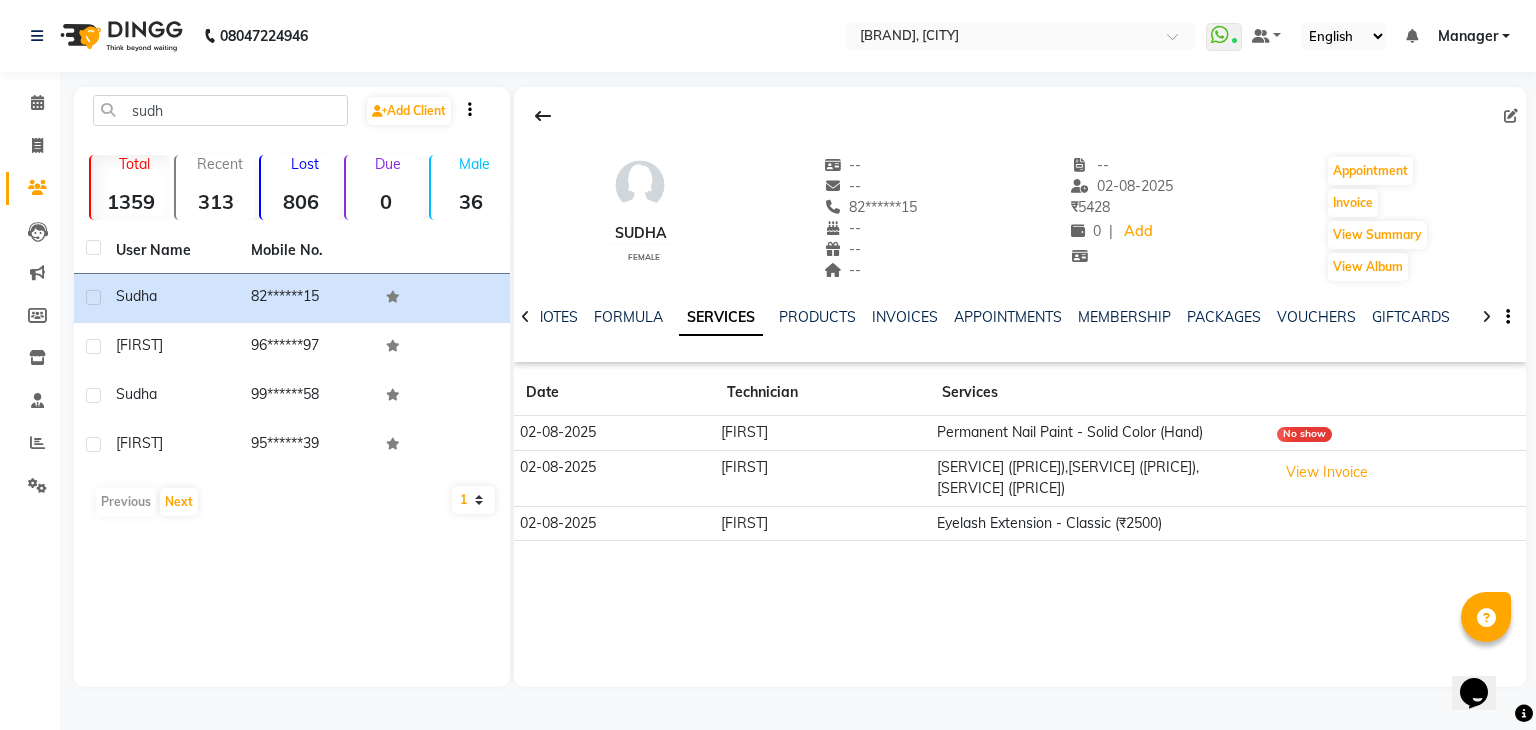 click on "Eyelash Extension - Classic (₹2500)" 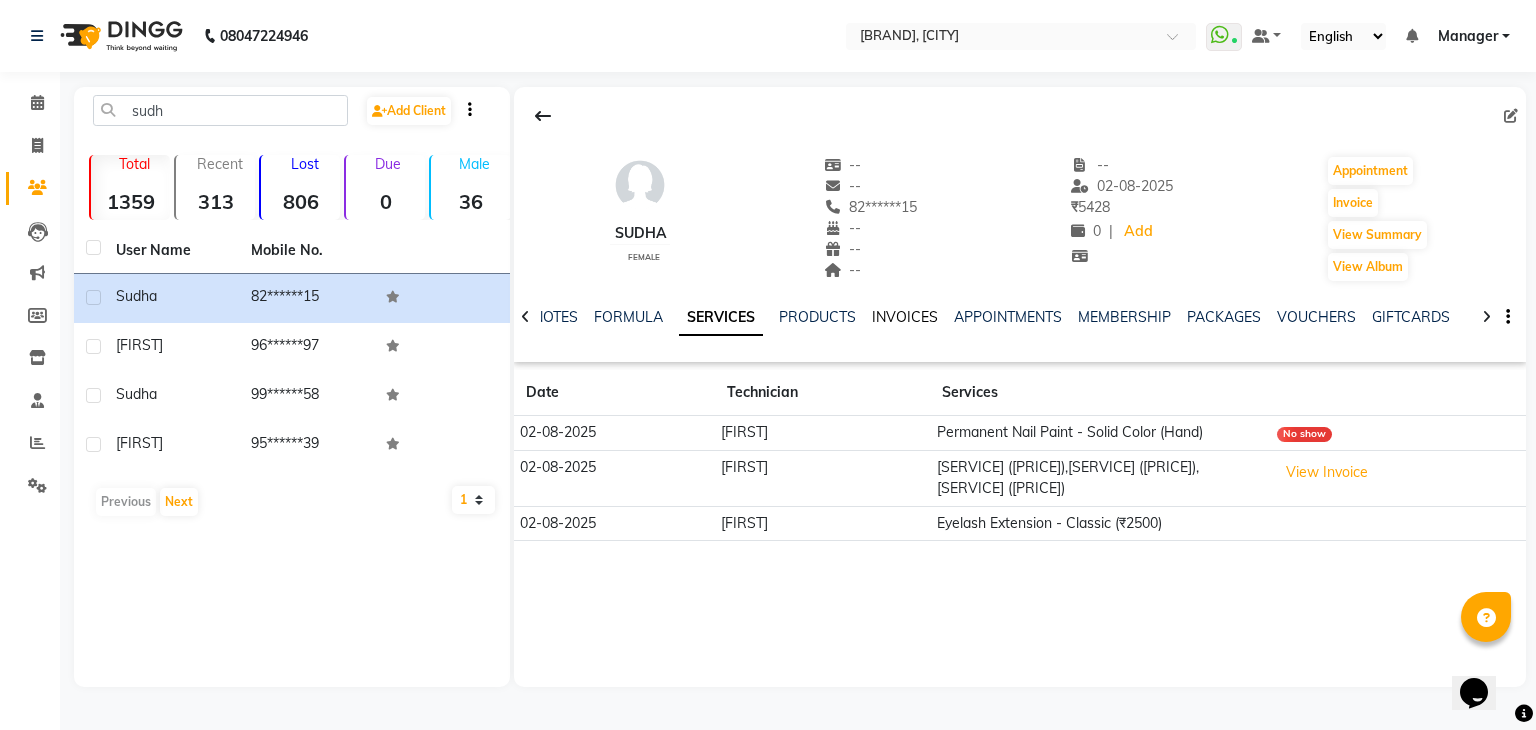 click on "INVOICES" 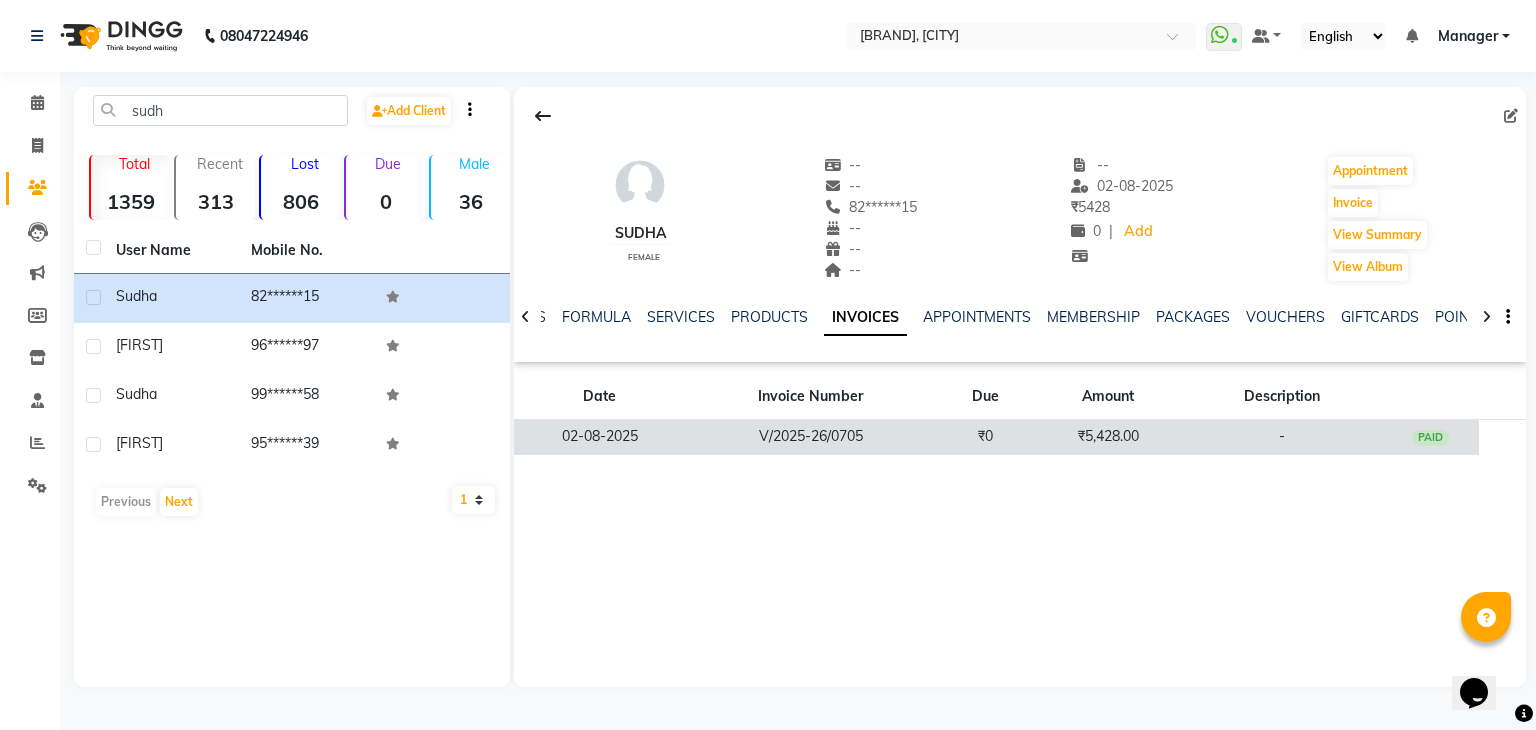 click on "₹5,428.00" 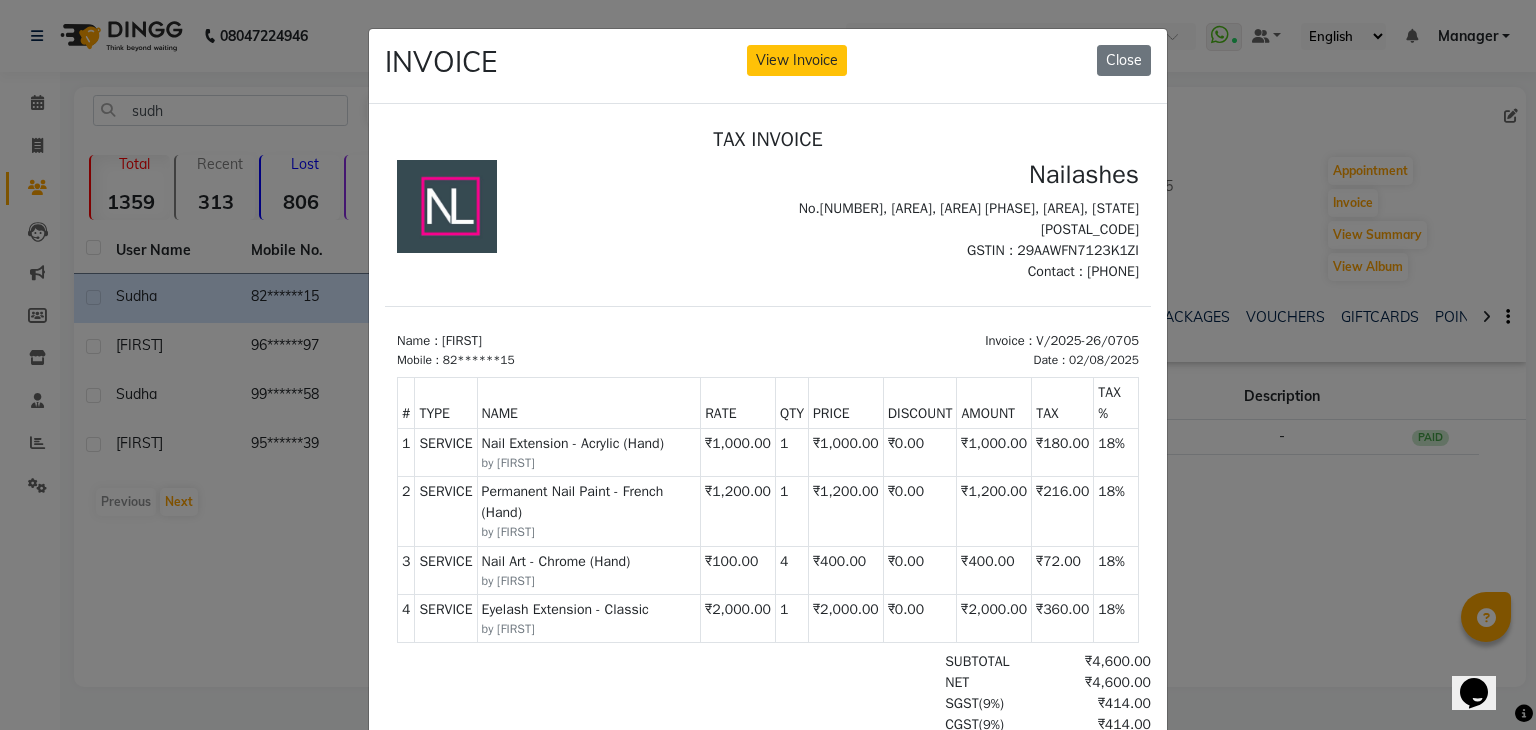 scroll, scrollTop: 0, scrollLeft: 0, axis: both 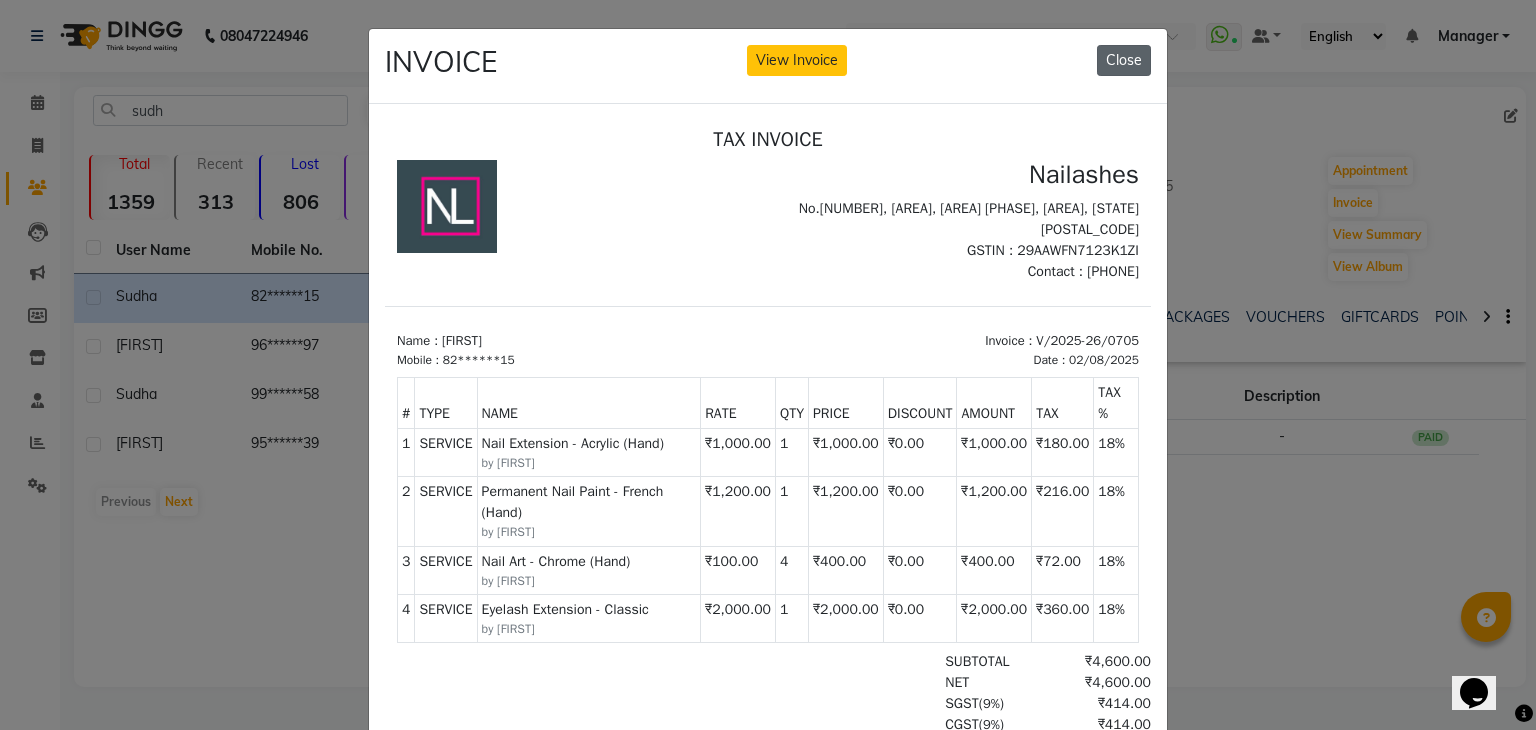 click on "Close" 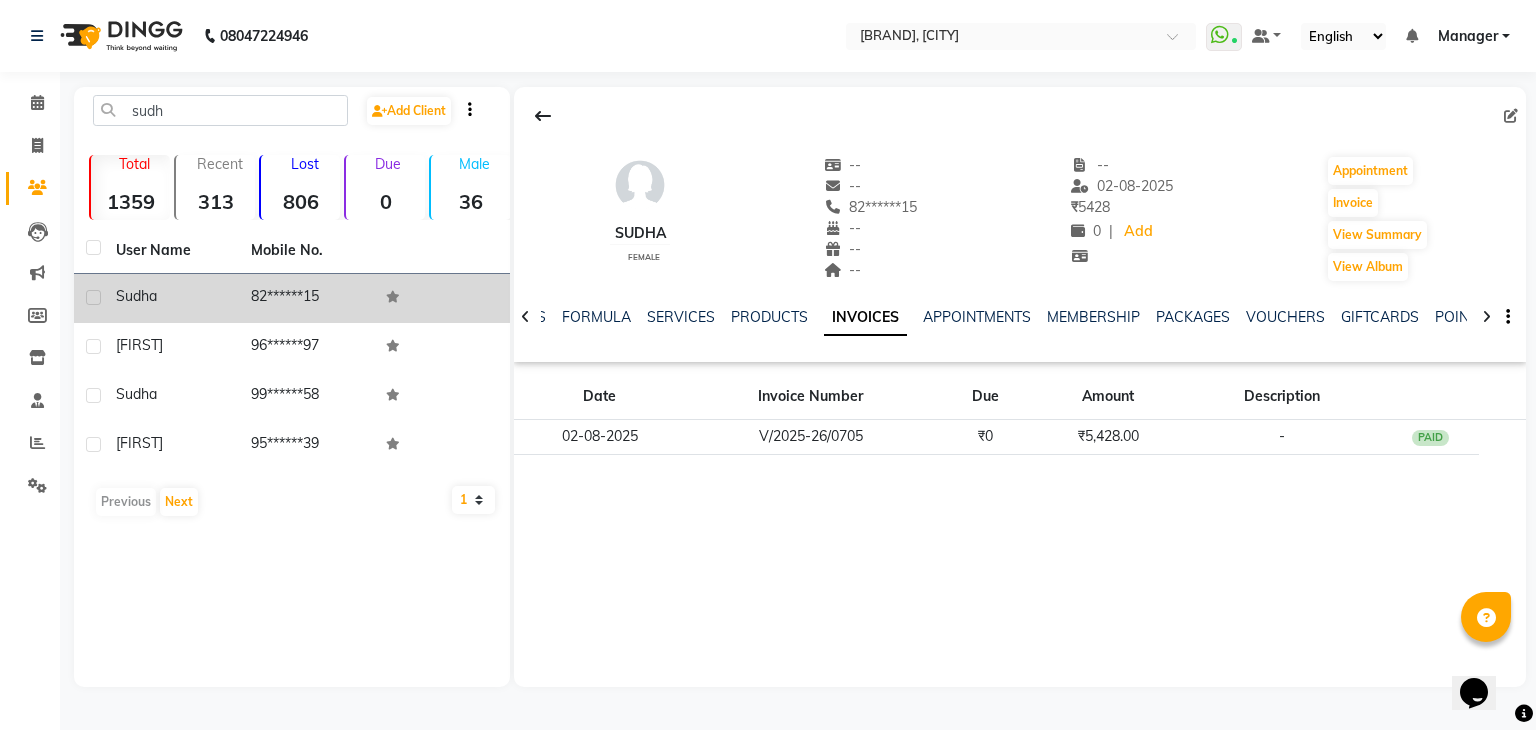 click on "sudha" 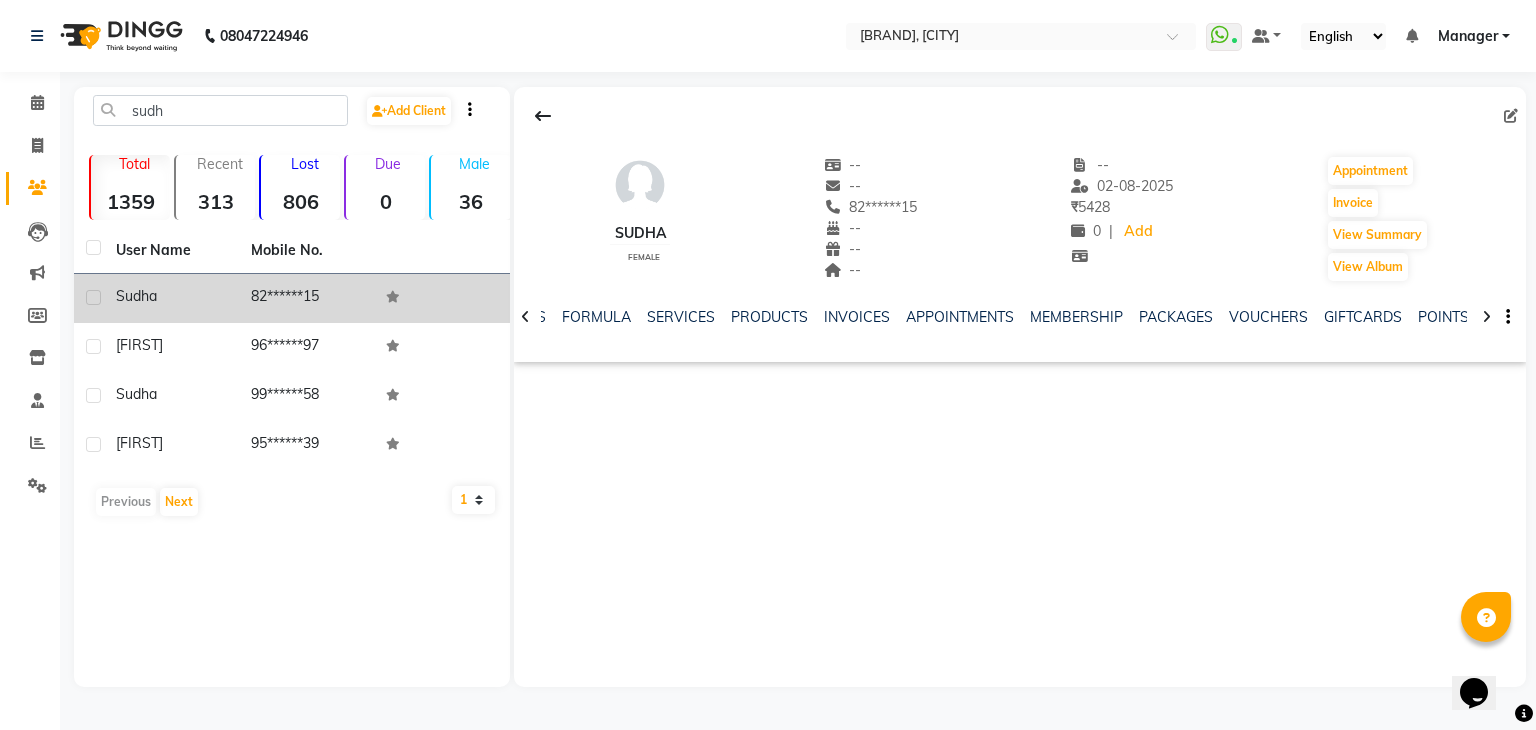 click on "sudha" 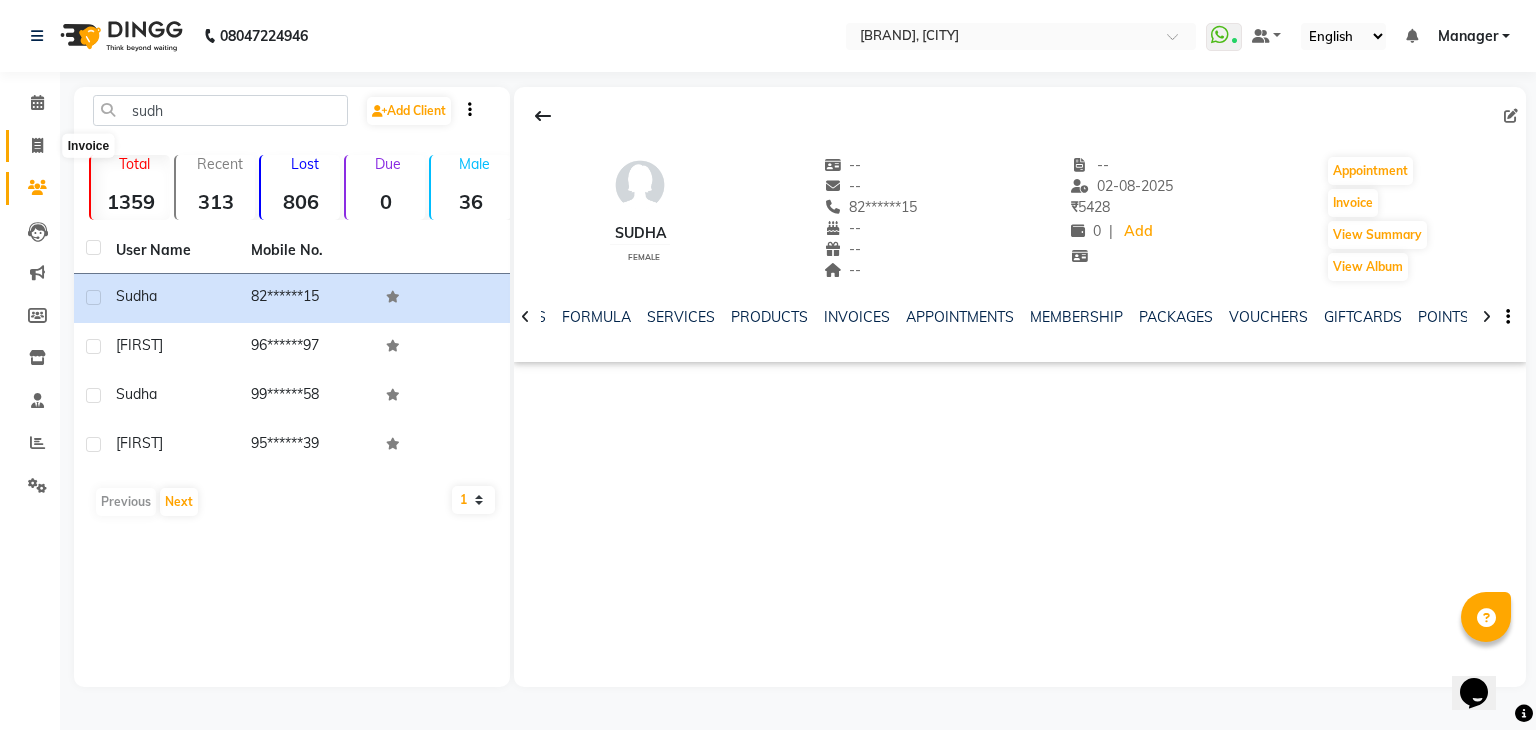 click 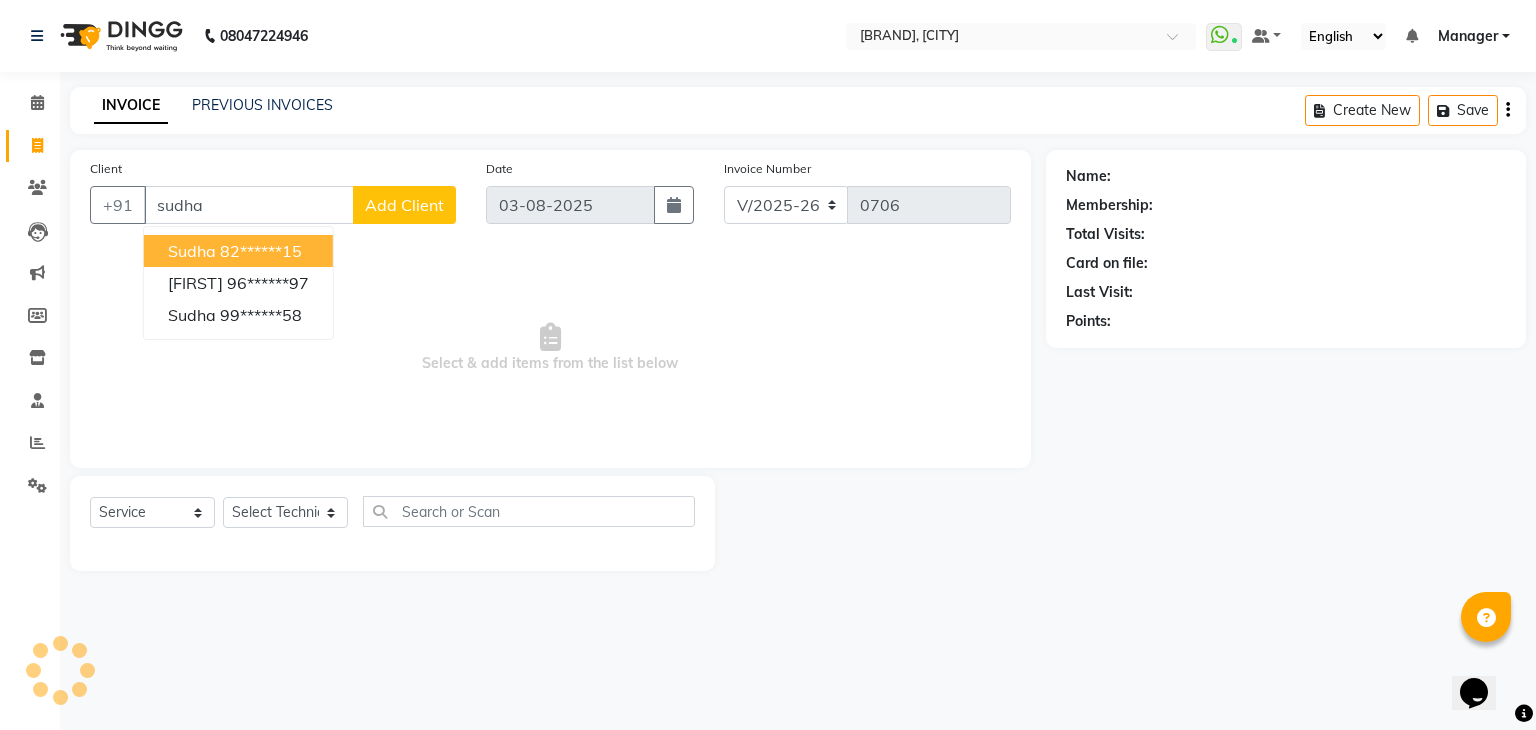 click on "[FIRST]  [SSN]" at bounding box center [238, 251] 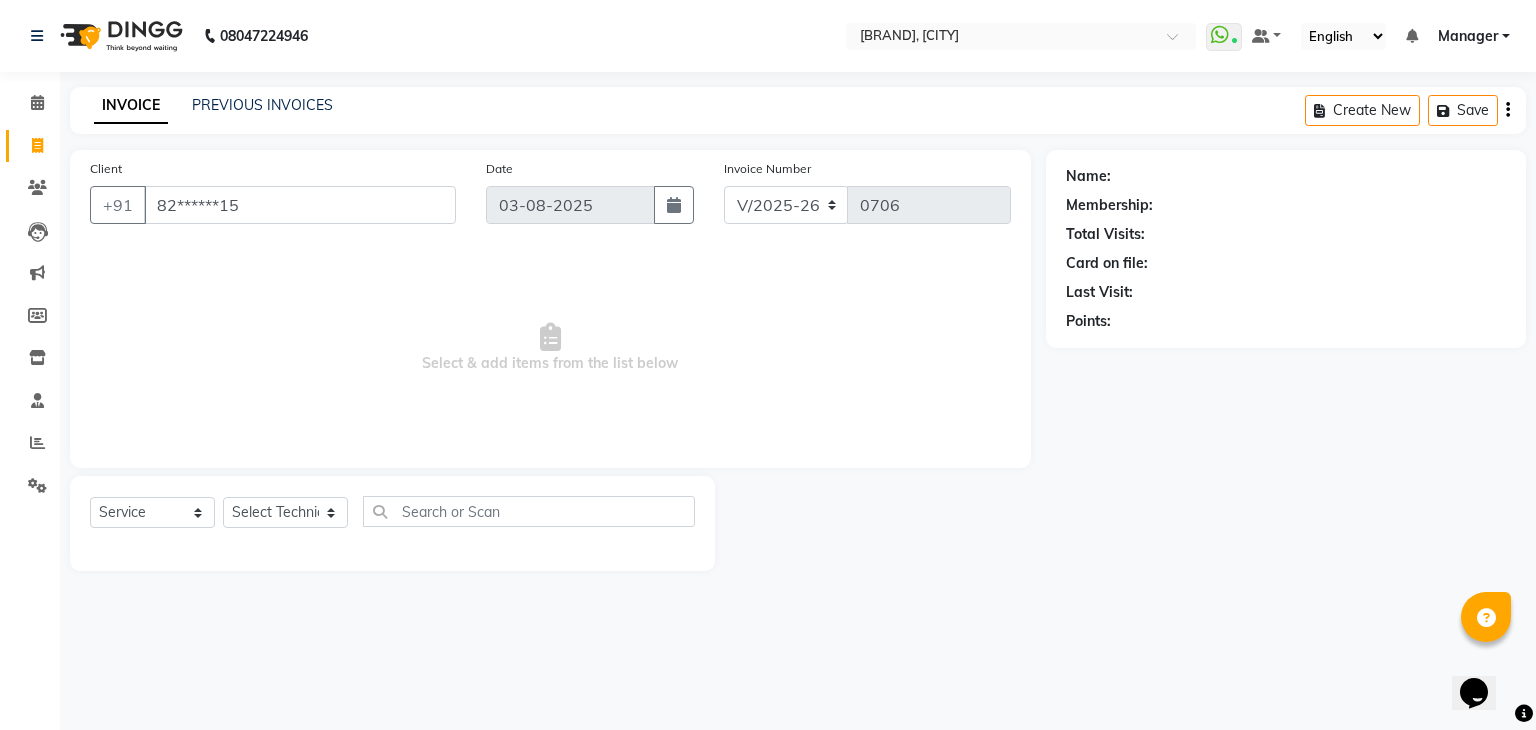 type on "82******15" 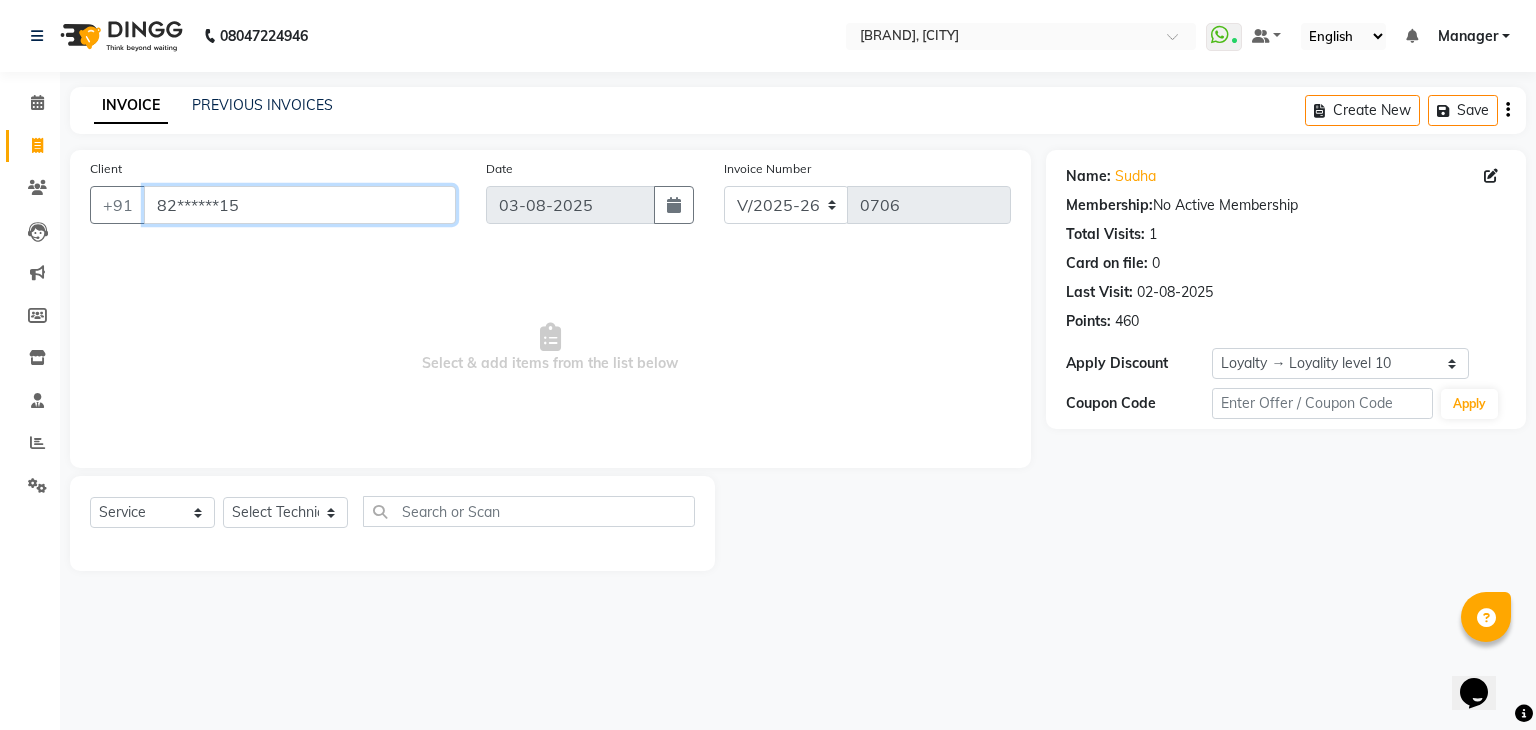 click on "82******15" at bounding box center (300, 205) 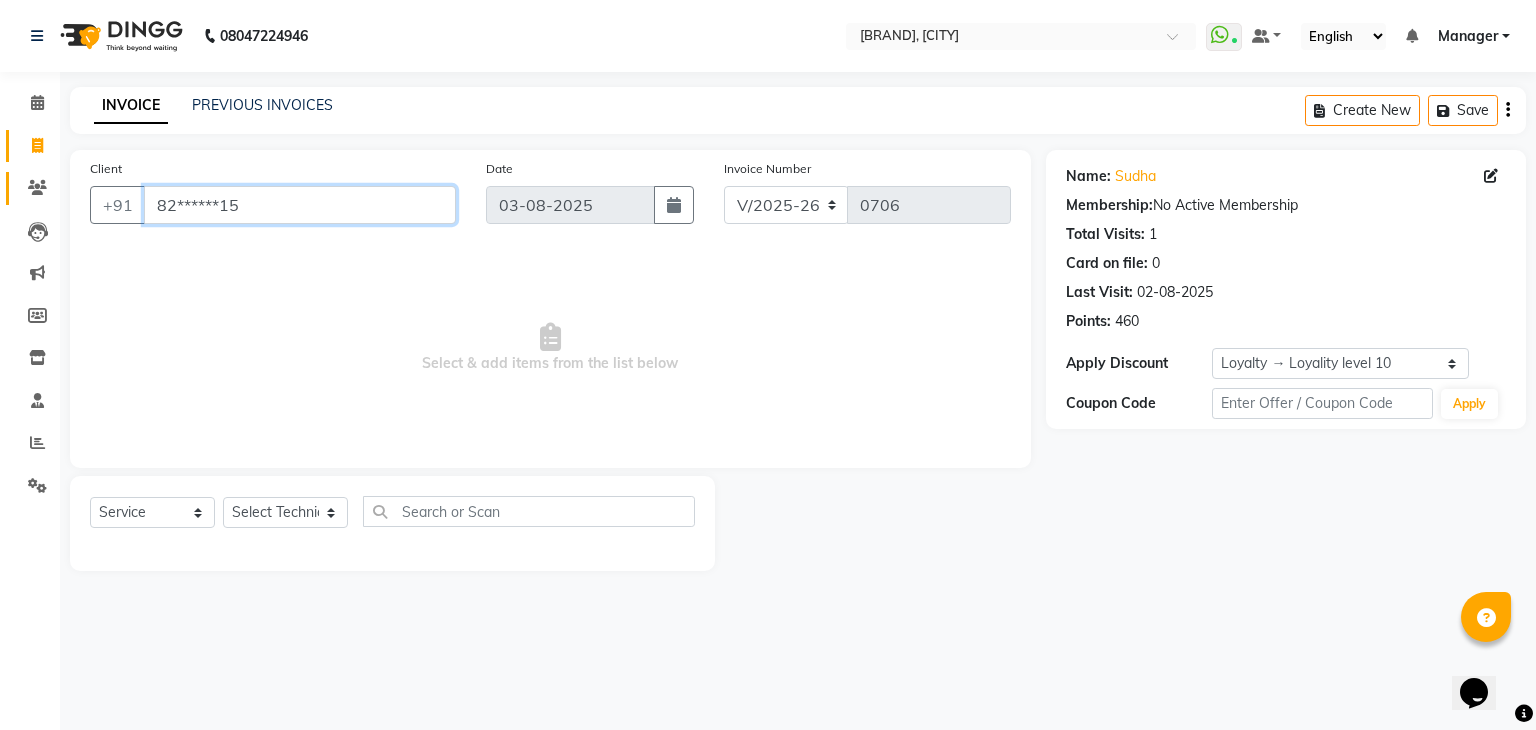 drag, startPoint x: 255, startPoint y: 209, endPoint x: 33, endPoint y: 197, distance: 222.32408 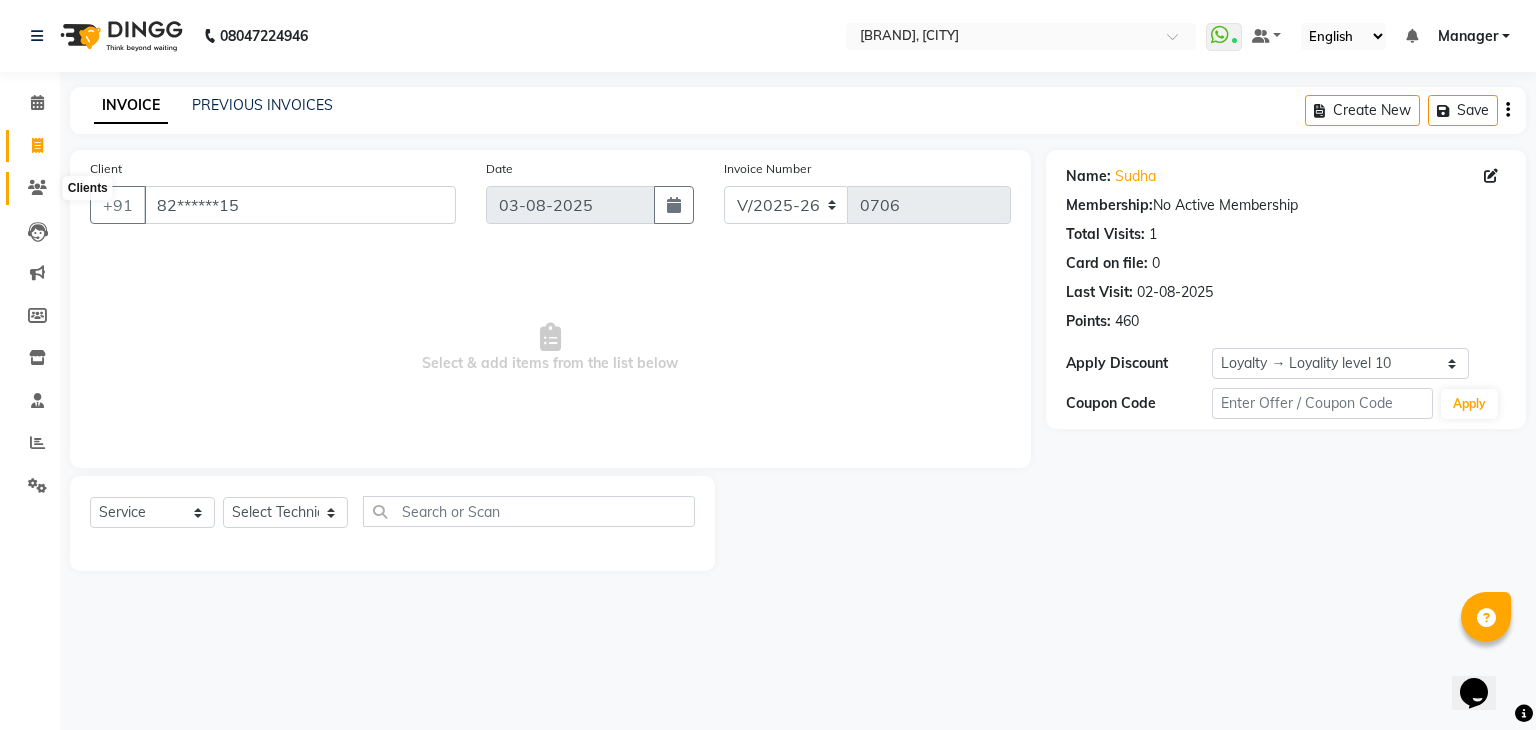 click 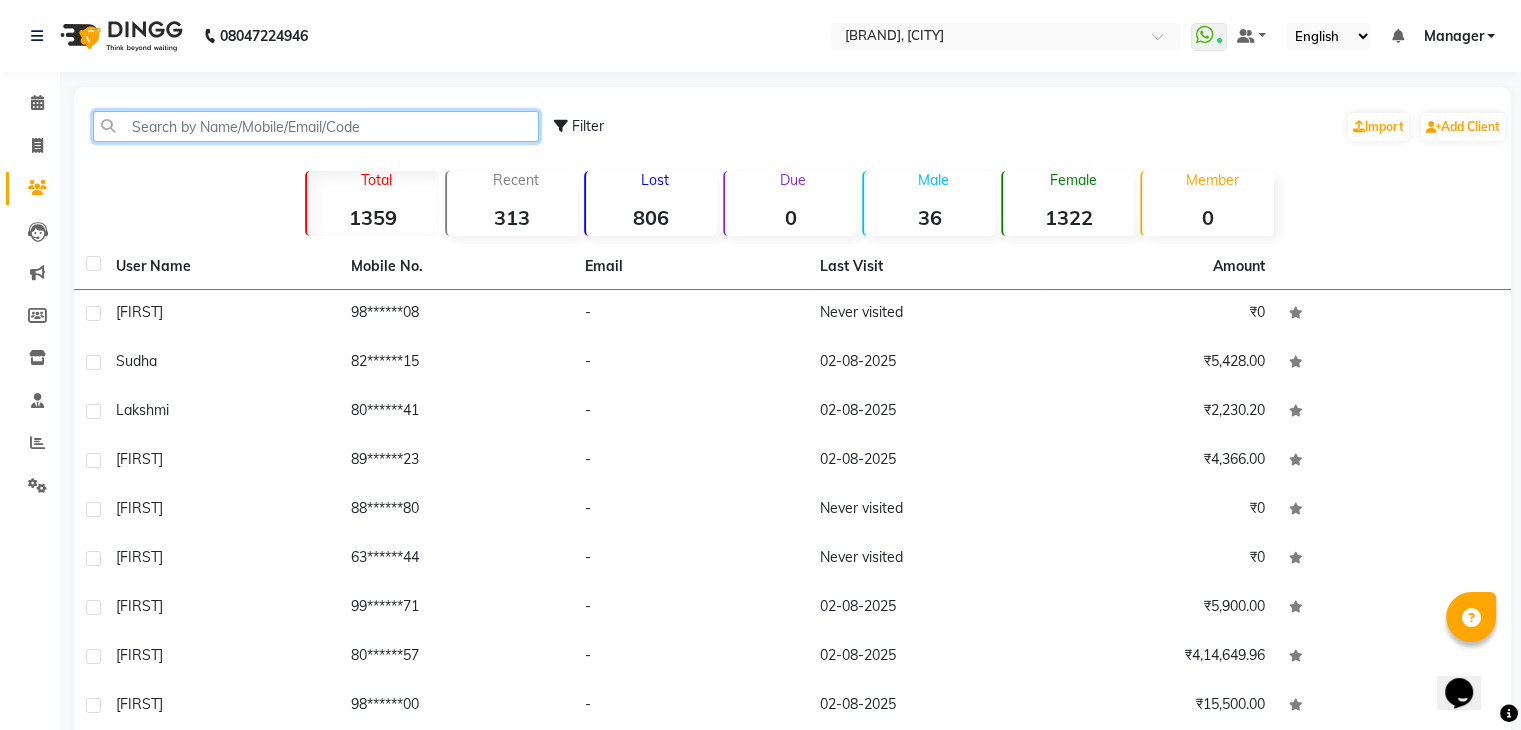 click 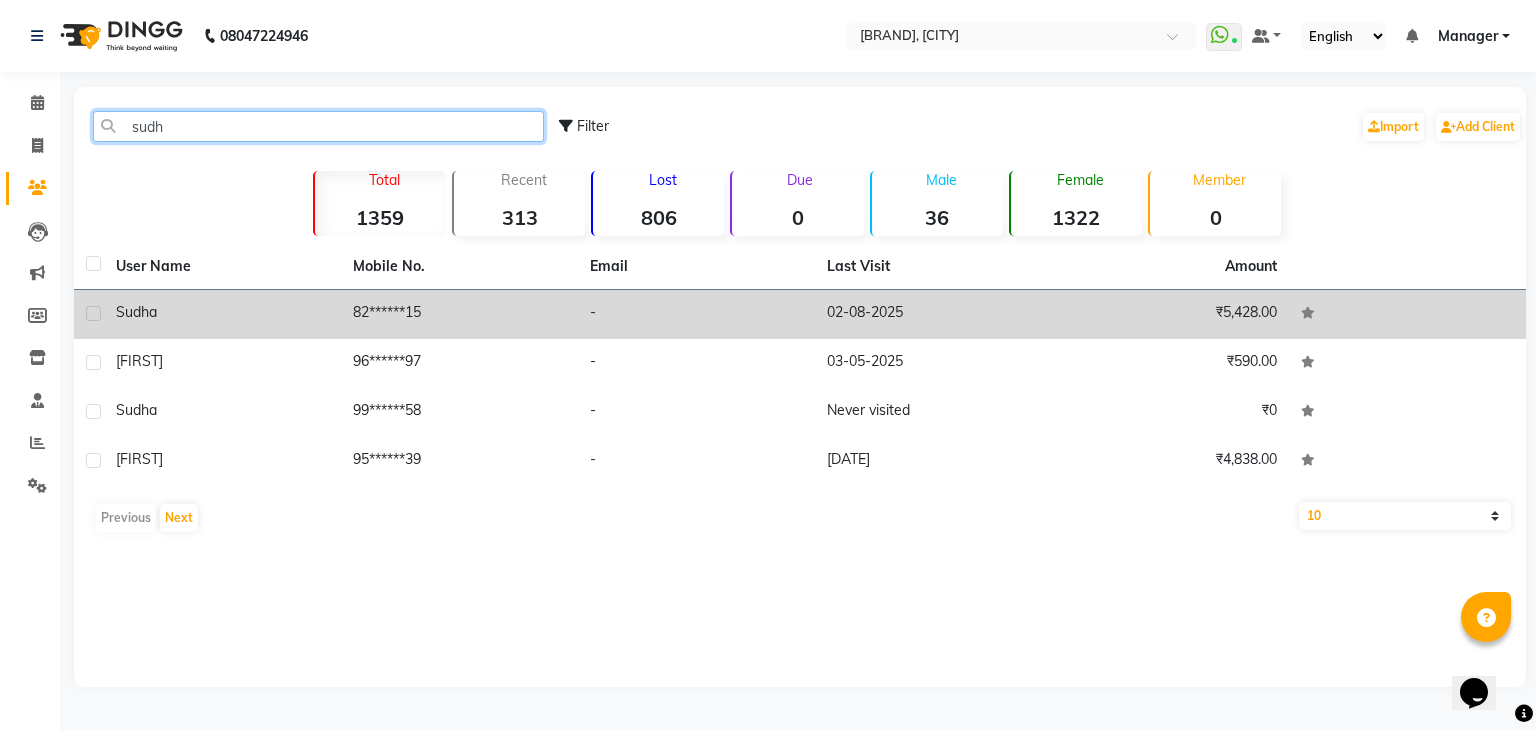 type on "sudh" 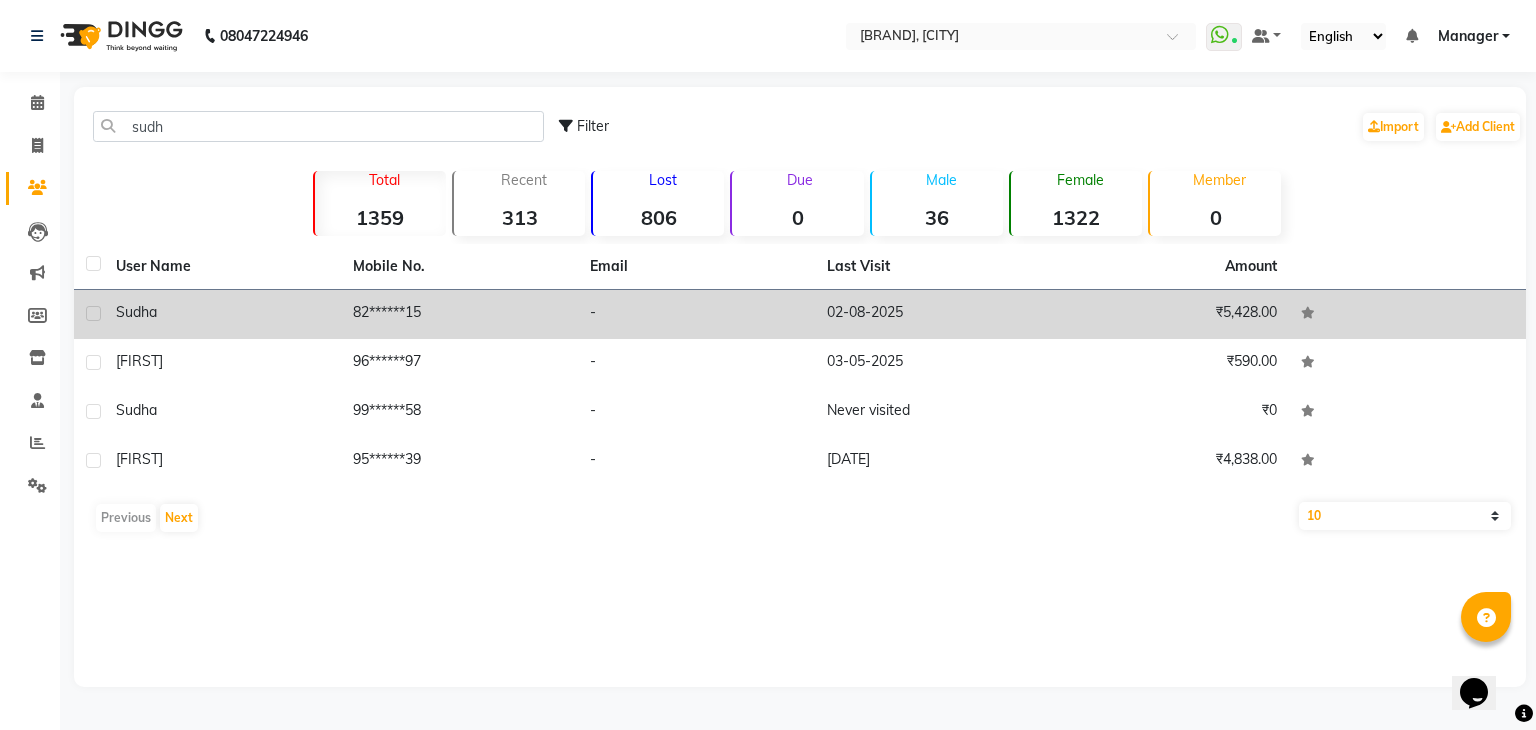 click 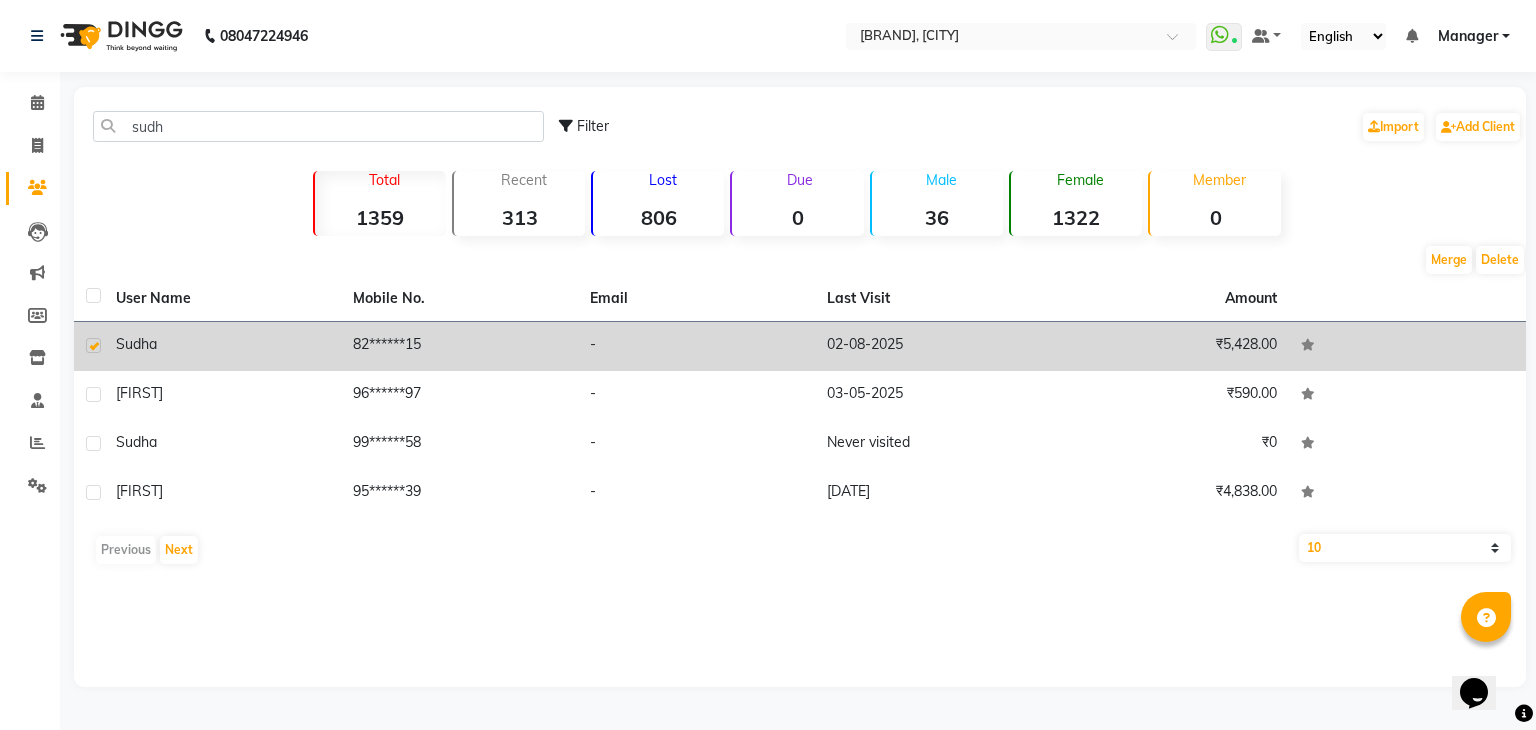 click on "82******15" 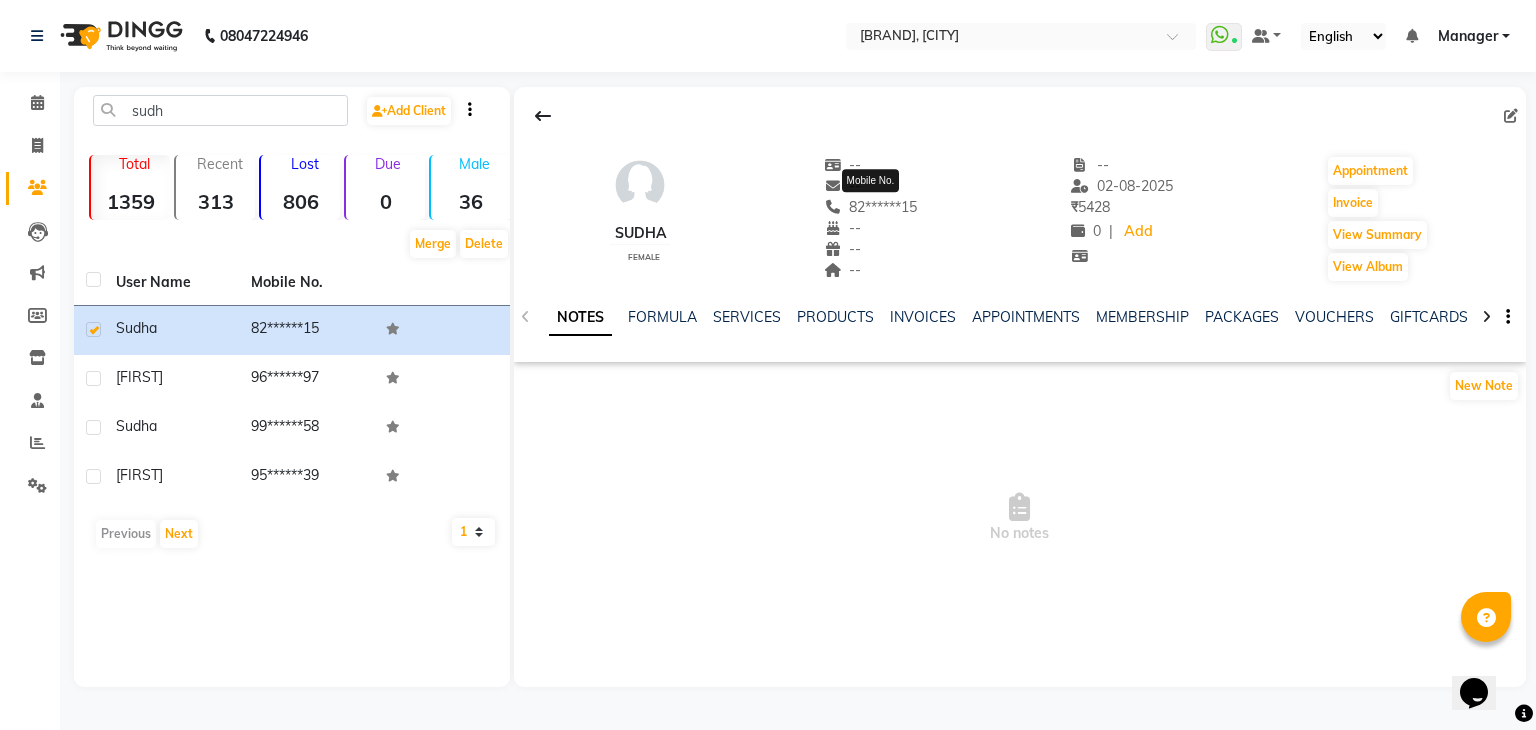click on "82******15" 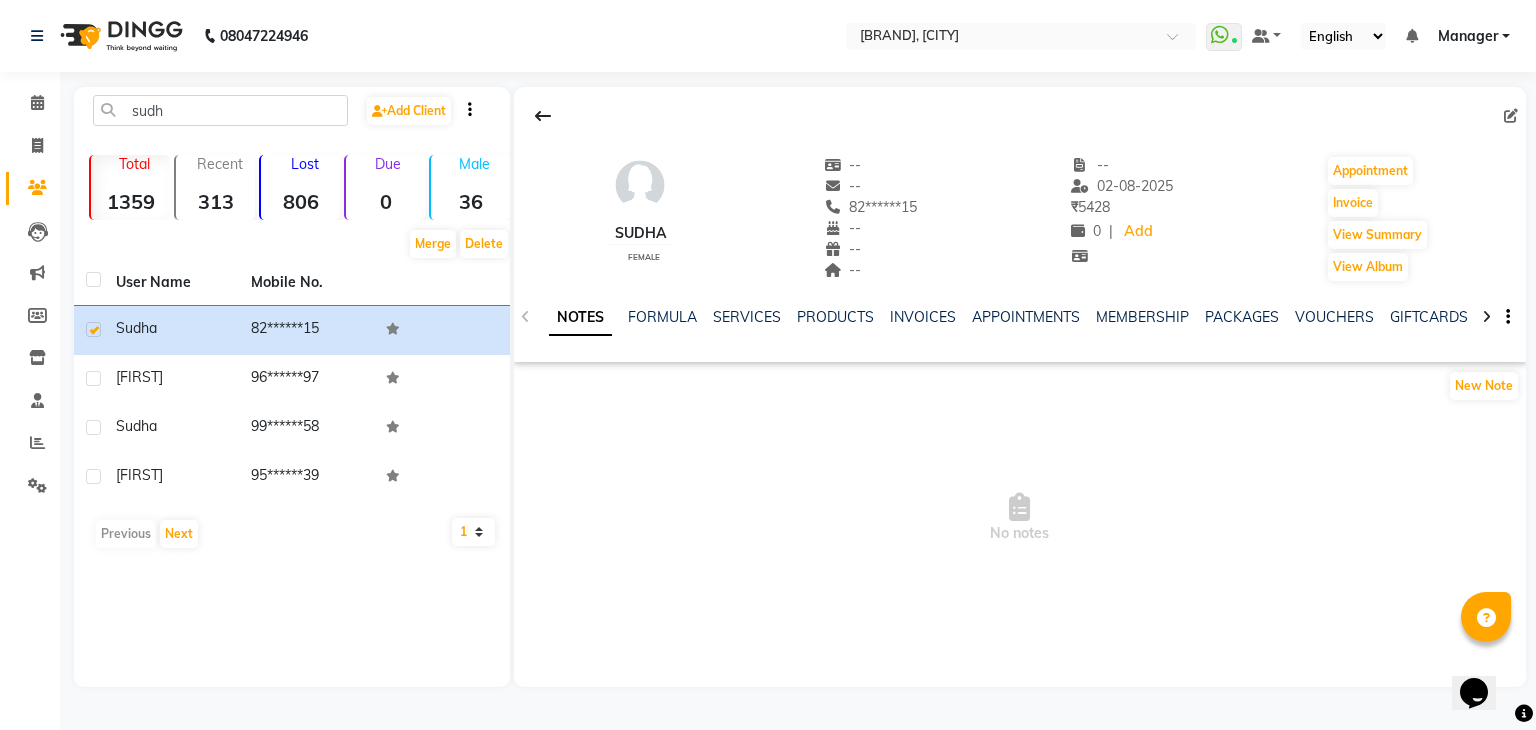 click 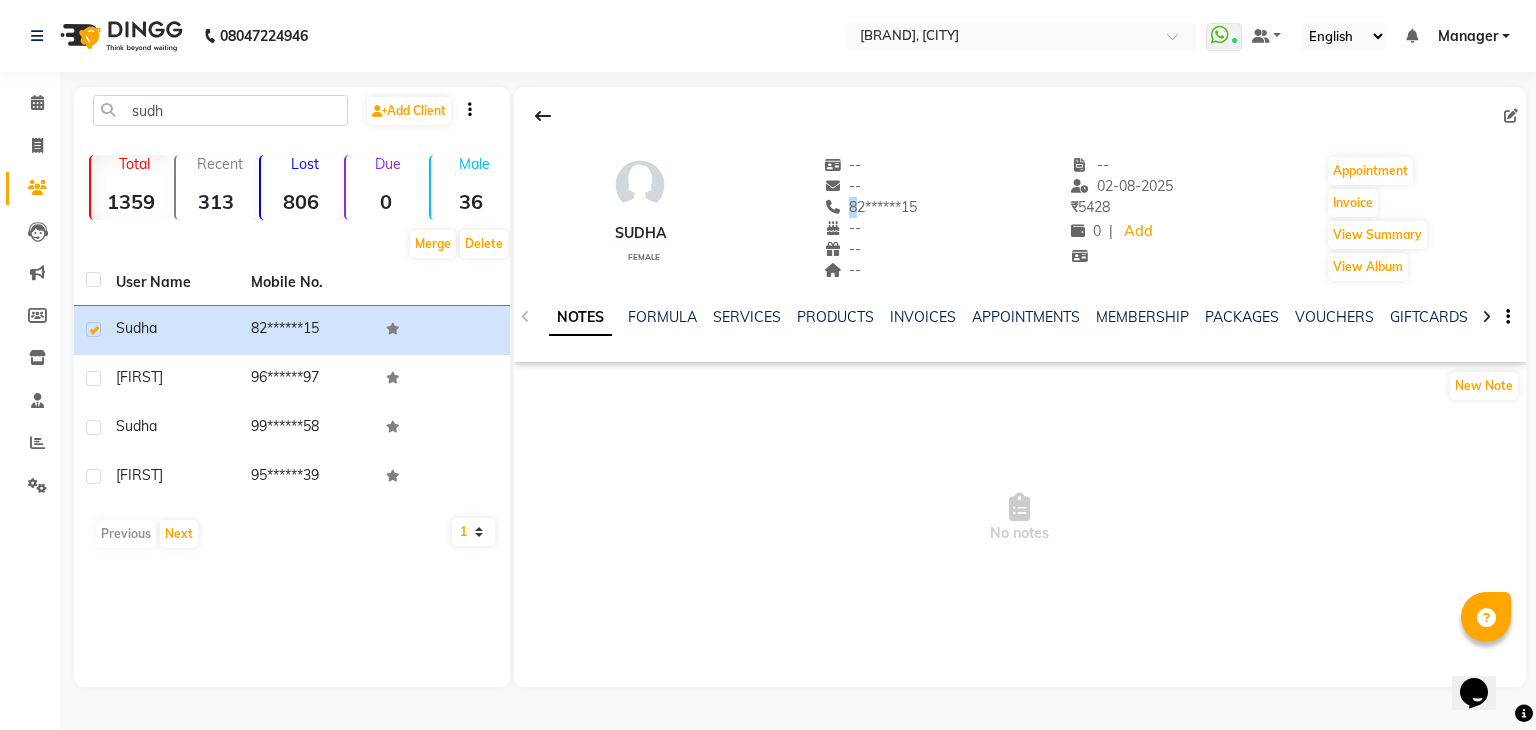 click 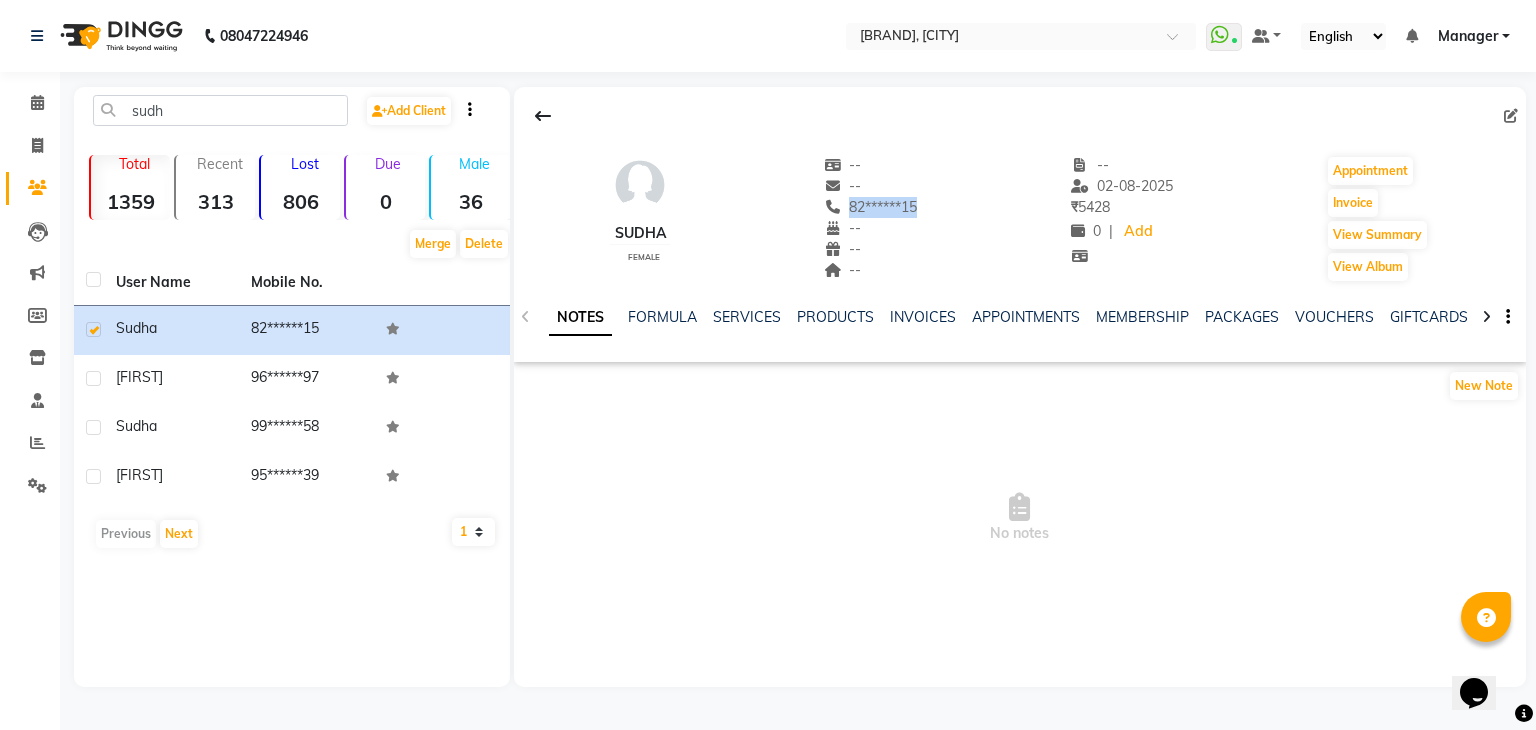 drag, startPoint x: 828, startPoint y: 209, endPoint x: 1092, endPoint y: 203, distance: 264.06818 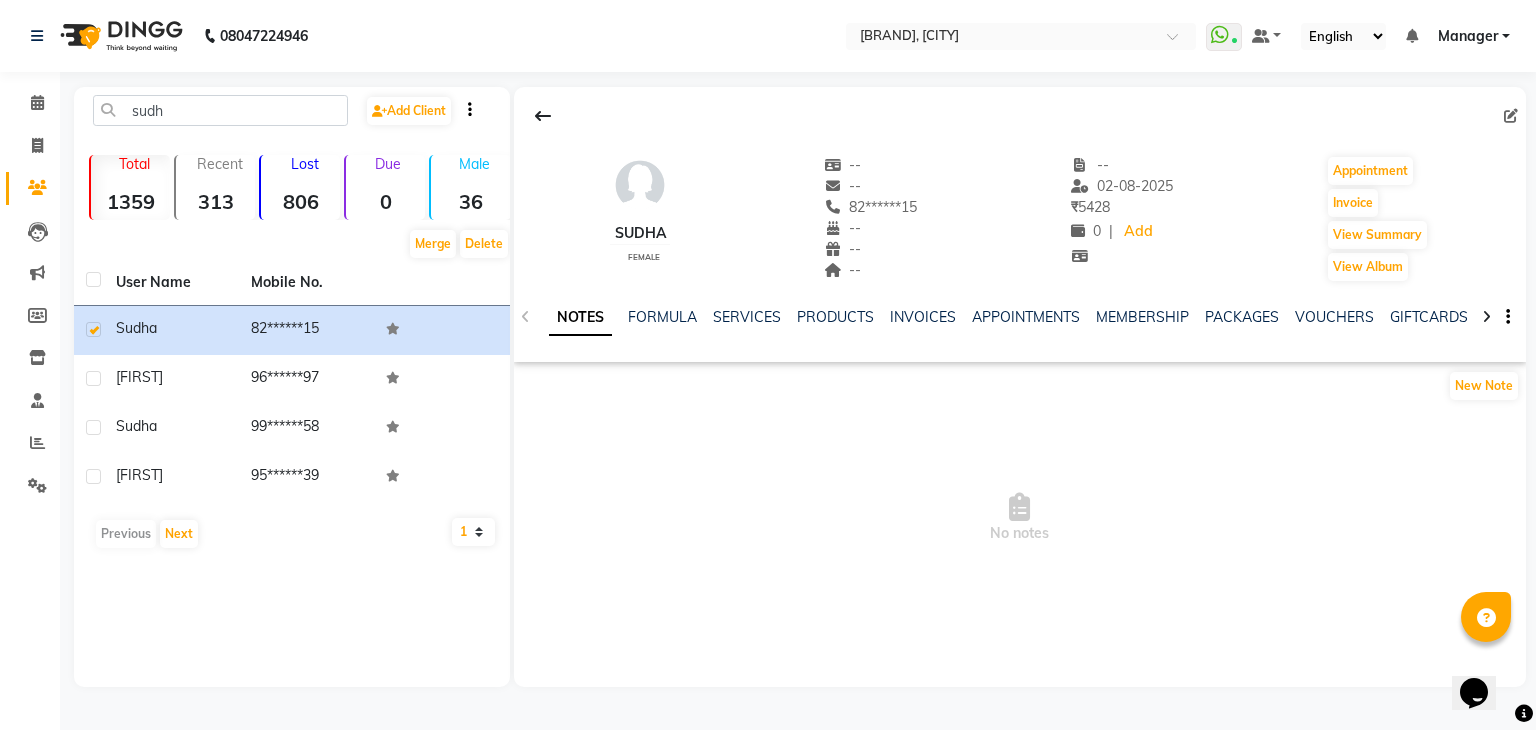click on "NOTES FORMULA SERVICES PRODUCTS INVOICES APPOINTMENTS MEMBERSHIP PACKAGES VOUCHERS GIFTCARDS POINTS FORMS FAMILY CARDS WALLET" 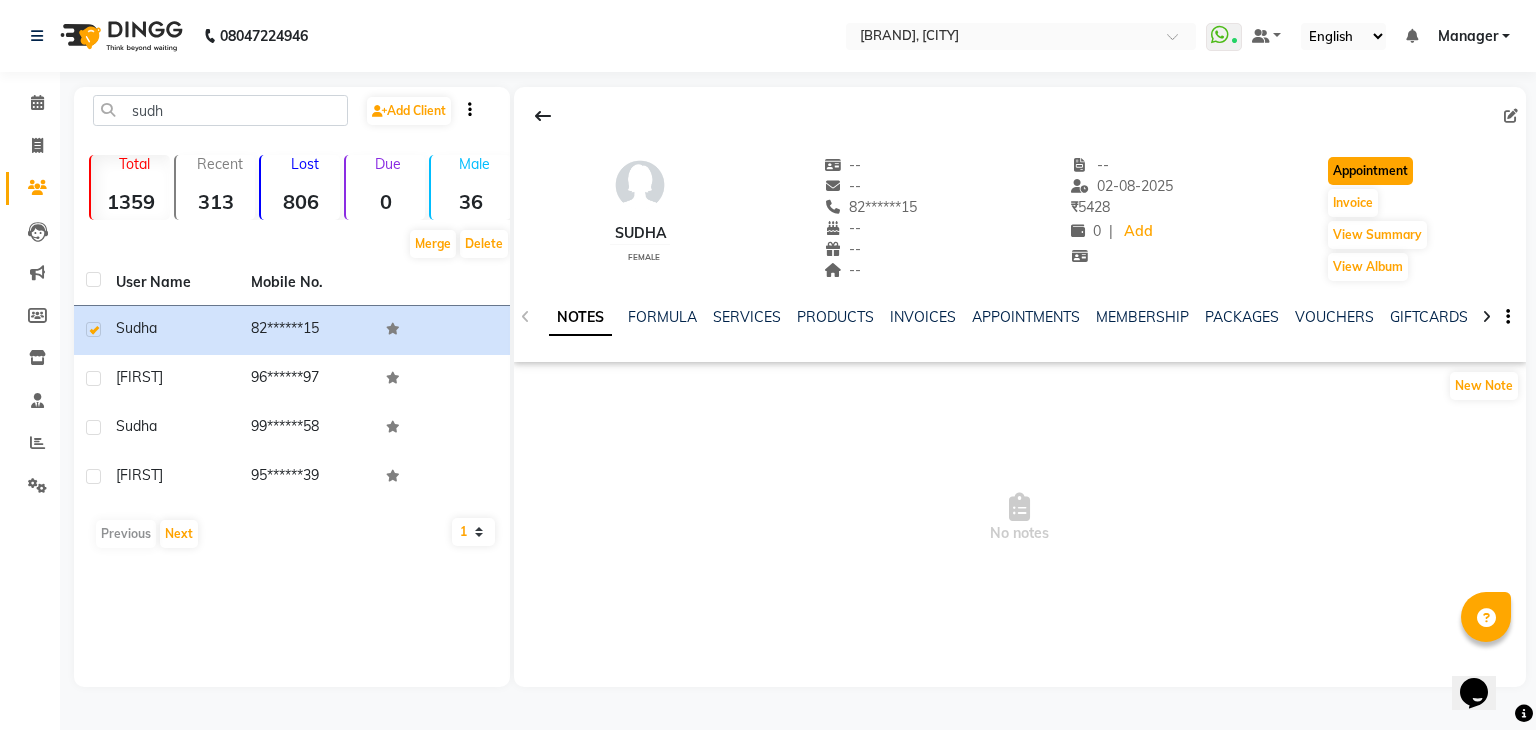 click on "Appointment" 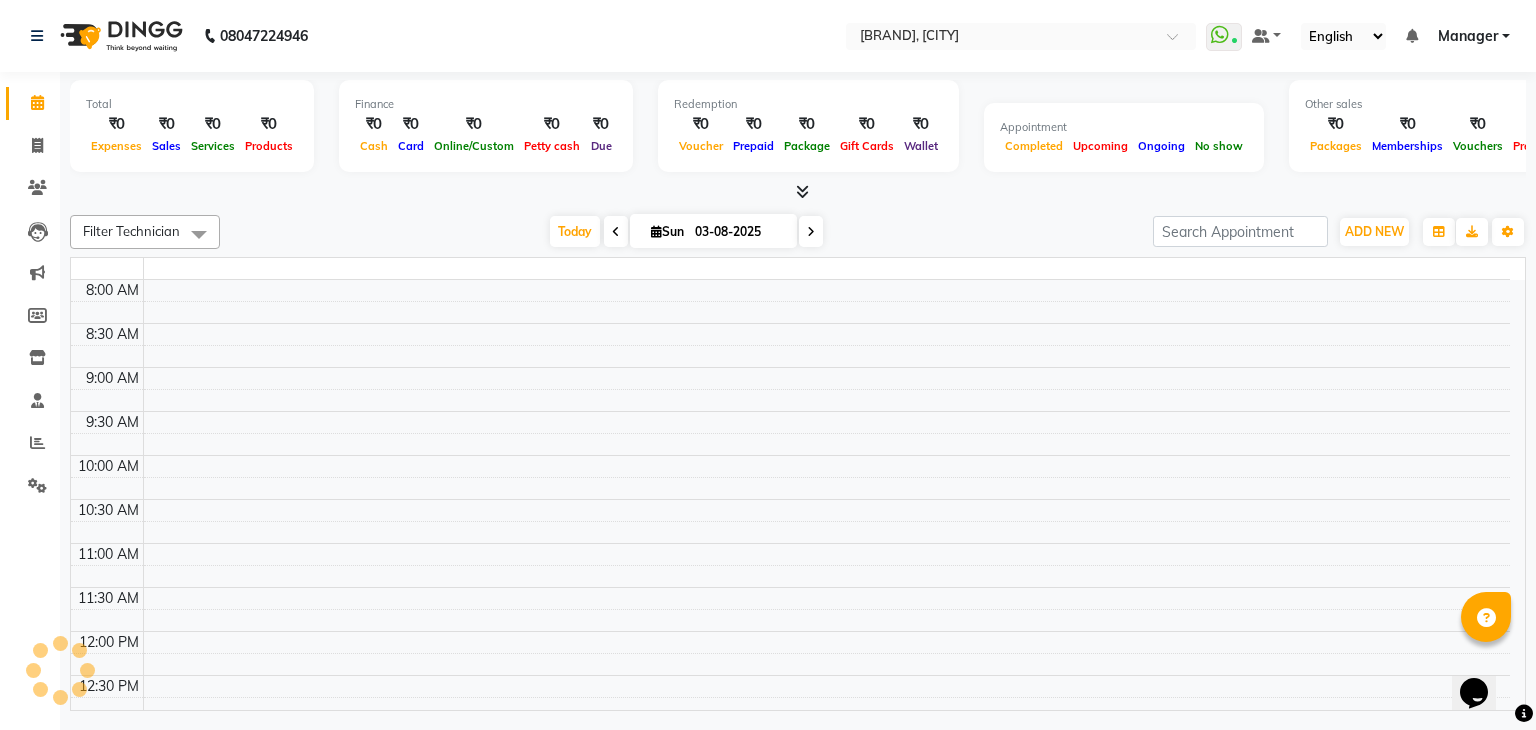 scroll, scrollTop: 0, scrollLeft: 0, axis: both 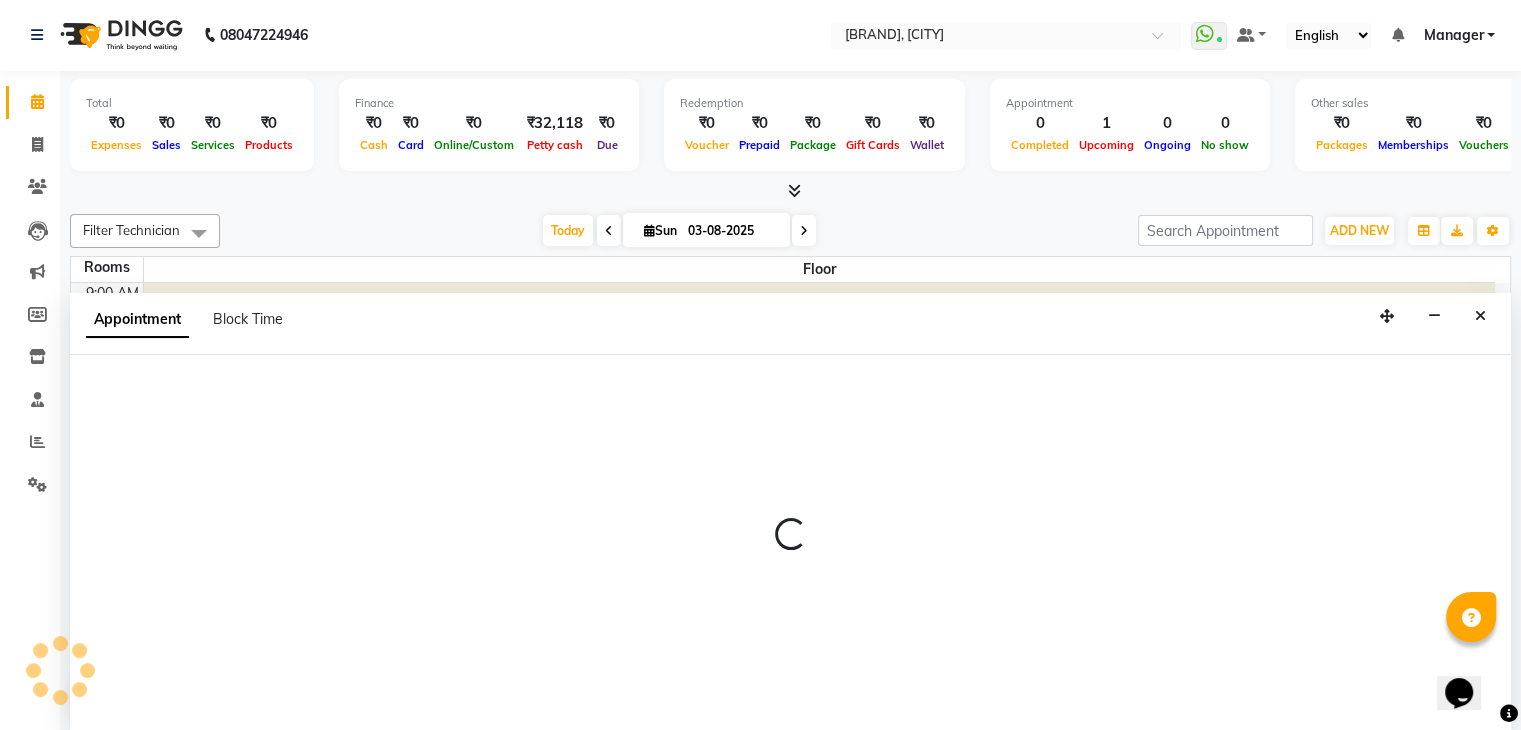 select on "600" 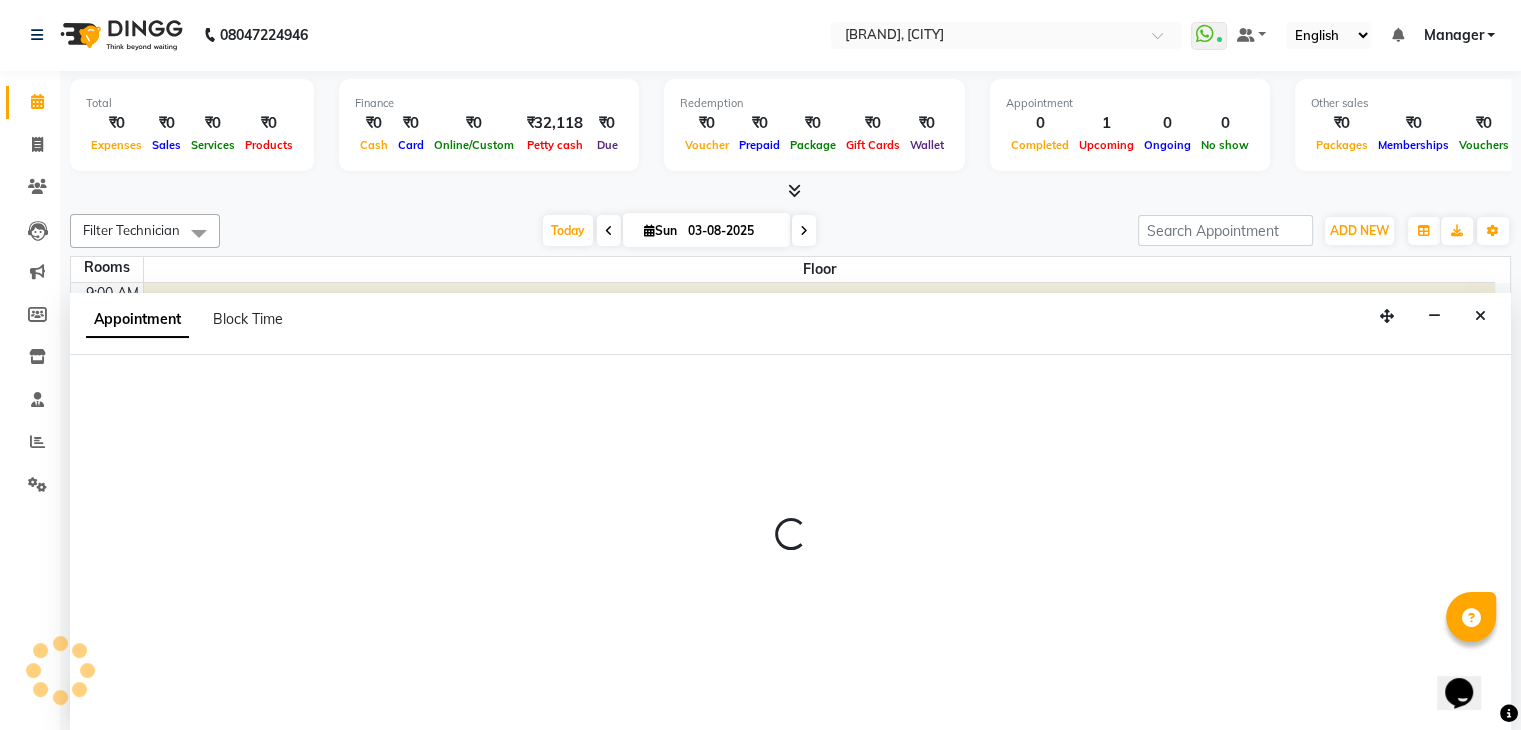 select on "tentative" 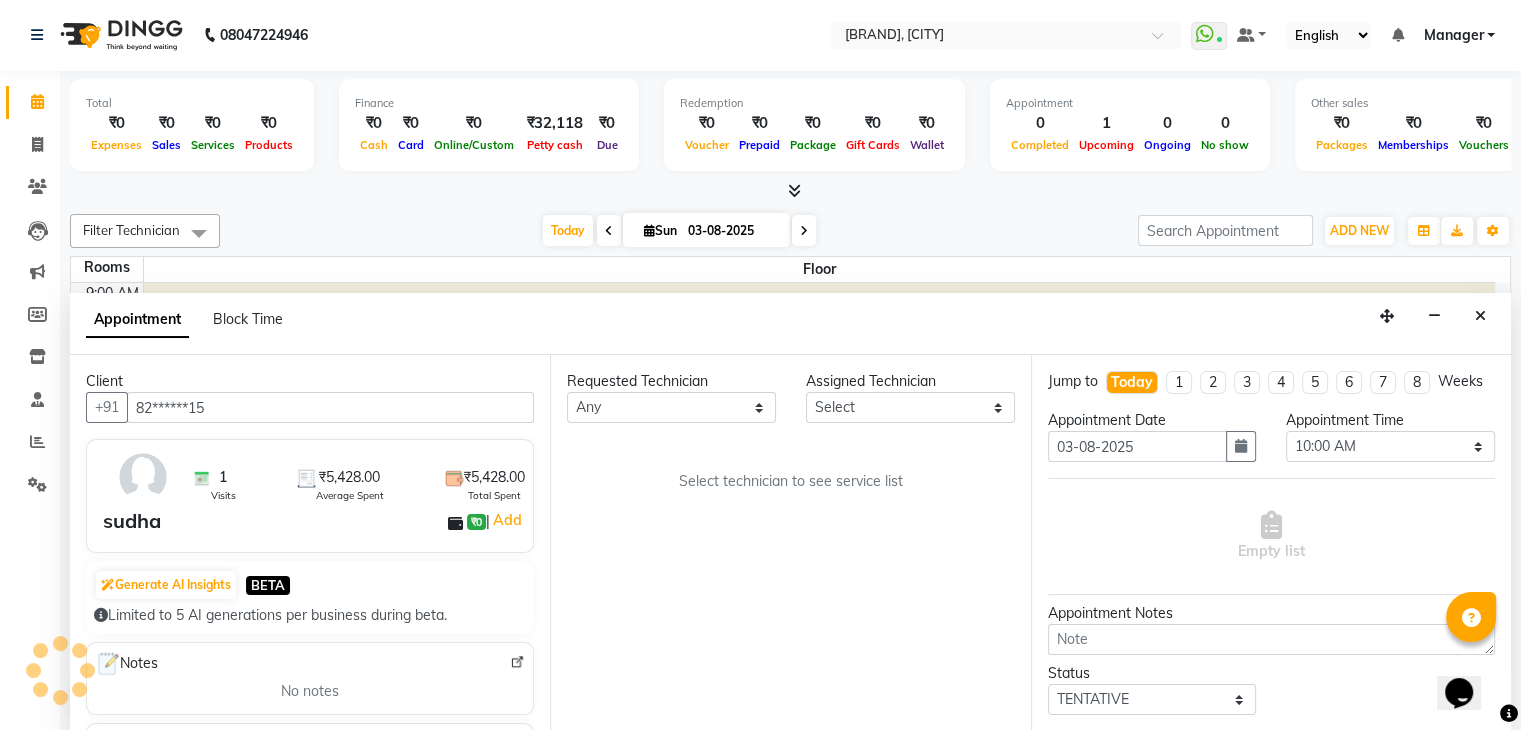 scroll, scrollTop: 350, scrollLeft: 0, axis: vertical 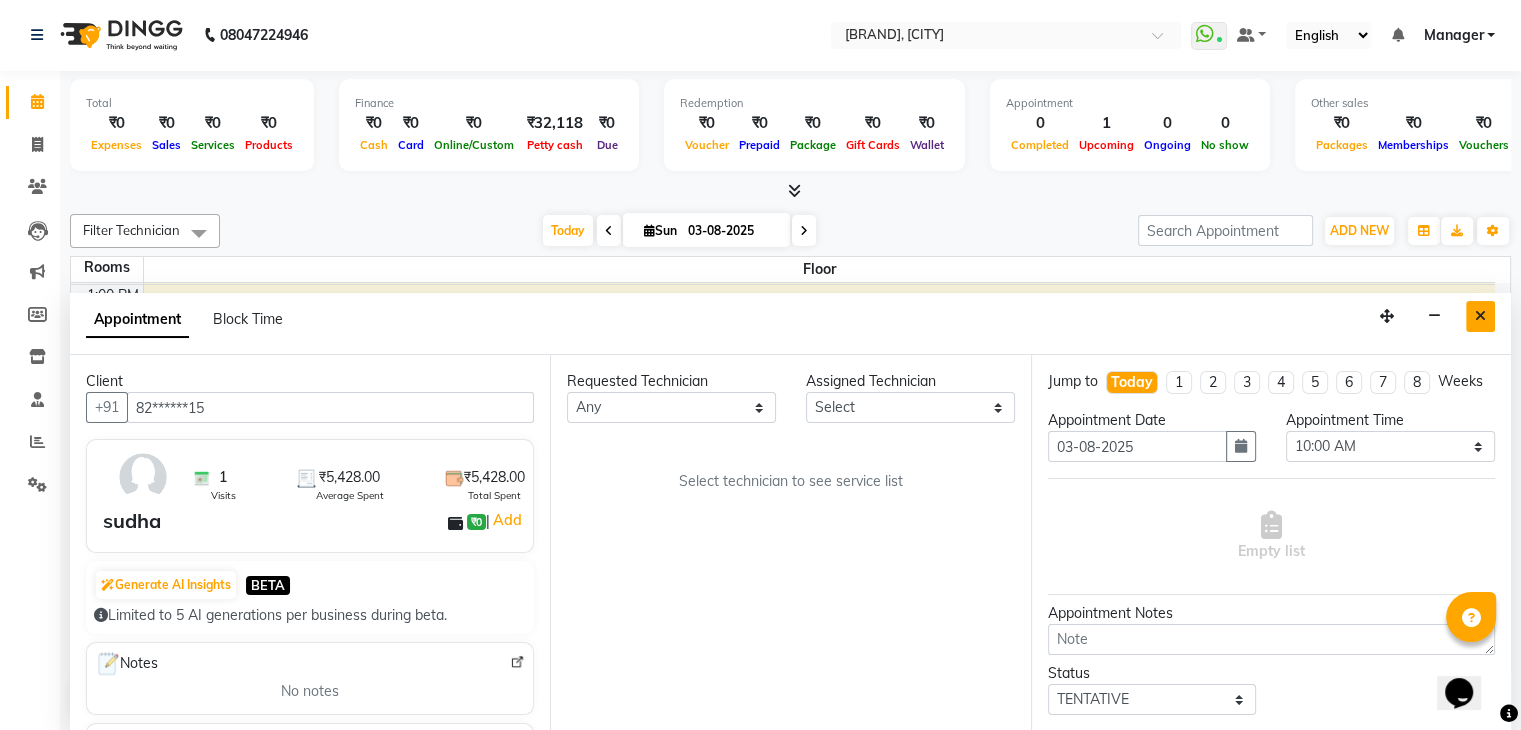 click at bounding box center (1480, 316) 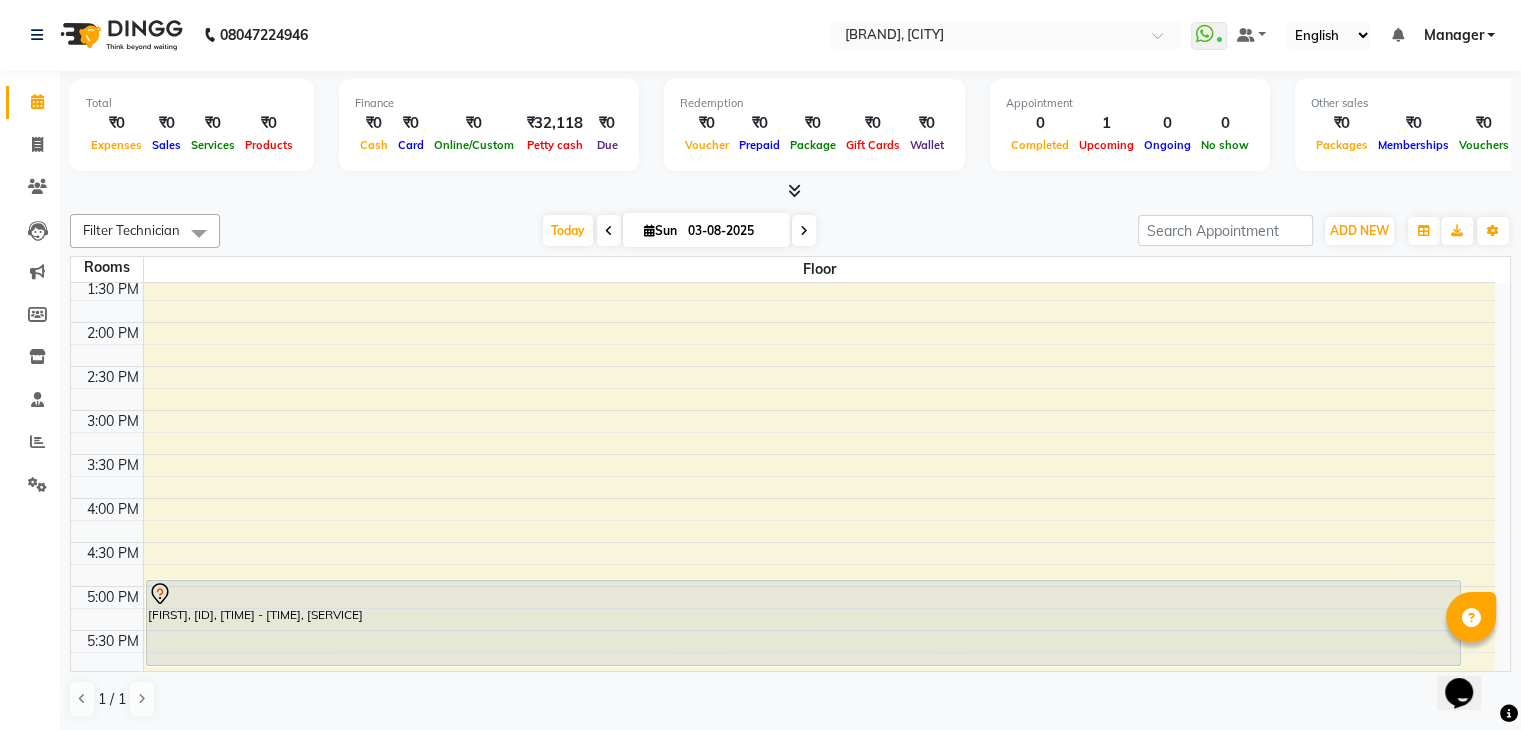 scroll, scrollTop: 0, scrollLeft: 0, axis: both 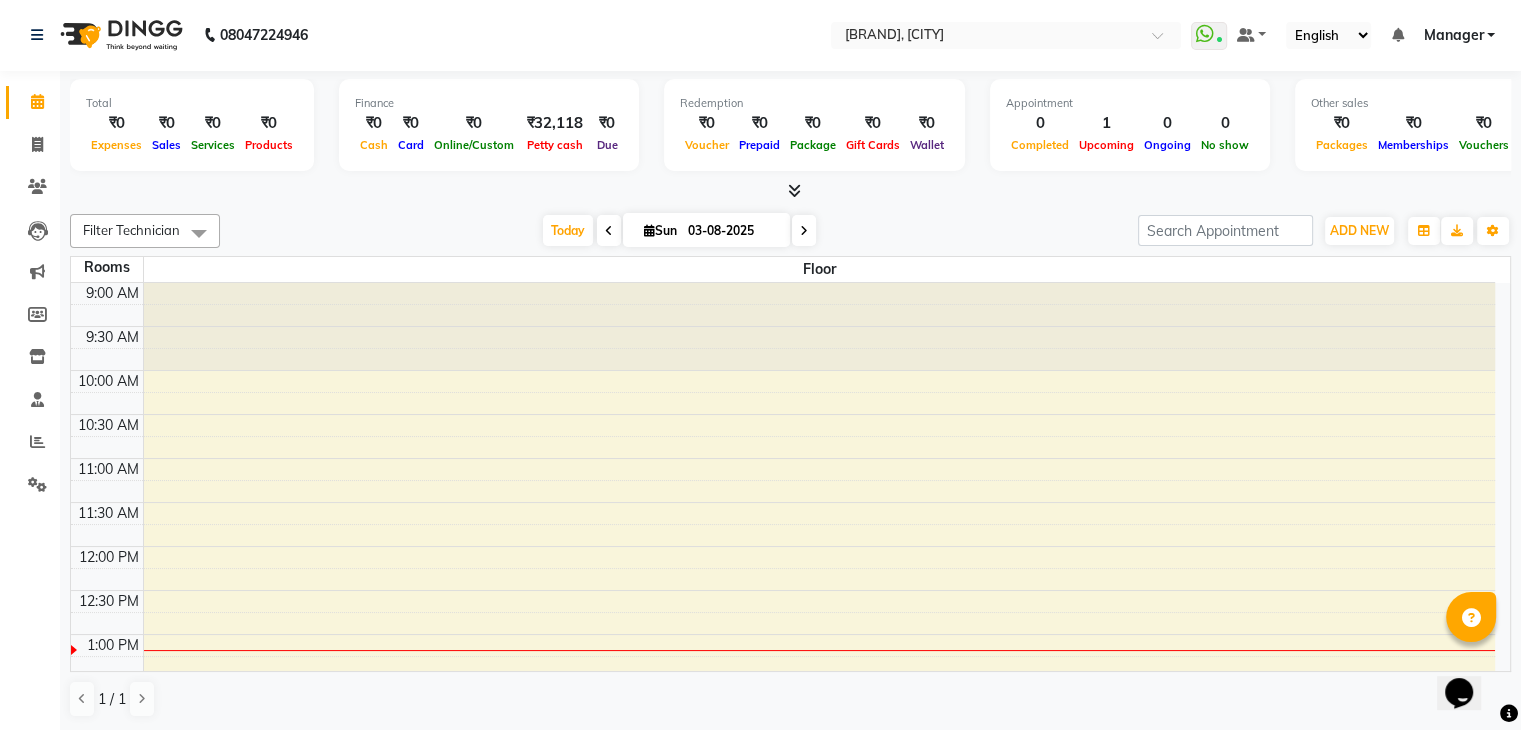 click at bounding box center (794, 190) 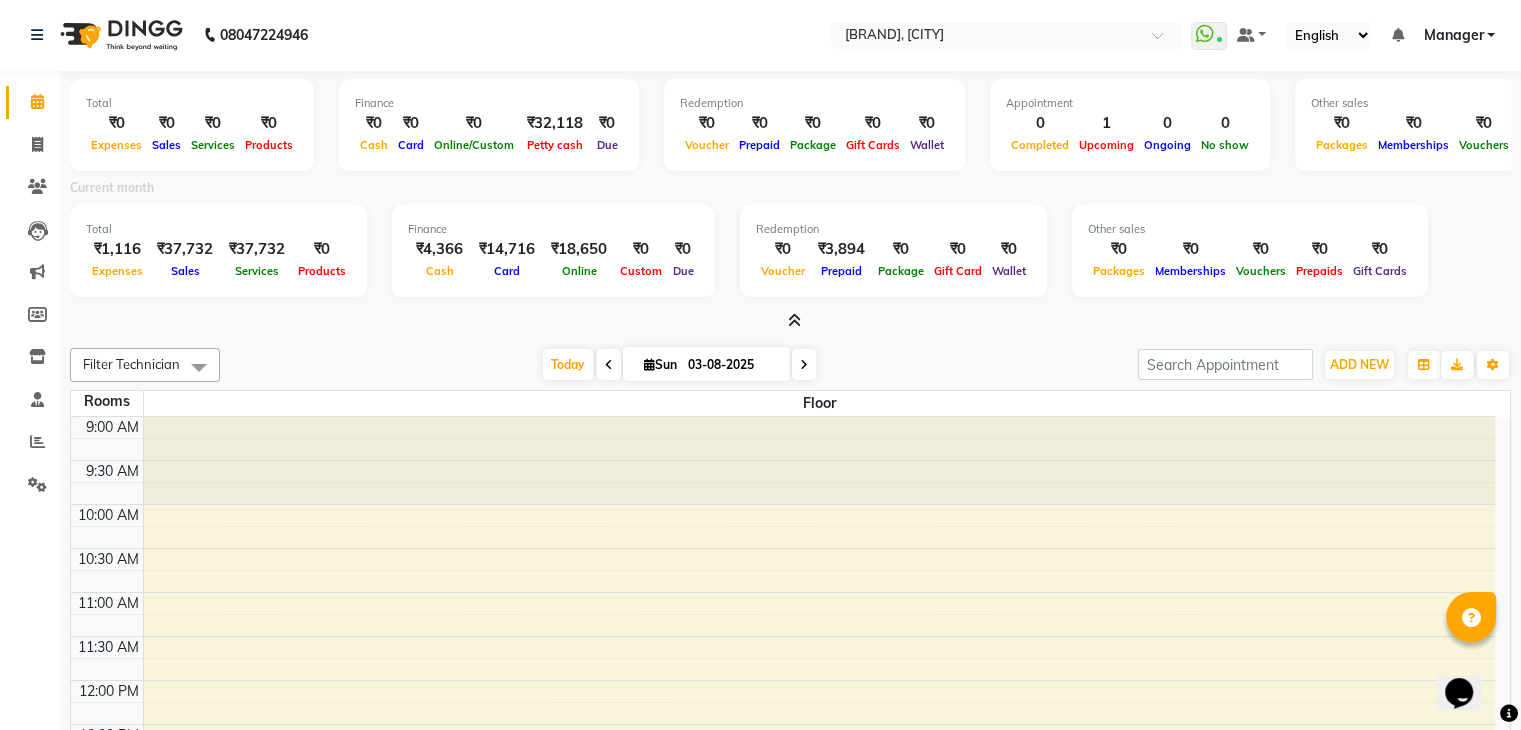 click at bounding box center [794, 320] 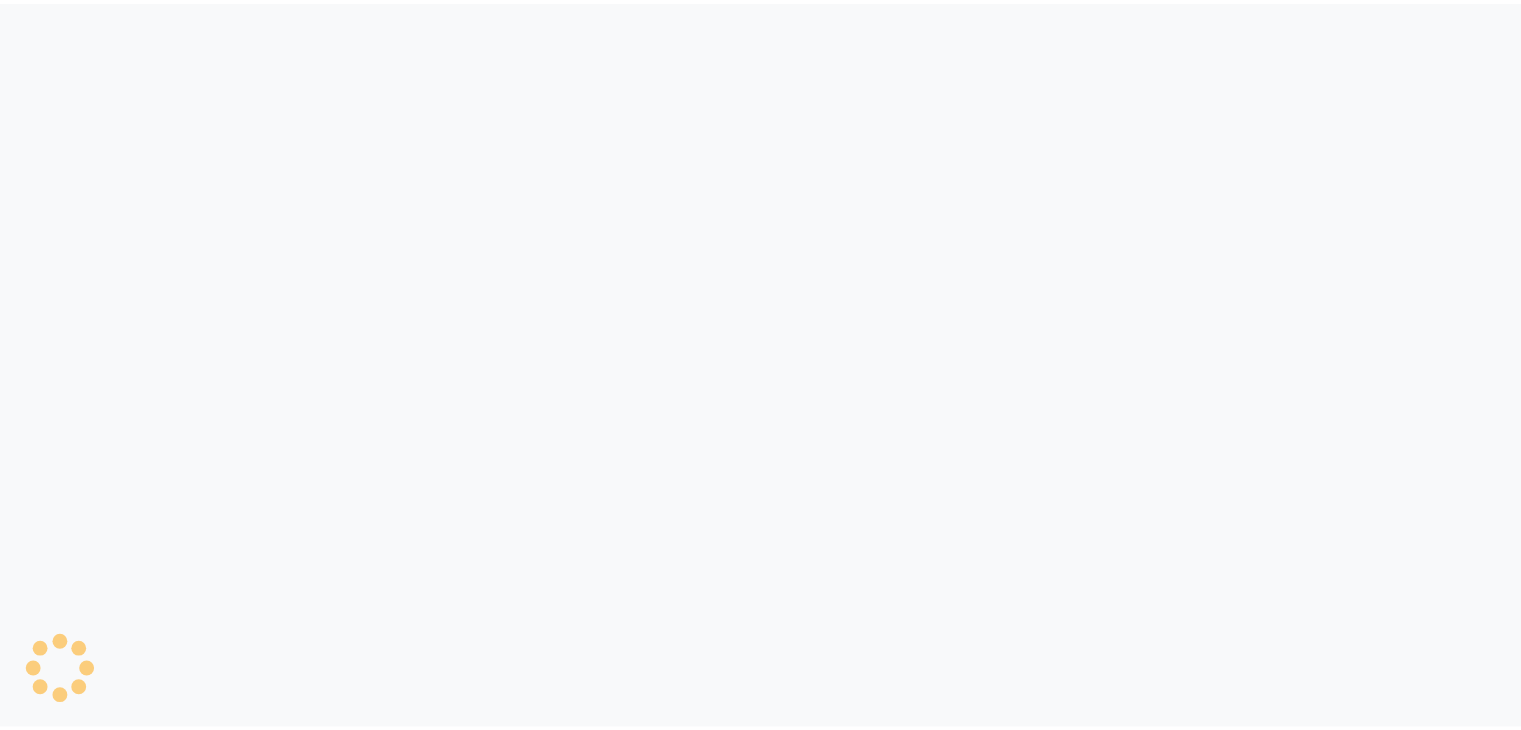 scroll, scrollTop: 0, scrollLeft: 0, axis: both 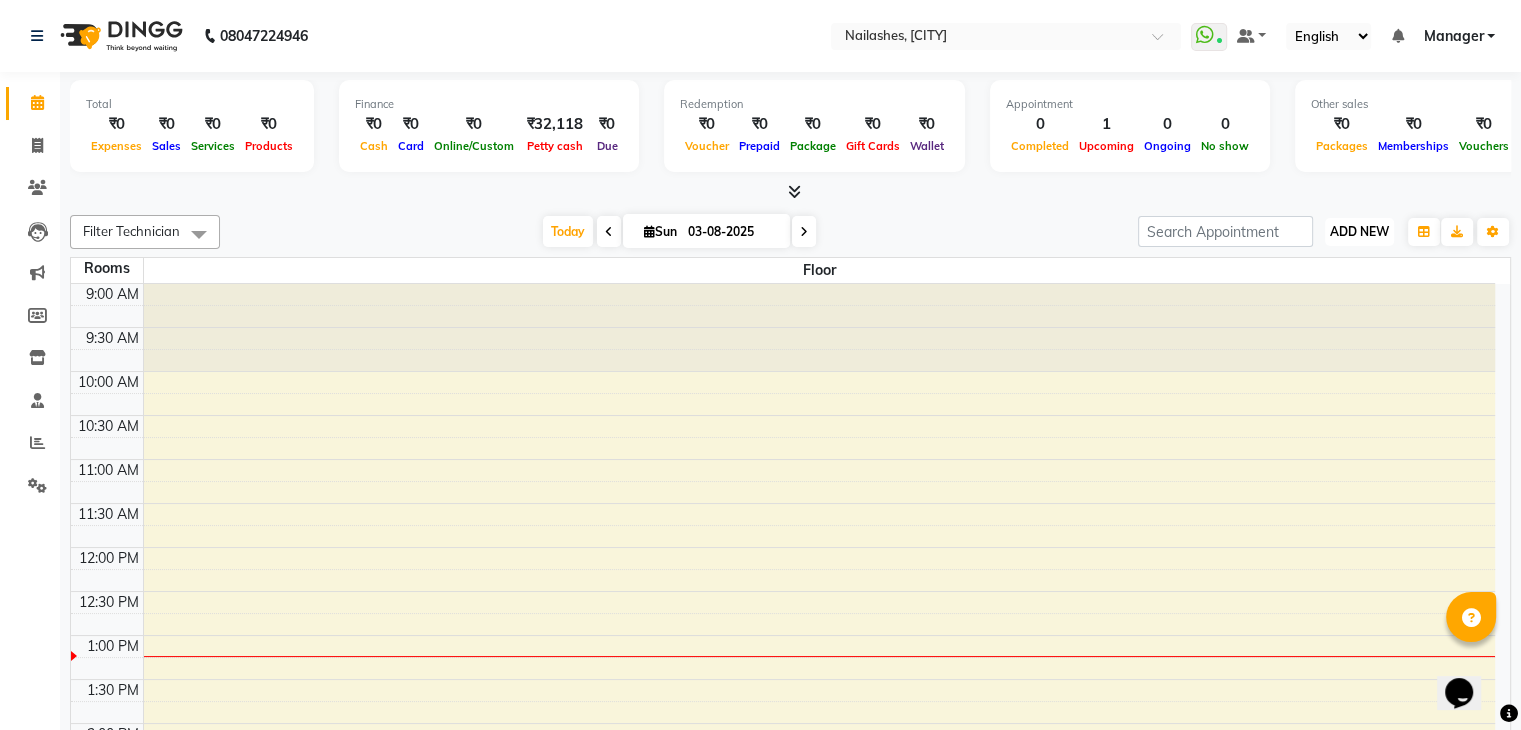 click on "ADD NEW" at bounding box center [1359, 231] 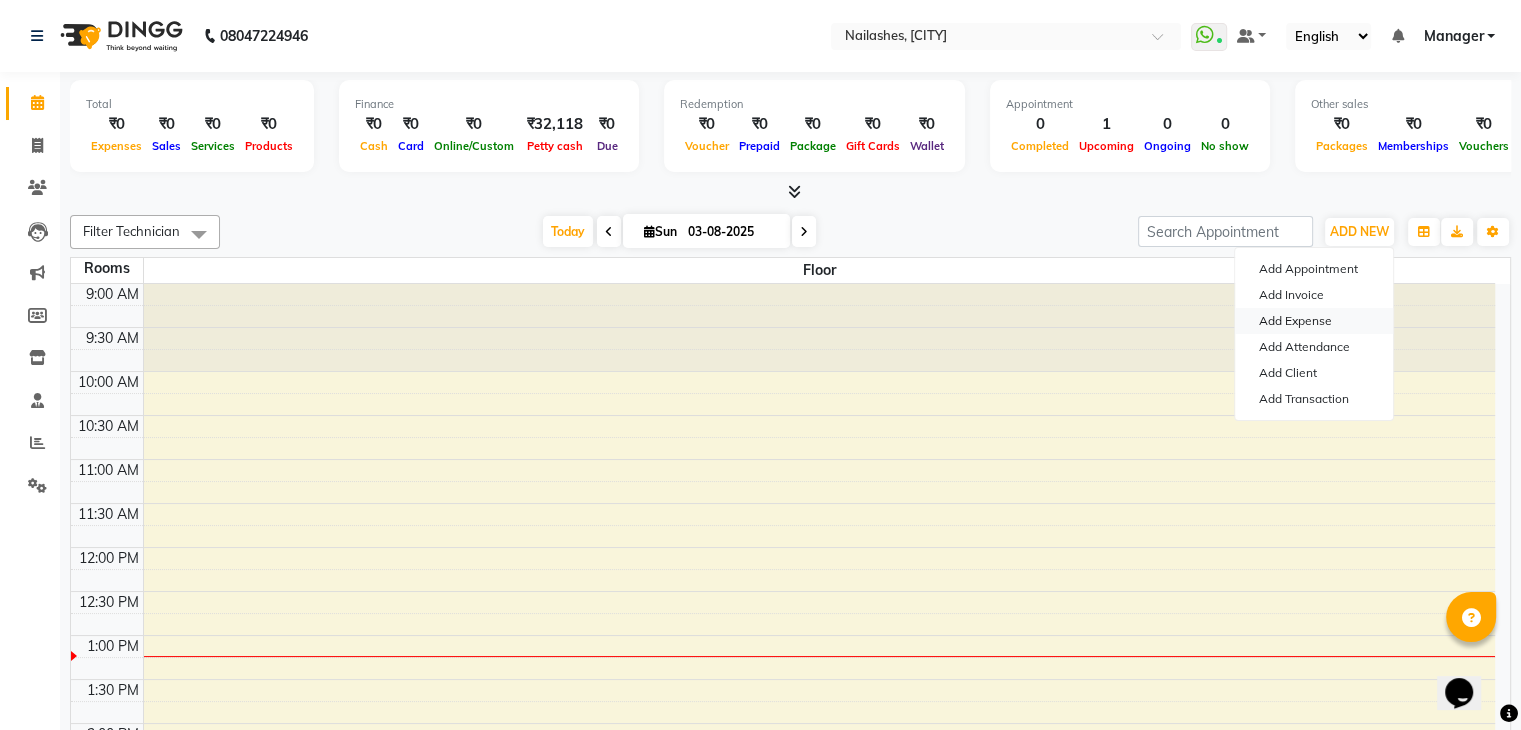 click on "Add Expense" at bounding box center [1314, 321] 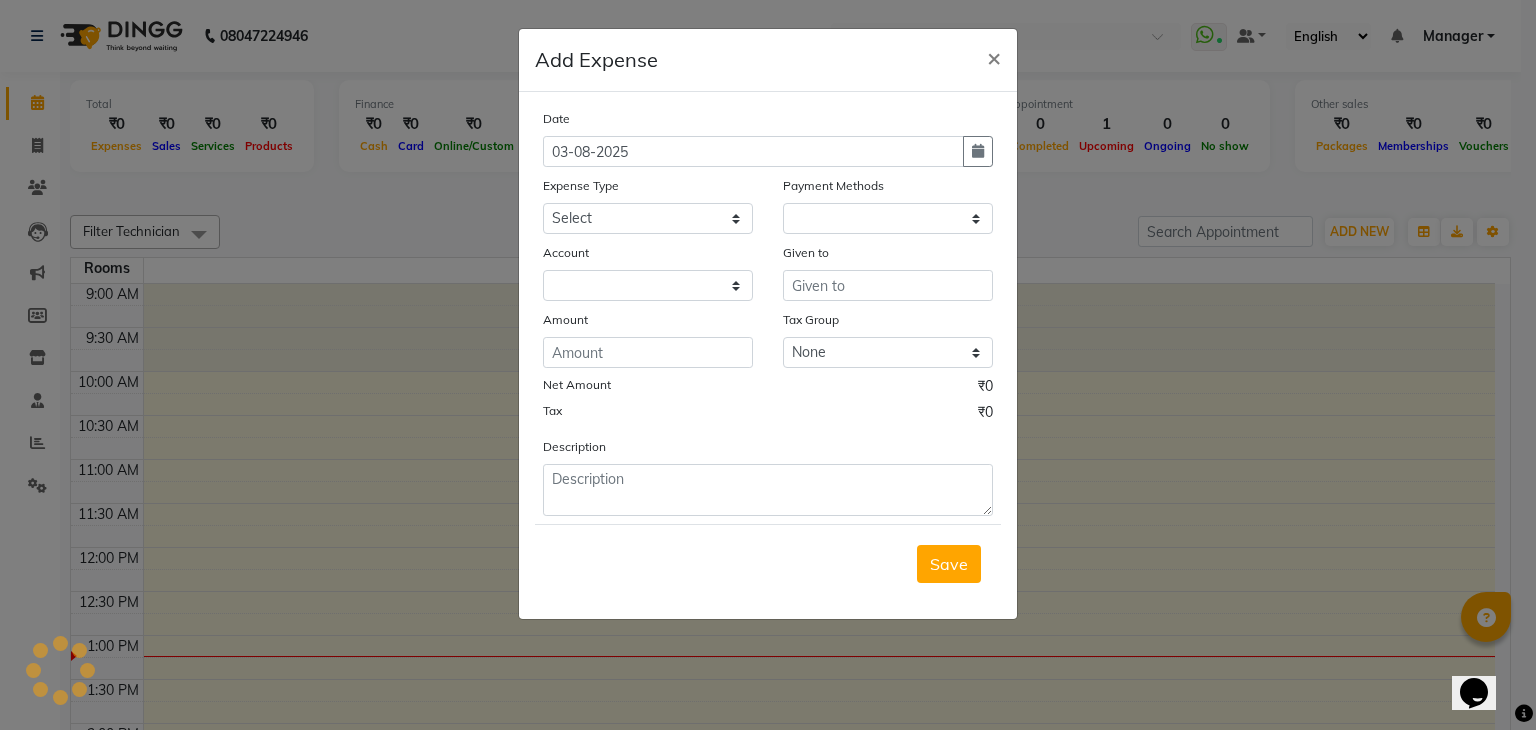 select on "1" 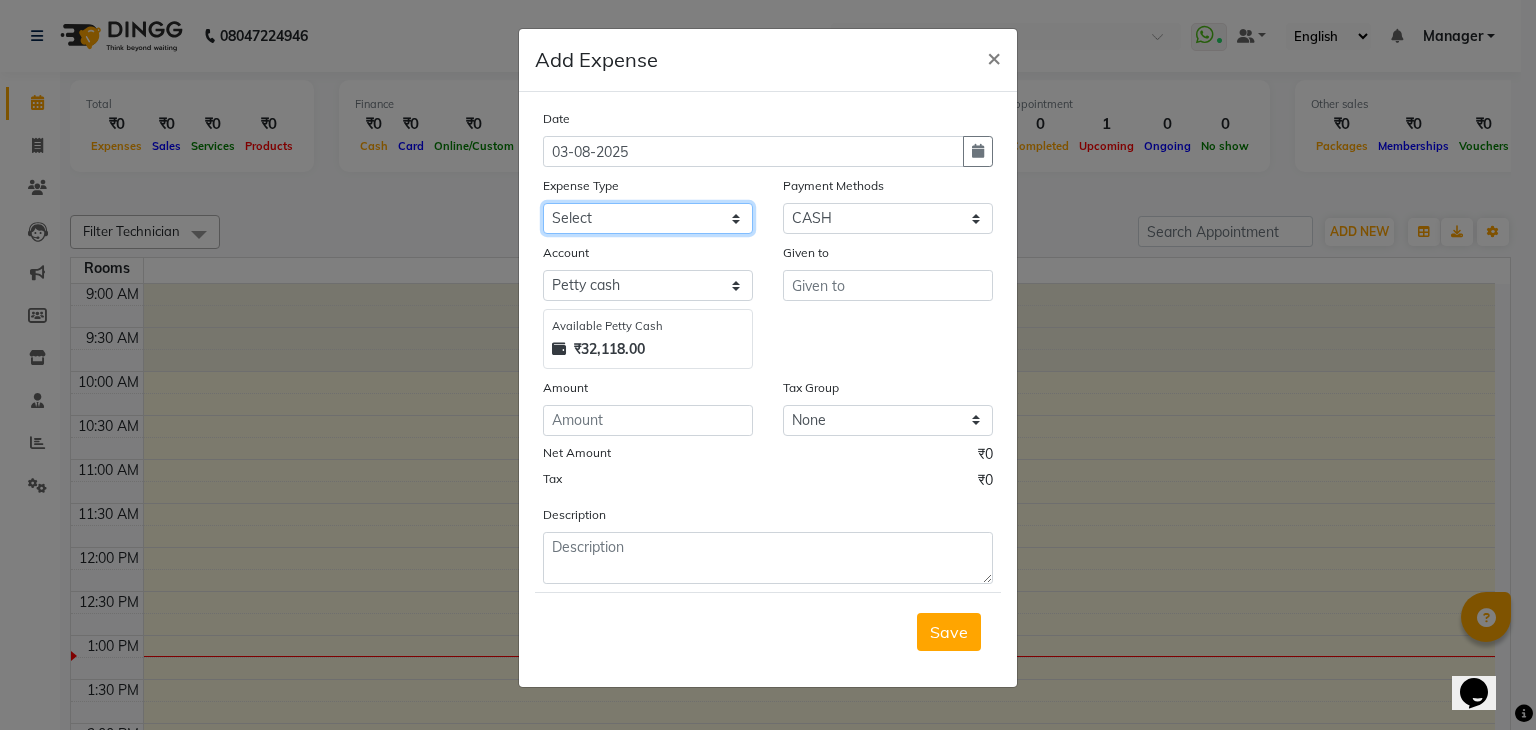 click on "Select acetone Advance Salary bank deposite BBMP Beauty products Bed charges BIRTHDAY CAKE Bonus Carpenter CASH EXPENSE VOUCHER Cash handover chocolate for store cleaning things Client Refreshment coconut water for clients COFFEE coffee cup coffee powder Commission Conveyance Cotton Courier decoration Diesel for generator Donation Drinking Water Electricity Eyelashes return Face mask floor cleaner flowers daily garbage generator diesel green tea GST handover HANDWASH House Keeping Material House keeping Salary Incentive Internet Bill juice LAUNDRY Maintainance Marketing Medical Membership Milk Milk miscelleneous Naturals salon NEWSPAPER O T Other Pantry PETROL Phone Bill Plants plumber pooja items Porter priest Product Purchase product return Product sale puja items RAPIDO Refund Rent Shop Rent Staff Accommodation Royalty Salary Staff cab charges Staff dinner Staff Flight Ticket Staff  Hiring from another Branch Staff Snacks Stationary STORE OPENING CHARGE sugar sweets TEAM DINNER TIPS Tissue Transgender" 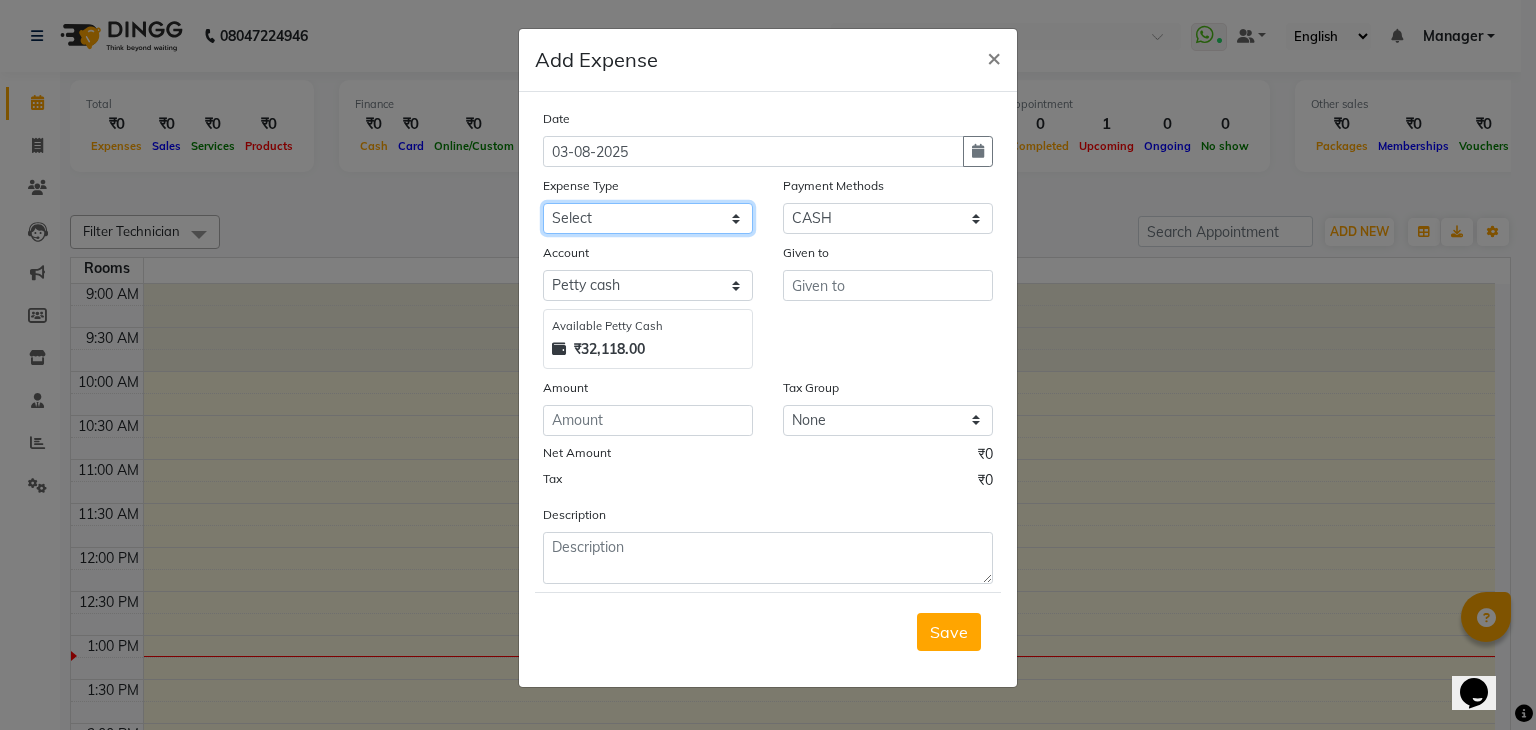 select on "21438" 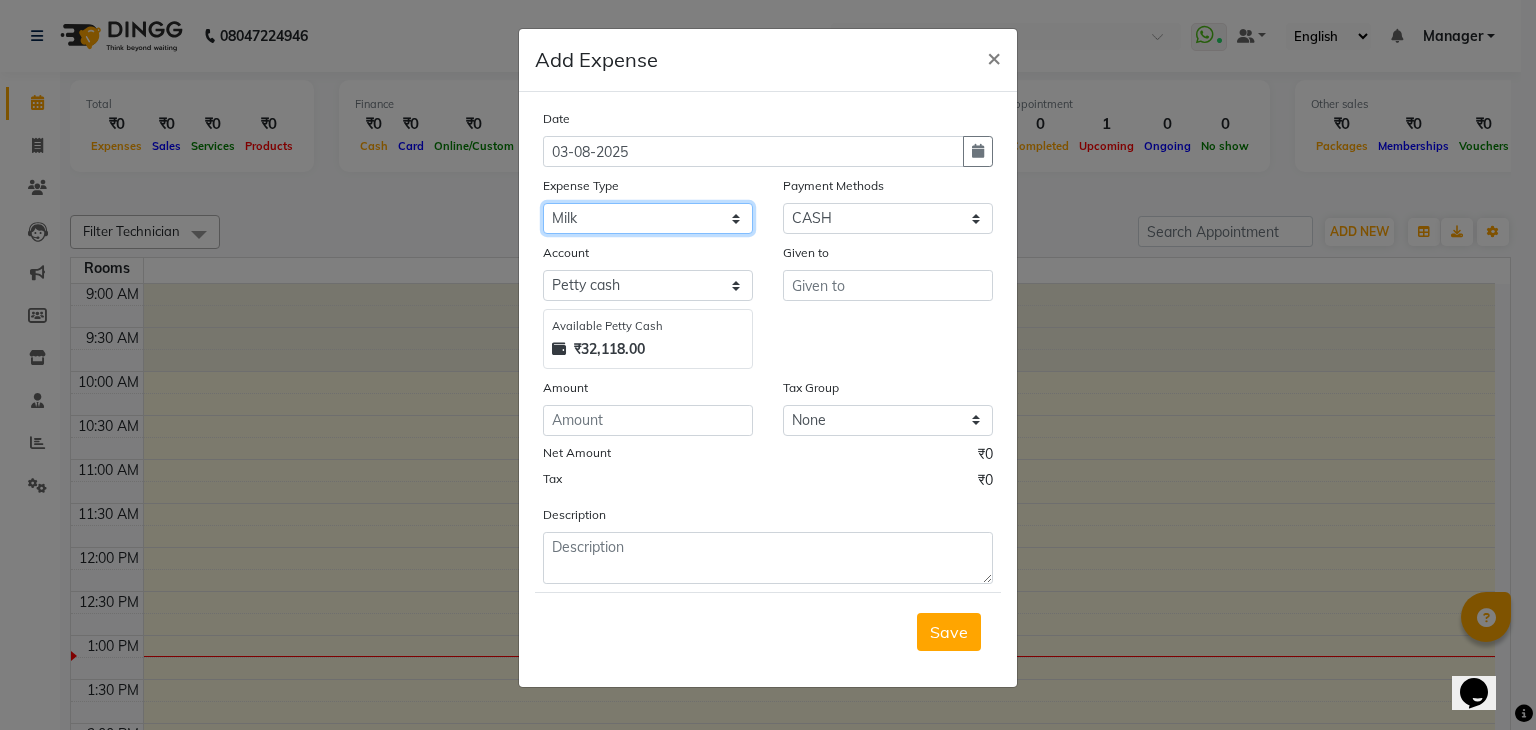 click on "Select acetone Advance Salary bank deposite BBMP Beauty products Bed charges BIRTHDAY CAKE Bonus Carpenter CASH EXPENSE VOUCHER Cash handover chocolate for store cleaning things Client Refreshment coconut water for clients COFFEE coffee cup coffee powder Commission Conveyance Cotton Courier decoration Diesel for generator Donation Drinking Water Electricity Eyelashes return Face mask floor cleaner flowers daily garbage generator diesel green tea GST handover HANDWASH House Keeping Material House keeping Salary Incentive Internet Bill juice LAUNDRY Maintainance Marketing Medical Membership Milk Milk miscelleneous Naturals salon NEWSPAPER O T Other Pantry PETROL Phone Bill Plants plumber pooja items Porter priest Product Purchase product return Product sale puja items RAPIDO Refund Rent Shop Rent Staff Accommodation Royalty Salary Staff cab charges Staff dinner Staff Flight Ticket Staff  Hiring from another Branch Staff Snacks Stationary STORE OPENING CHARGE sugar sweets TEAM DINNER TIPS Tissue Transgender" 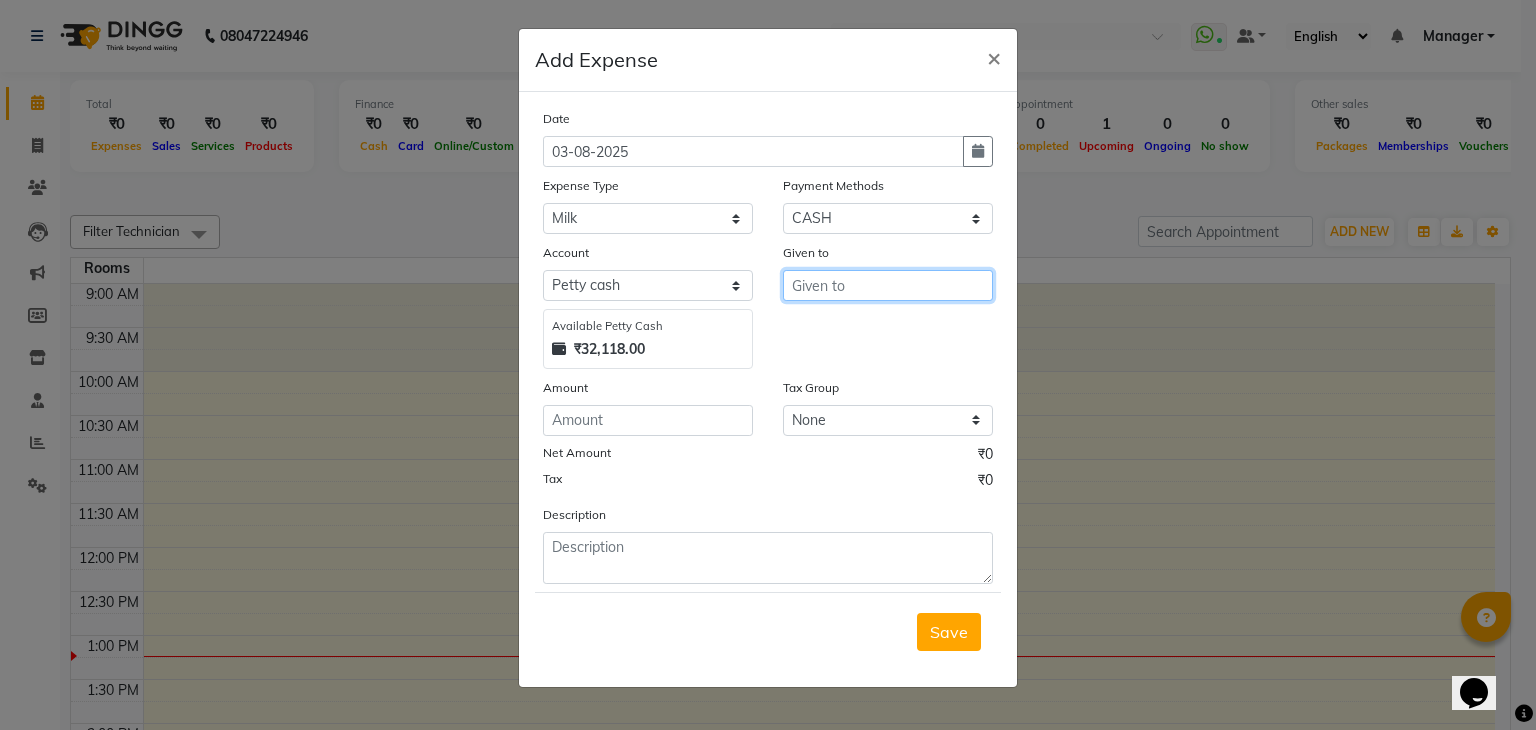 click at bounding box center [888, 285] 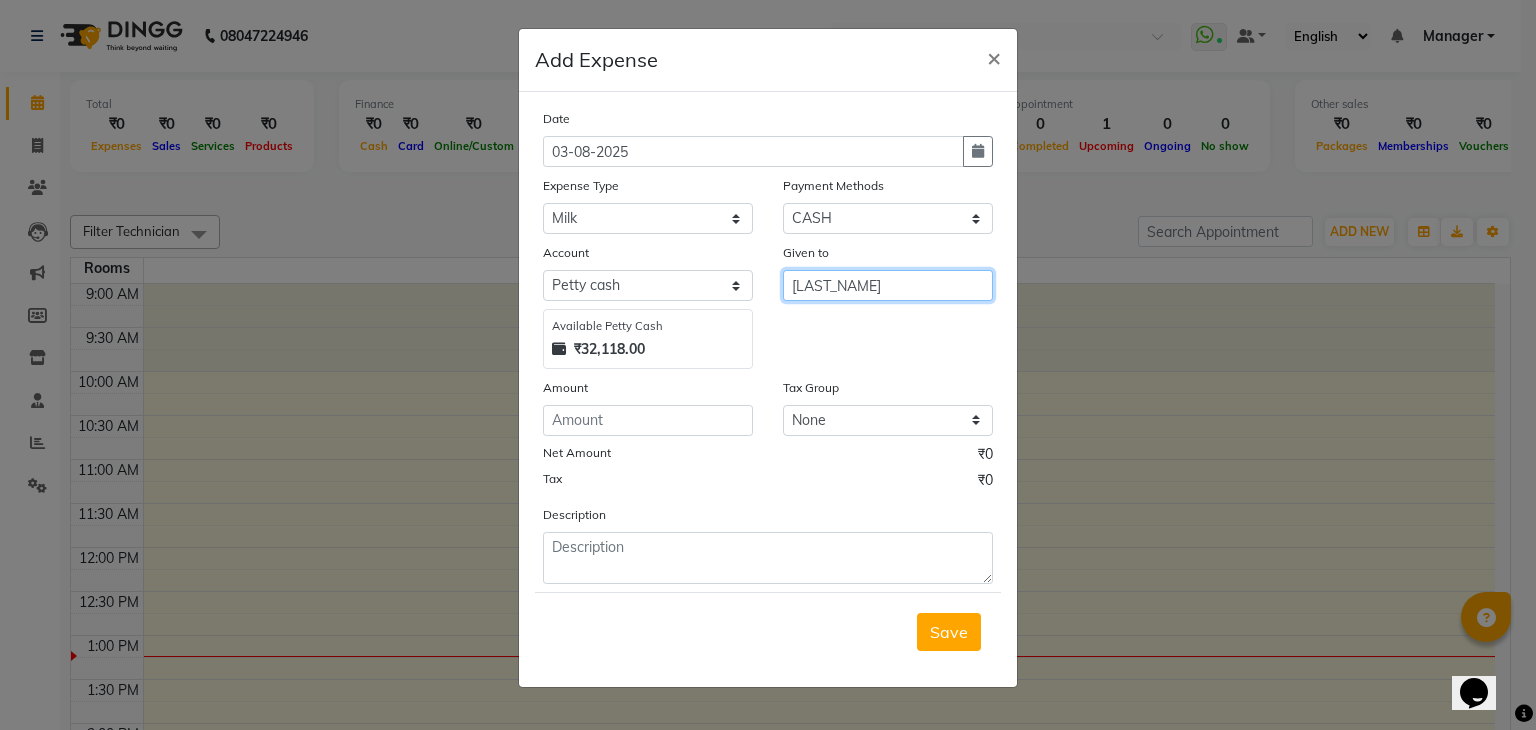 type on "laxmi" 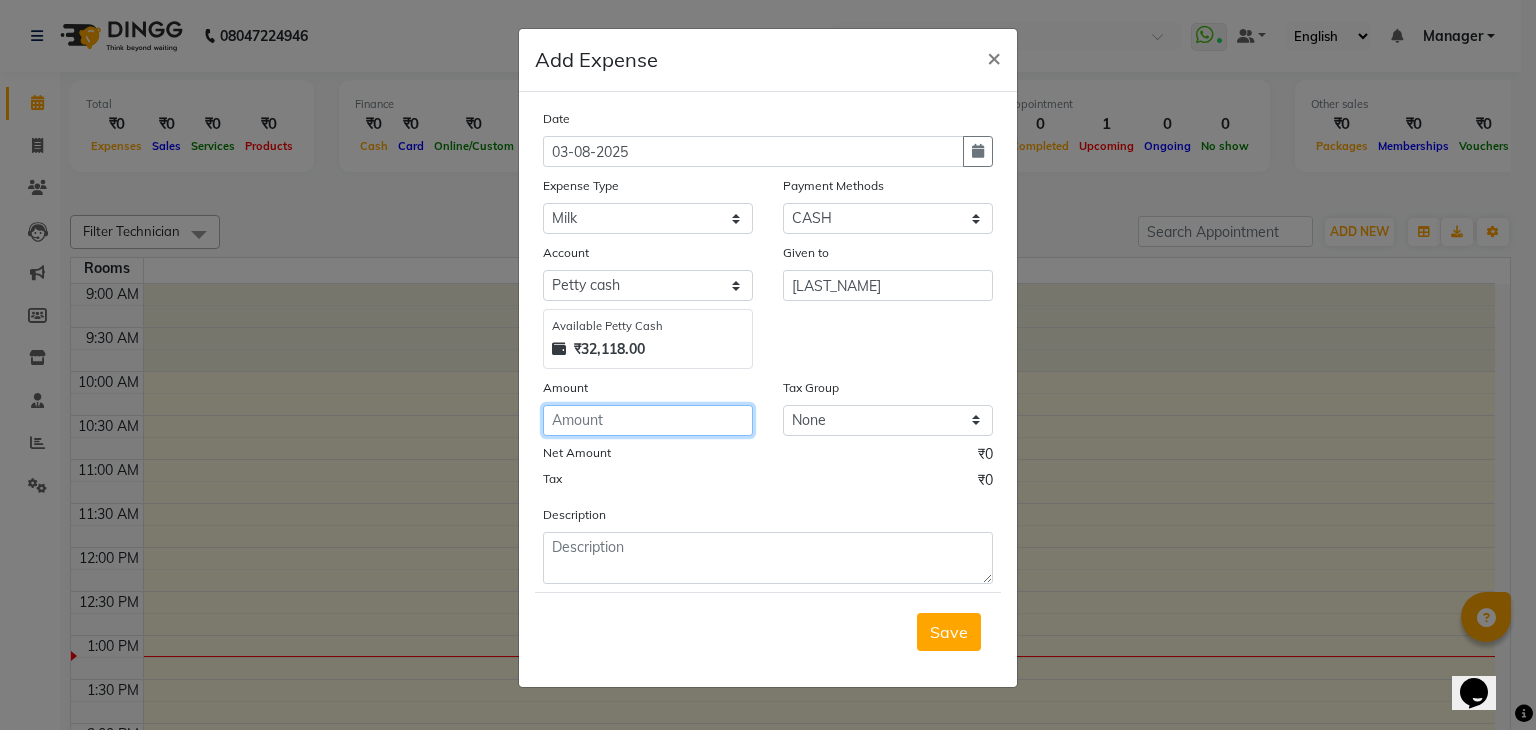 click 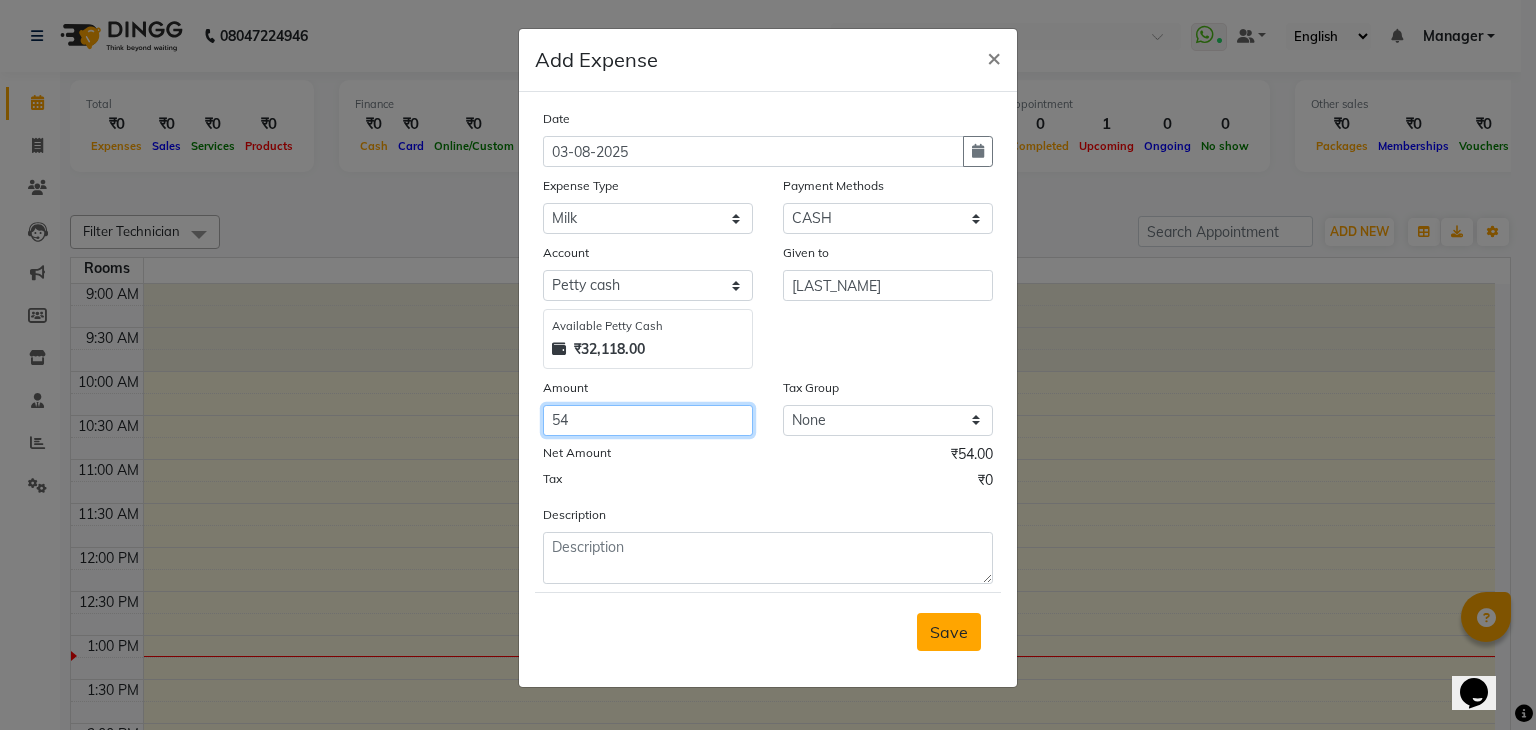 type on "54" 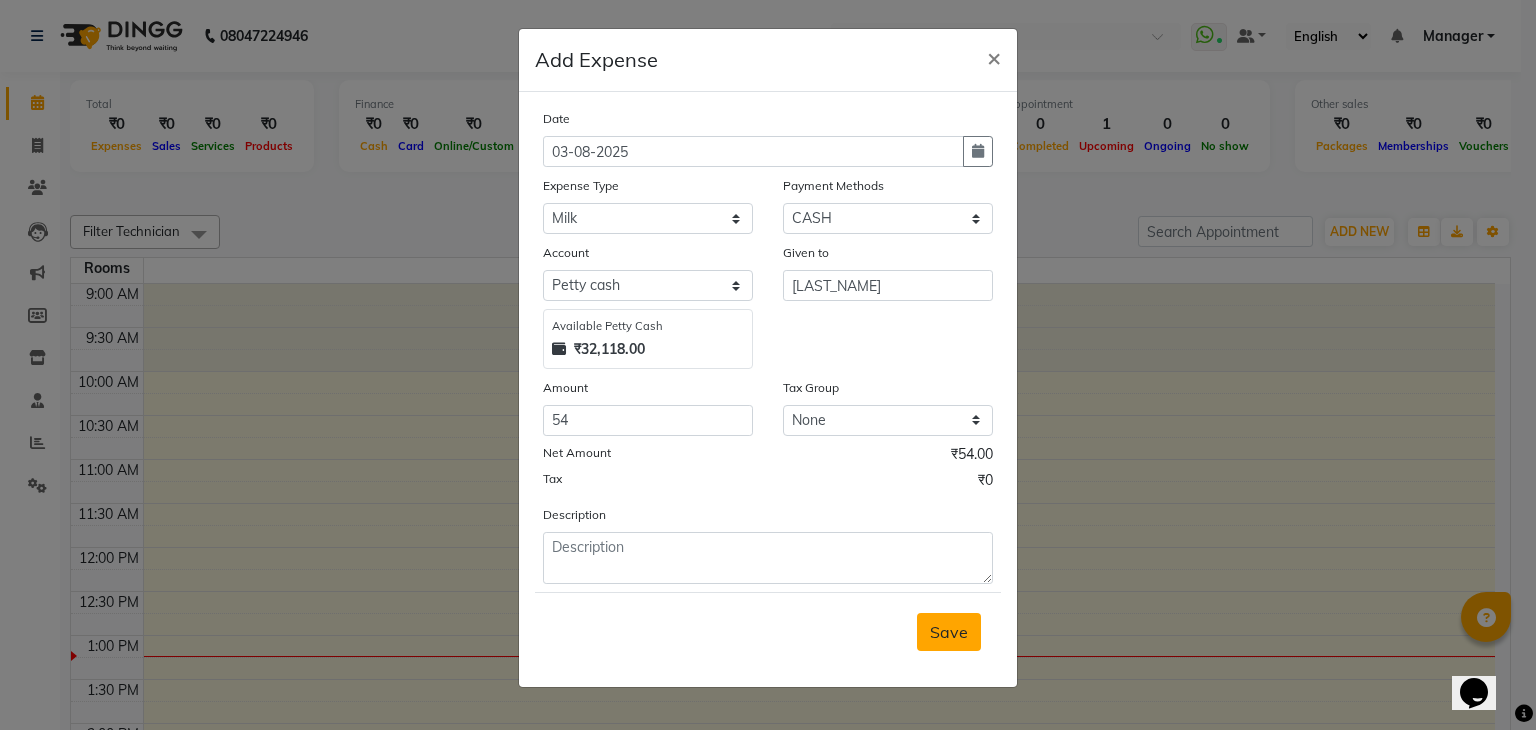 click on "Save" at bounding box center [949, 632] 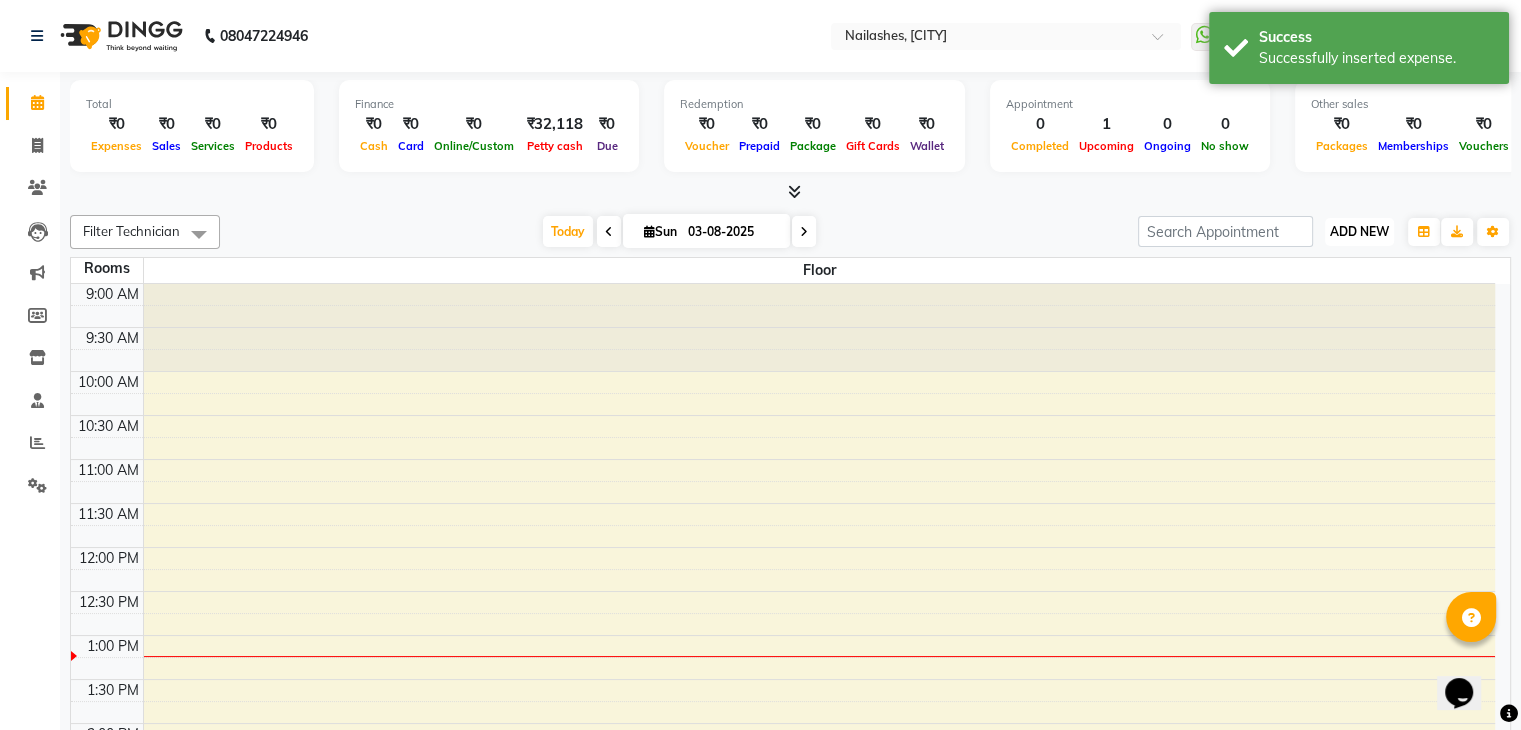 click on "ADD NEW" at bounding box center [1359, 231] 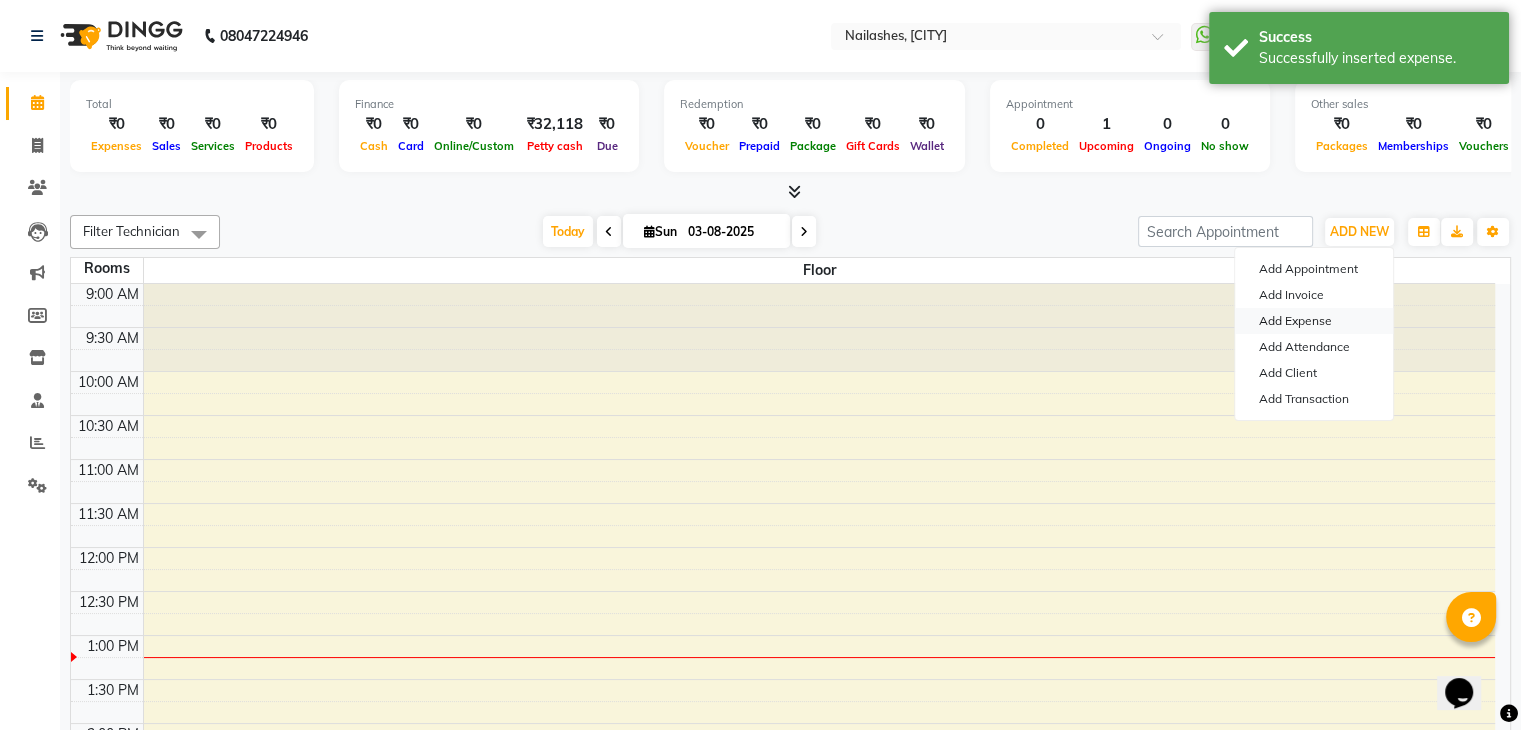 click on "Add Expense" at bounding box center [1314, 321] 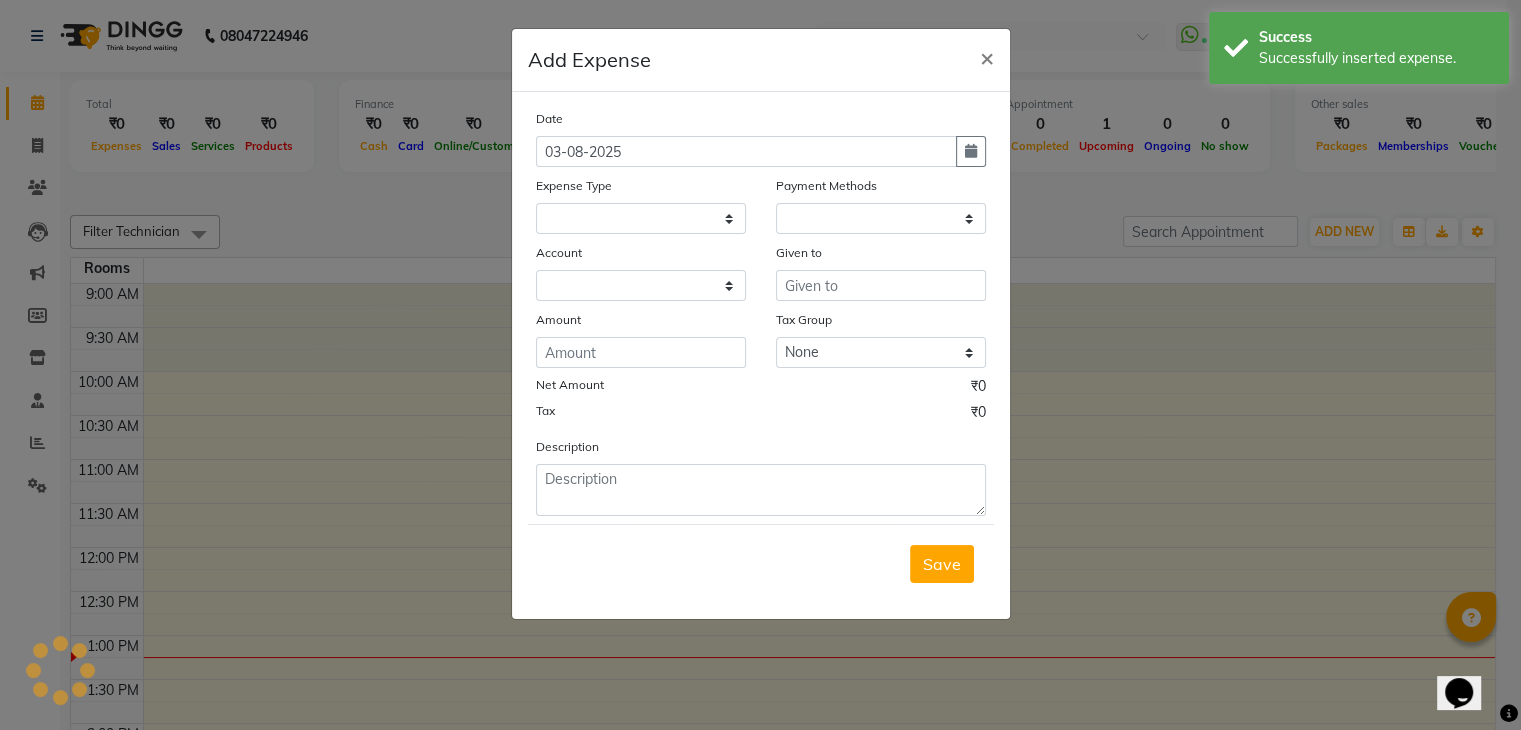 select 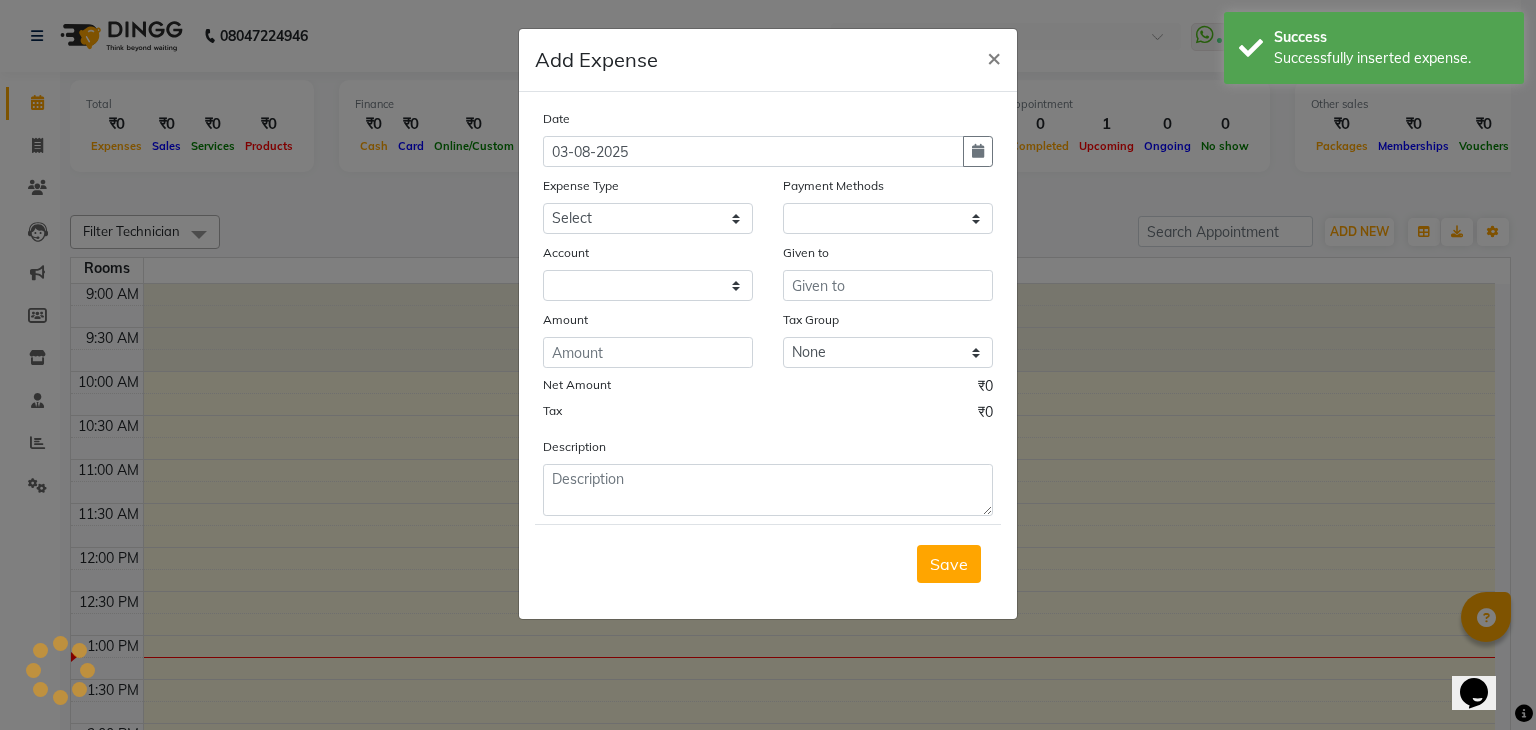 select on "1" 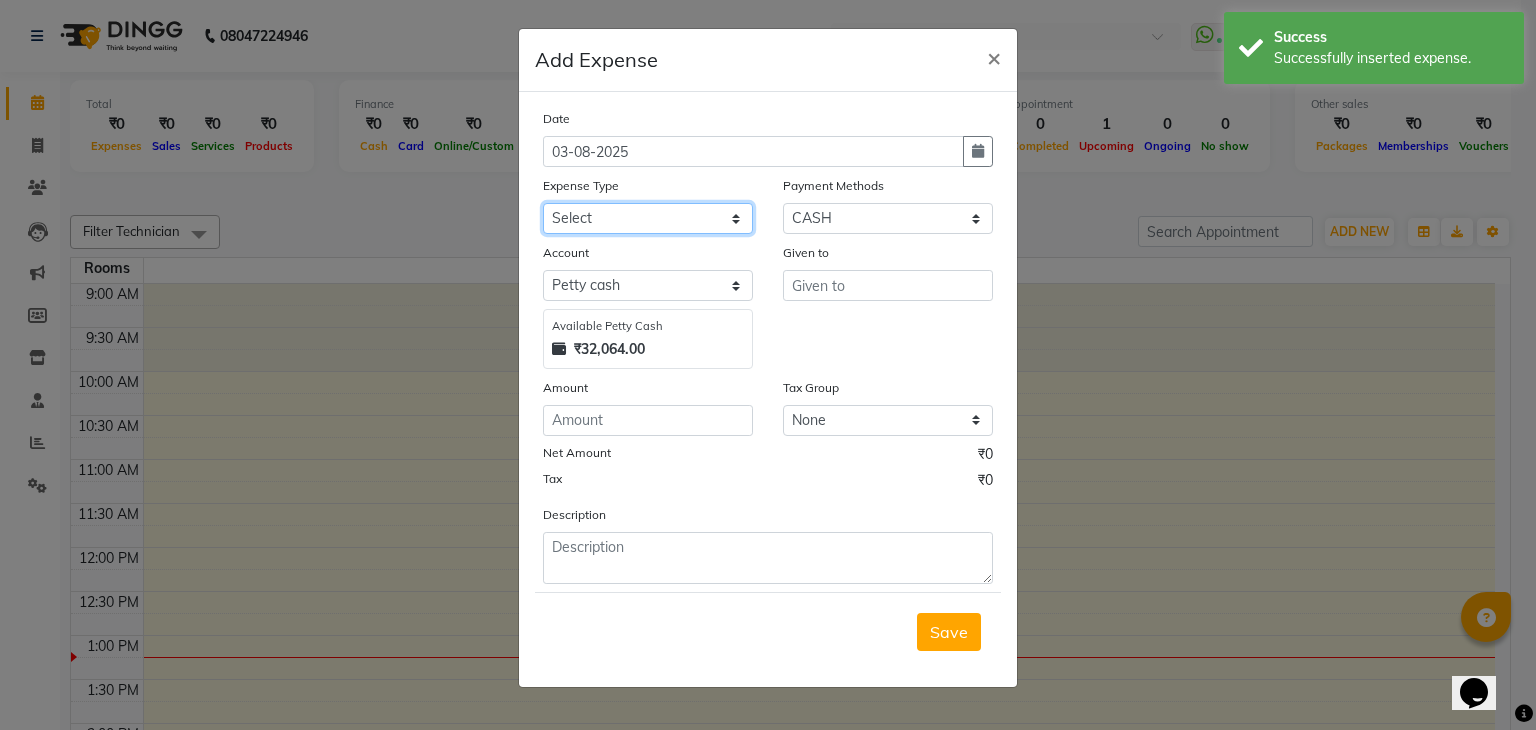 click on "Select acetone Advance Salary bank deposite BBMP Beauty products Bed charges BIRTHDAY CAKE Bonus Carpenter CASH EXPENSE VOUCHER Cash handover chocolate for store cleaning things Client Refreshment coconut water for clients COFFEE coffee cup coffee powder Commission Conveyance Cotton Courier decoration Diesel for generator Donation Drinking Water Electricity Eyelashes return Face mask floor cleaner flowers daily garbage generator diesel green tea GST handover HANDWASH House Keeping Material House keeping Salary Incentive Internet Bill juice LAUNDRY Maintainance Marketing Medical Membership Milk Milk miscelleneous Naturals salon NEWSPAPER O T Other Pantry PETROL Phone Bill Plants plumber pooja items Porter priest Product Purchase product return Product sale puja items RAPIDO Refund Rent Shop Rent Staff Accommodation Royalty Salary Staff cab charges Staff dinner Staff Flight Ticket Staff  Hiring from another Branch Staff Snacks Stationary STORE OPENING CHARGE sugar sweets TEAM DINNER TIPS Tissue Transgender" 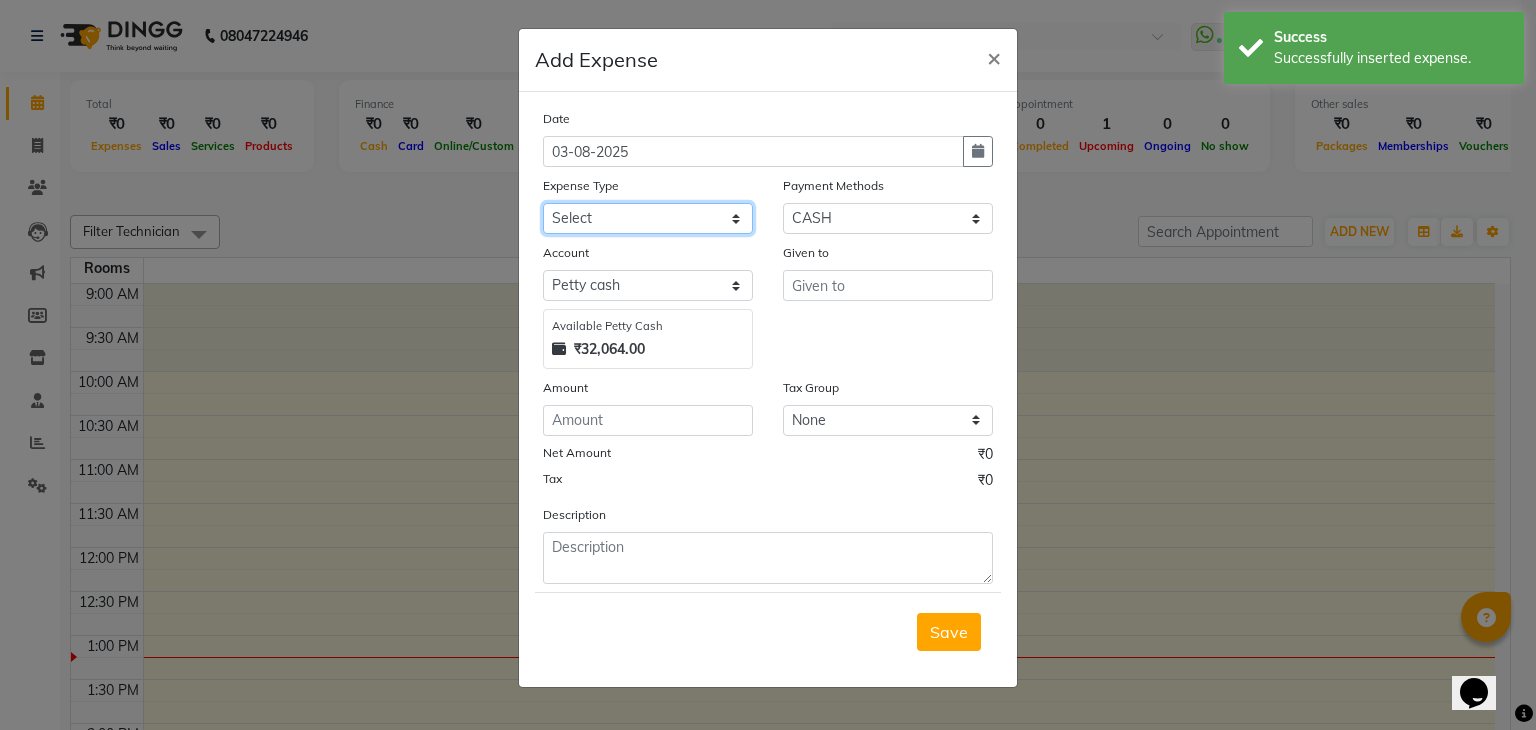 select on "16927" 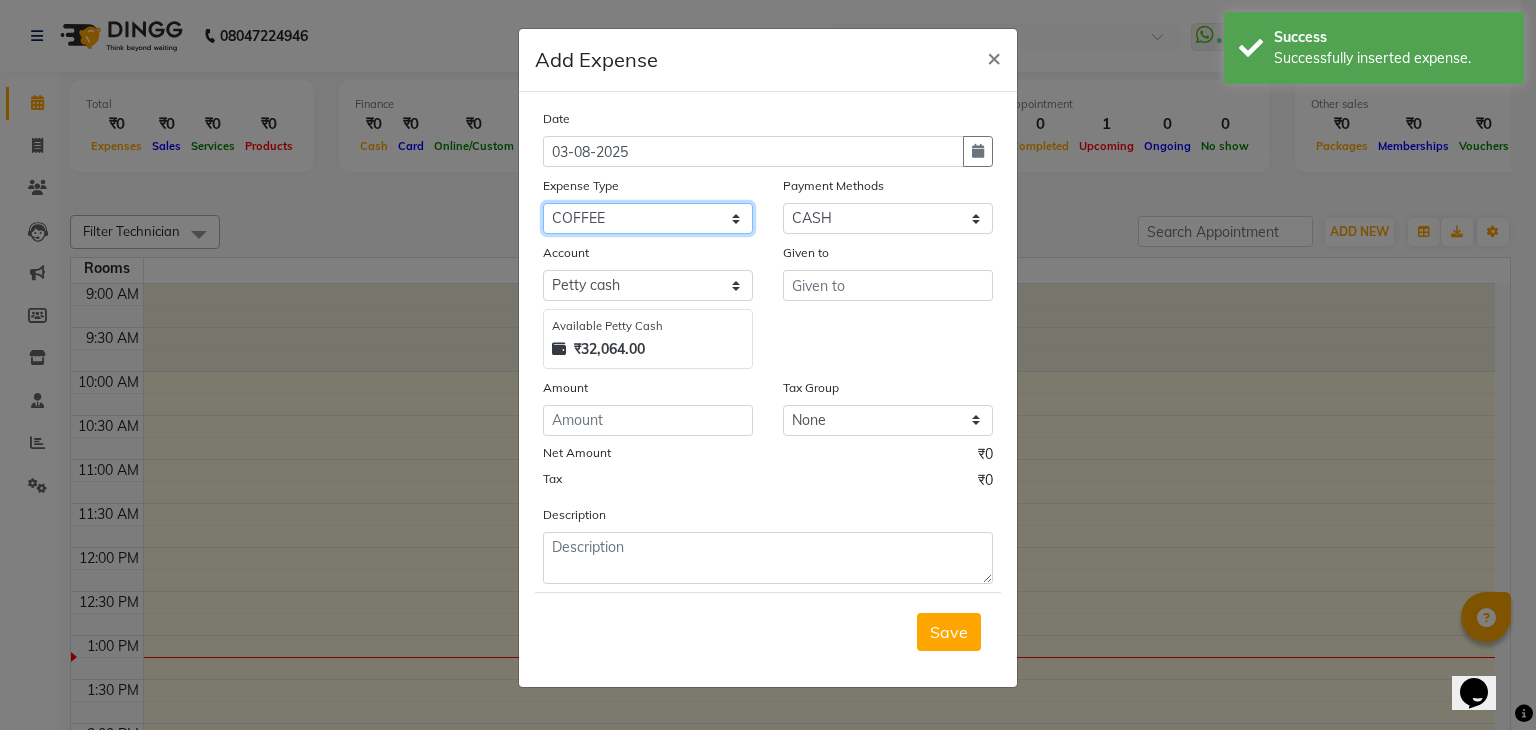 click on "Select acetone Advance Salary bank deposite BBMP Beauty products Bed charges BIRTHDAY CAKE Bonus Carpenter CASH EXPENSE VOUCHER Cash handover chocolate for store cleaning things Client Refreshment coconut water for clients COFFEE coffee cup coffee powder Commission Conveyance Cotton Courier decoration Diesel for generator Donation Drinking Water Electricity Eyelashes return Face mask floor cleaner flowers daily garbage generator diesel green tea GST handover HANDWASH House Keeping Material House keeping Salary Incentive Internet Bill juice LAUNDRY Maintainance Marketing Medical Membership Milk Milk miscelleneous Naturals salon NEWSPAPER O T Other Pantry PETROL Phone Bill Plants plumber pooja items Porter priest Product Purchase product return Product sale puja items RAPIDO Refund Rent Shop Rent Staff Accommodation Royalty Salary Staff cab charges Staff dinner Staff Flight Ticket Staff  Hiring from another Branch Staff Snacks Stationary STORE OPENING CHARGE sugar sweets TEAM DINNER TIPS Tissue Transgender" 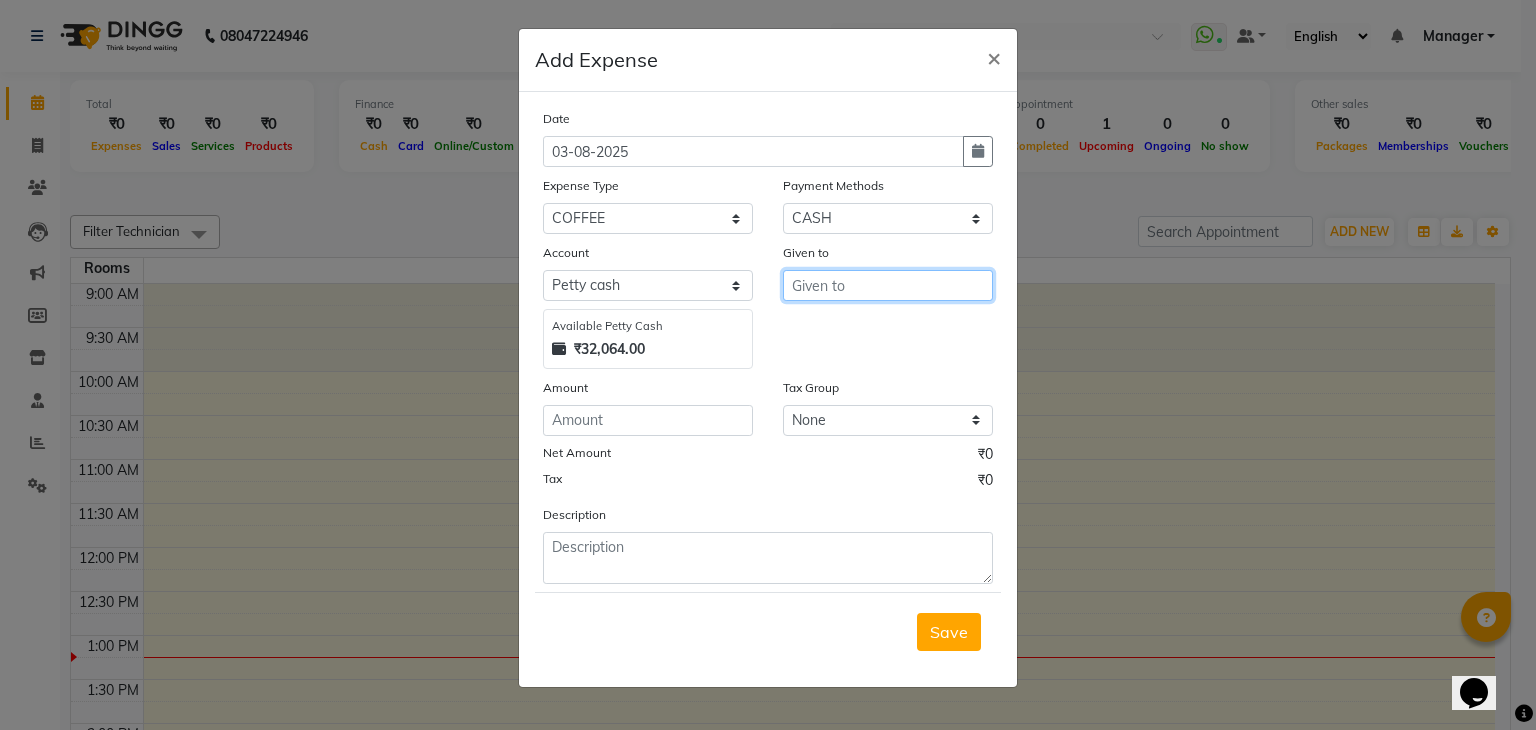 click at bounding box center [888, 285] 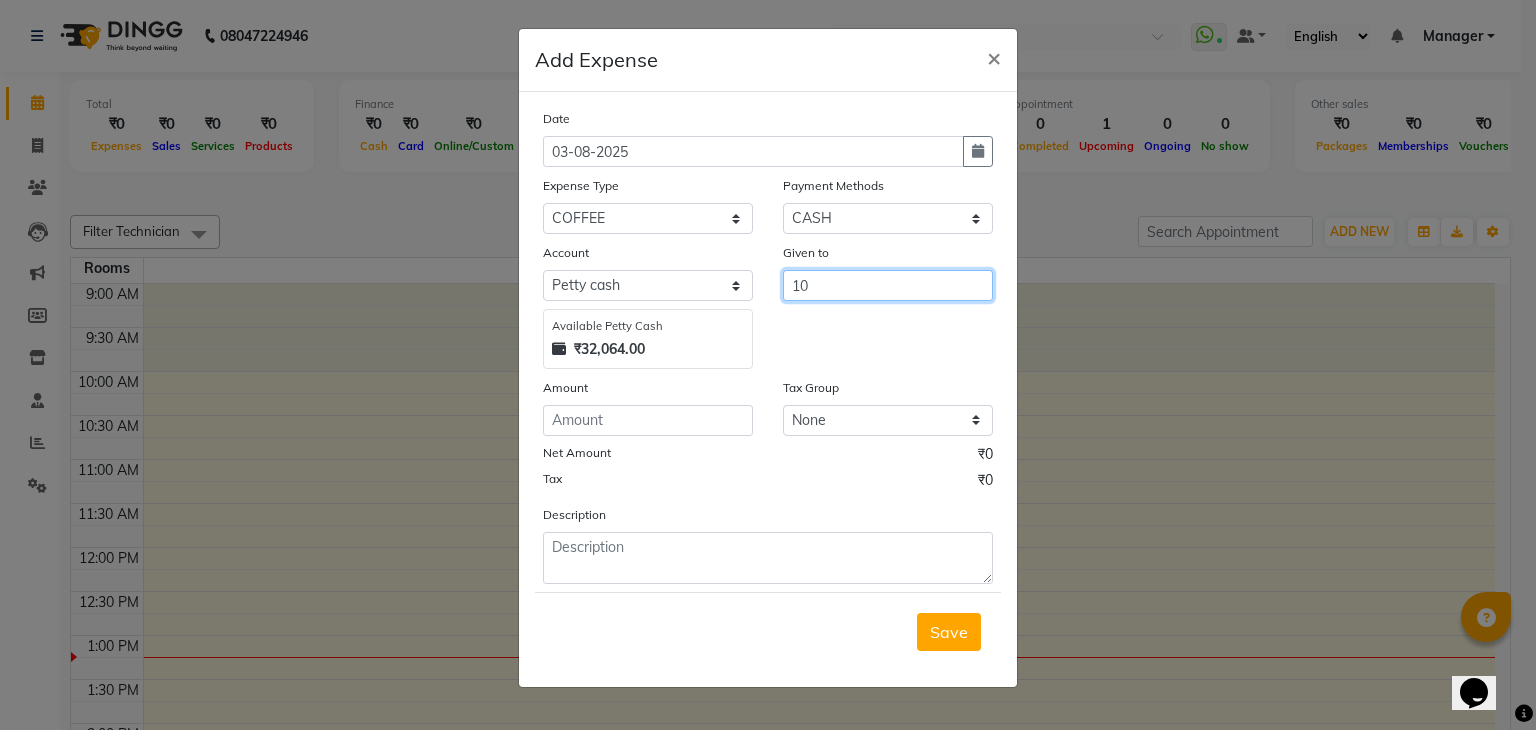 type on "1" 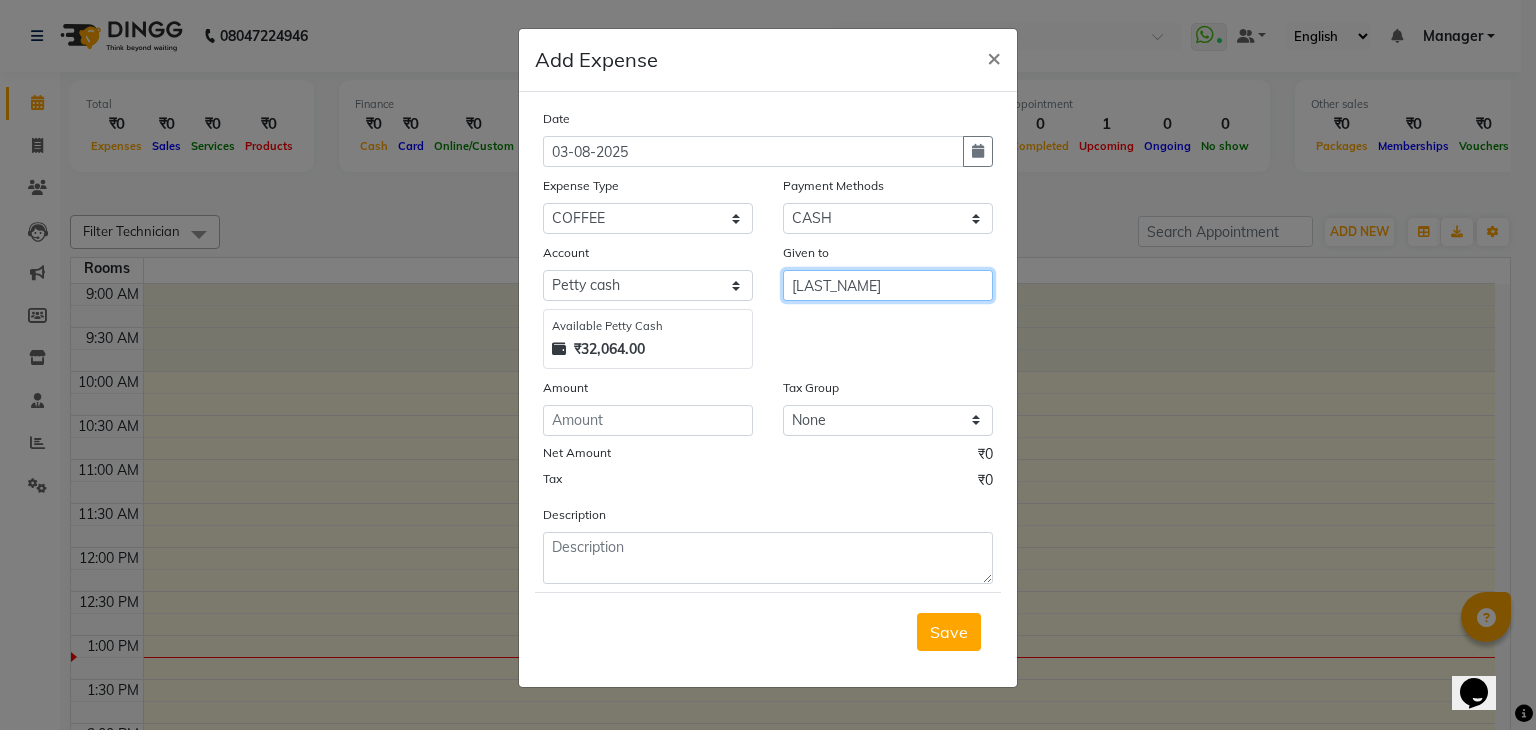 type on "laxmi" 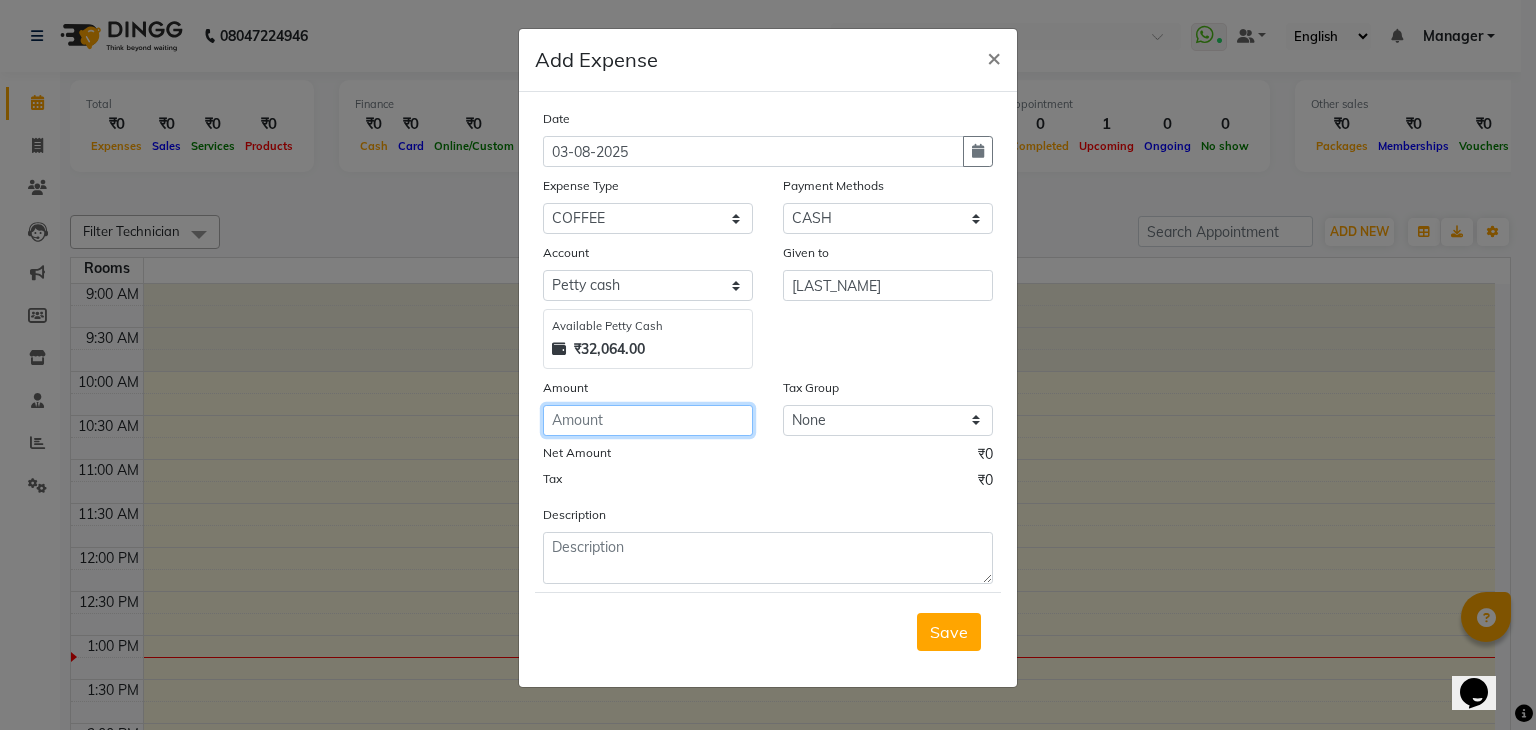 click 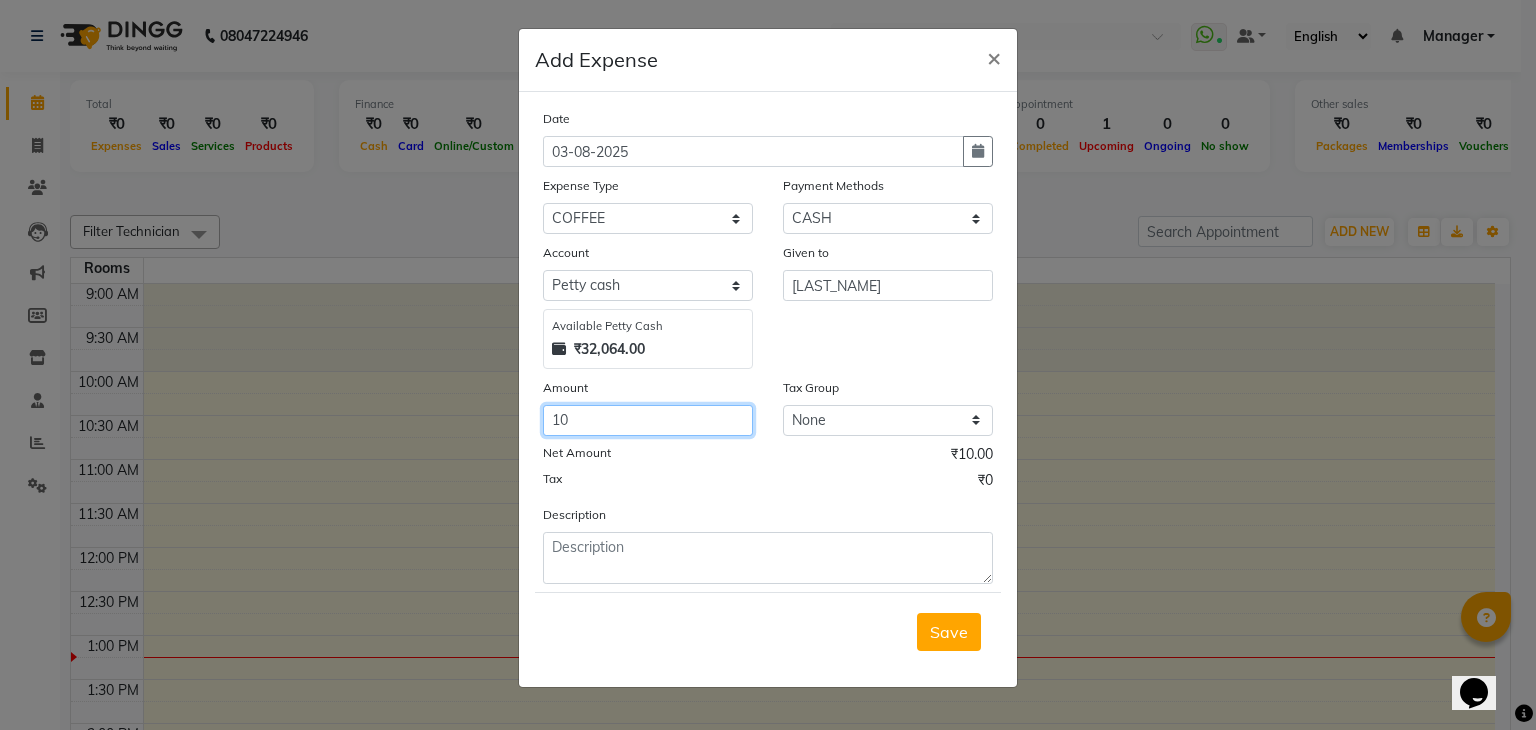 type on "10" 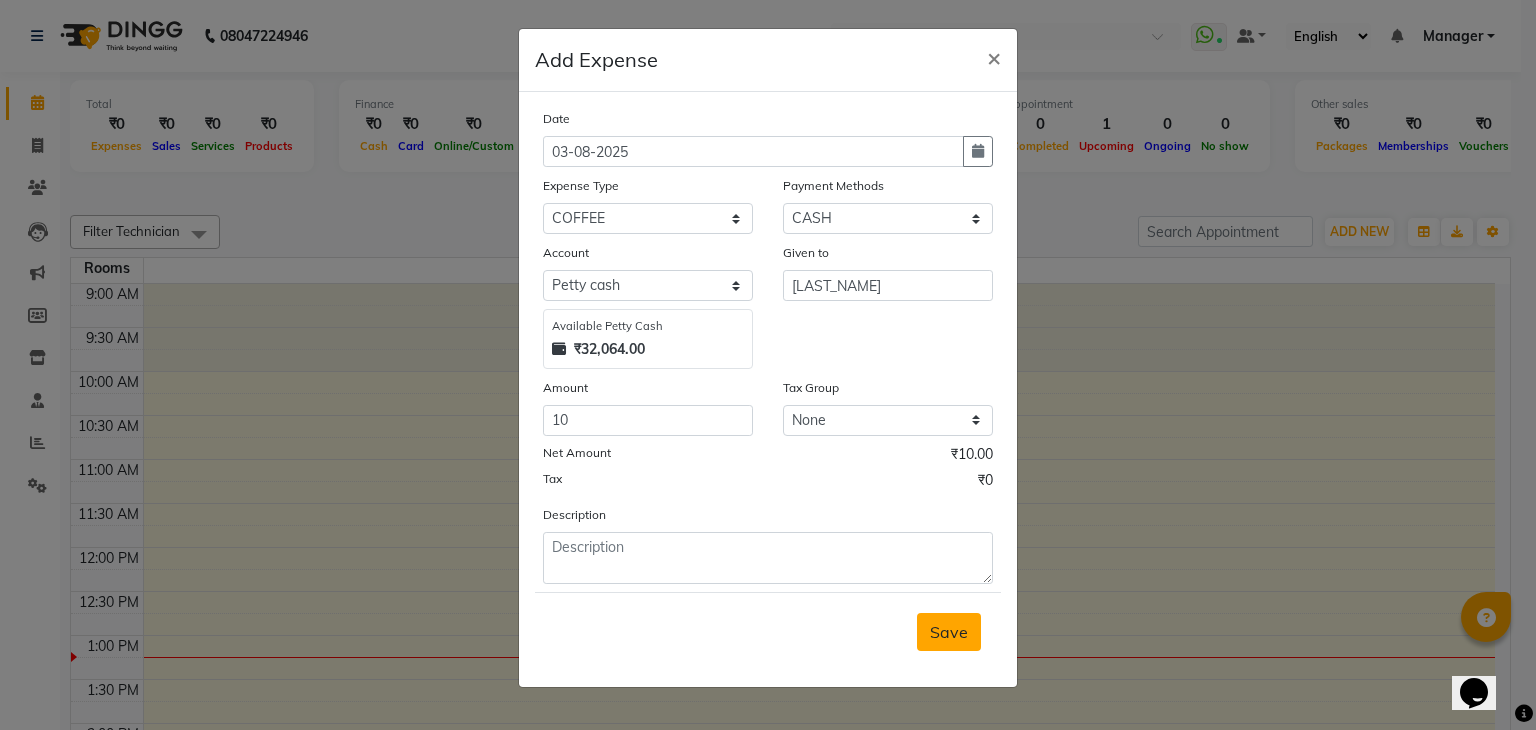 drag, startPoint x: 964, startPoint y: 613, endPoint x: 964, endPoint y: 636, distance: 23 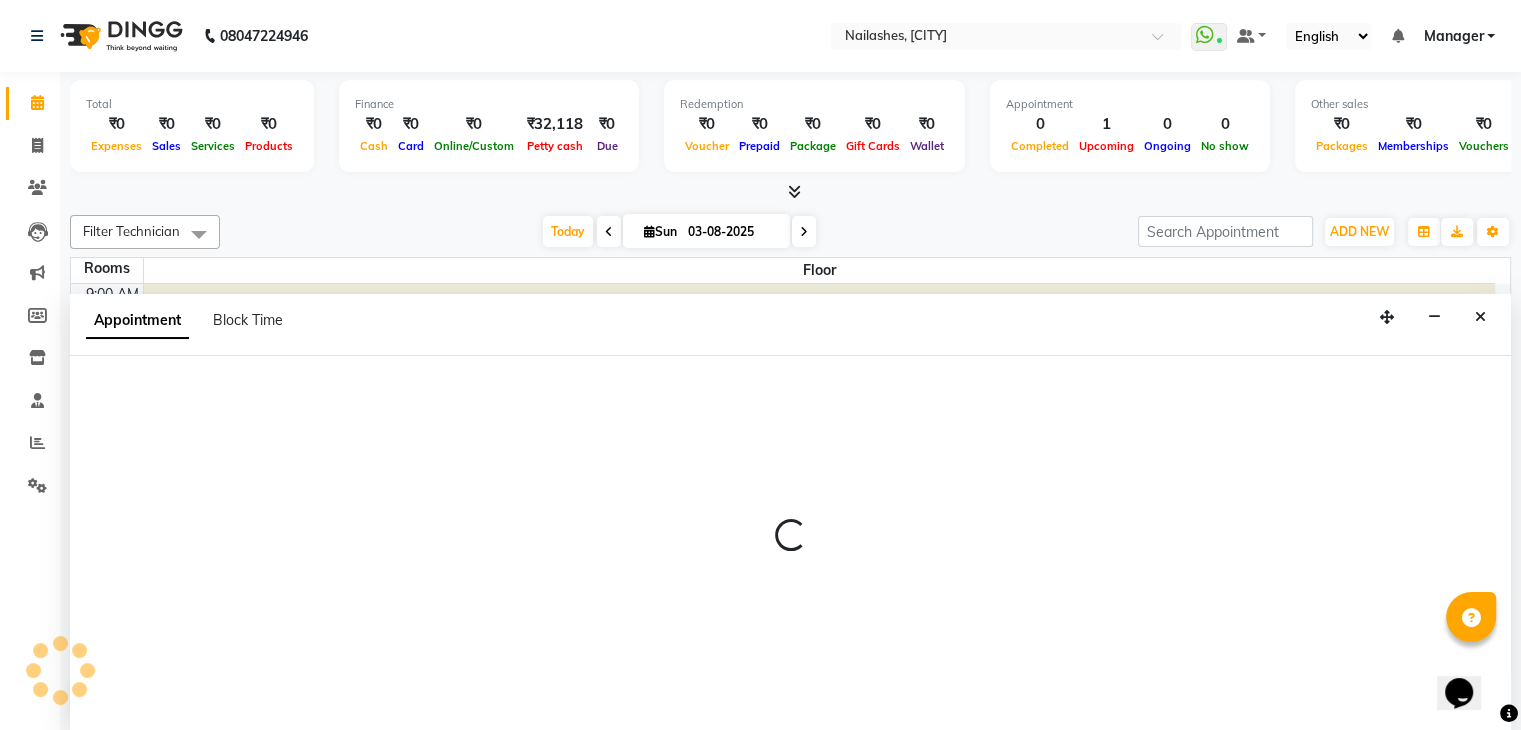 scroll, scrollTop: 1, scrollLeft: 0, axis: vertical 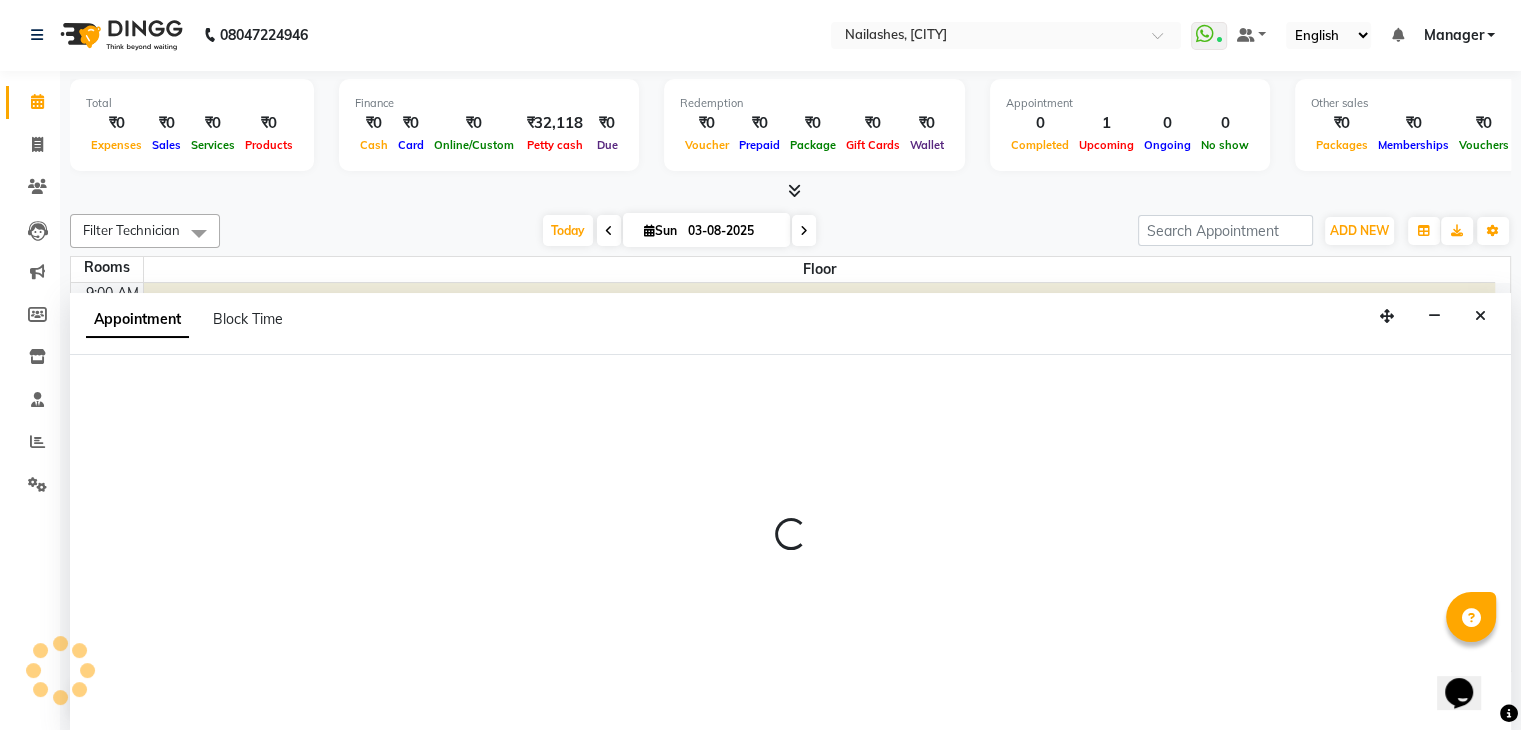 select on "780" 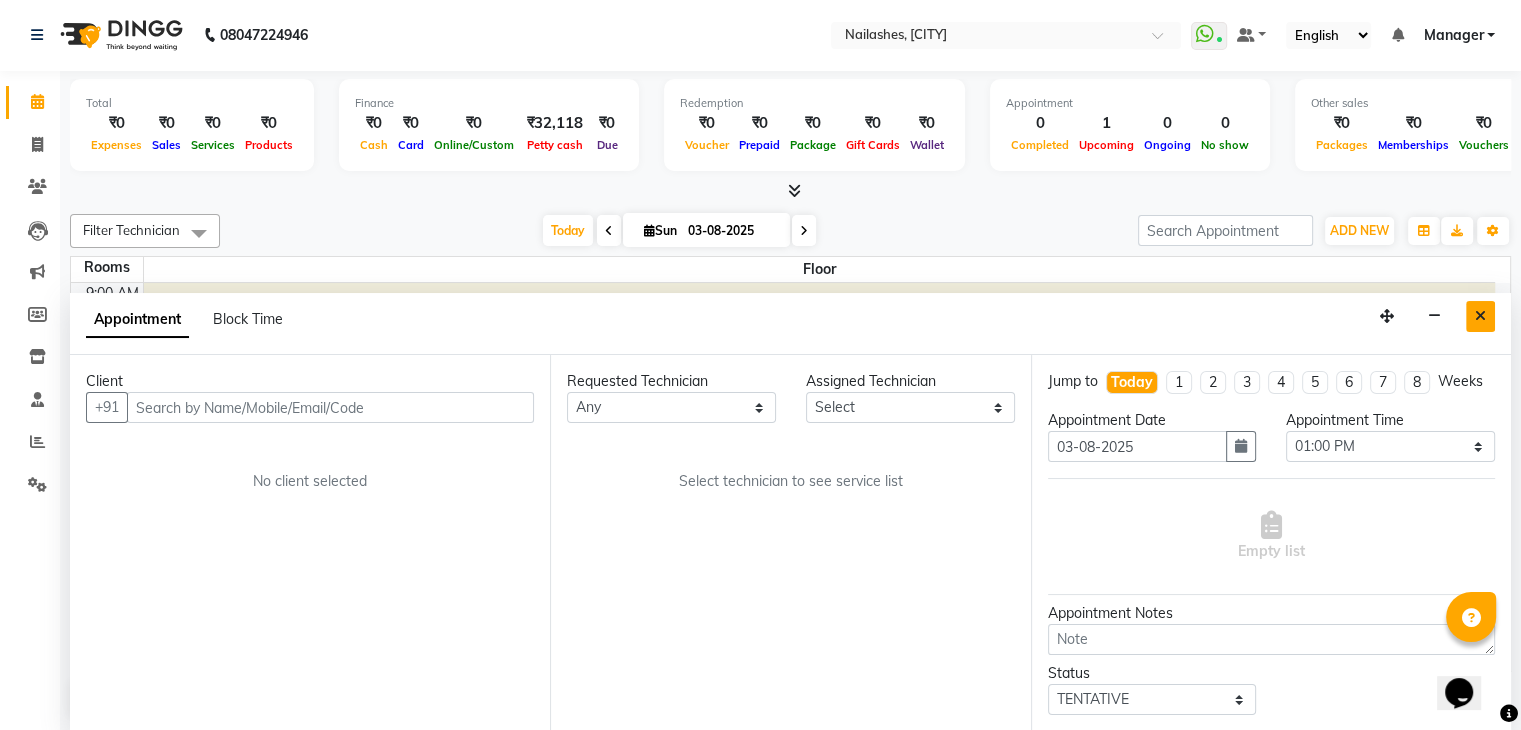 click at bounding box center [1480, 316] 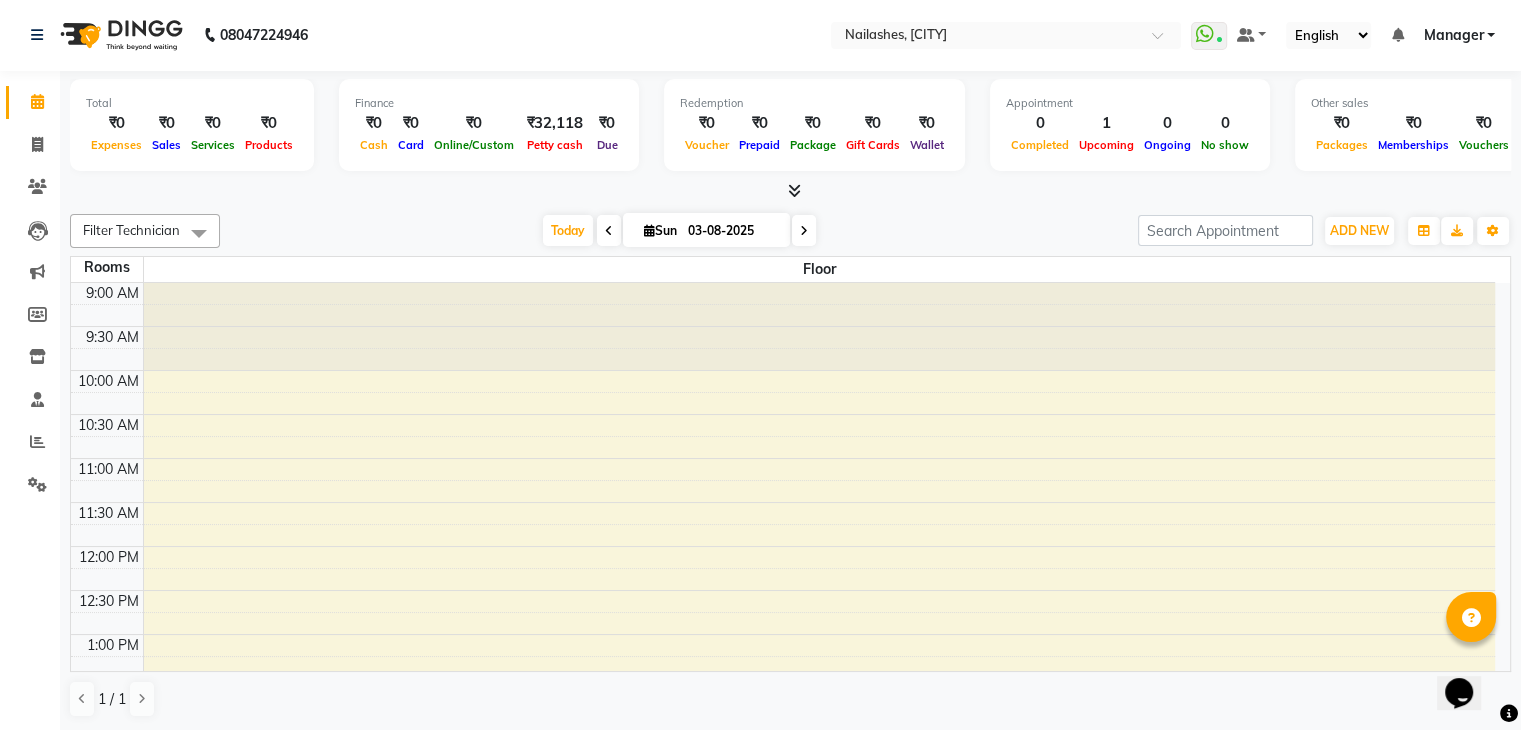 click at bounding box center [609, 230] 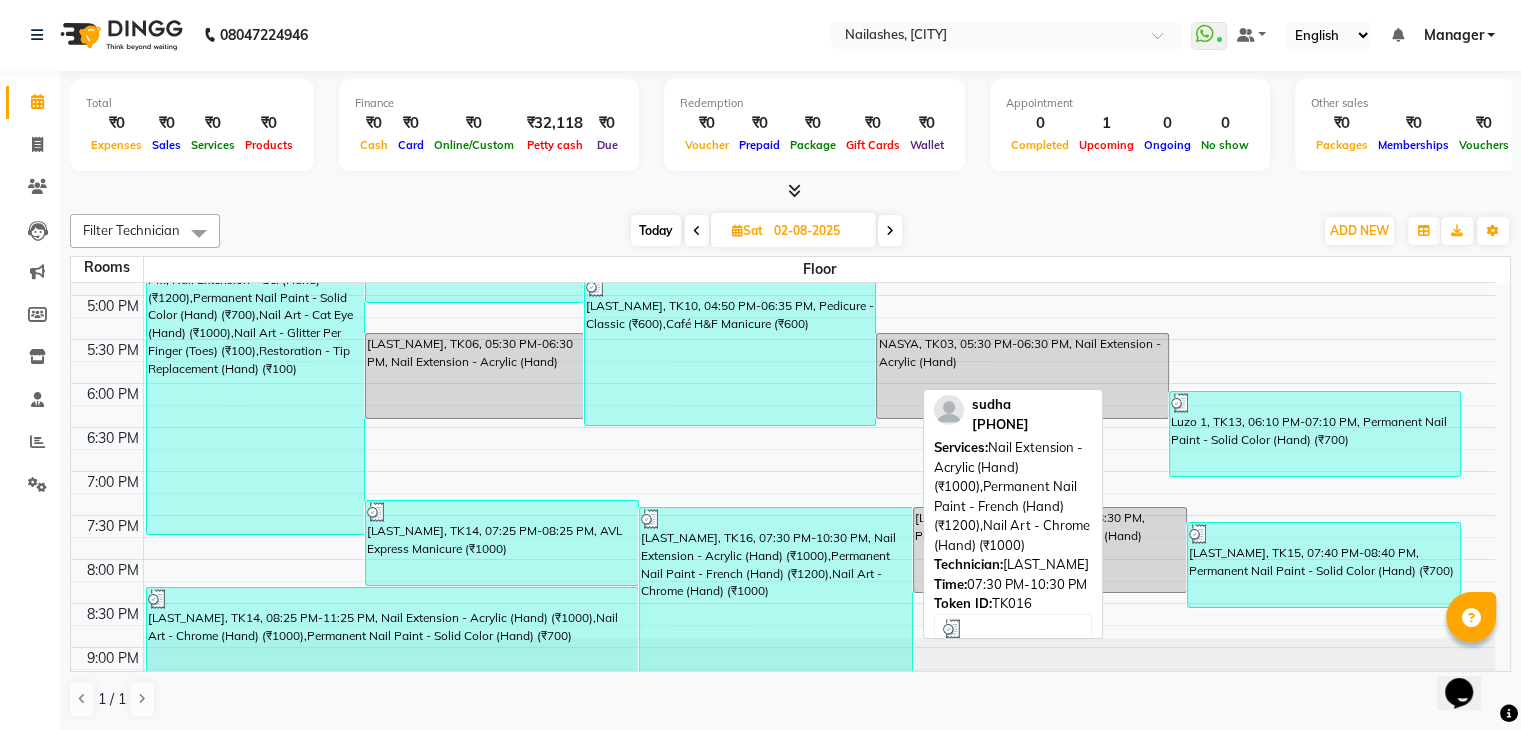 scroll, scrollTop: 744, scrollLeft: 0, axis: vertical 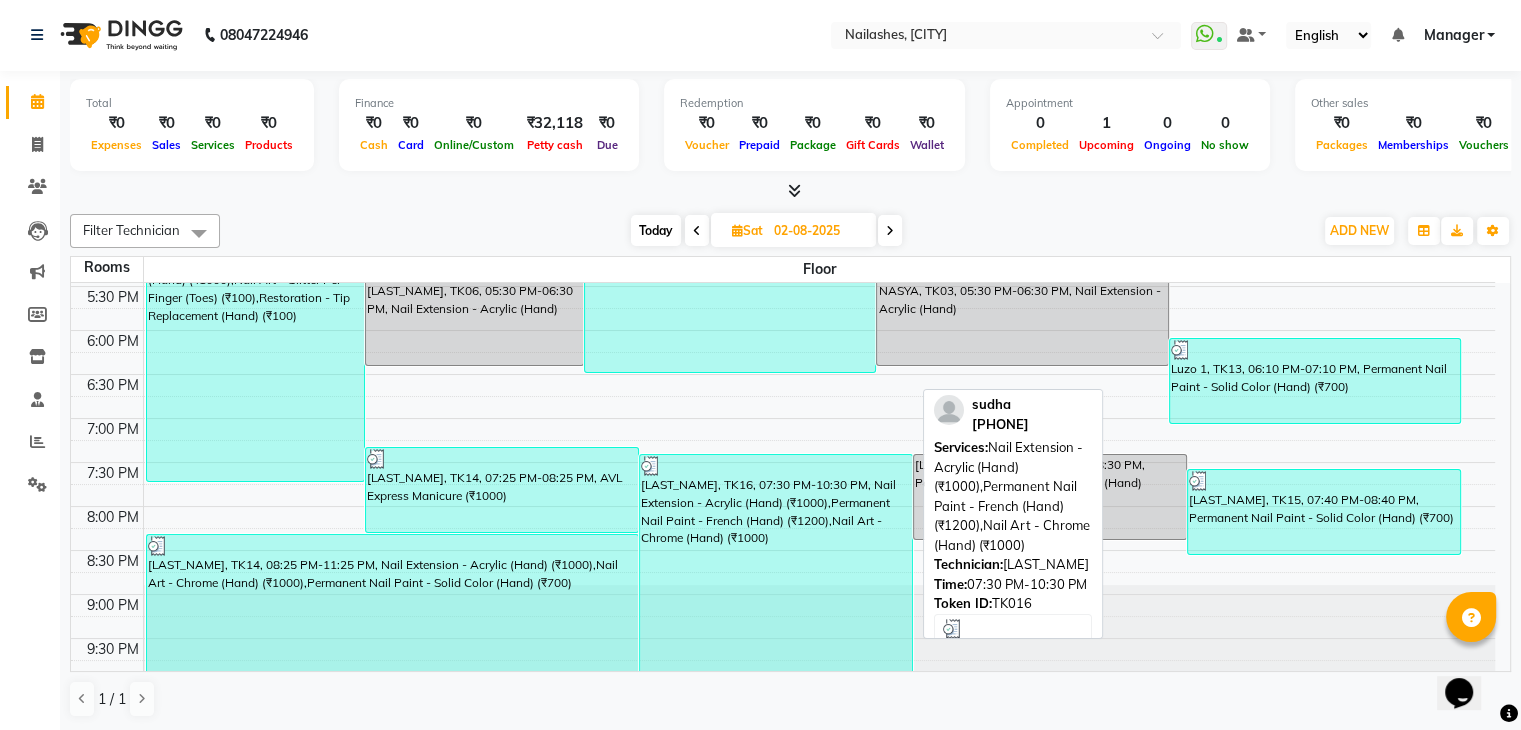 click at bounding box center (776, 466) 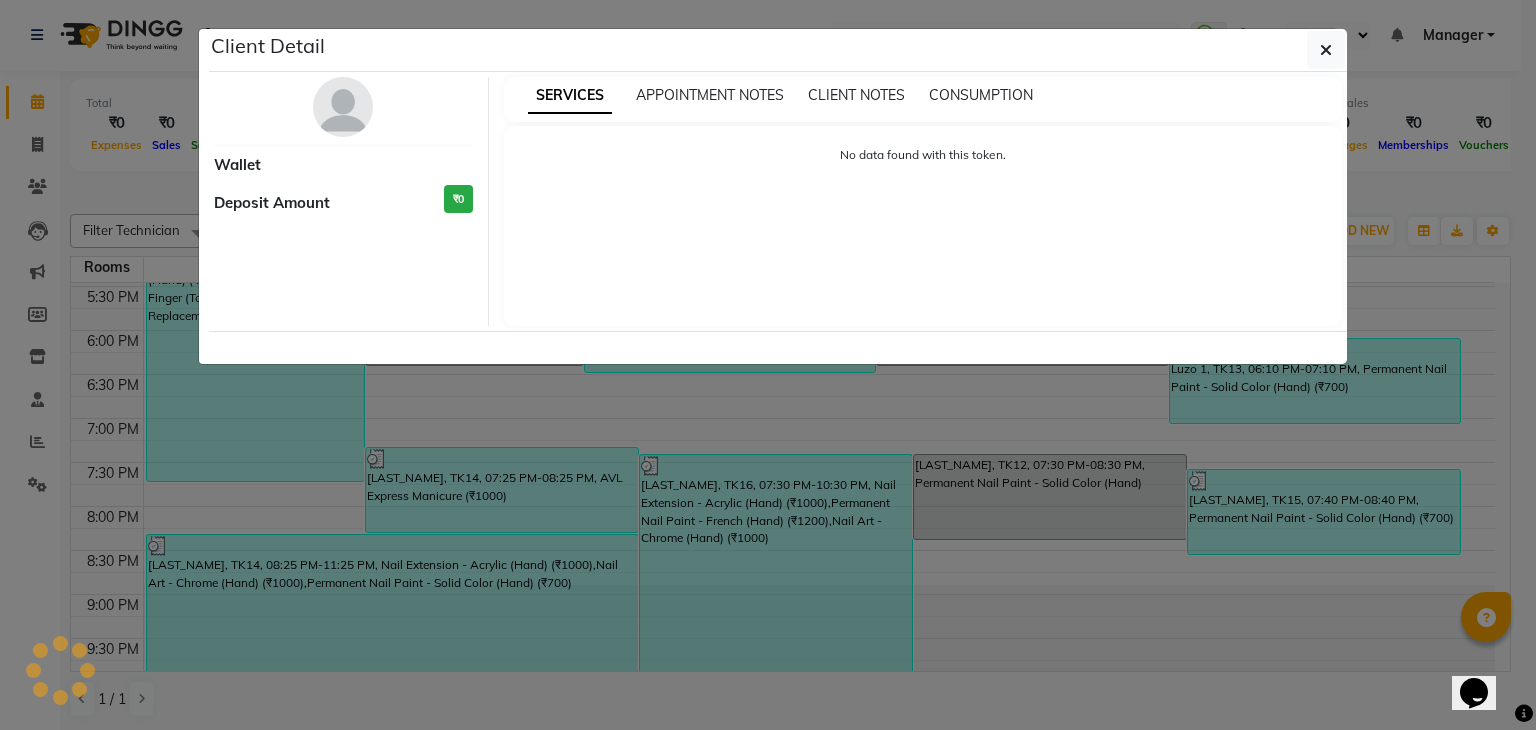 select on "3" 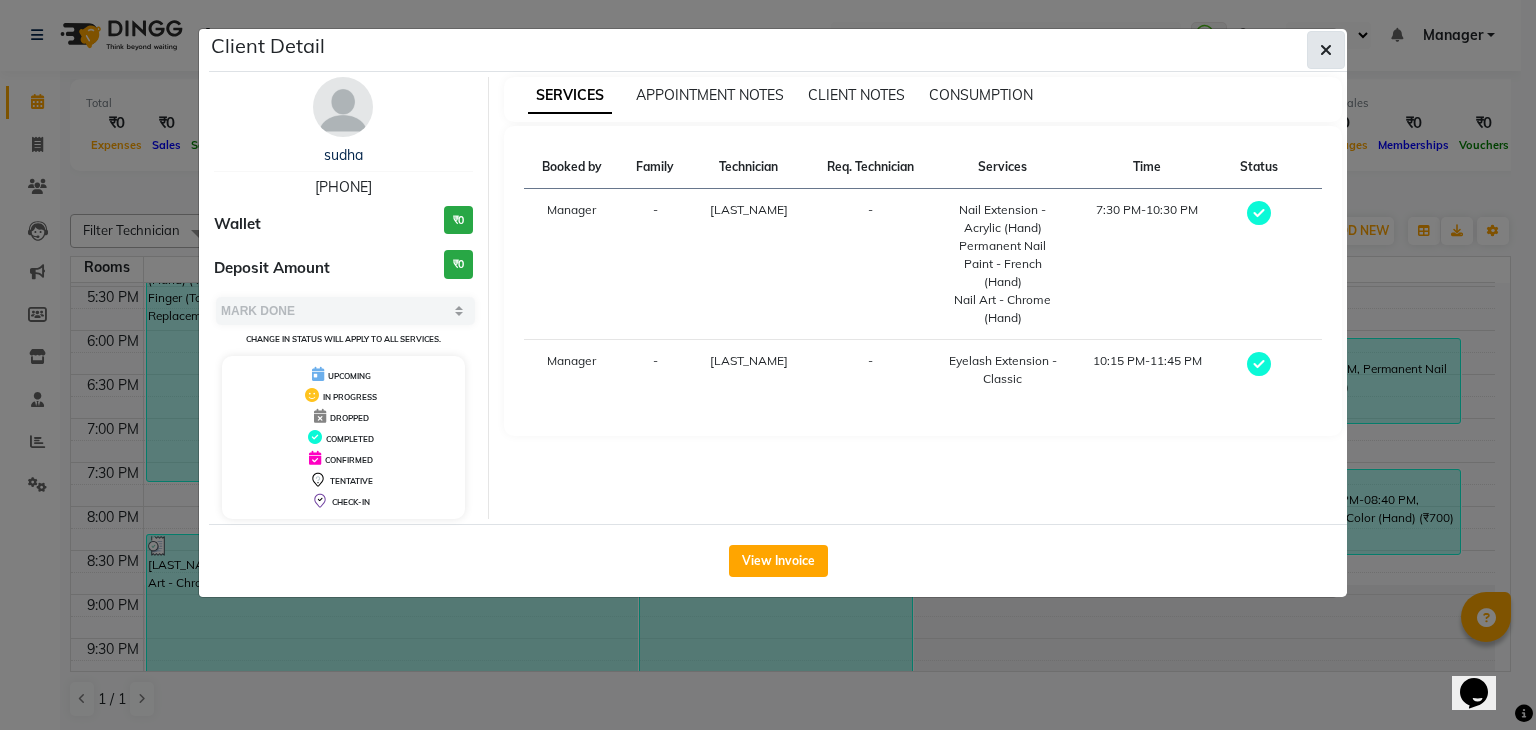 click 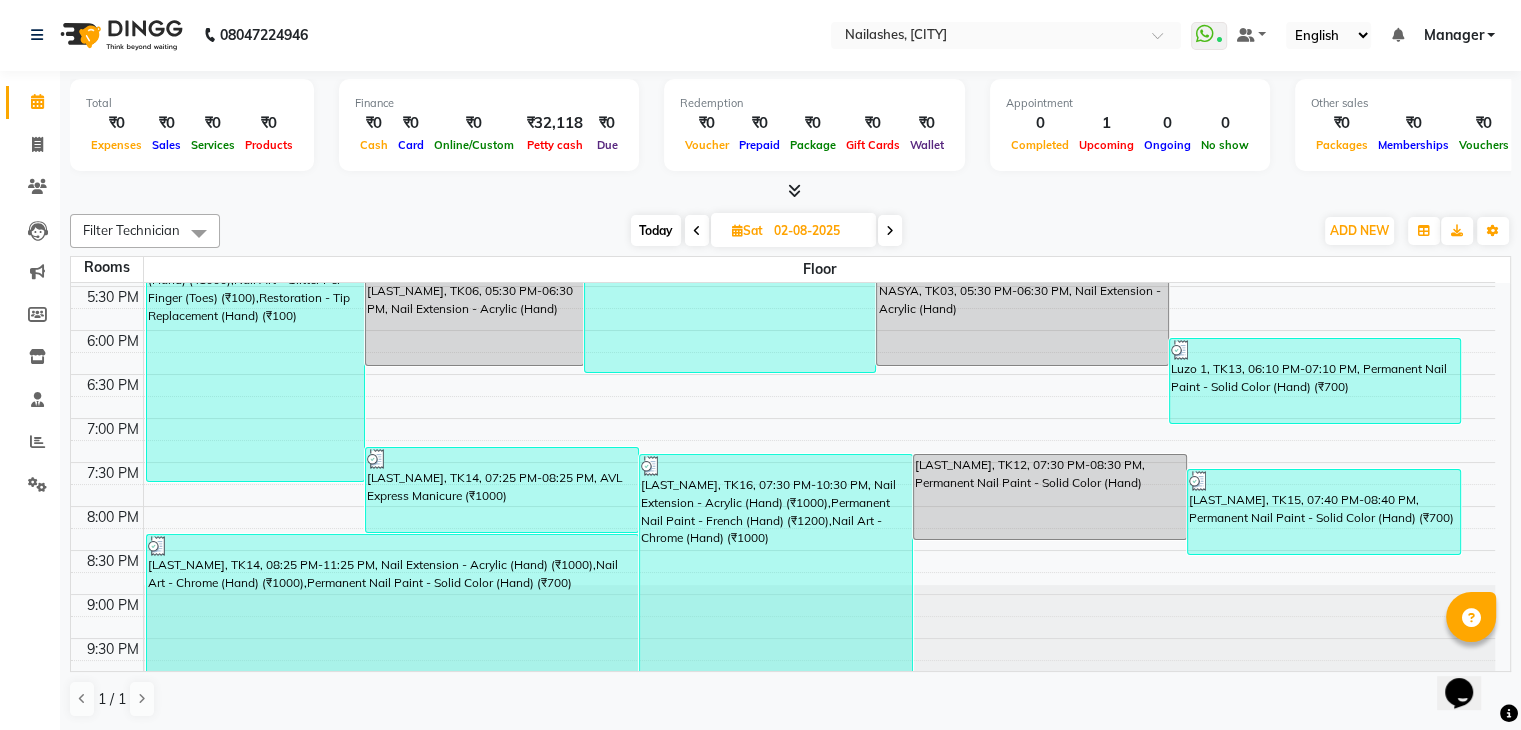 click at bounding box center [890, 231] 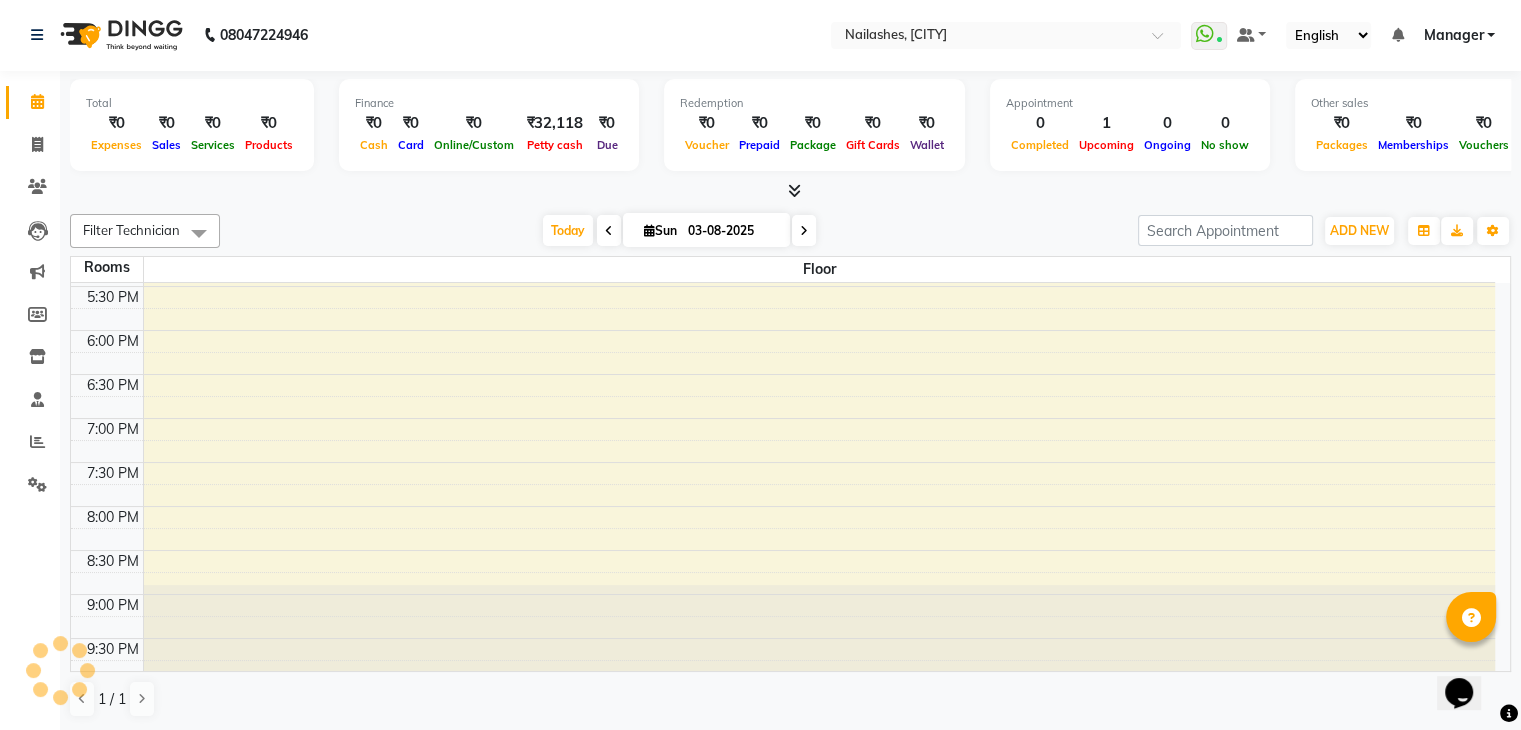 scroll, scrollTop: 350, scrollLeft: 0, axis: vertical 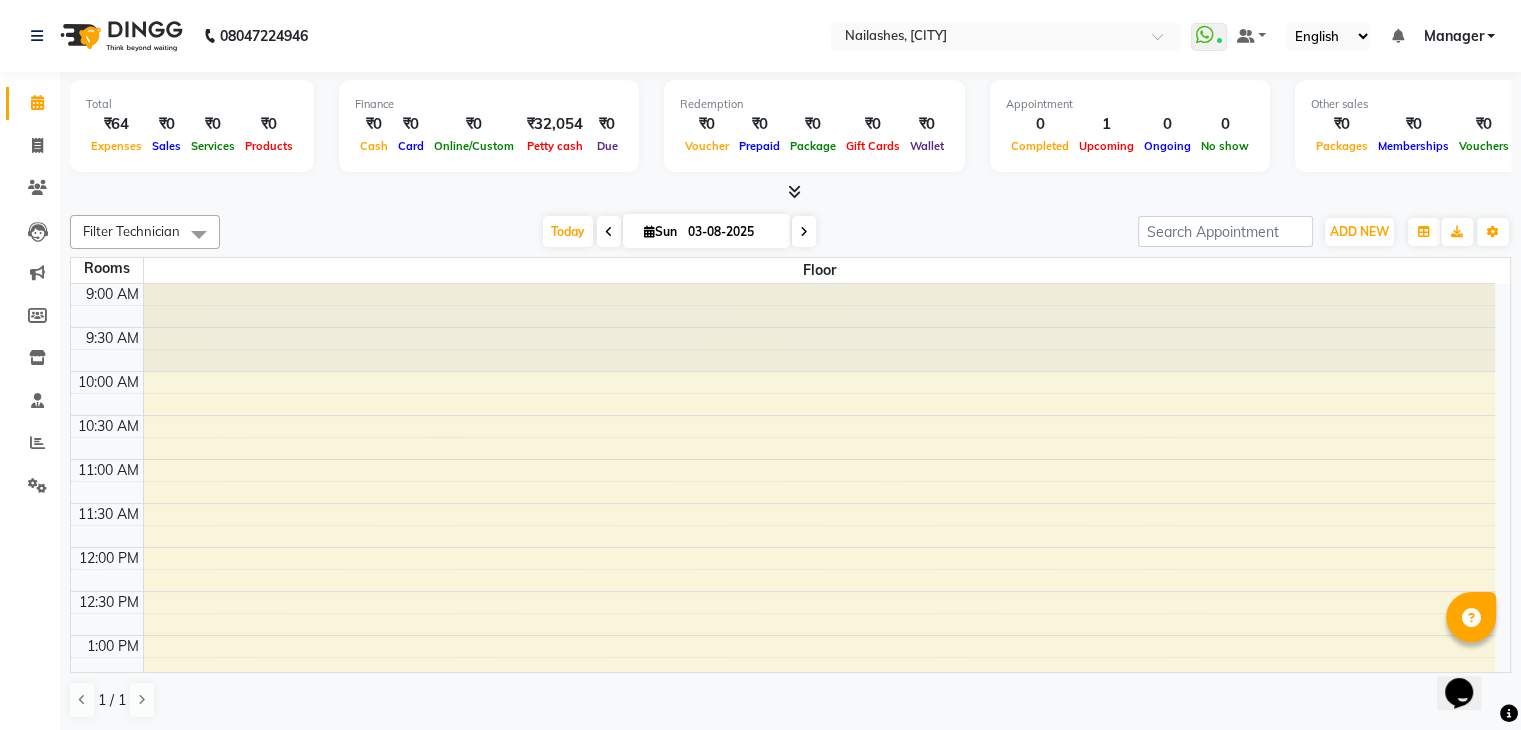 click at bounding box center (794, 191) 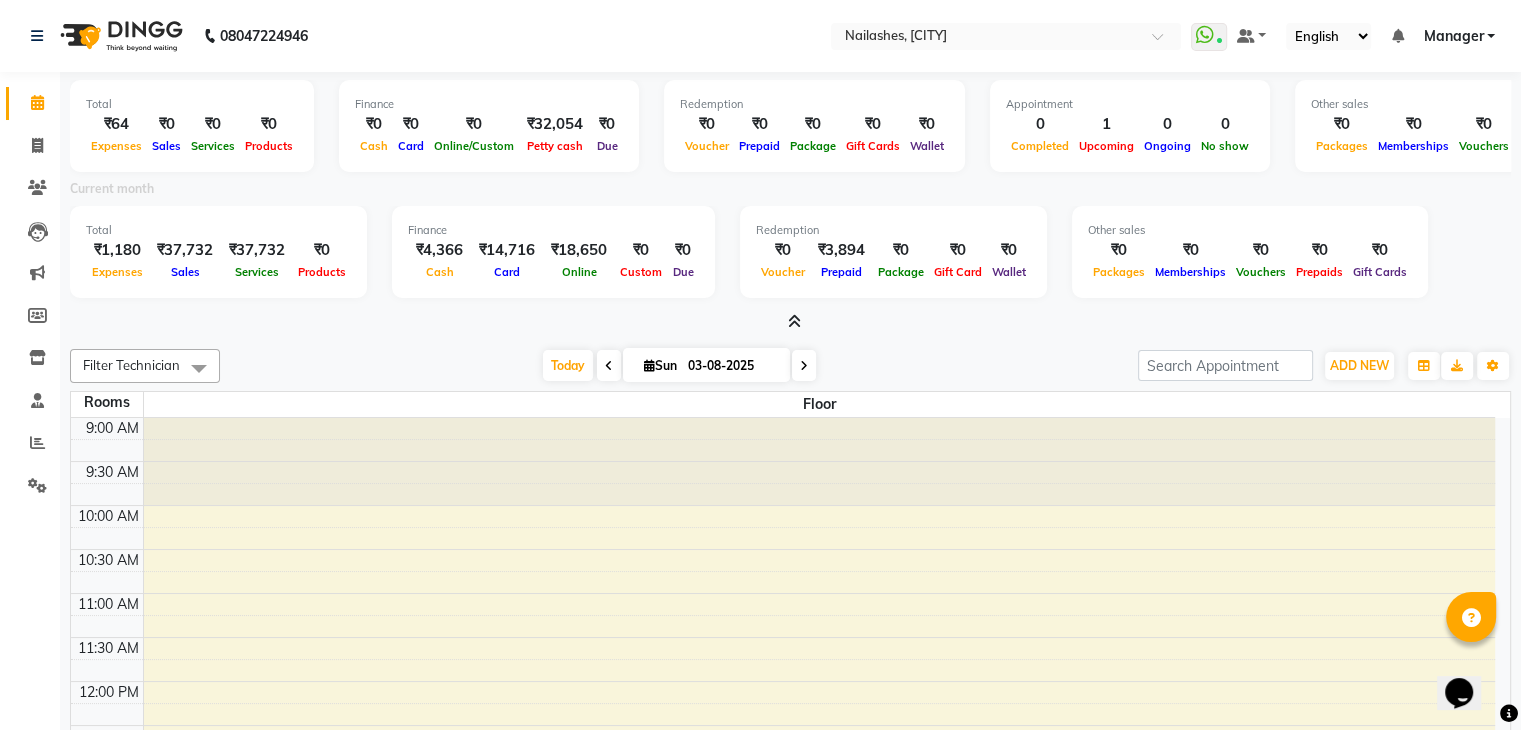 click at bounding box center [794, 321] 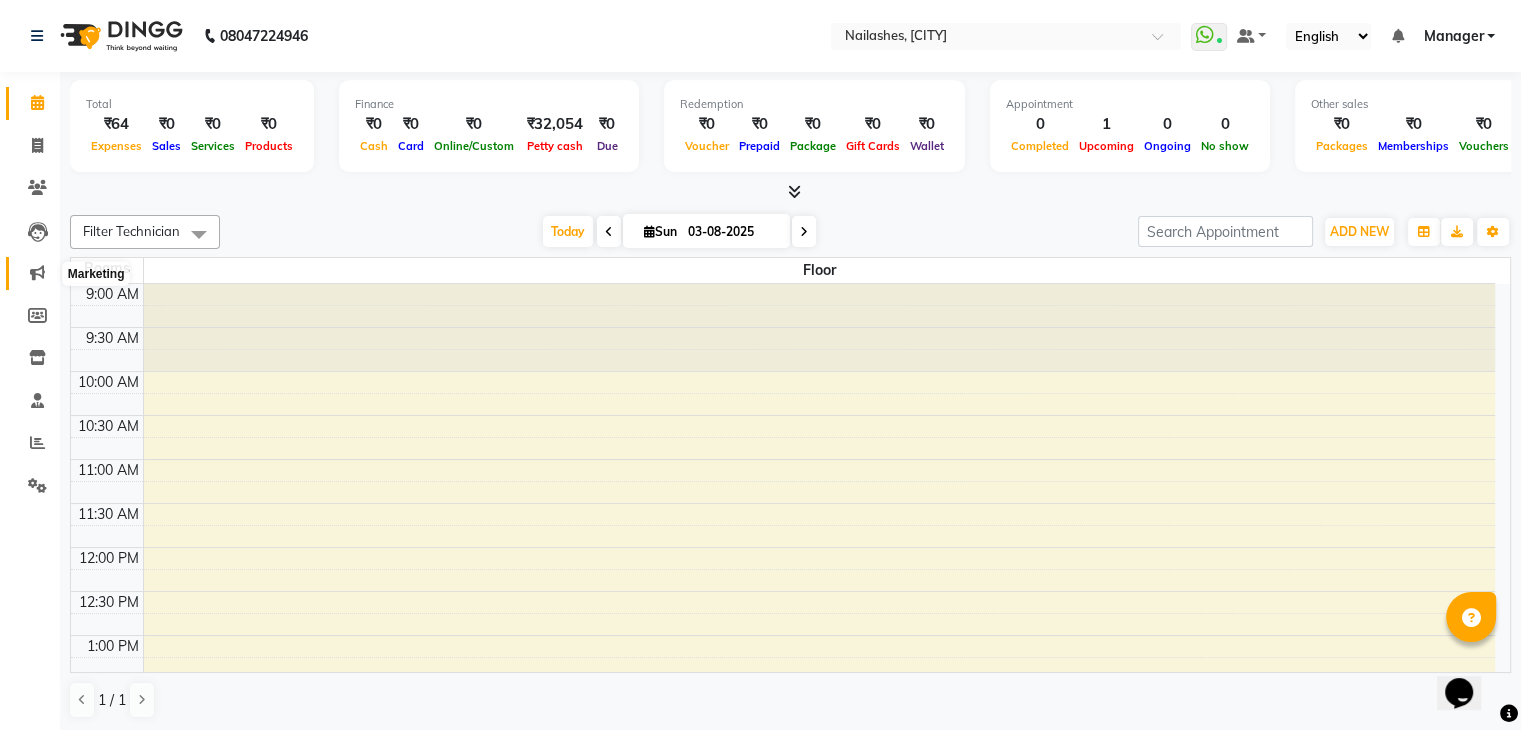 click 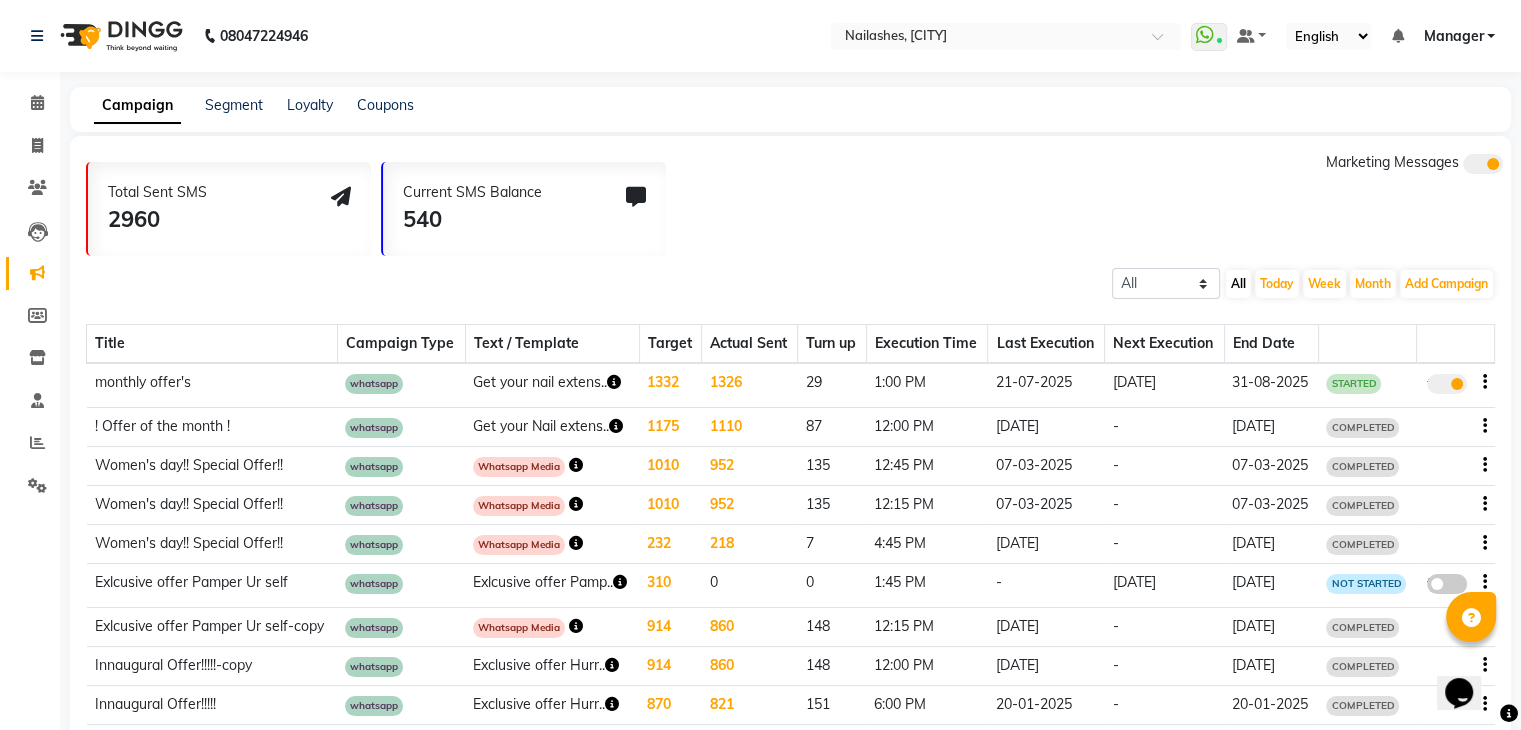 click 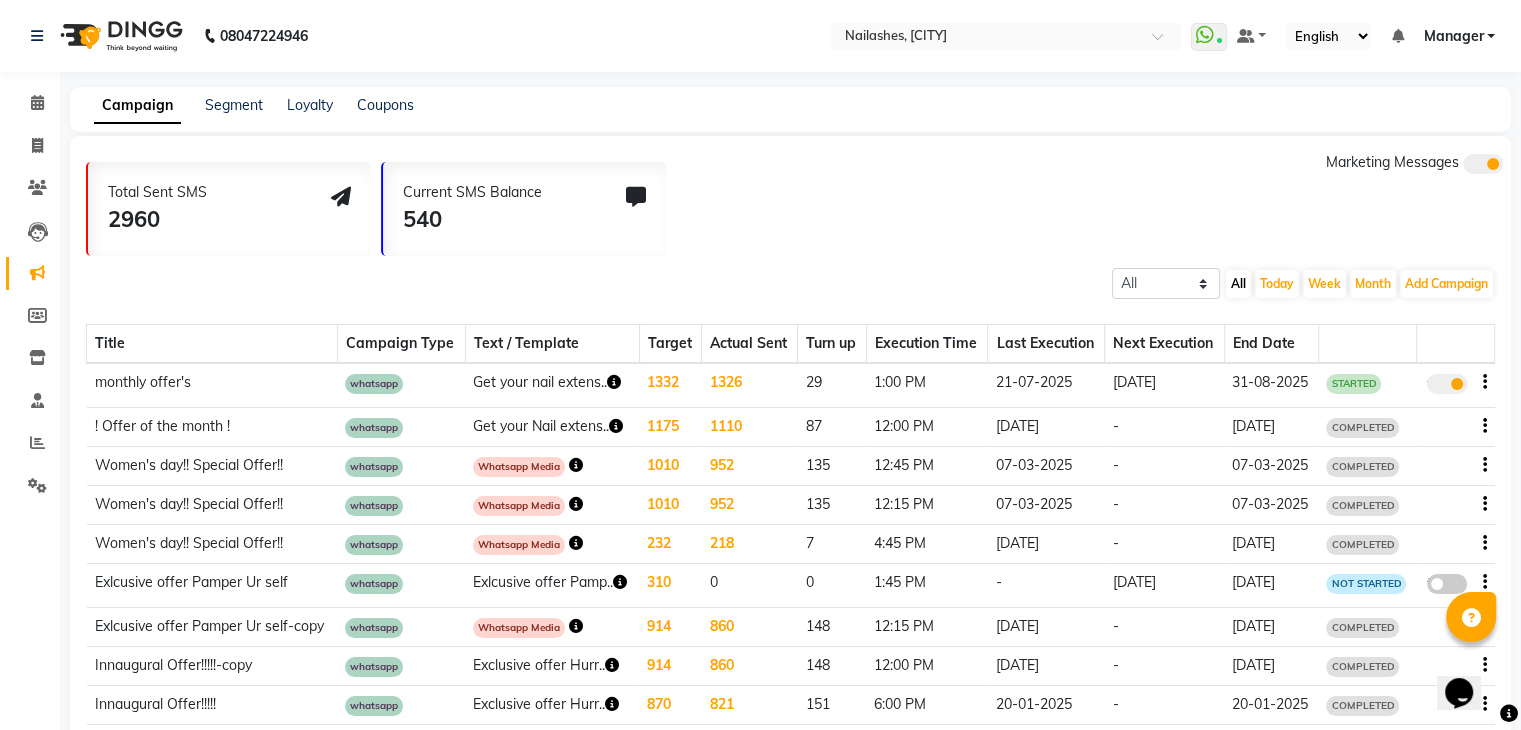 click on "true" 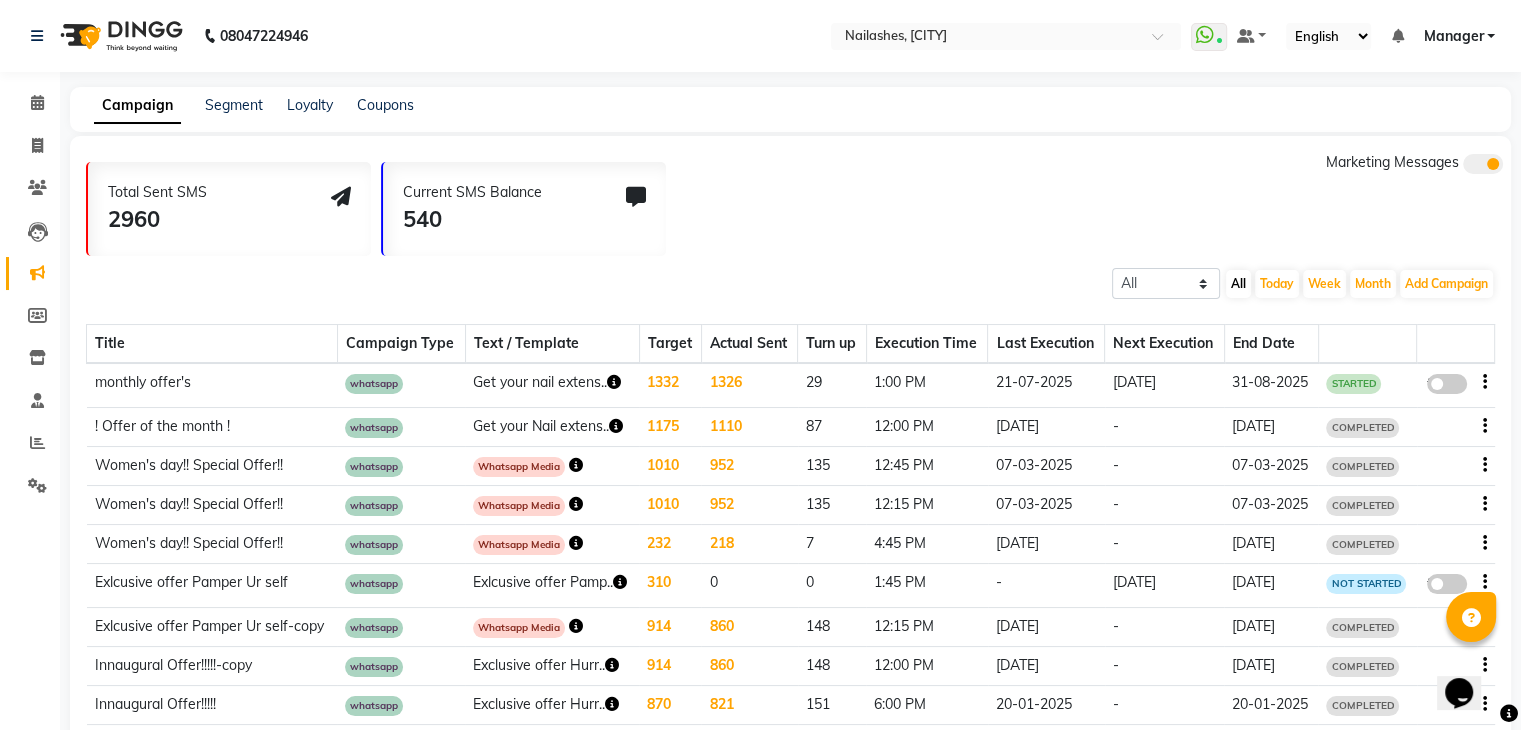 click 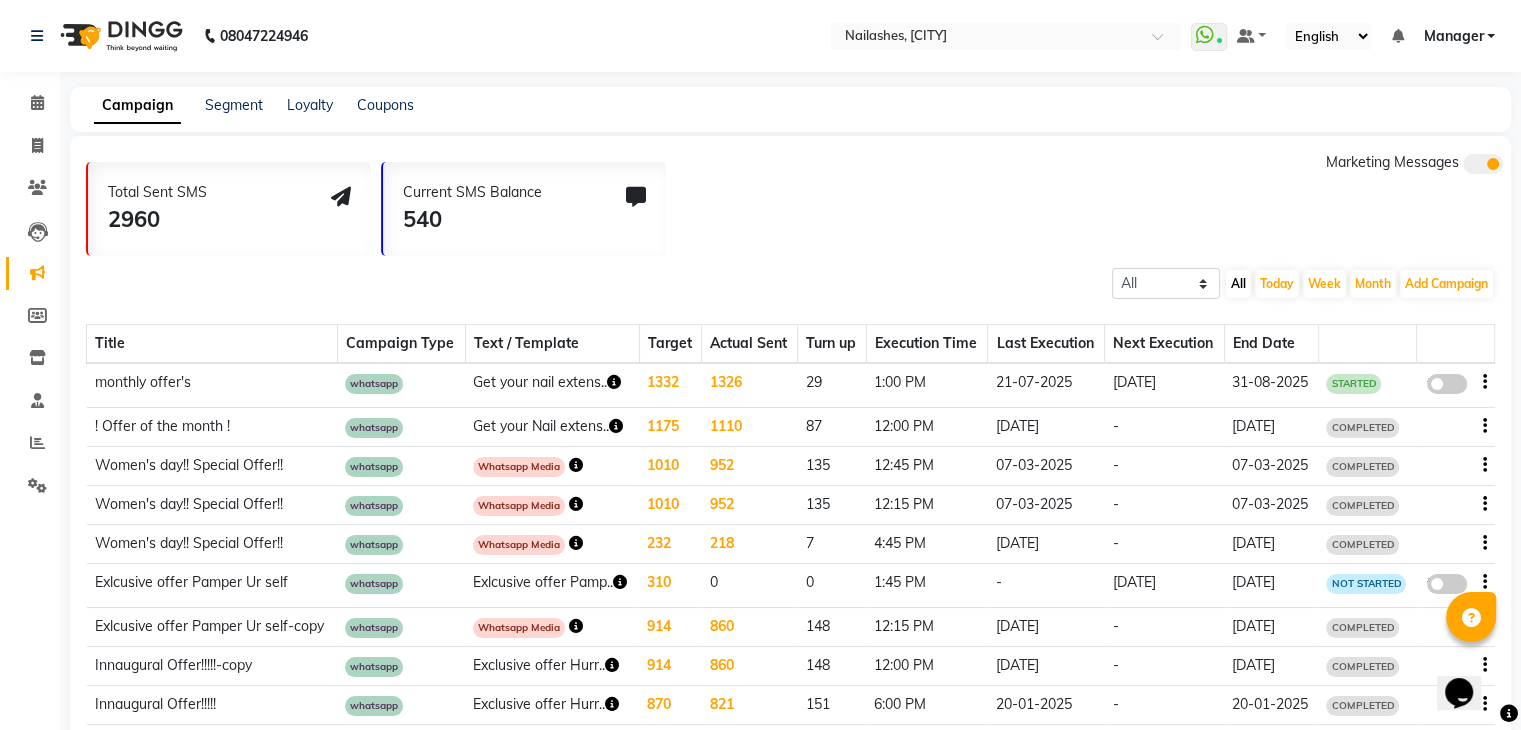 click on "false" 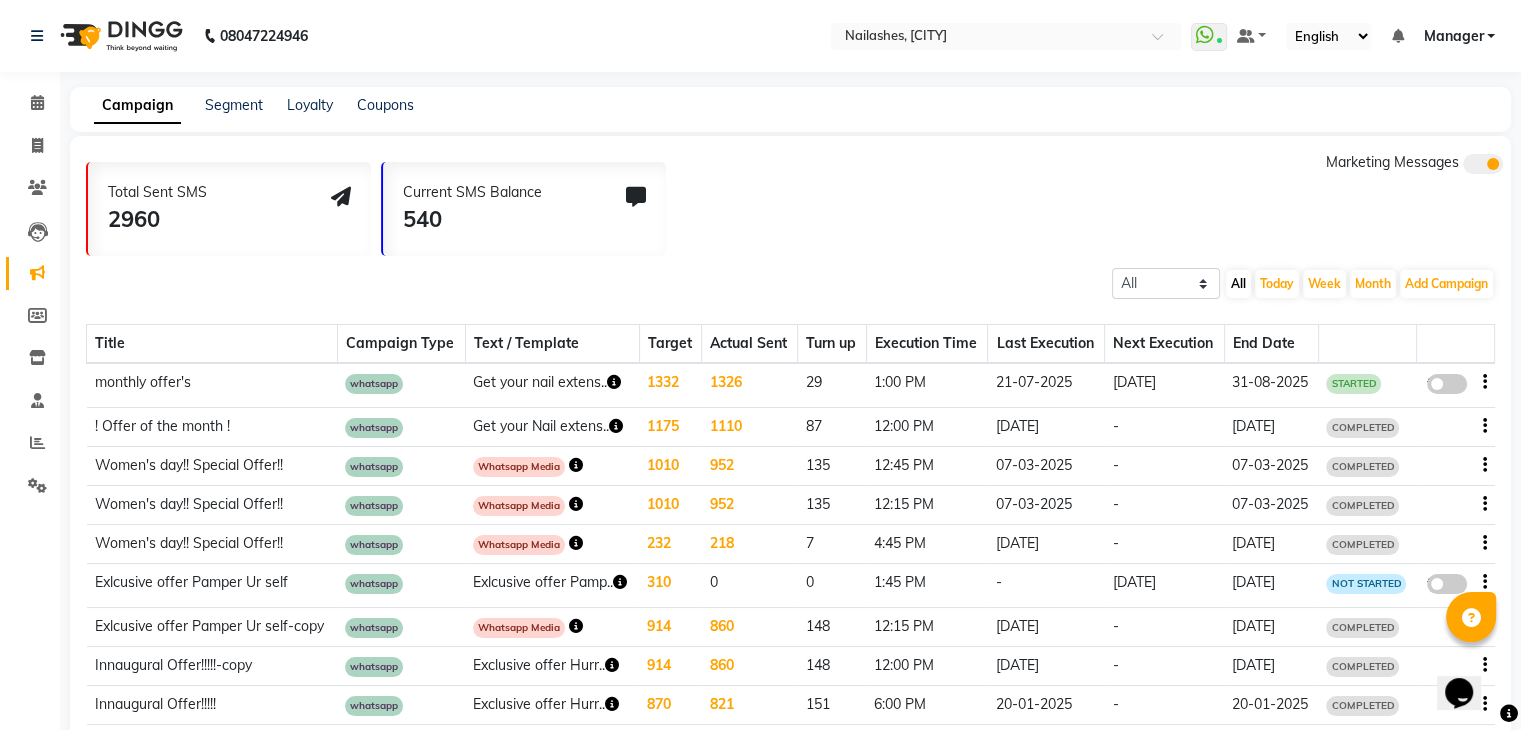 select on "3" 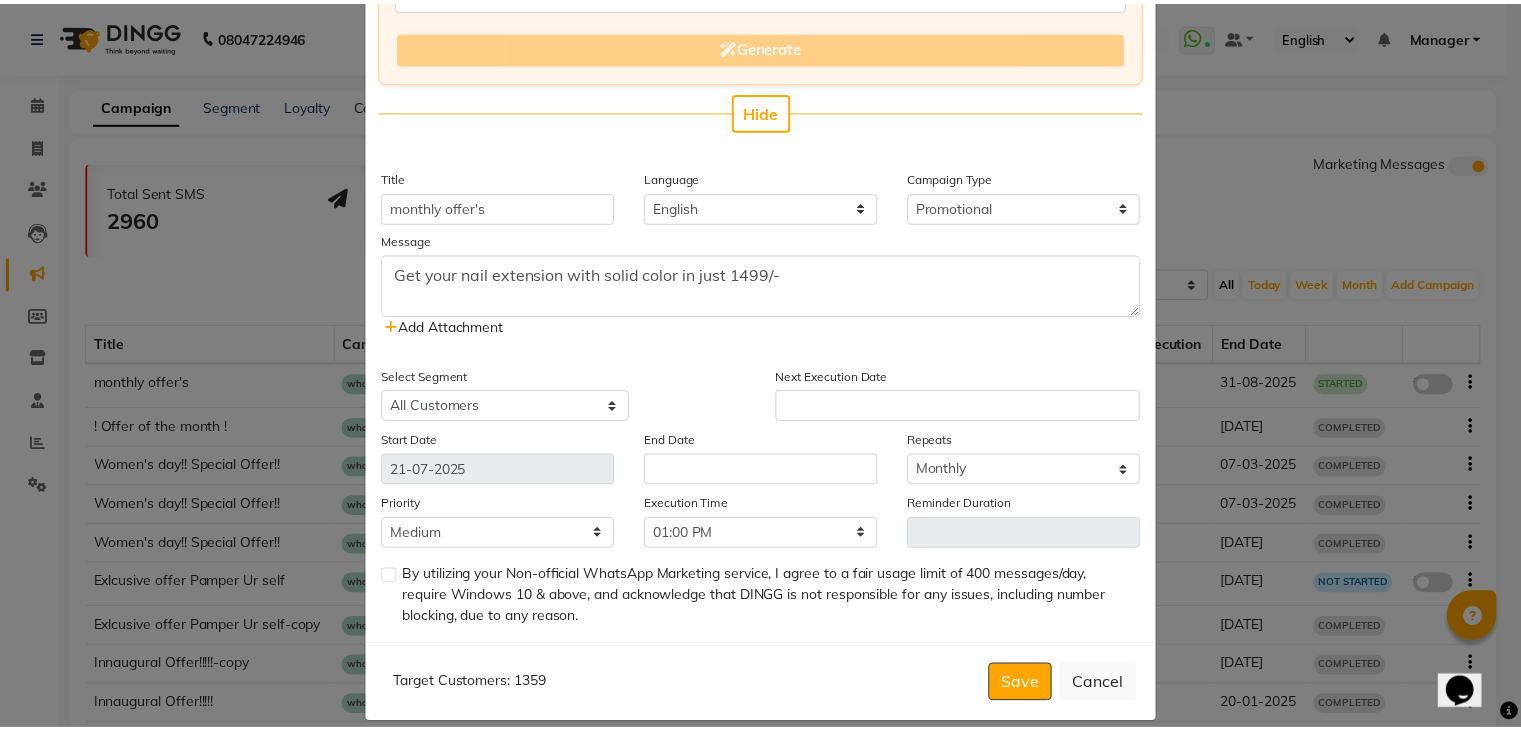 scroll, scrollTop: 332, scrollLeft: 0, axis: vertical 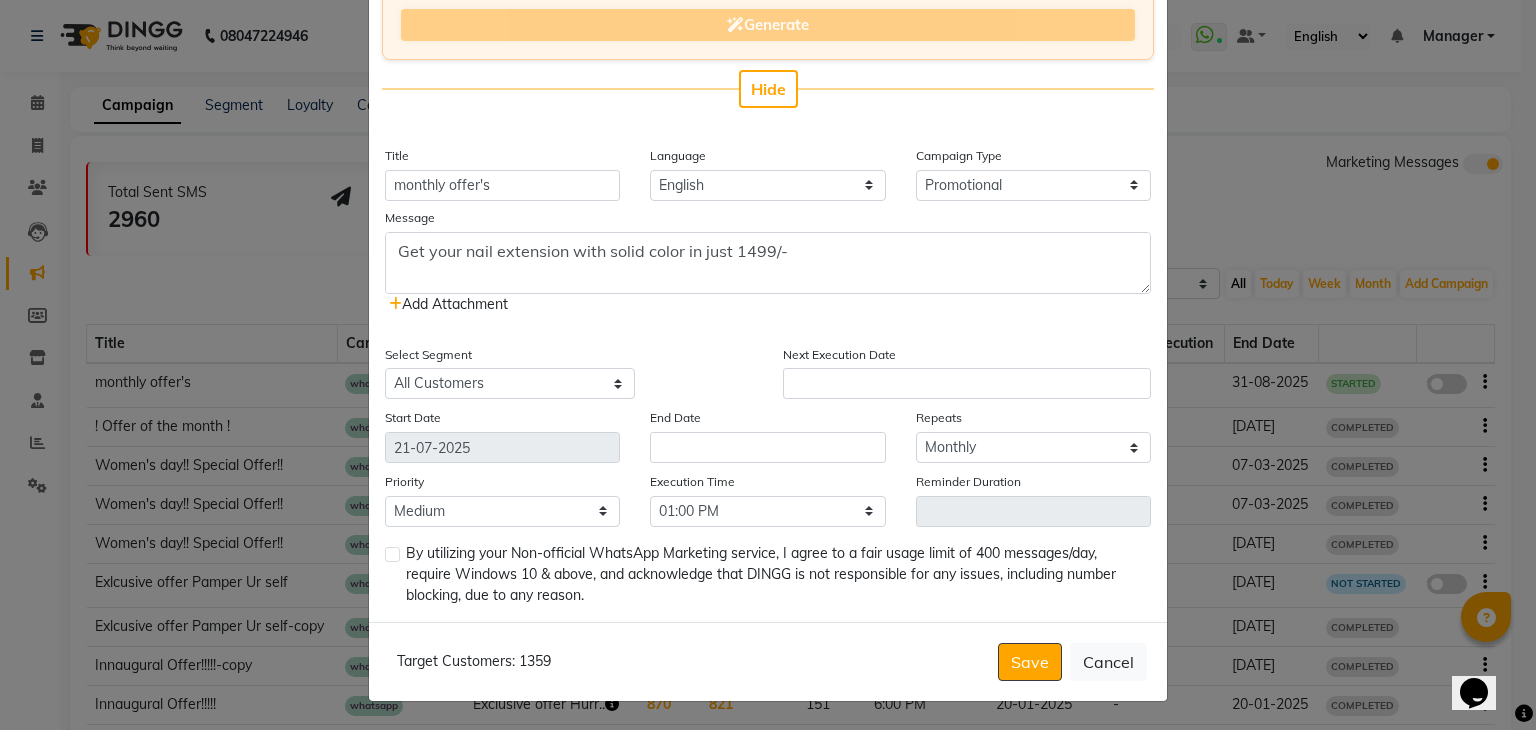 click 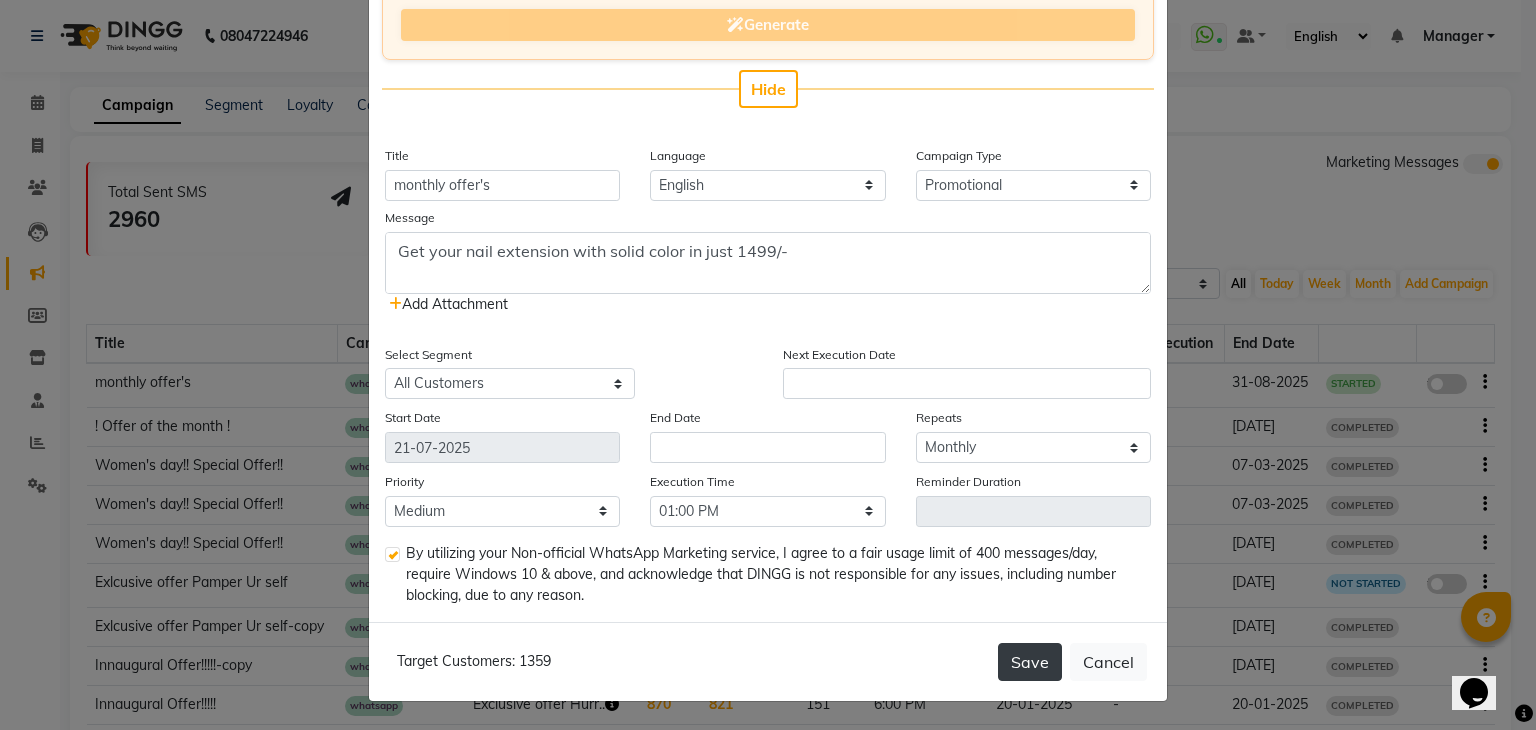 click on "Save" 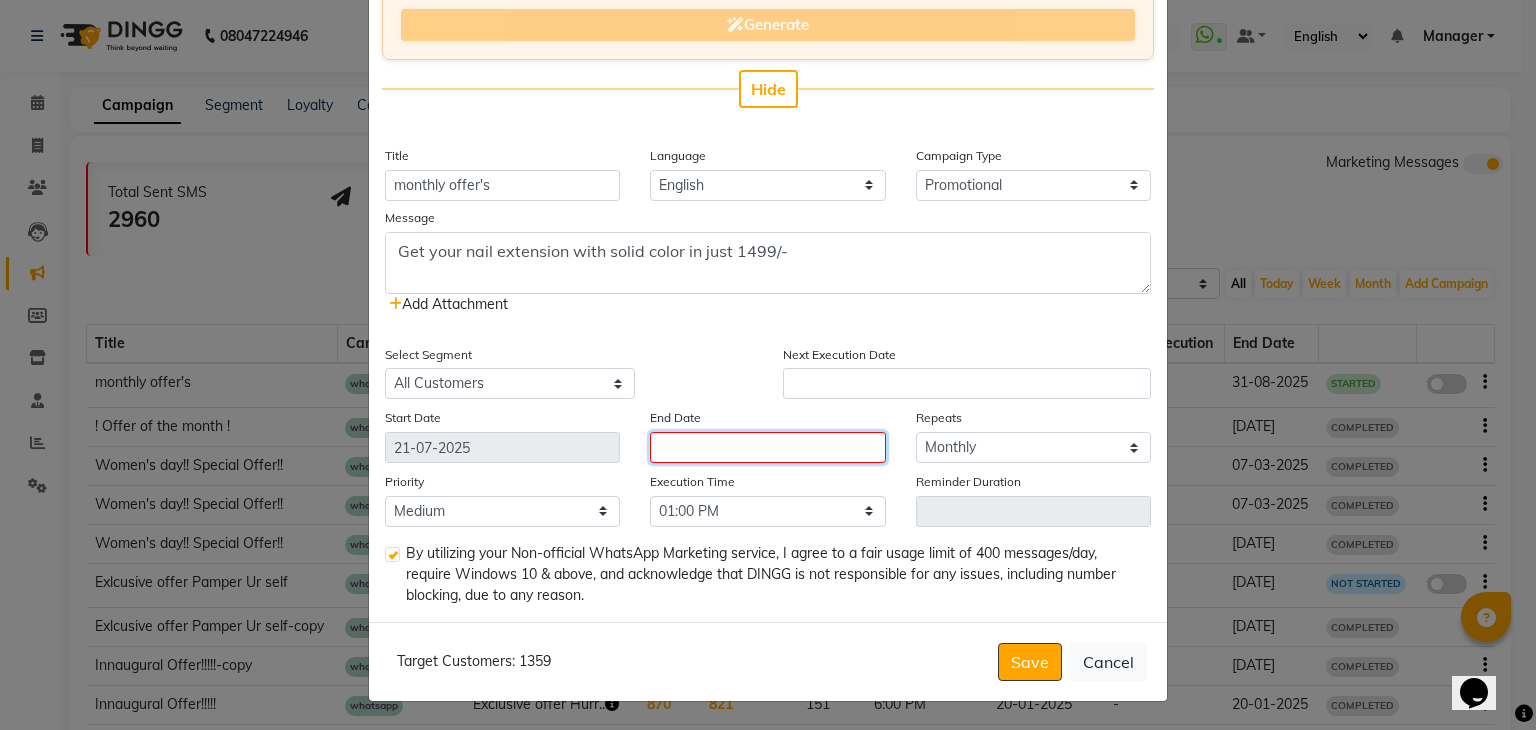 click 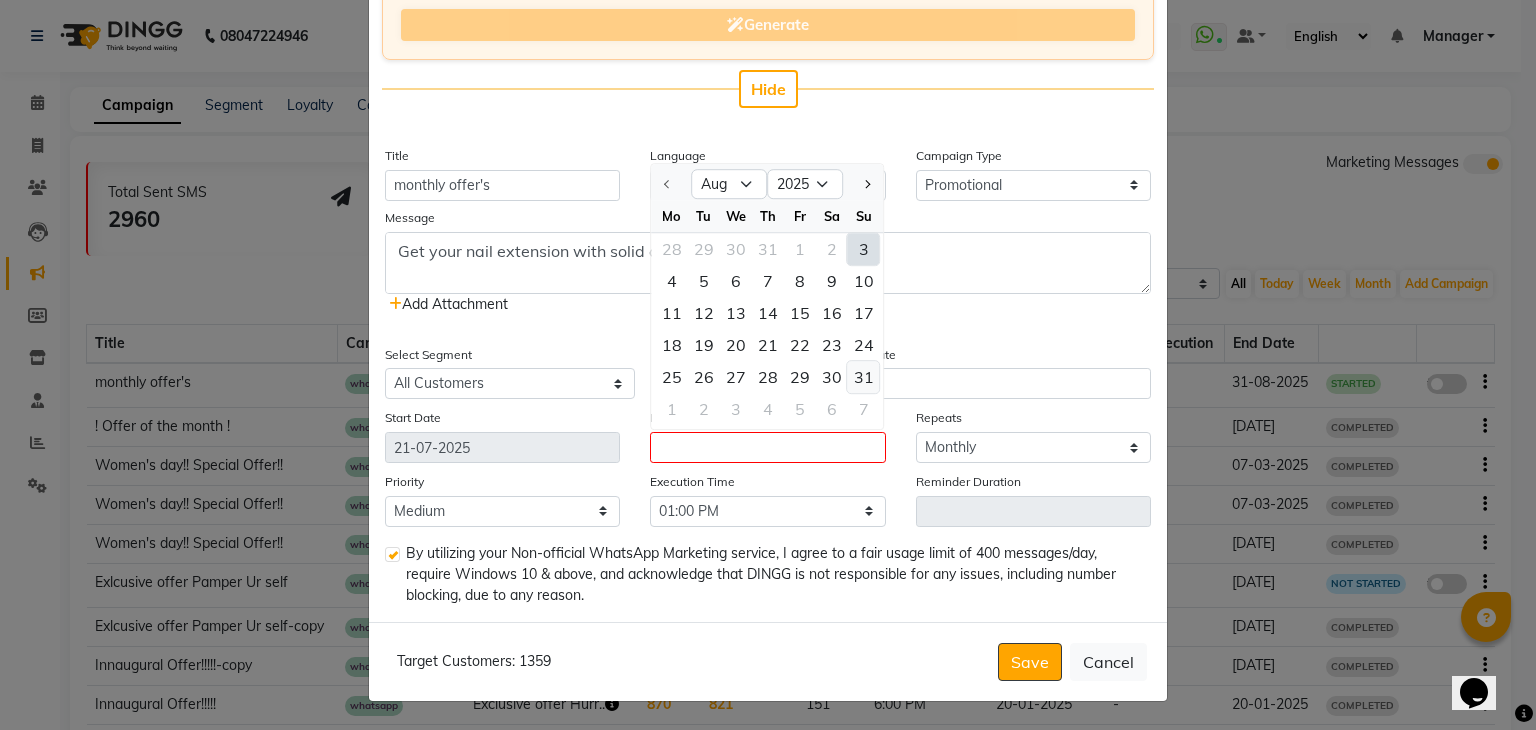 click on "31" 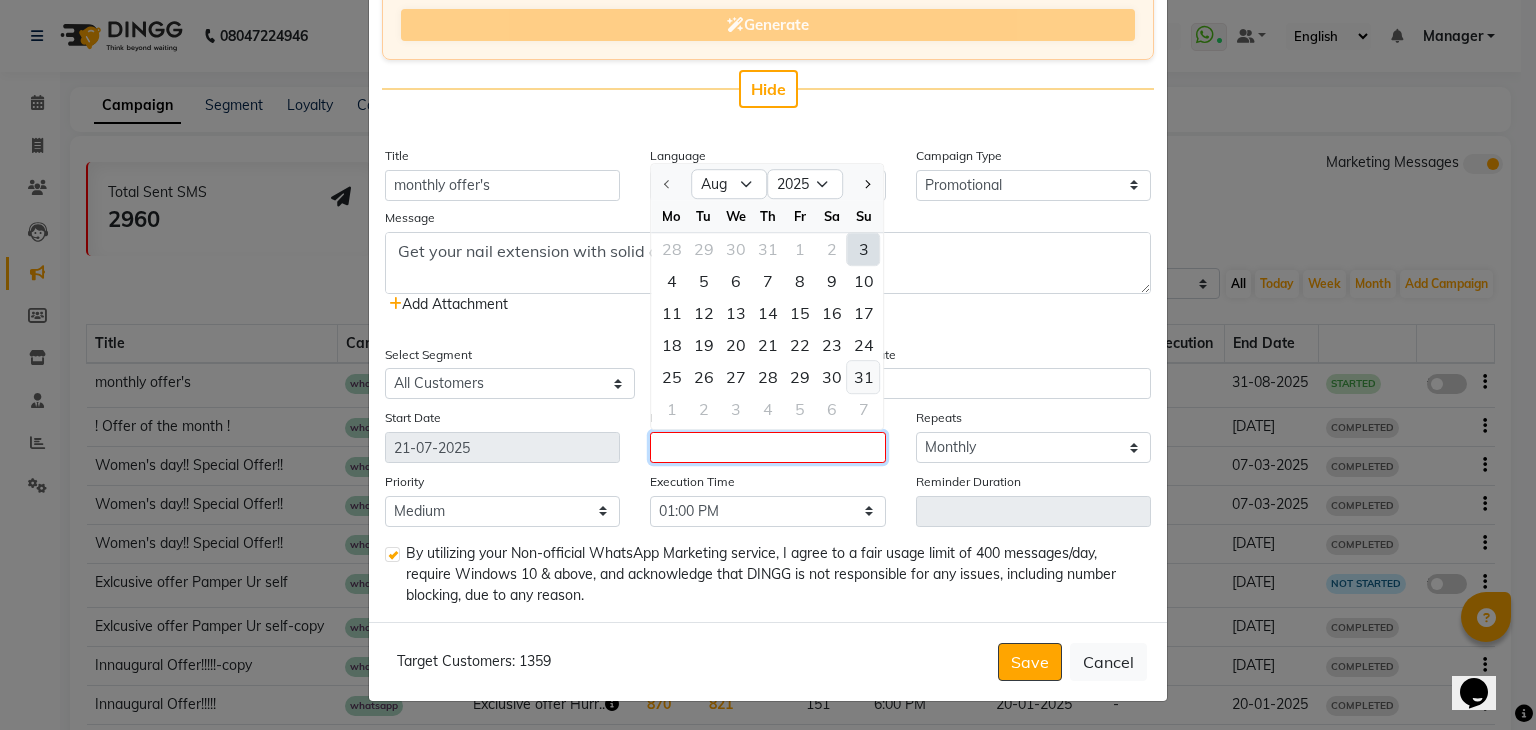 type on "31-08-2025" 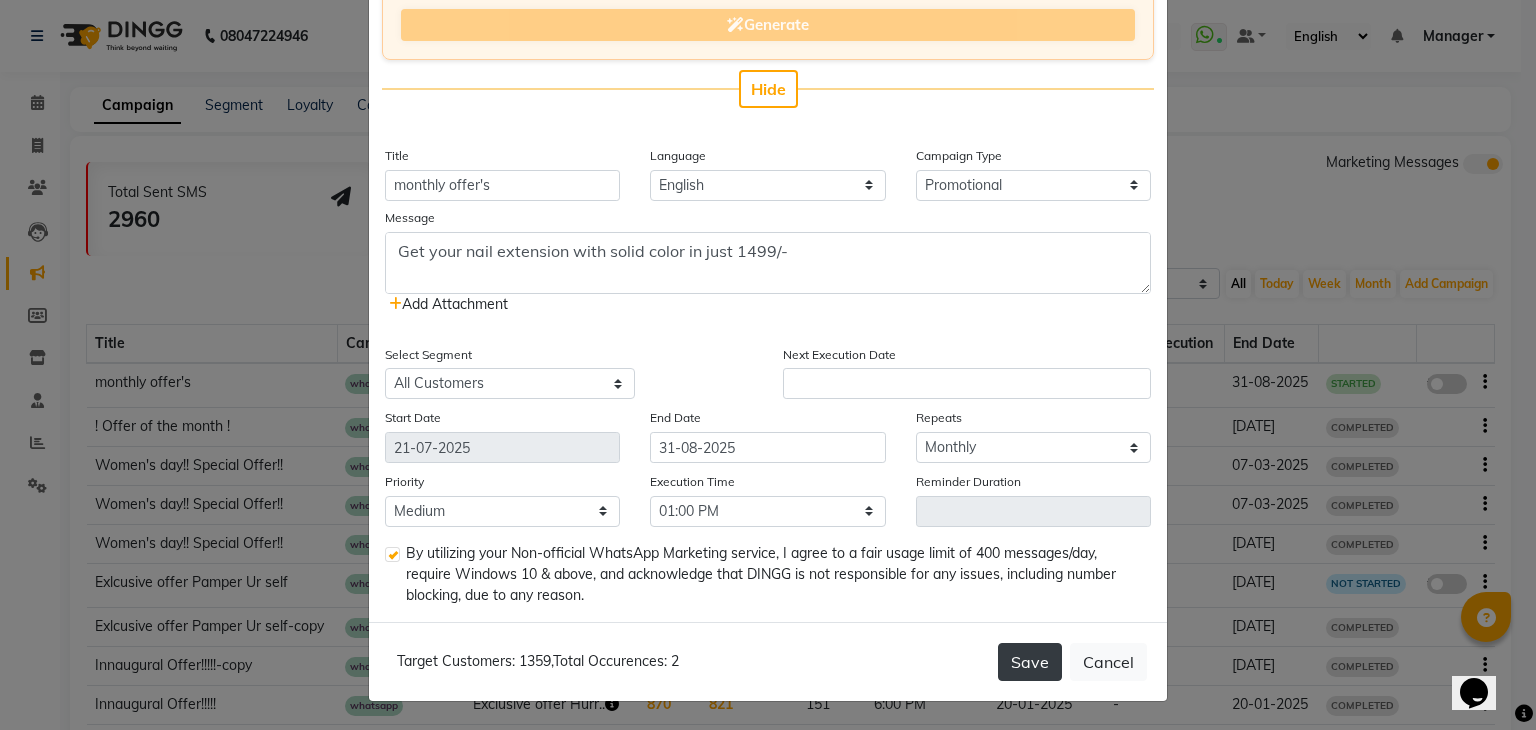 click on "Save" 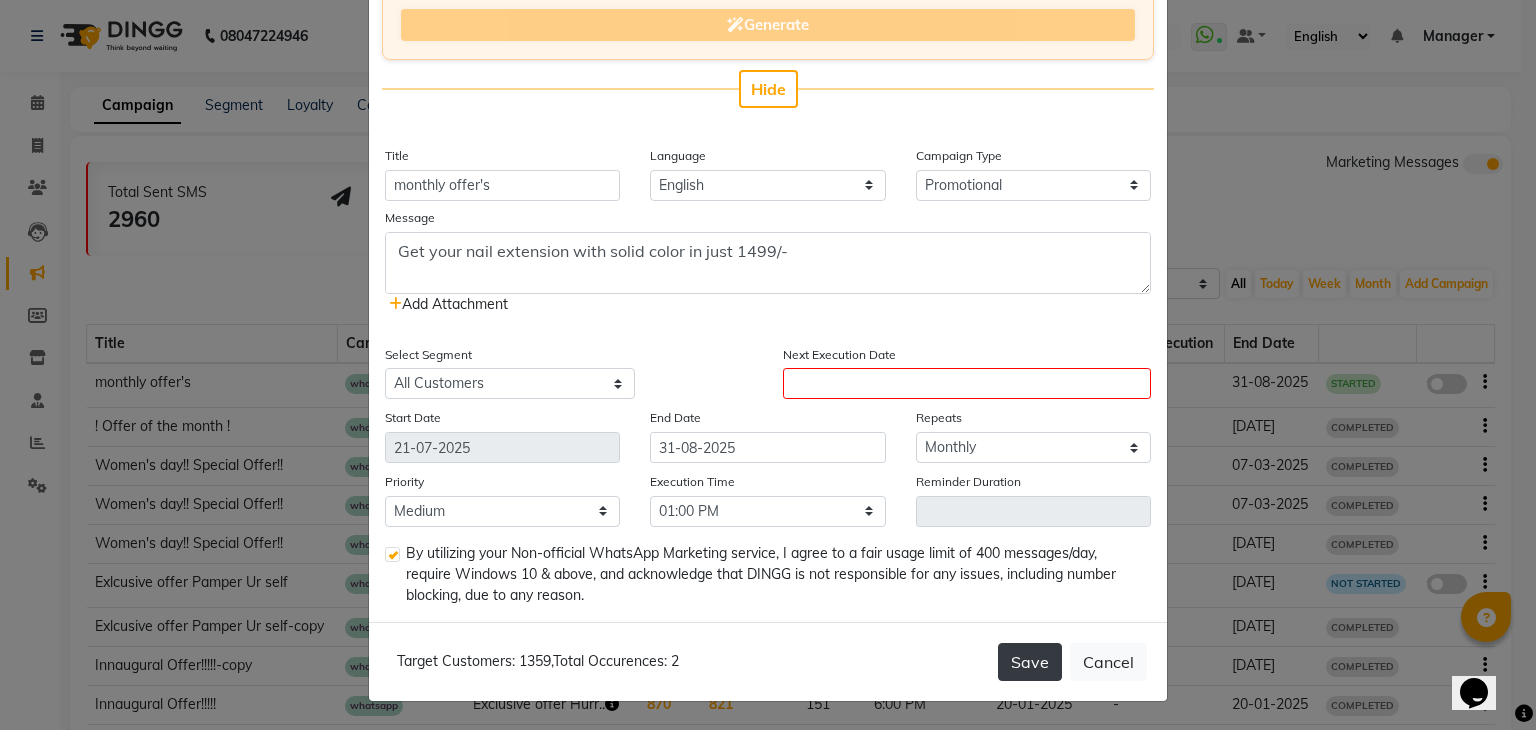 click on "Save" 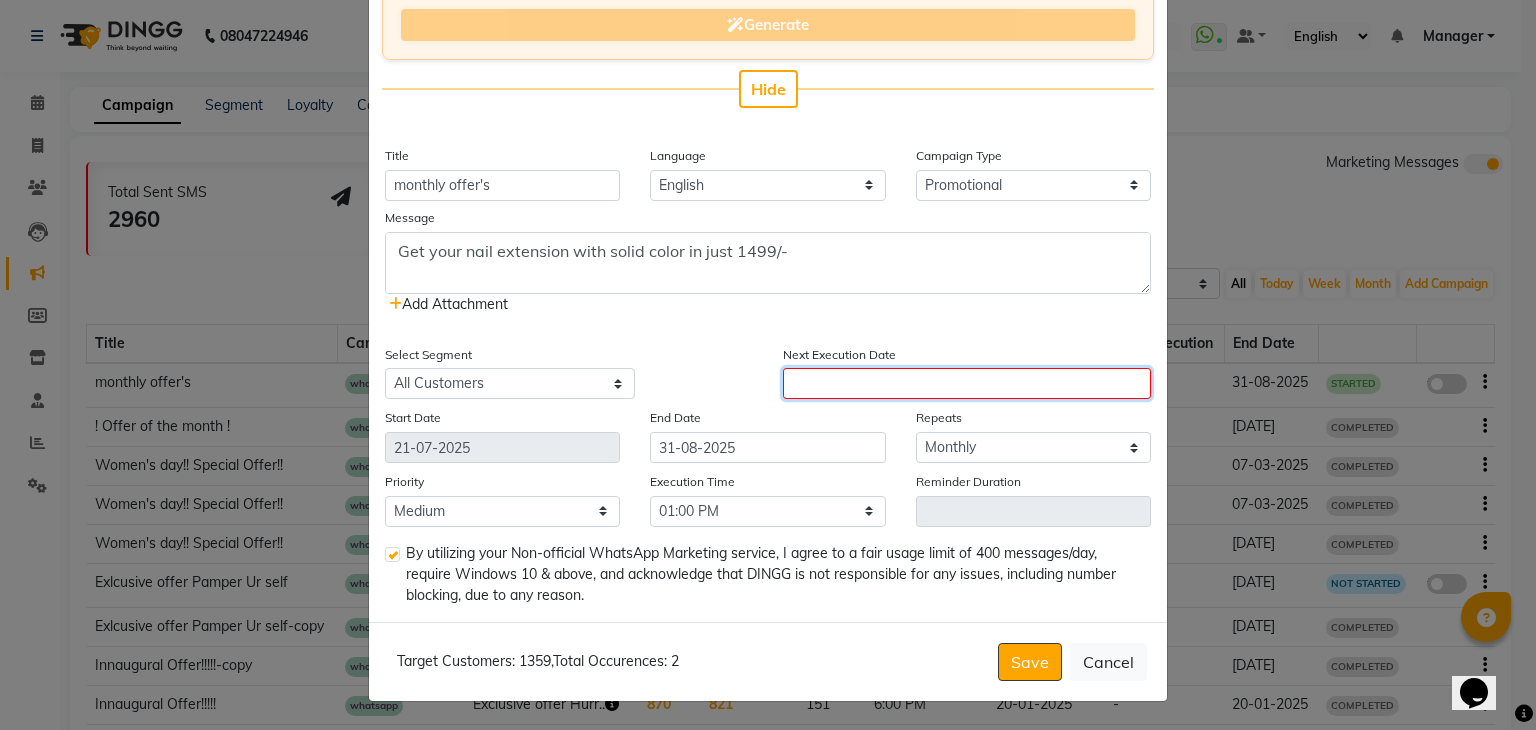 click 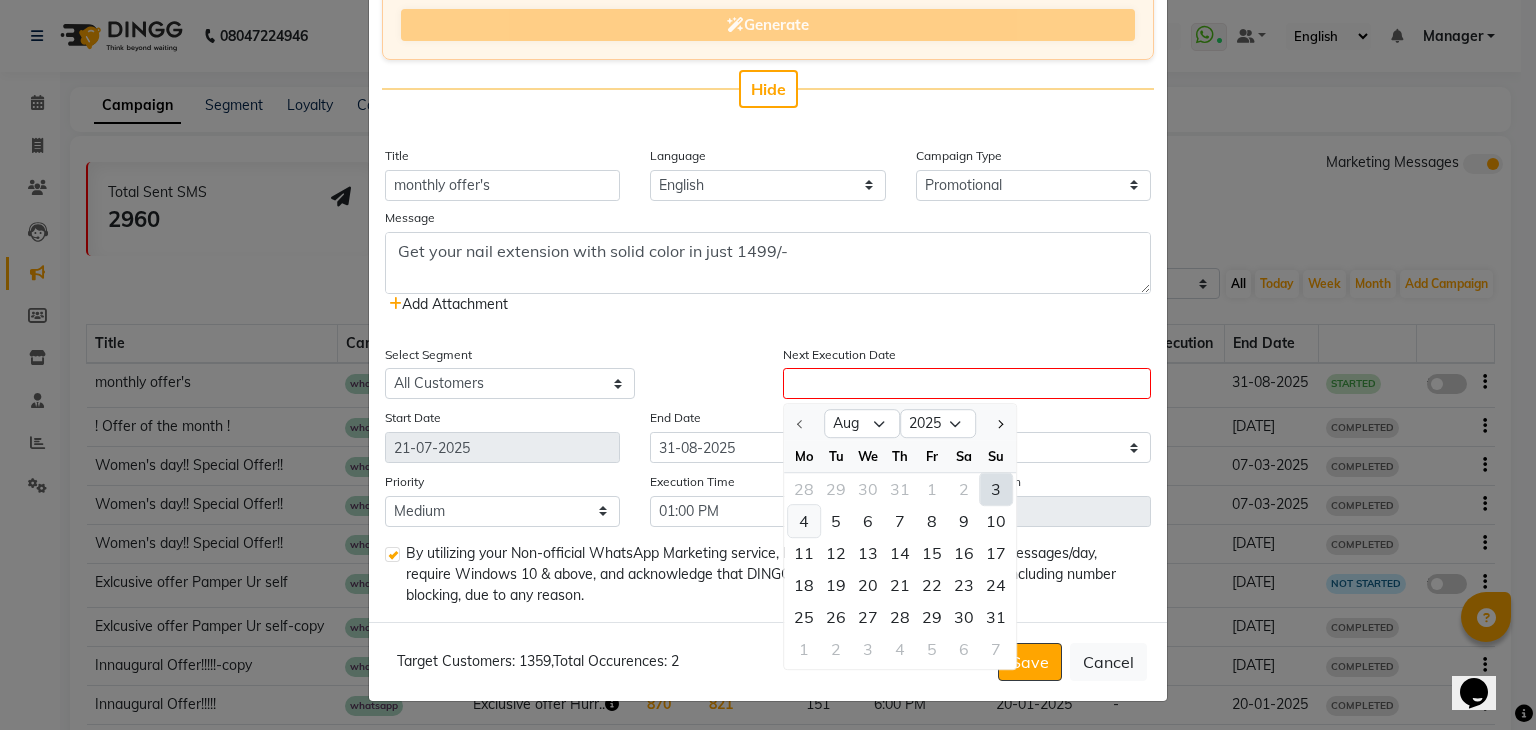 click on "4" 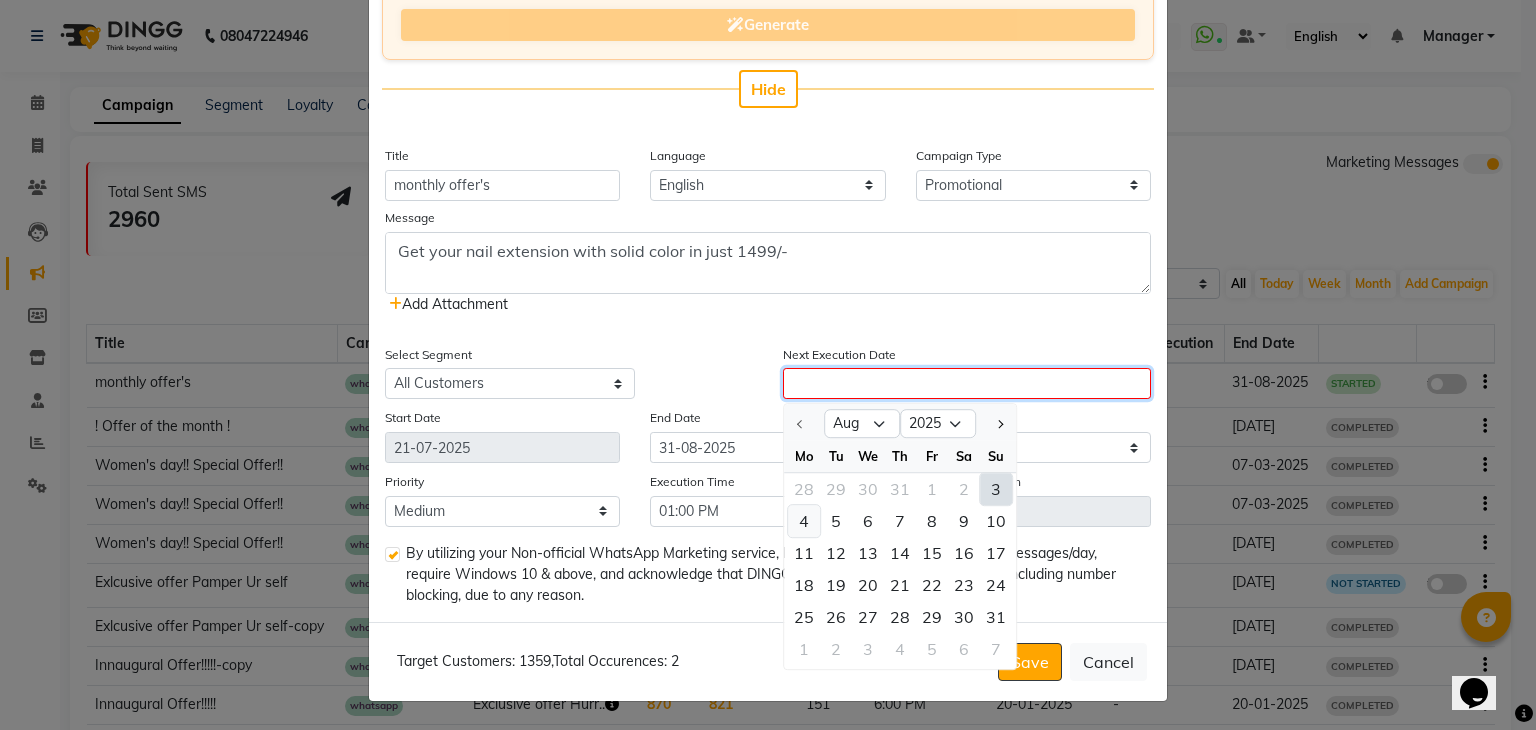 type on "04-08-2025" 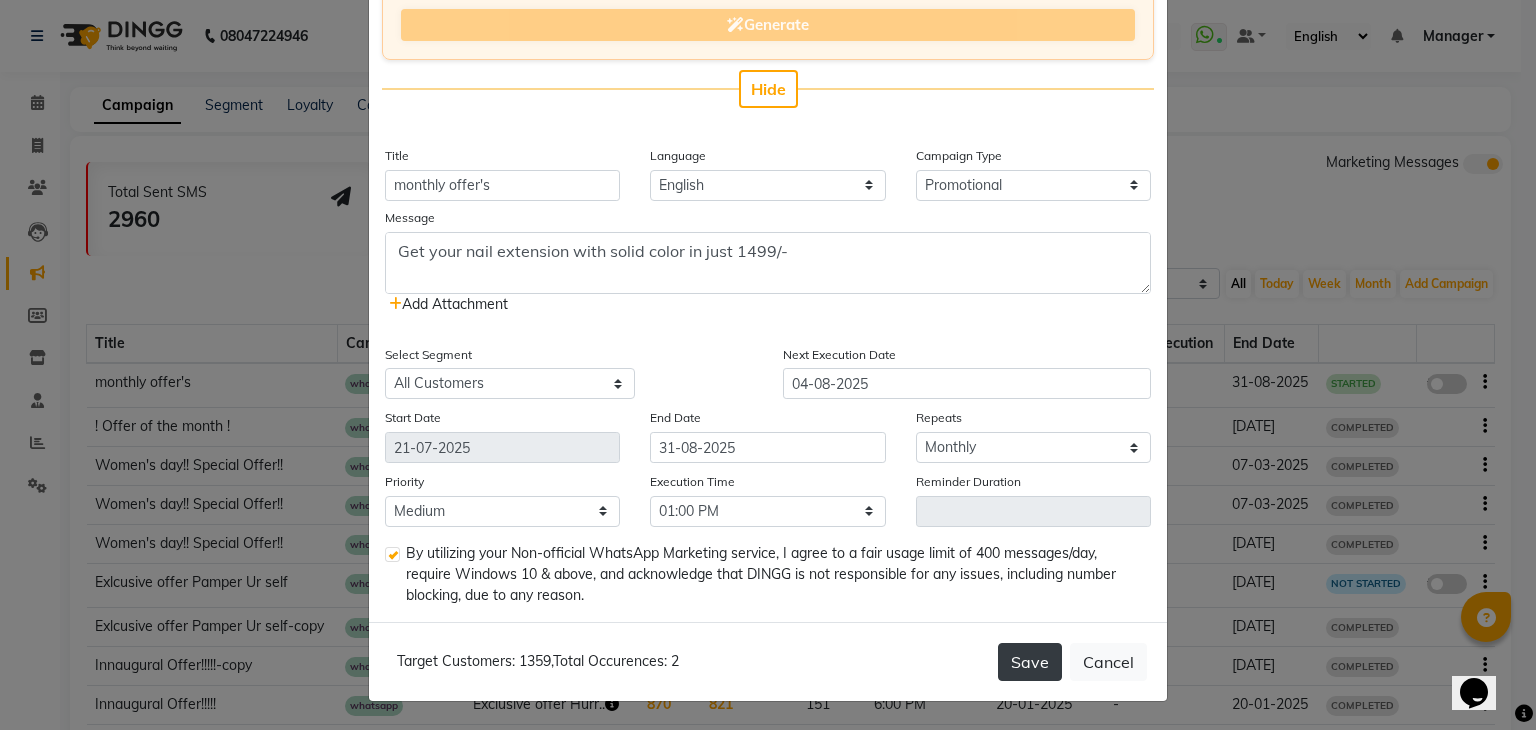 click on "Save" 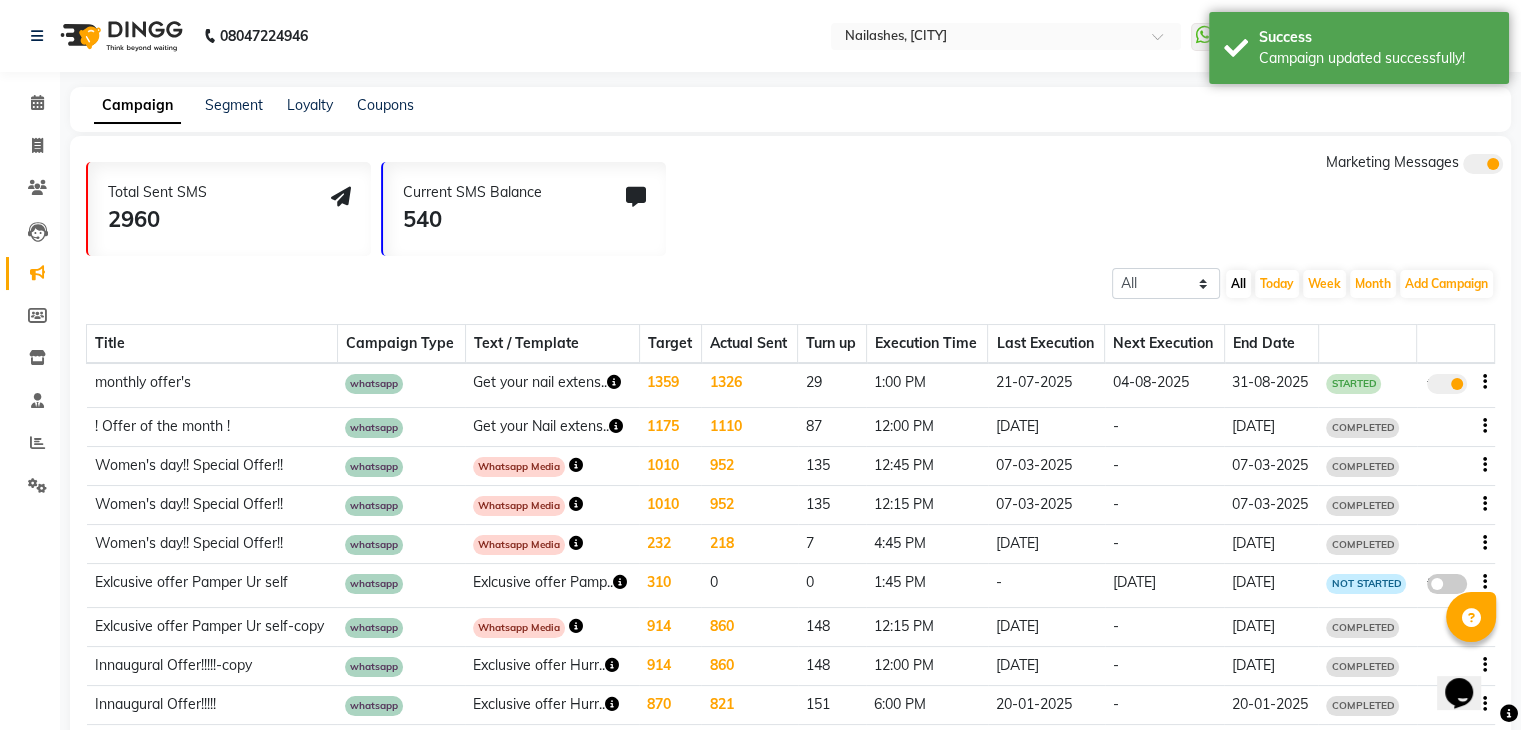 click 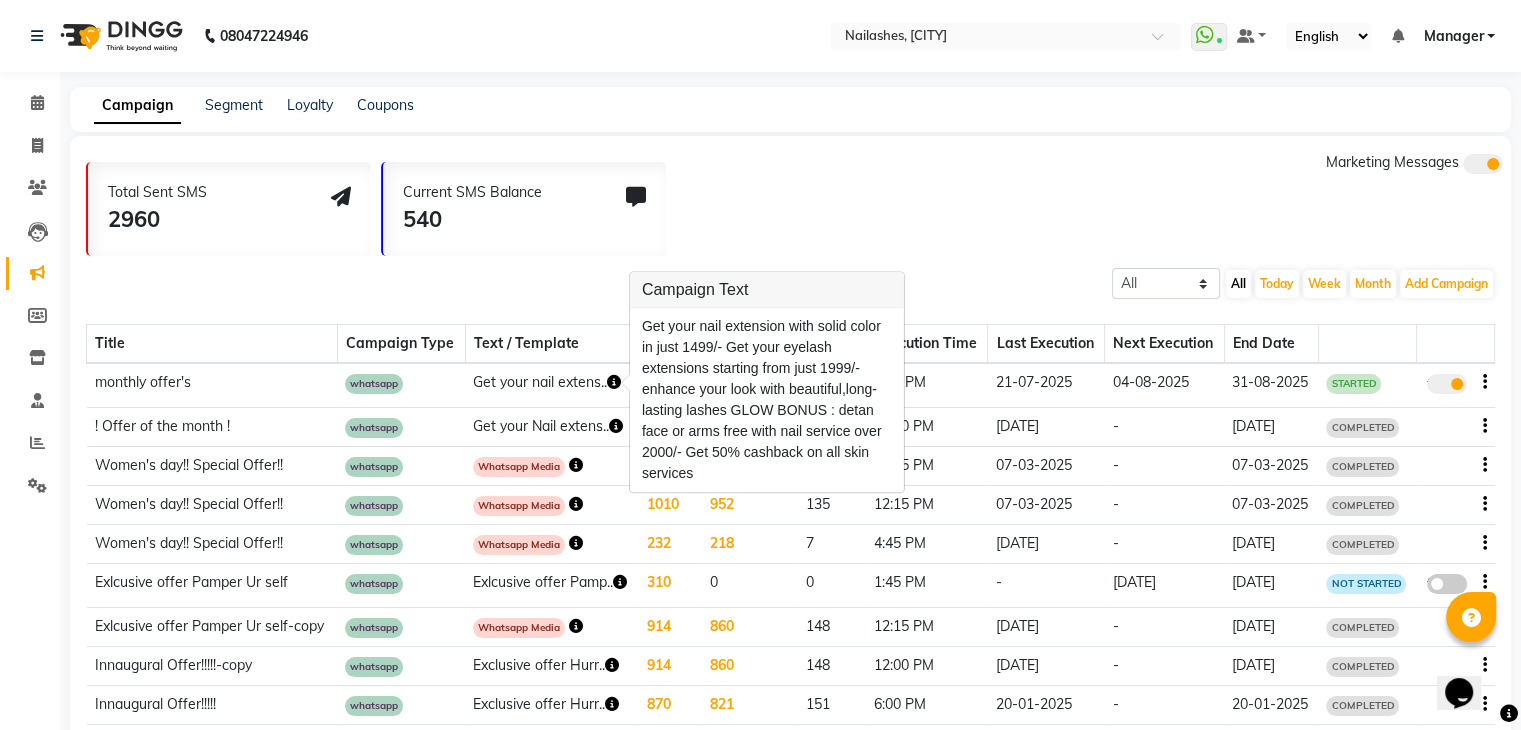 click 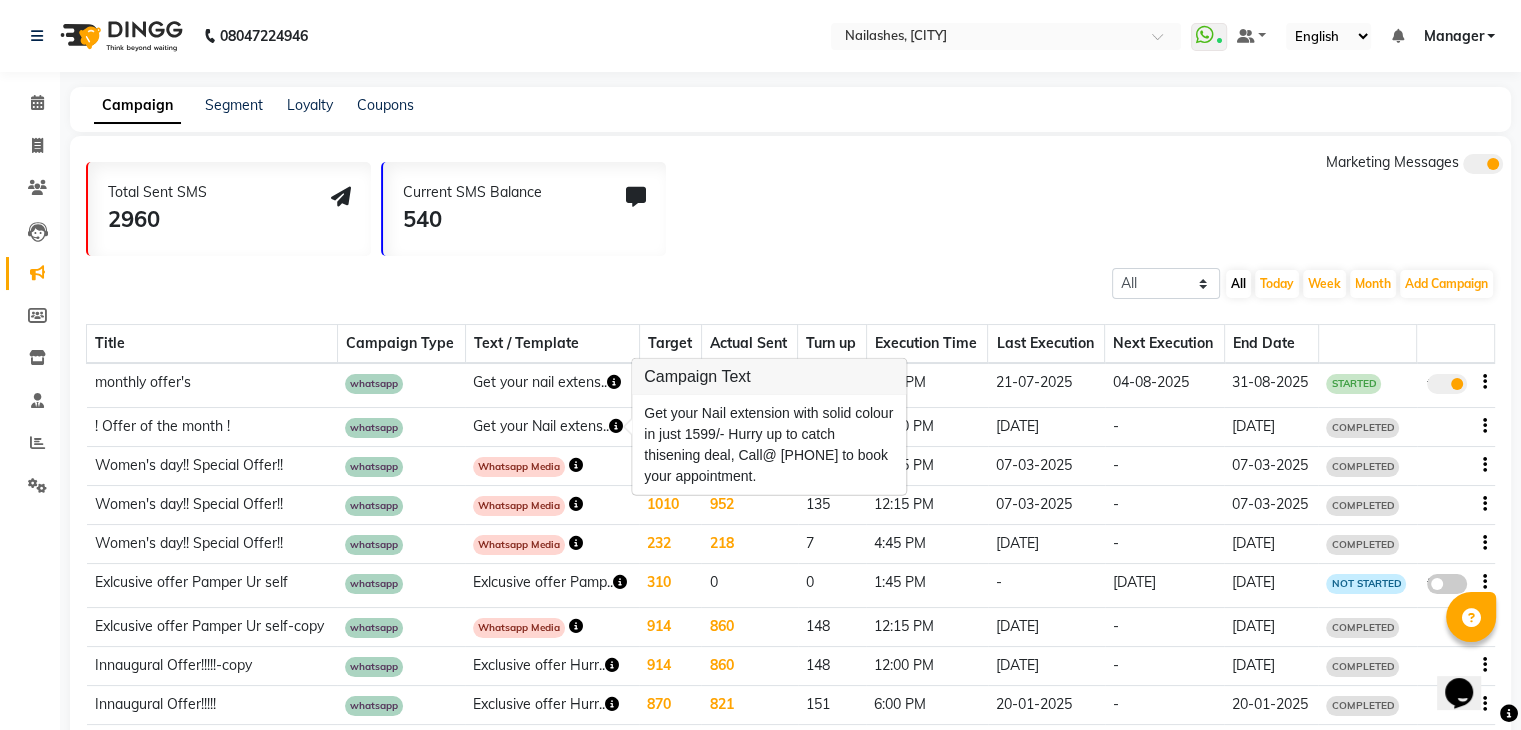 click 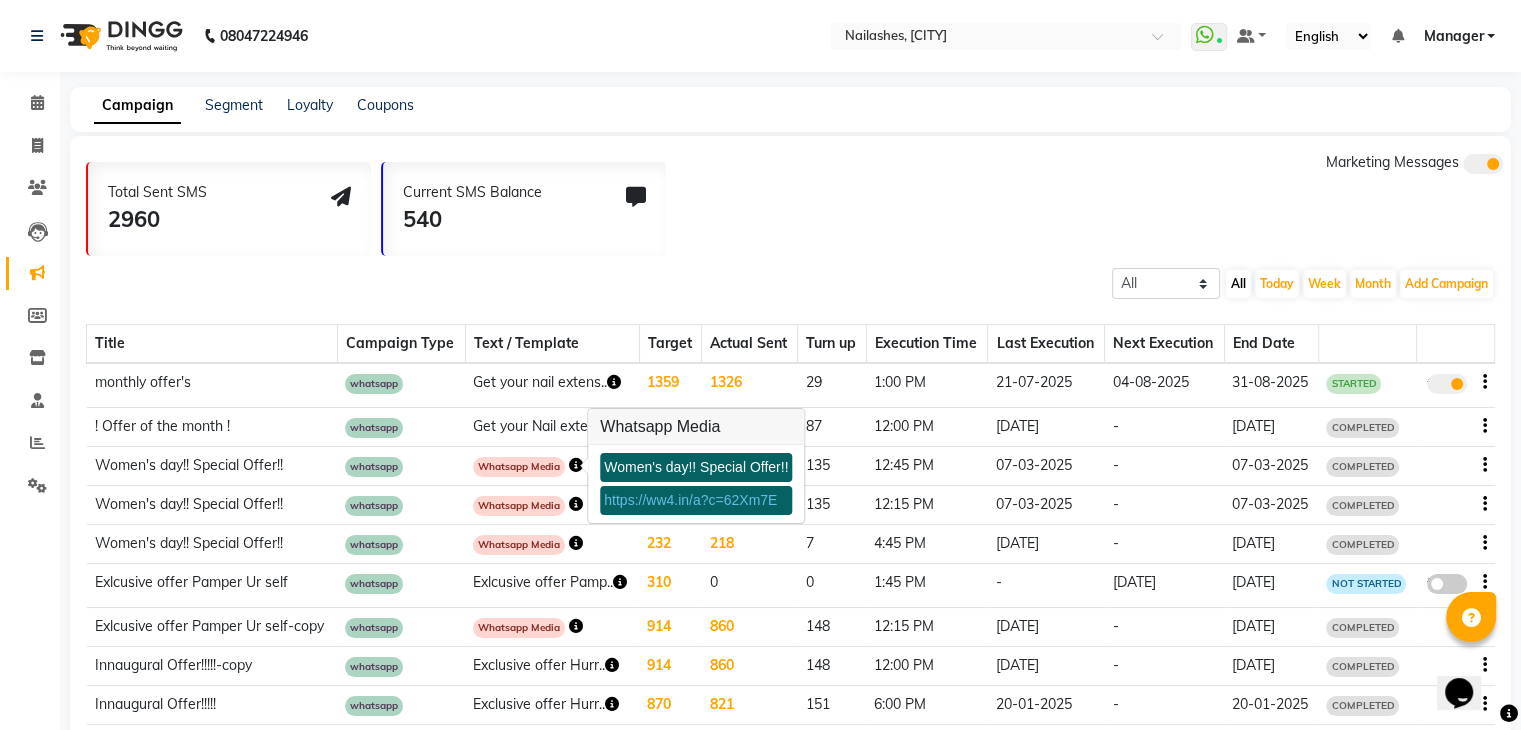 click 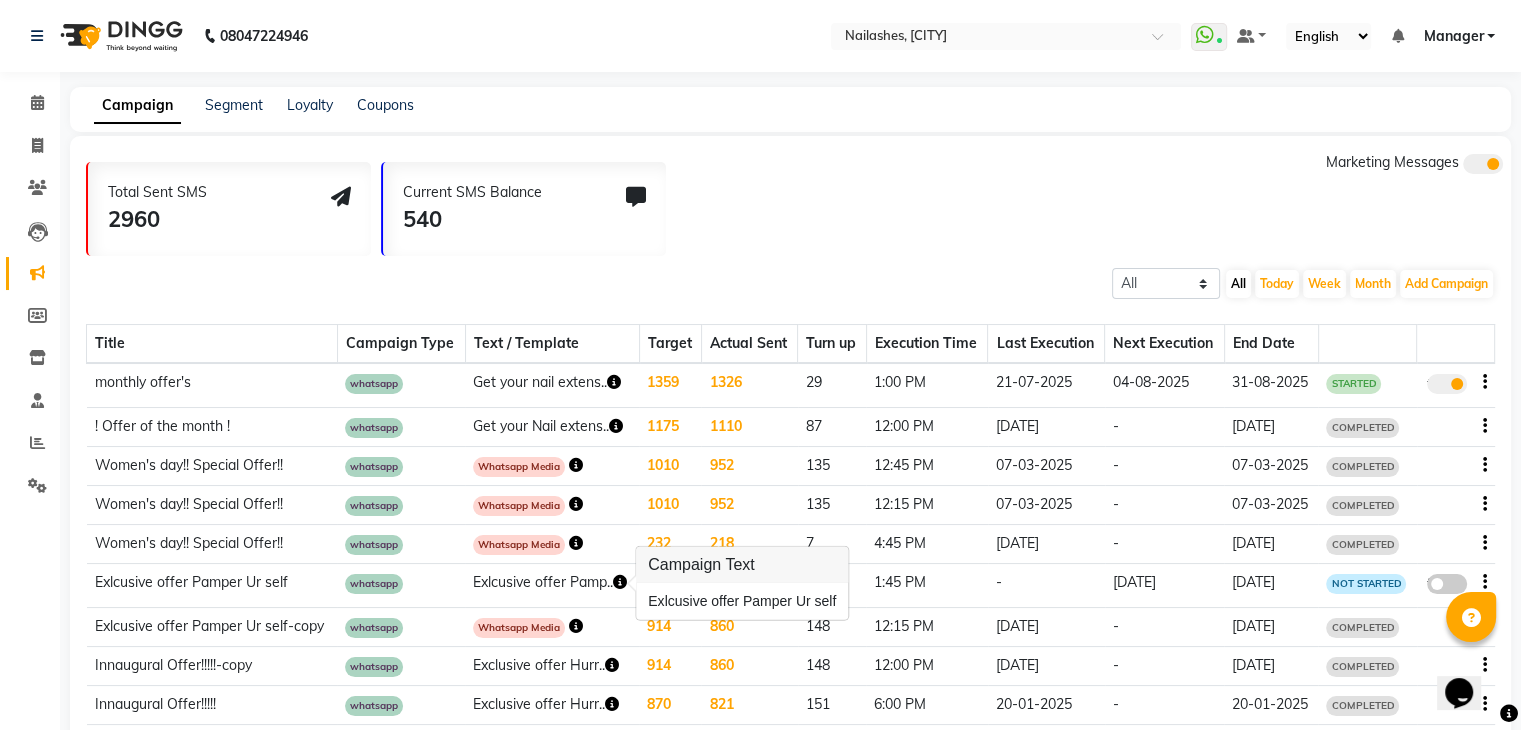click 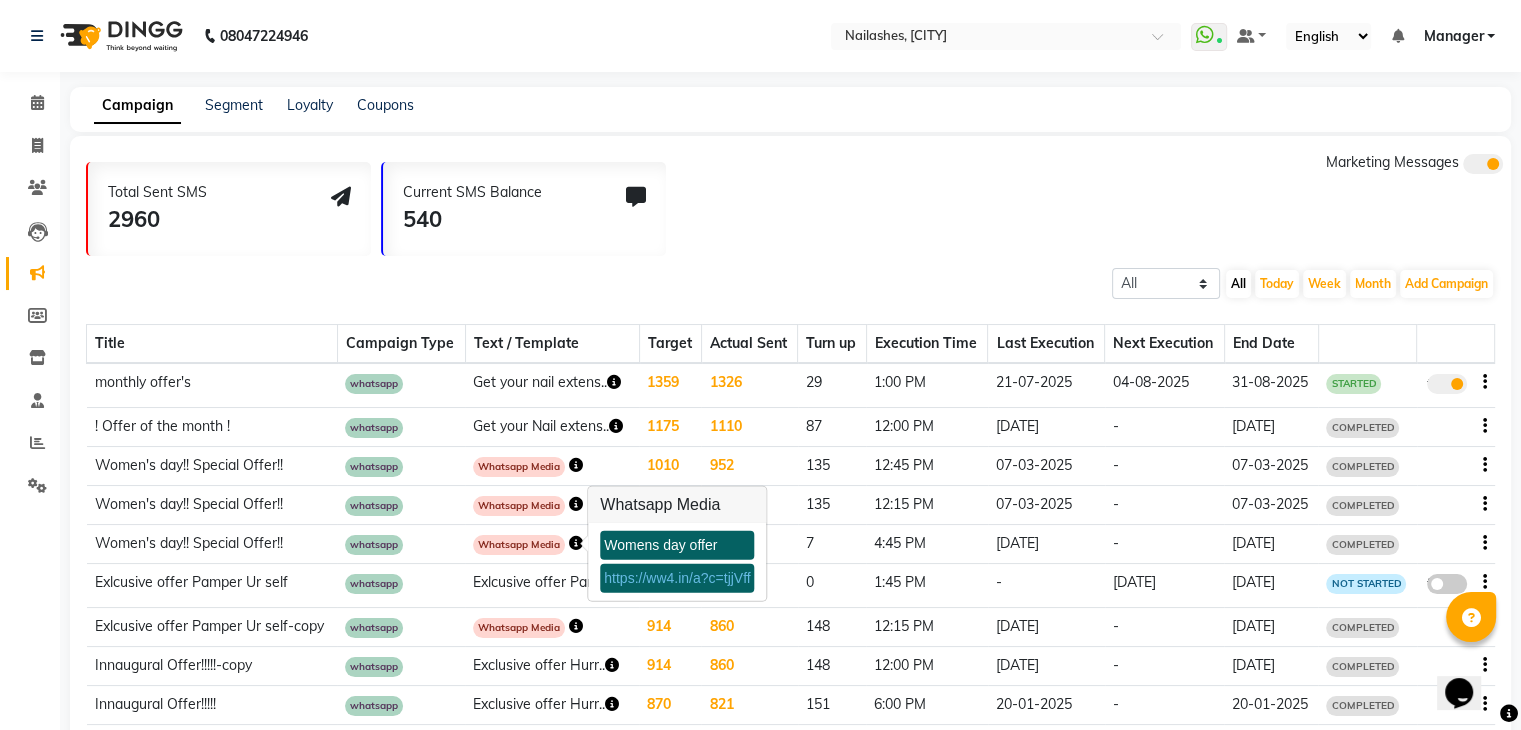 click on "https://ww4.in/a?c=tjjVff" at bounding box center (677, 578) 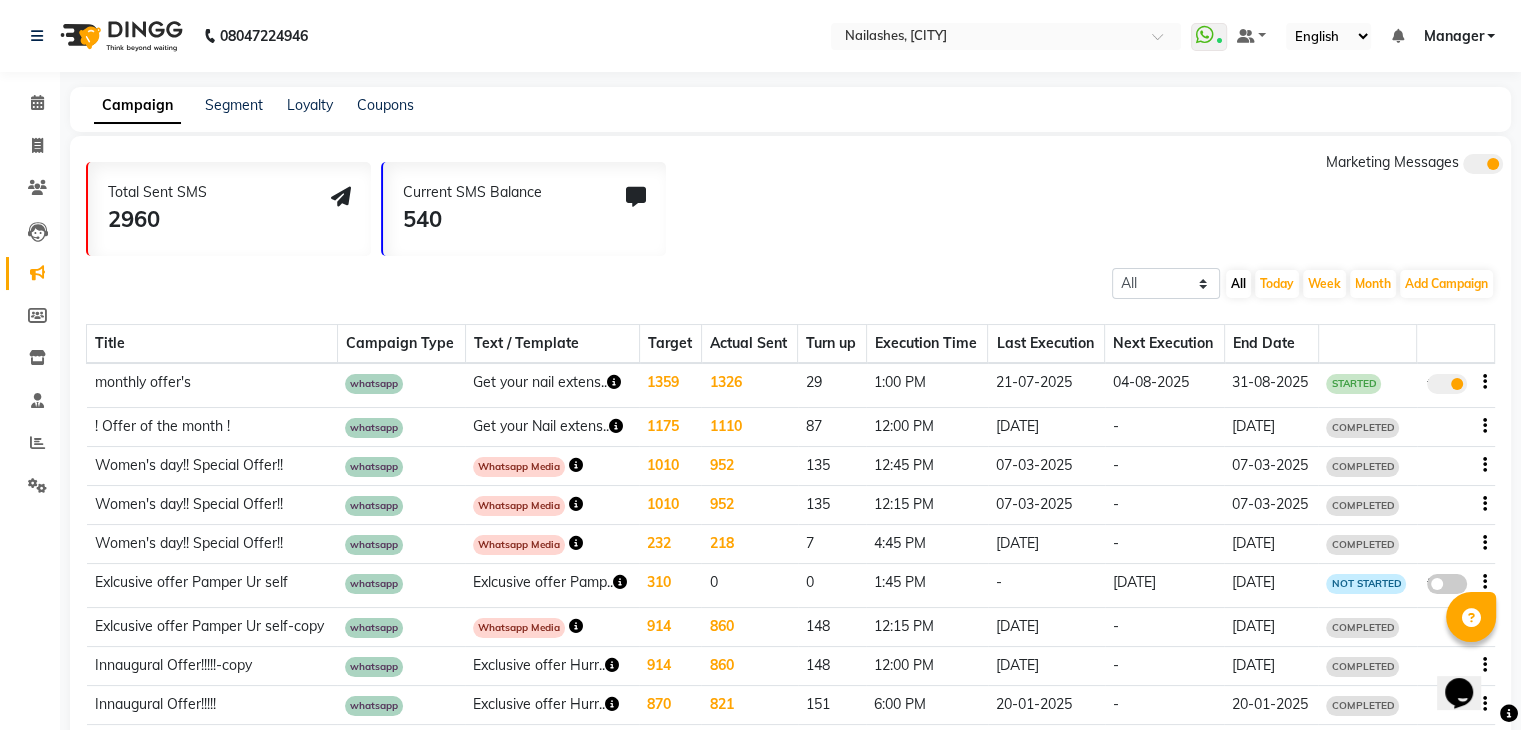 scroll, scrollTop: 125, scrollLeft: 0, axis: vertical 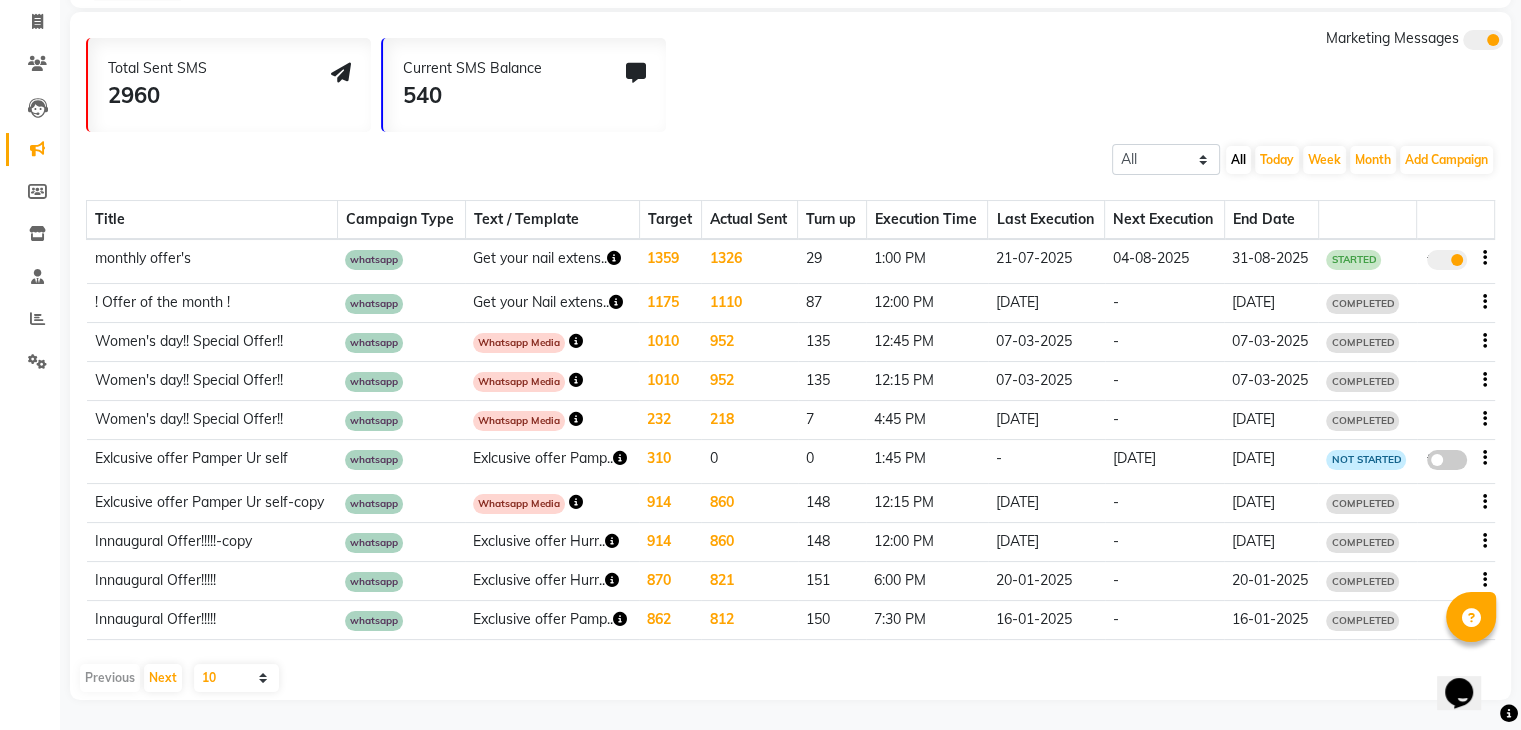click 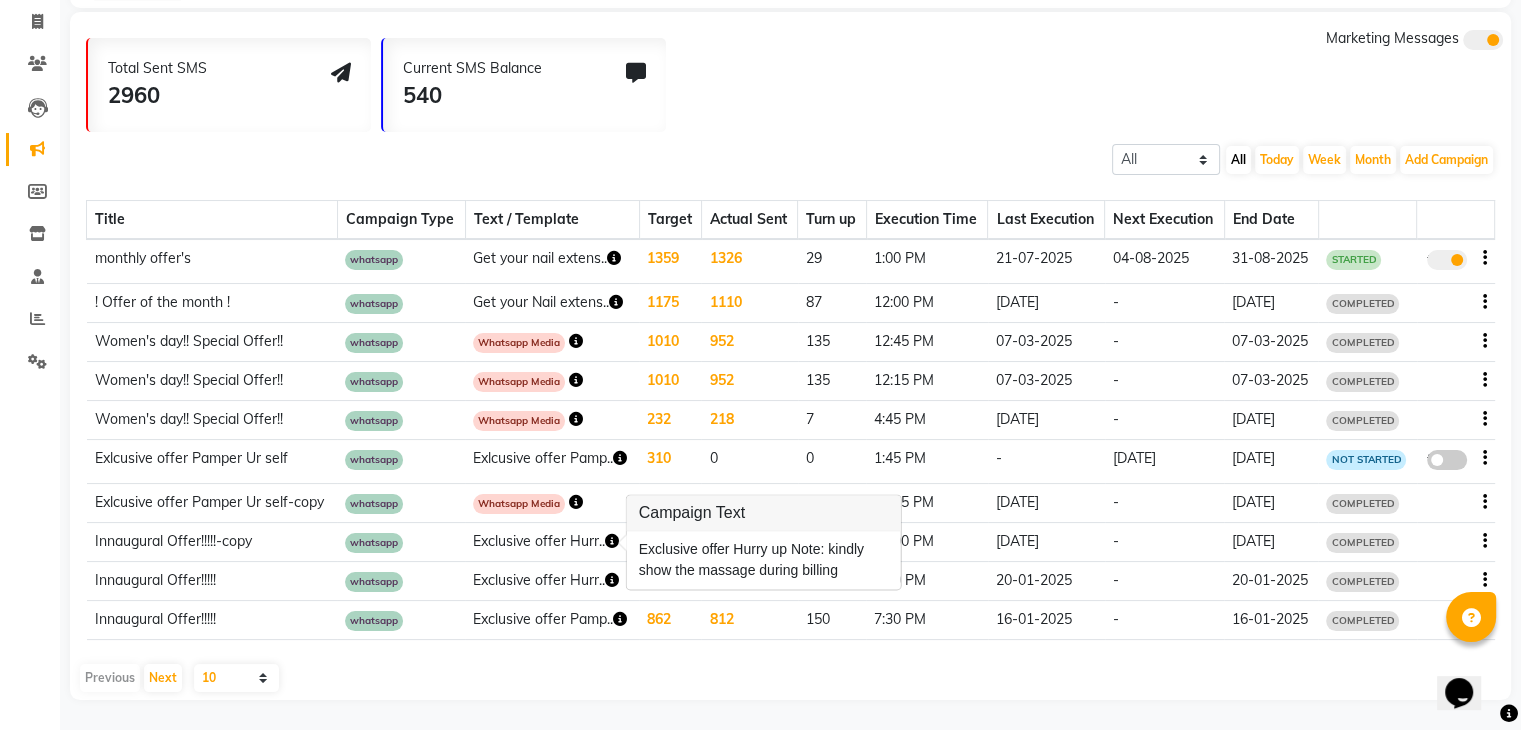 click 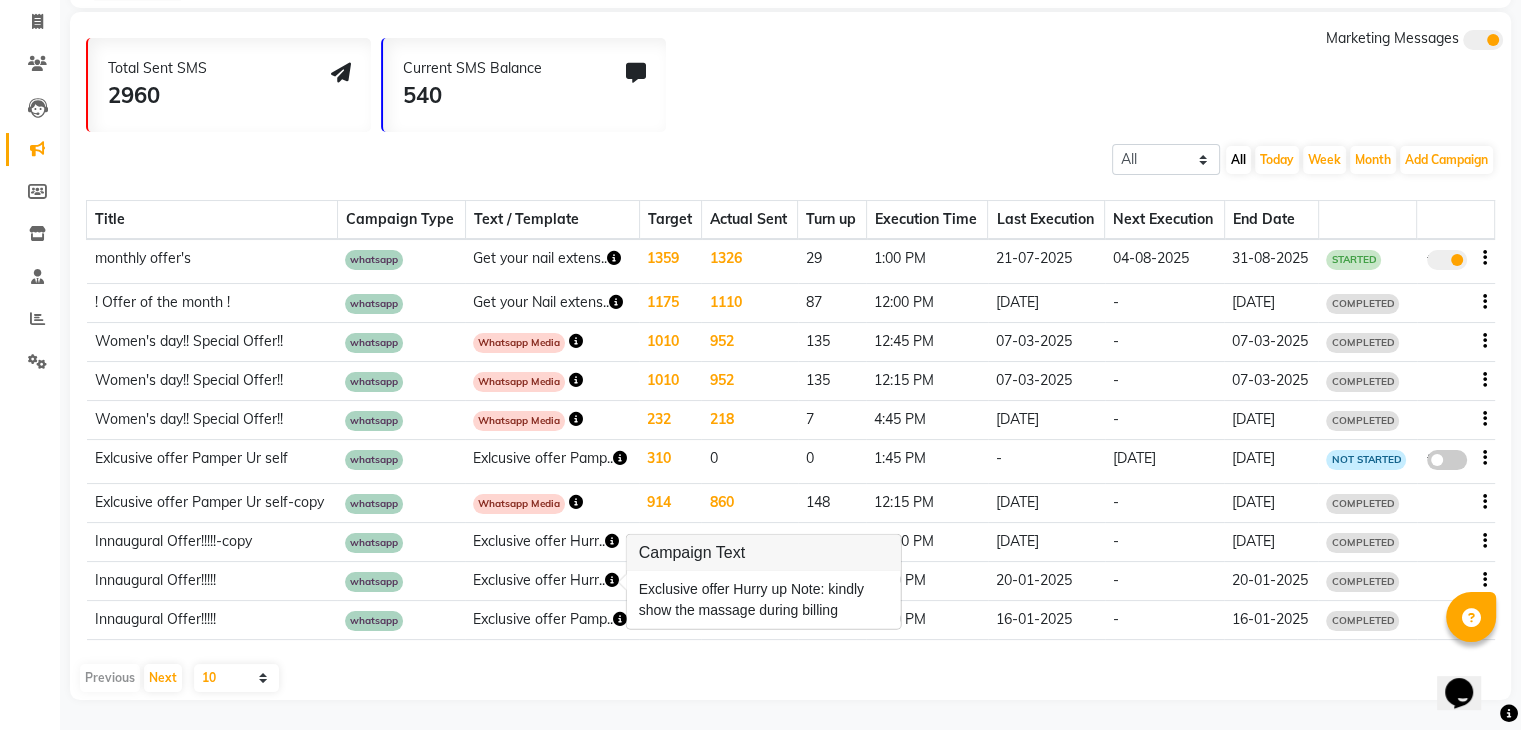 click 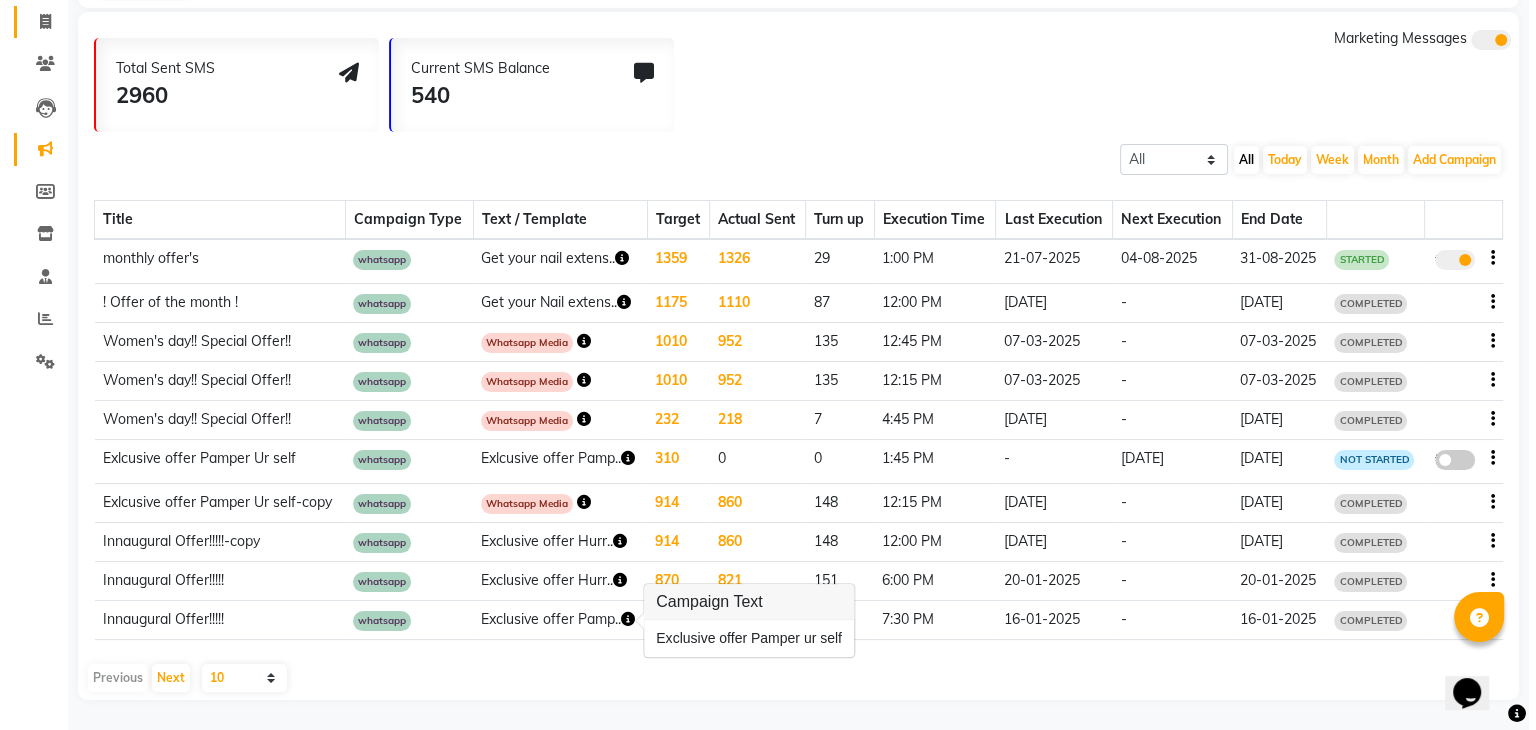 scroll, scrollTop: 0, scrollLeft: 0, axis: both 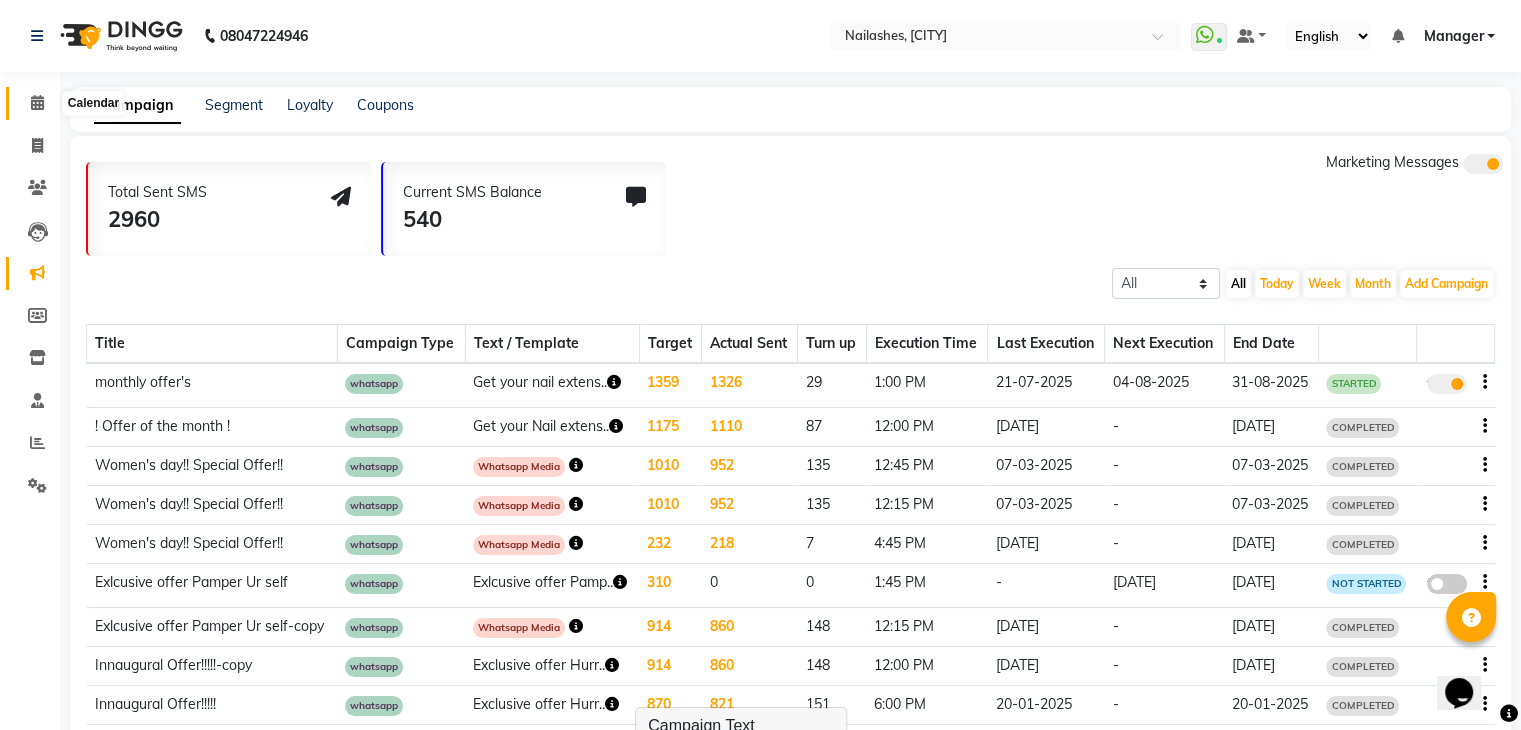 click 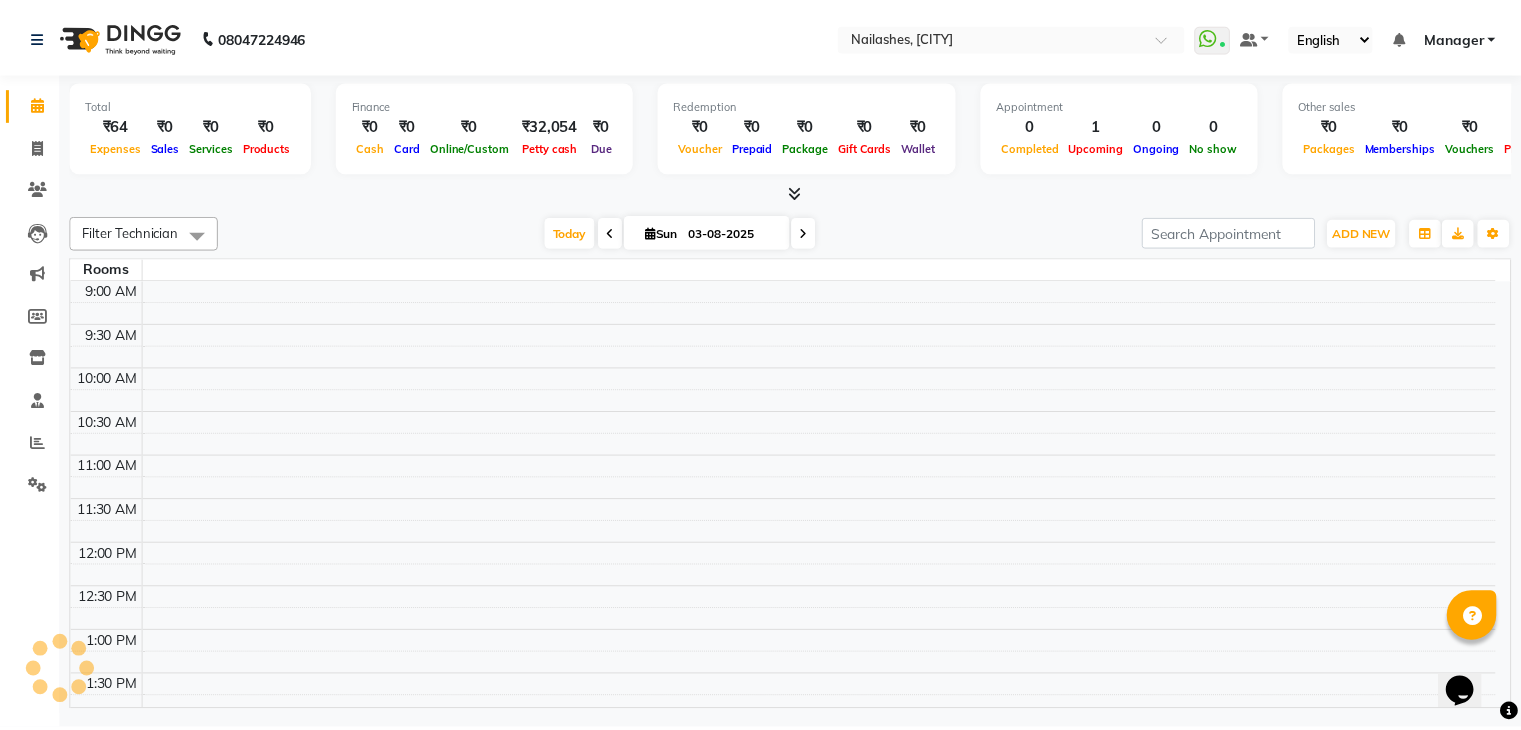 scroll, scrollTop: 0, scrollLeft: 0, axis: both 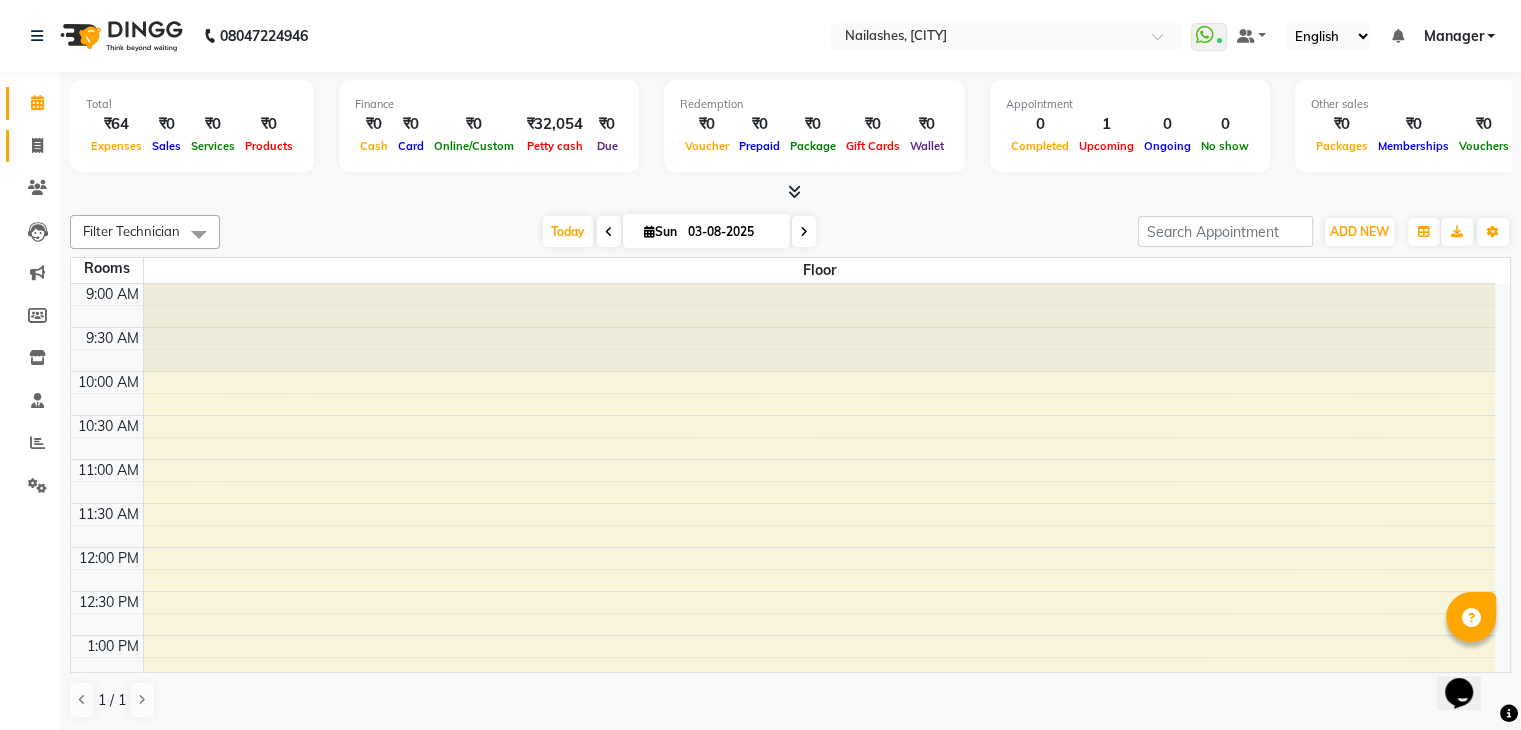 click on "Invoice" 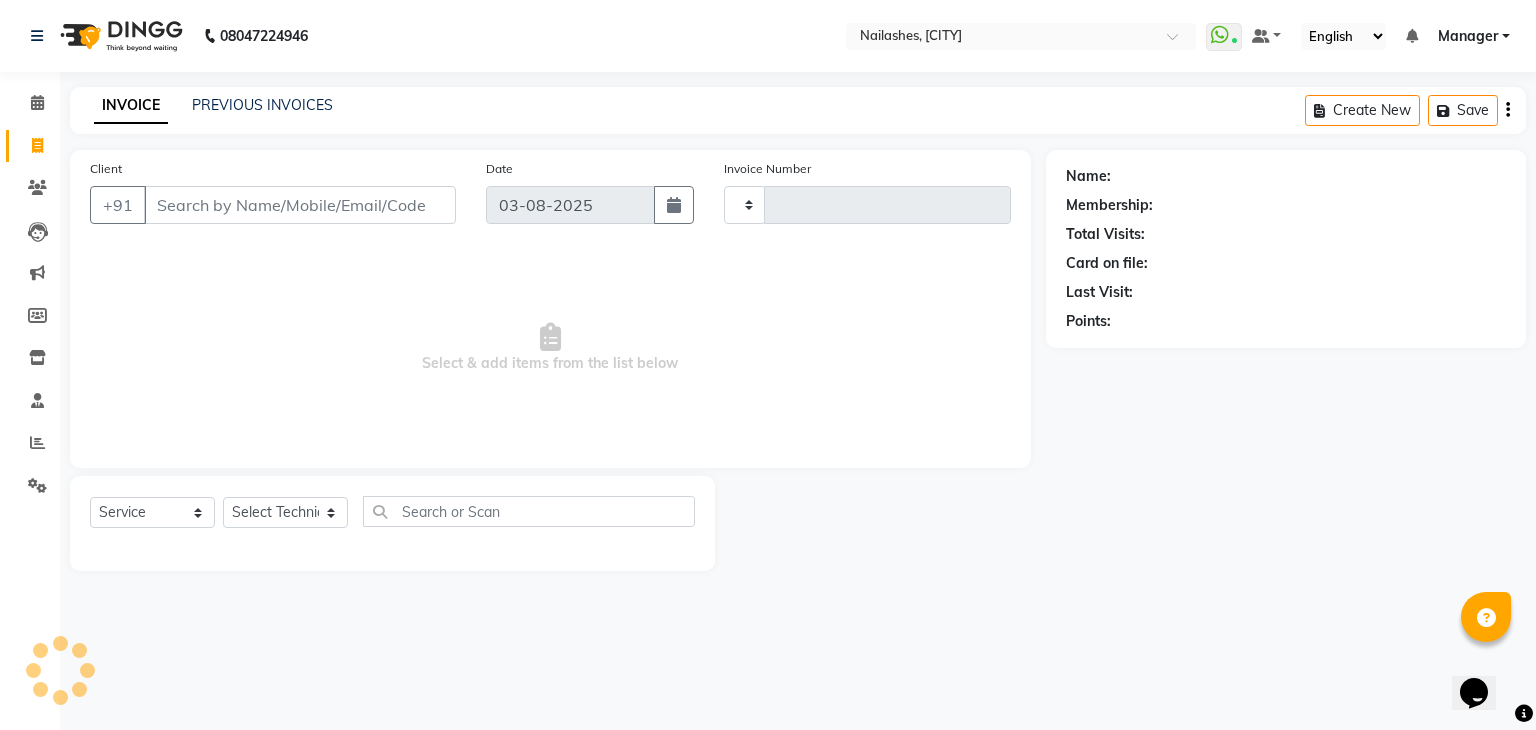type on "0706" 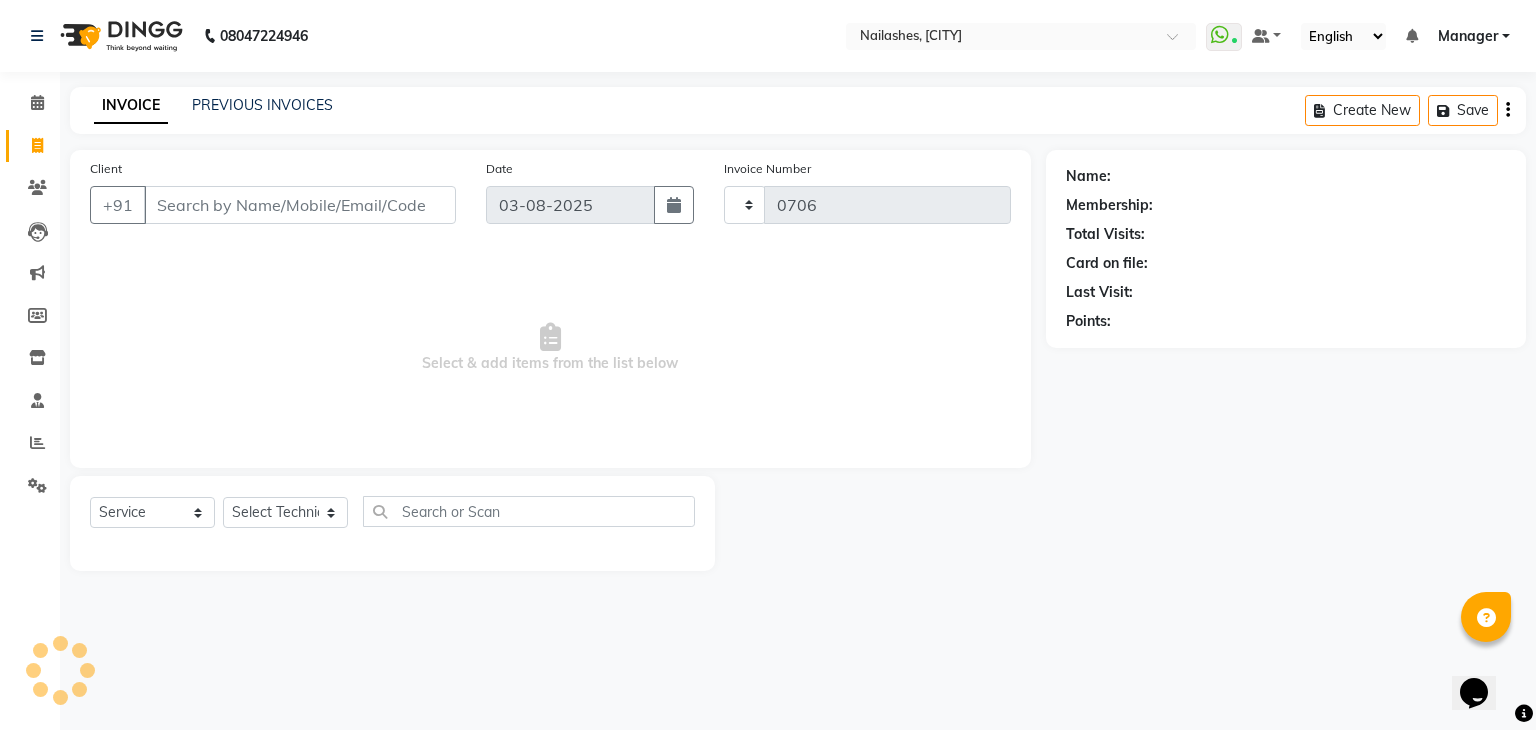 select on "6318" 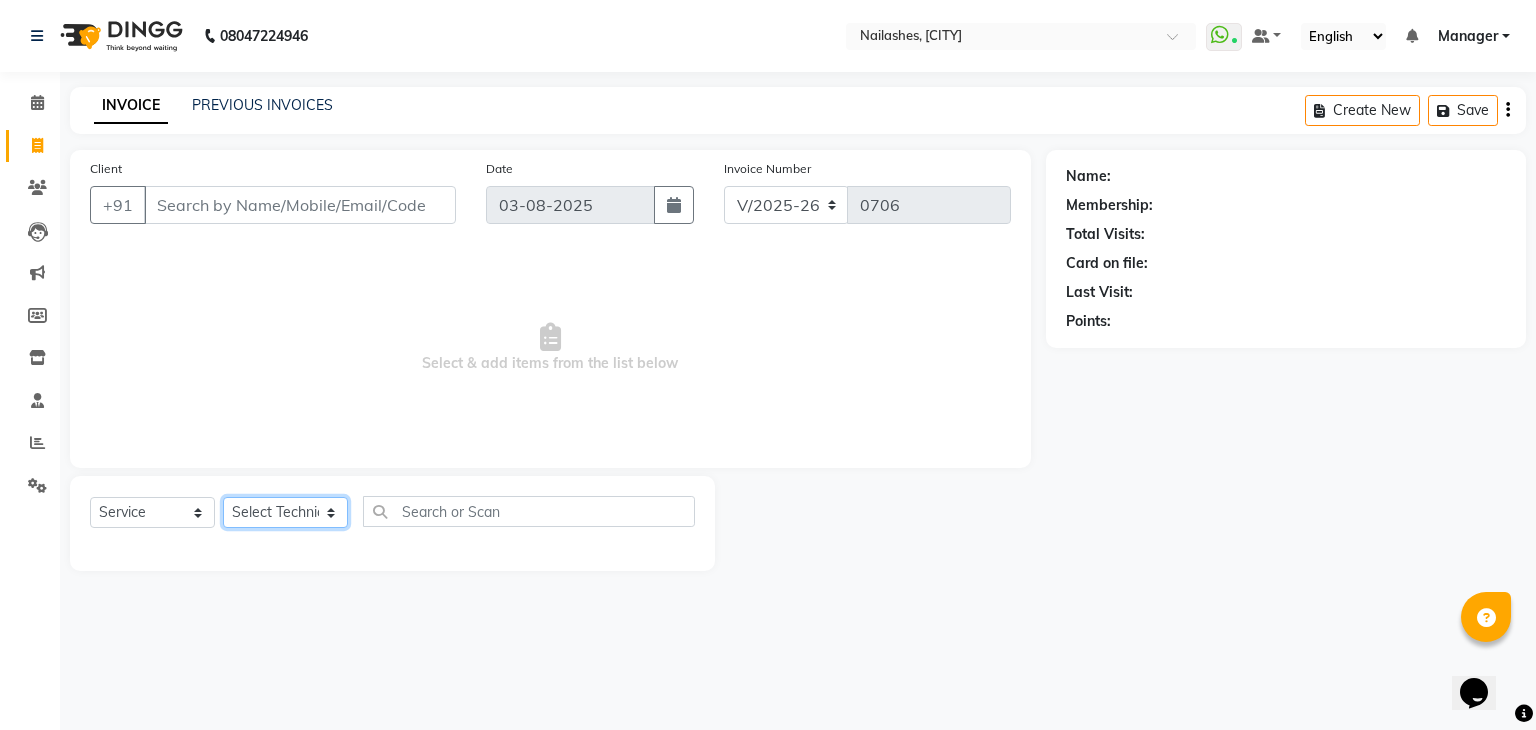 click on "Select Technician Bhupendra Manager Prince Rohit Sajan Salman Suma Suraj Vikas Vishal Lash Vishnu" 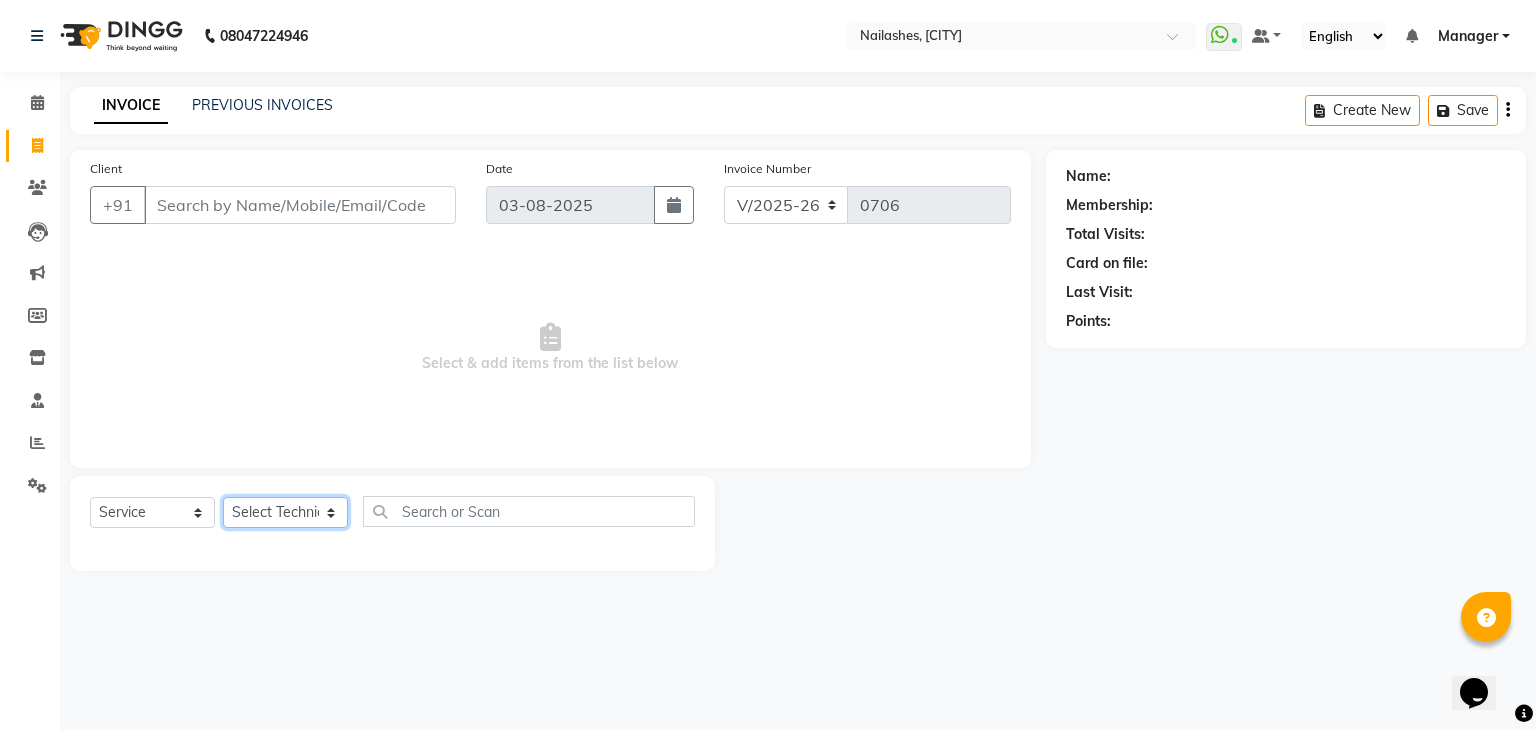 select on "80453" 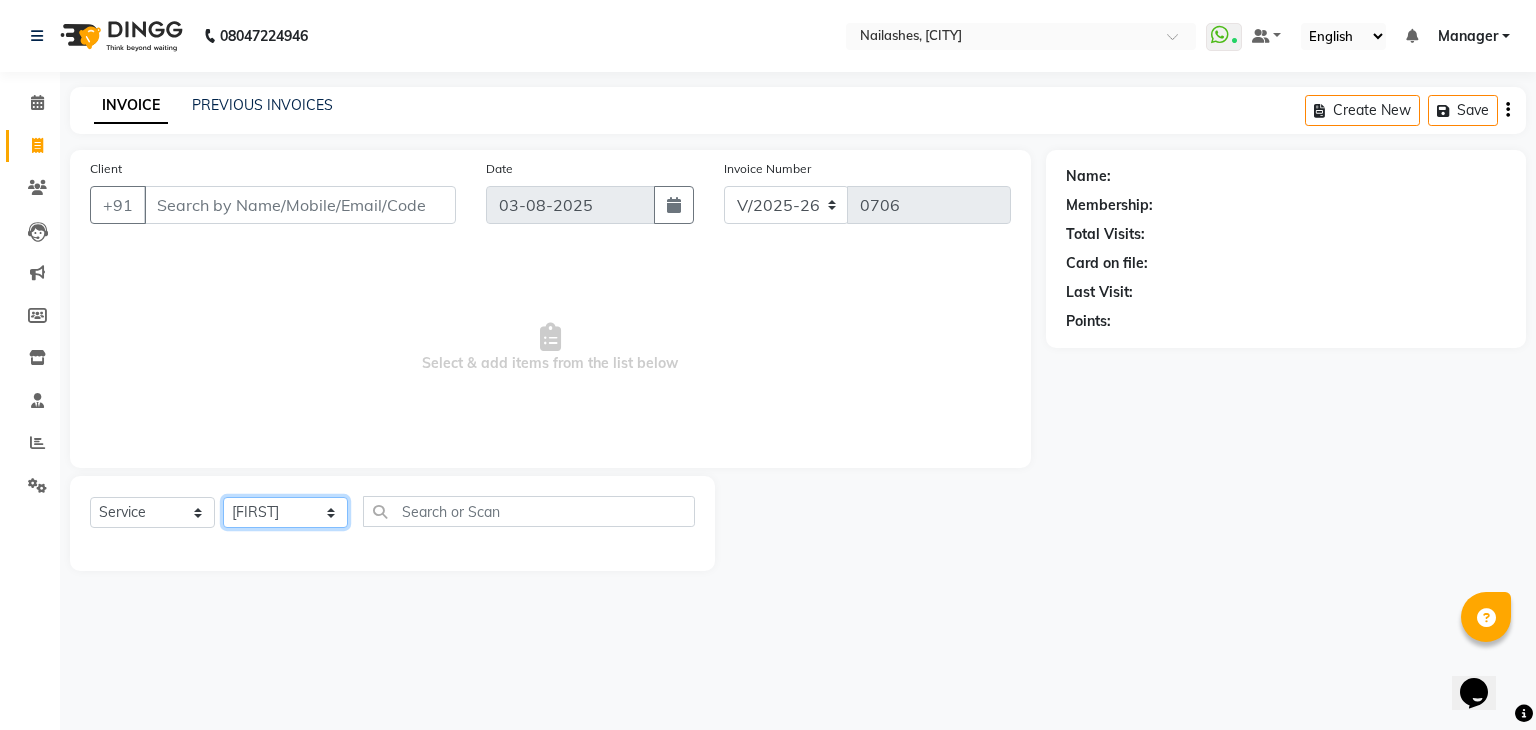 click on "Select Technician Bhupendra Manager Prince Rohit Sajan Salman Suma Suraj Vikas Vishal Lash Vishnu" 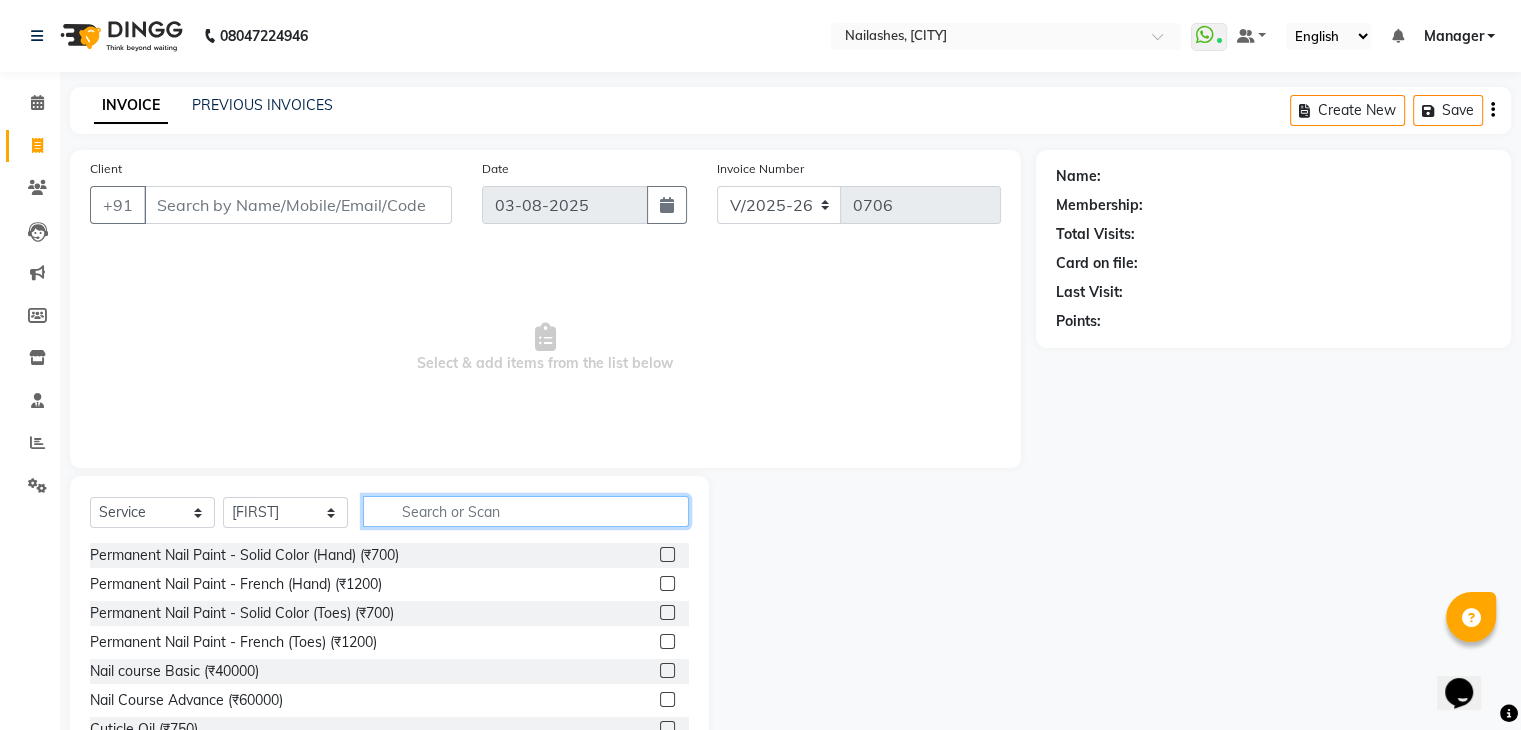 click 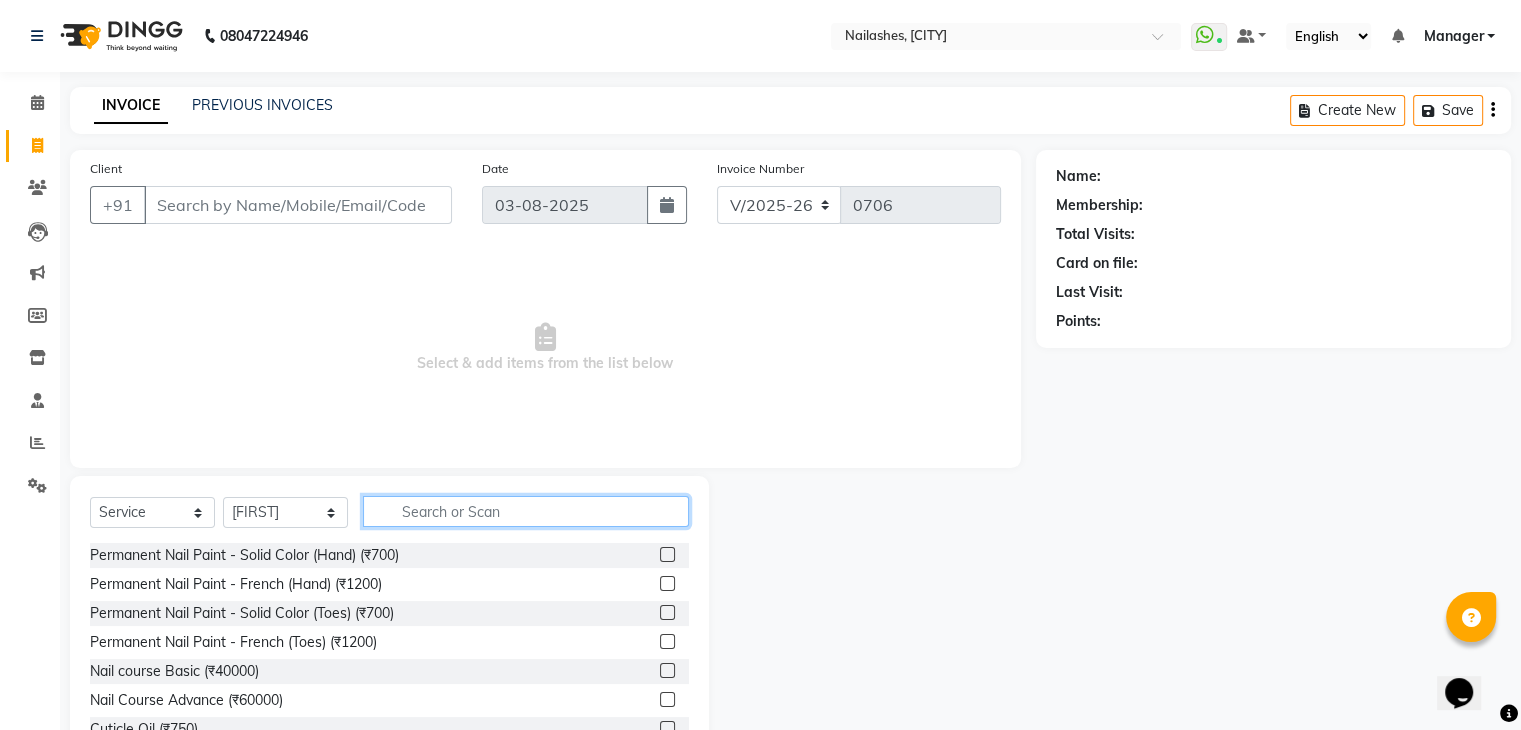 click 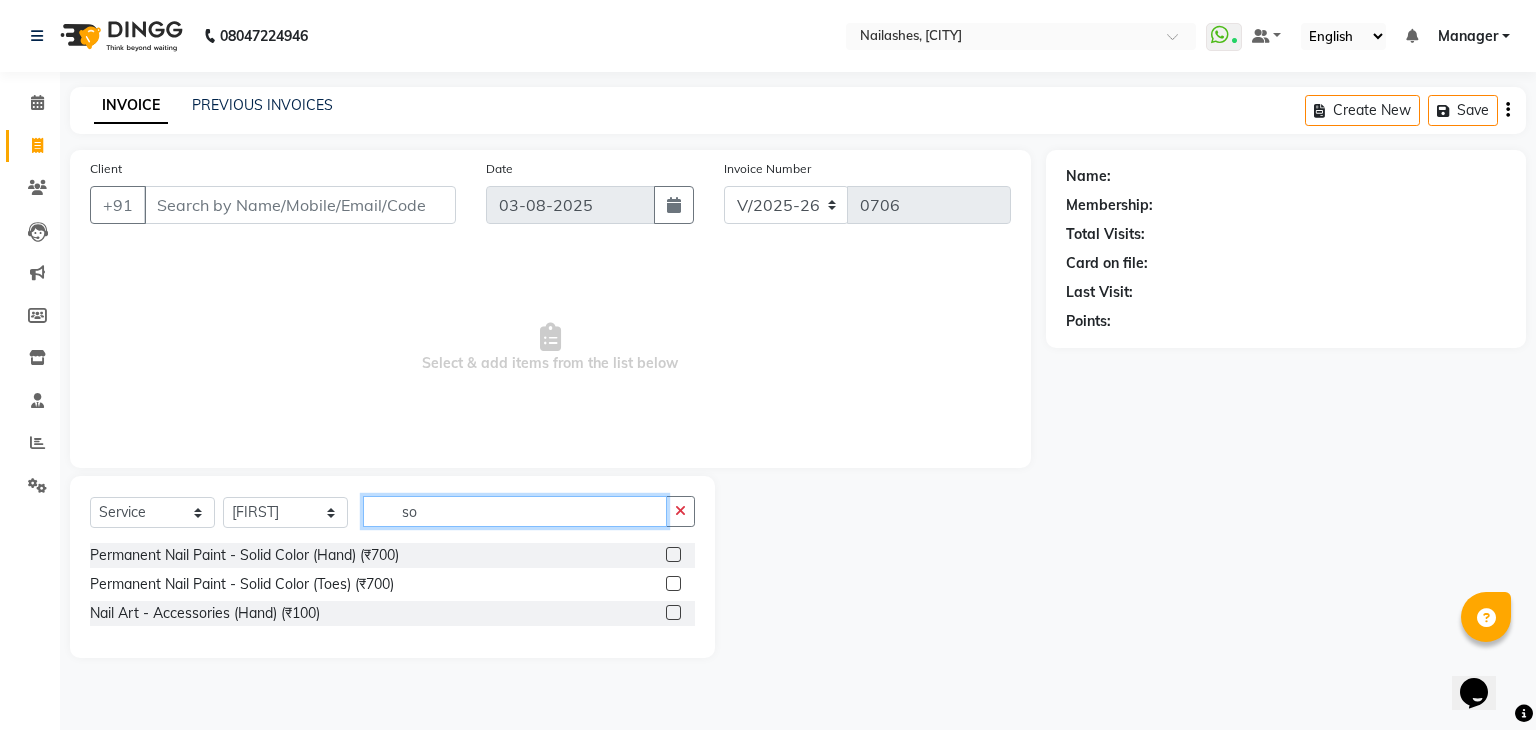 type on "so" 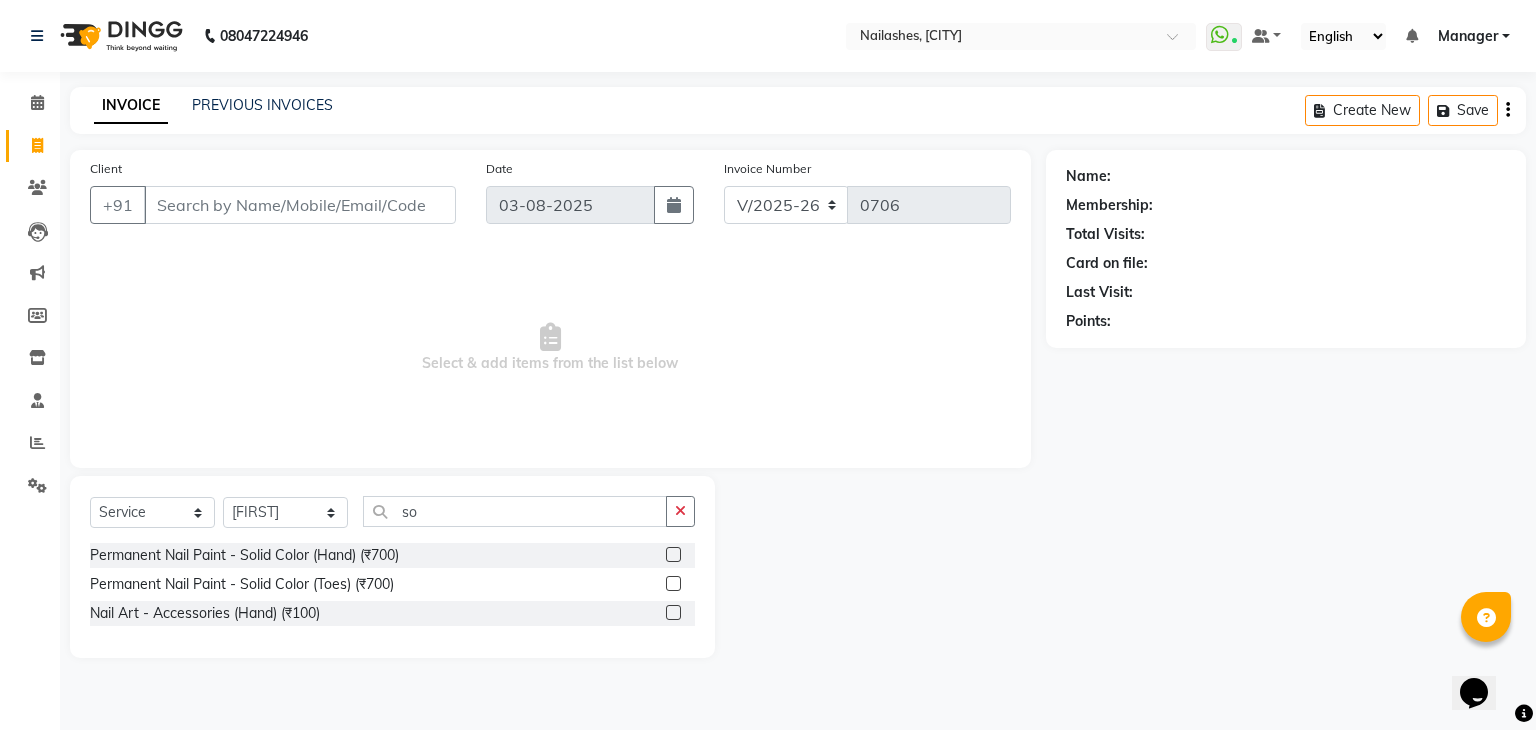 click 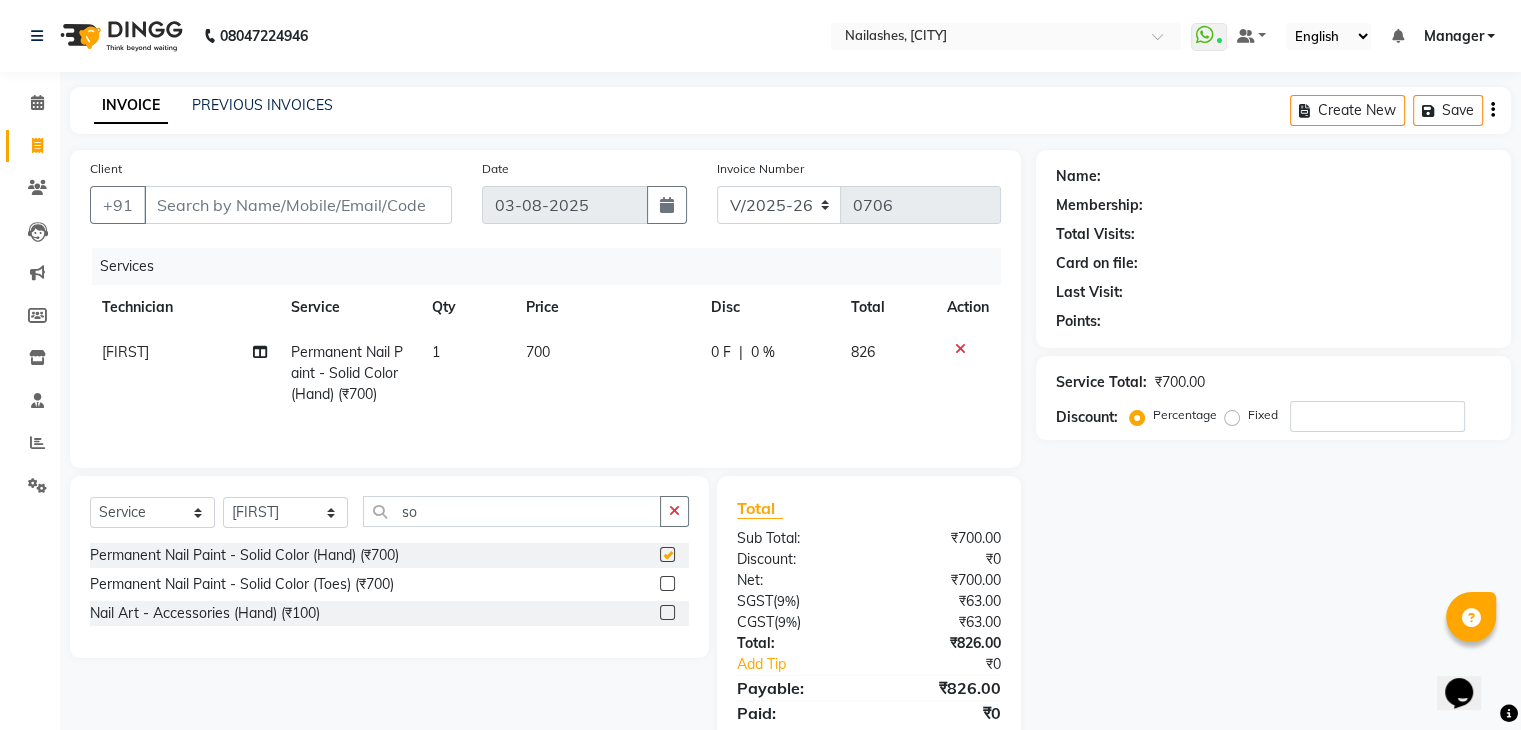 checkbox on "false" 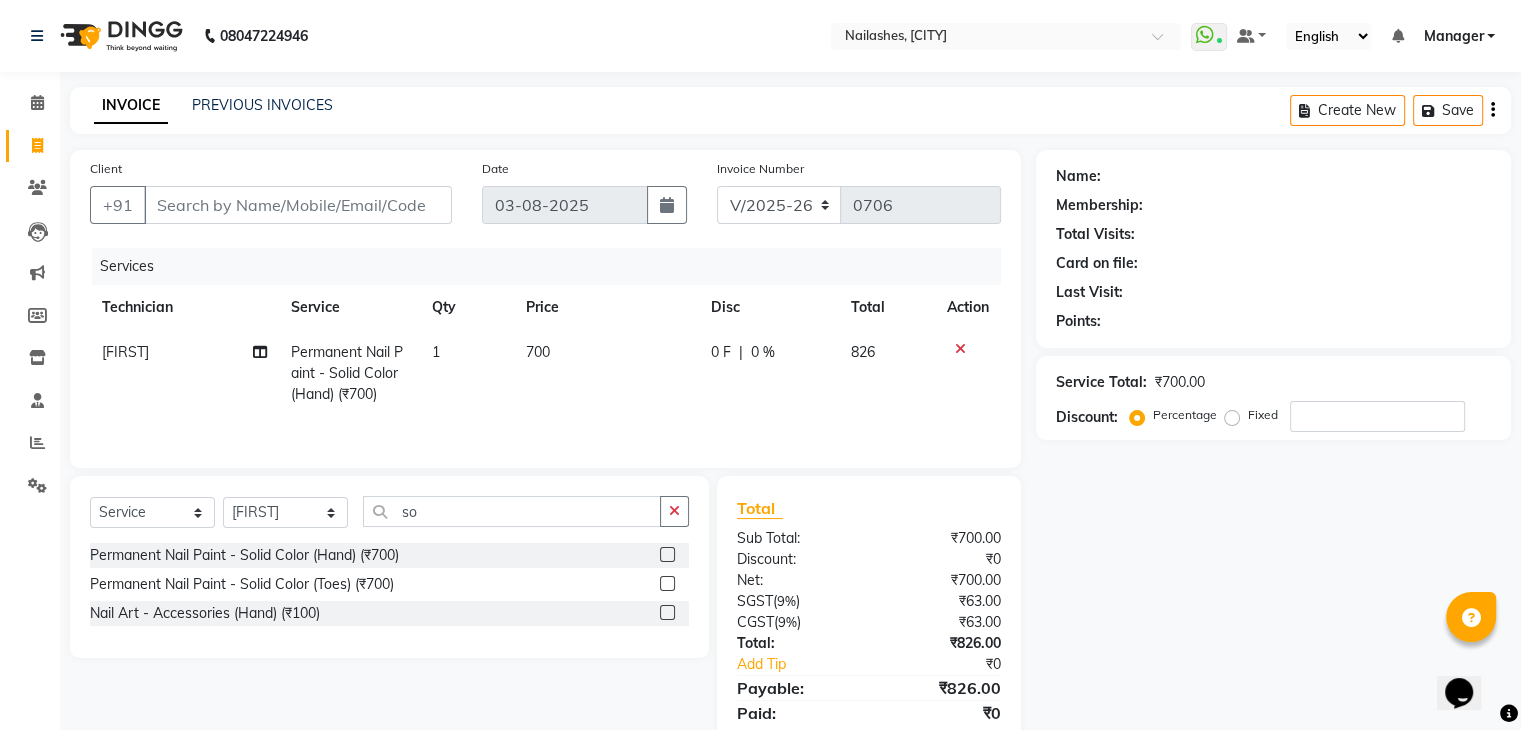 click 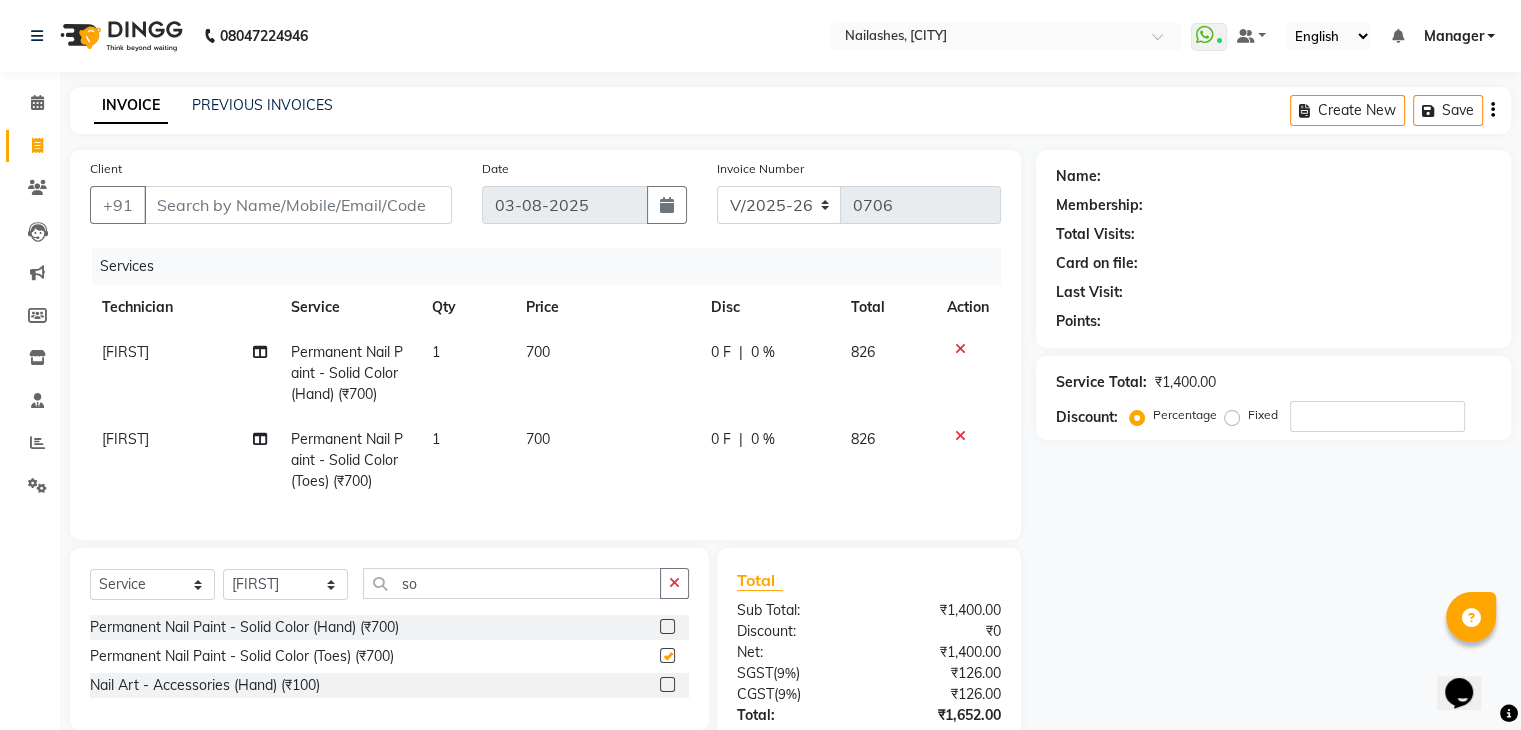 checkbox on "false" 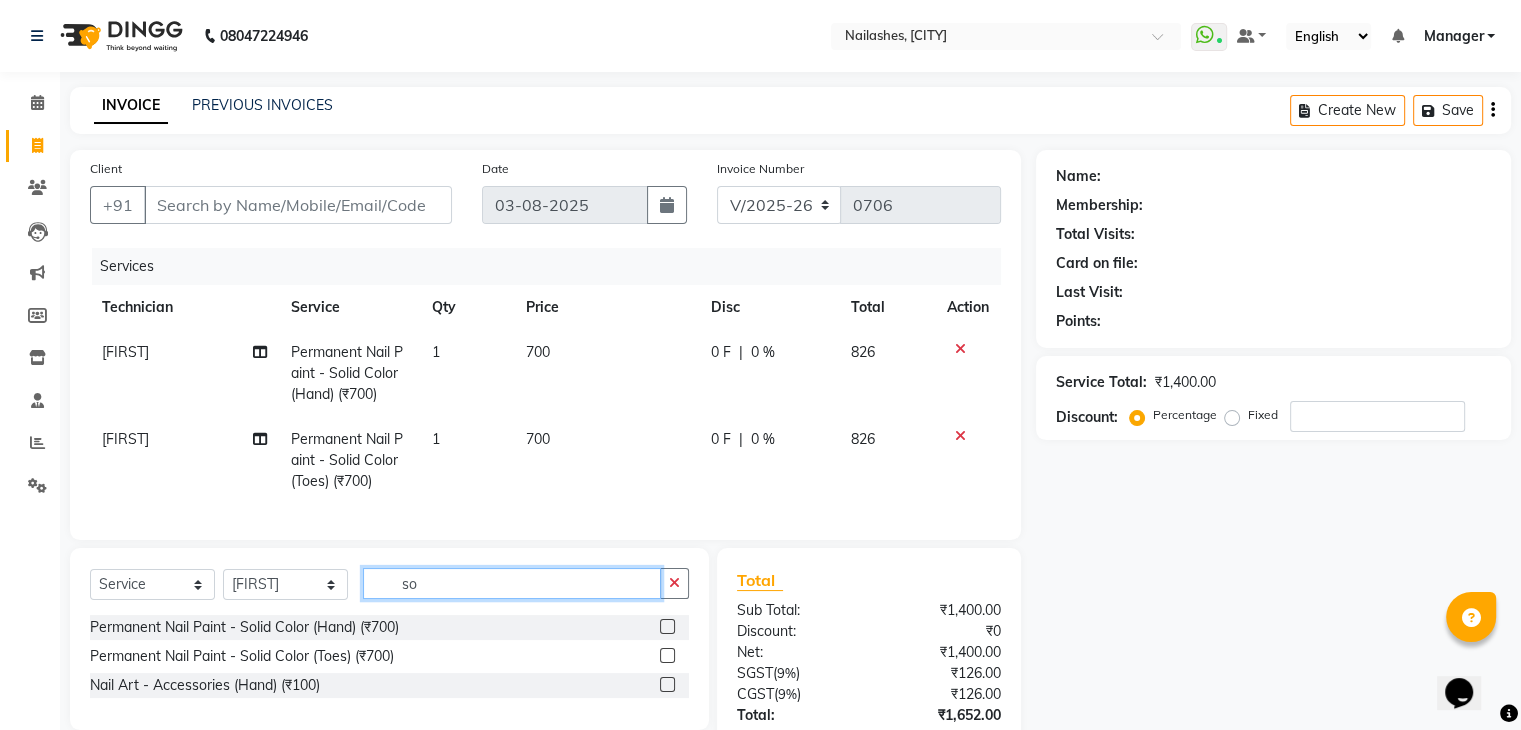 click on "so" 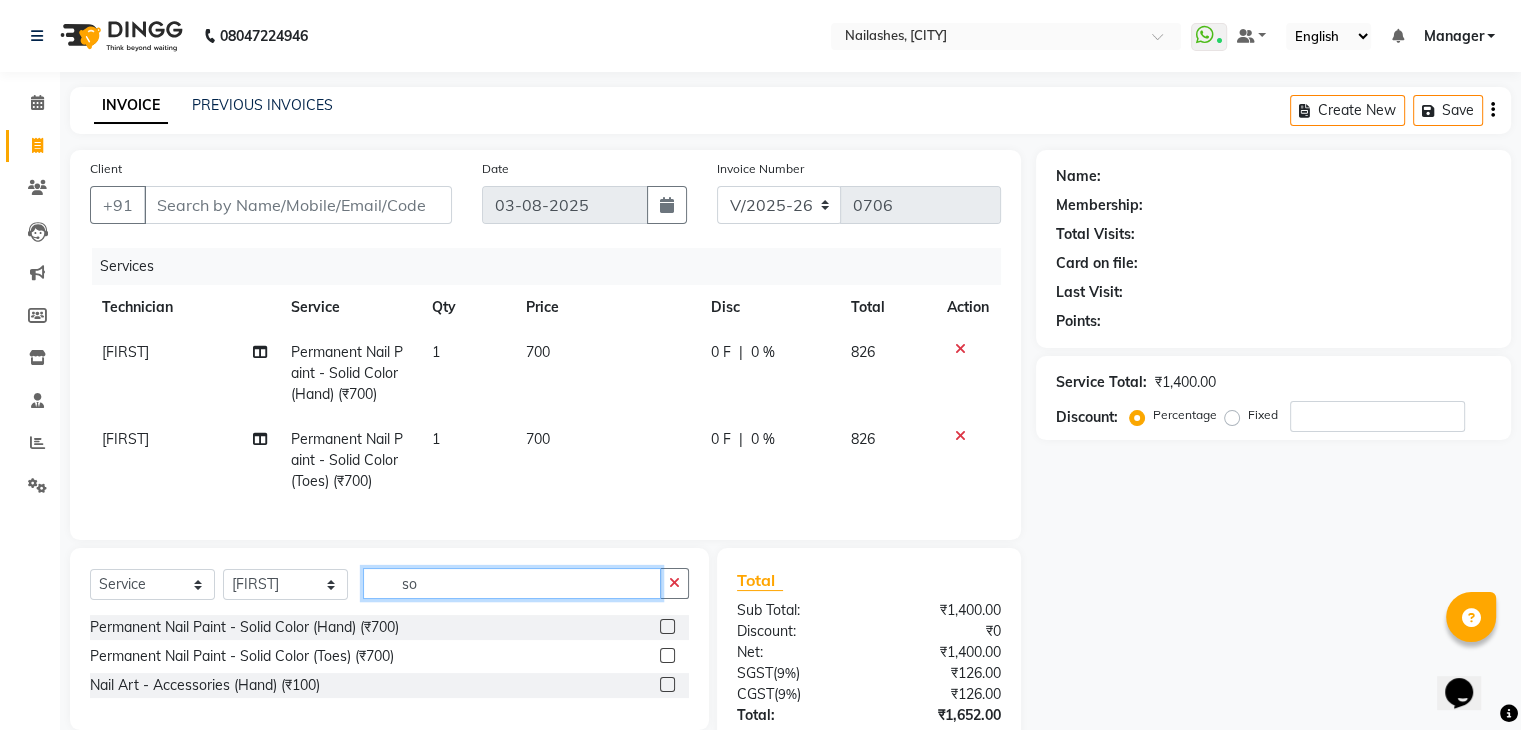 type on "s" 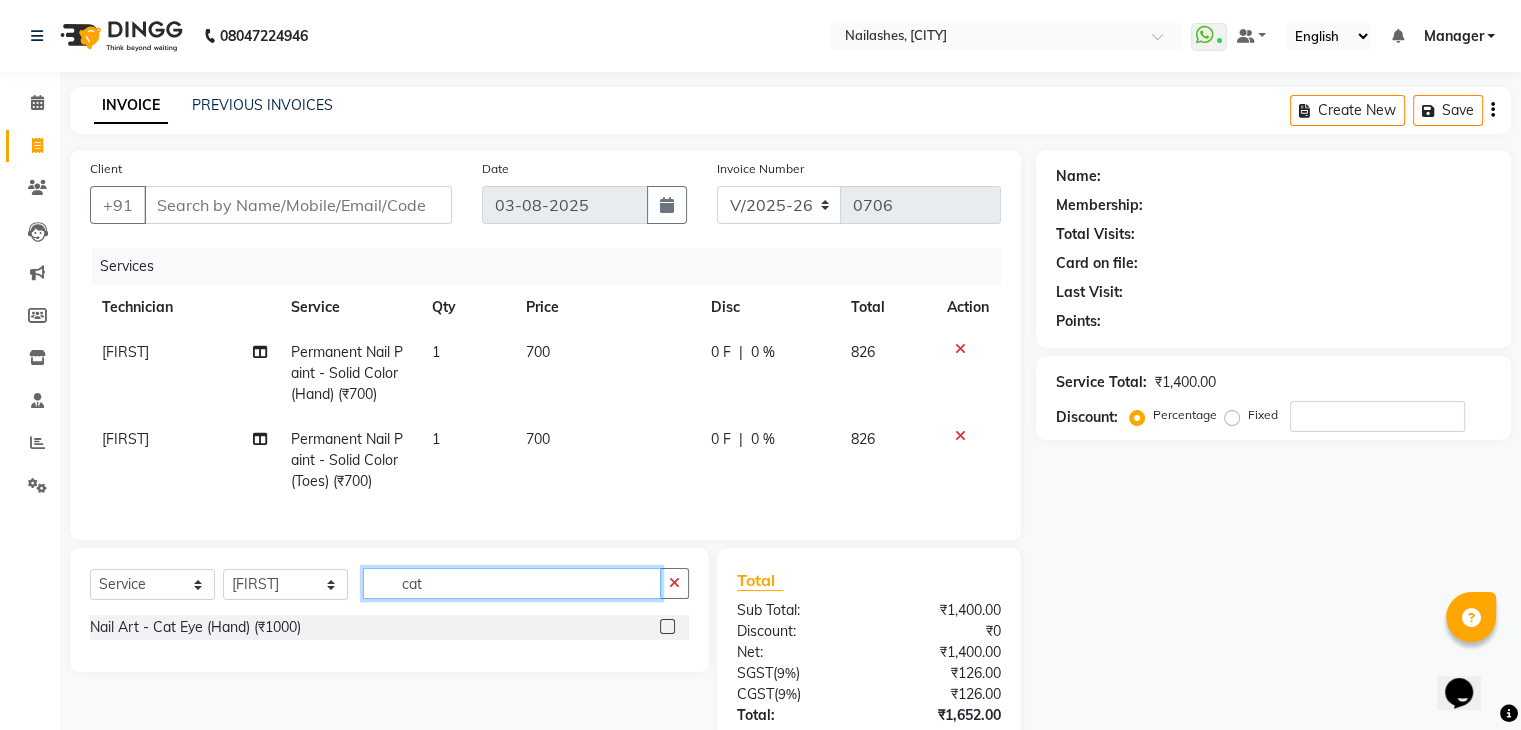 type on "cat" 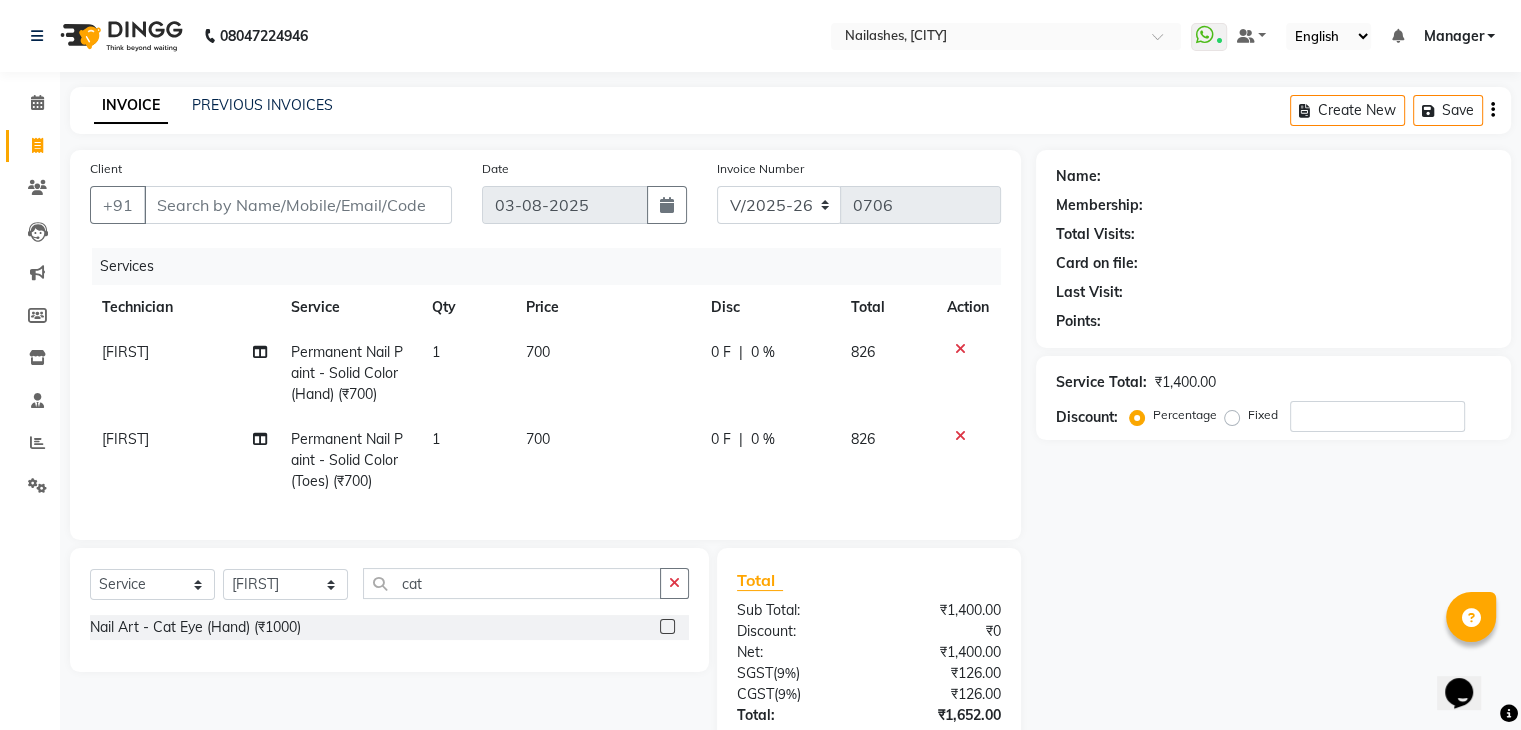 click 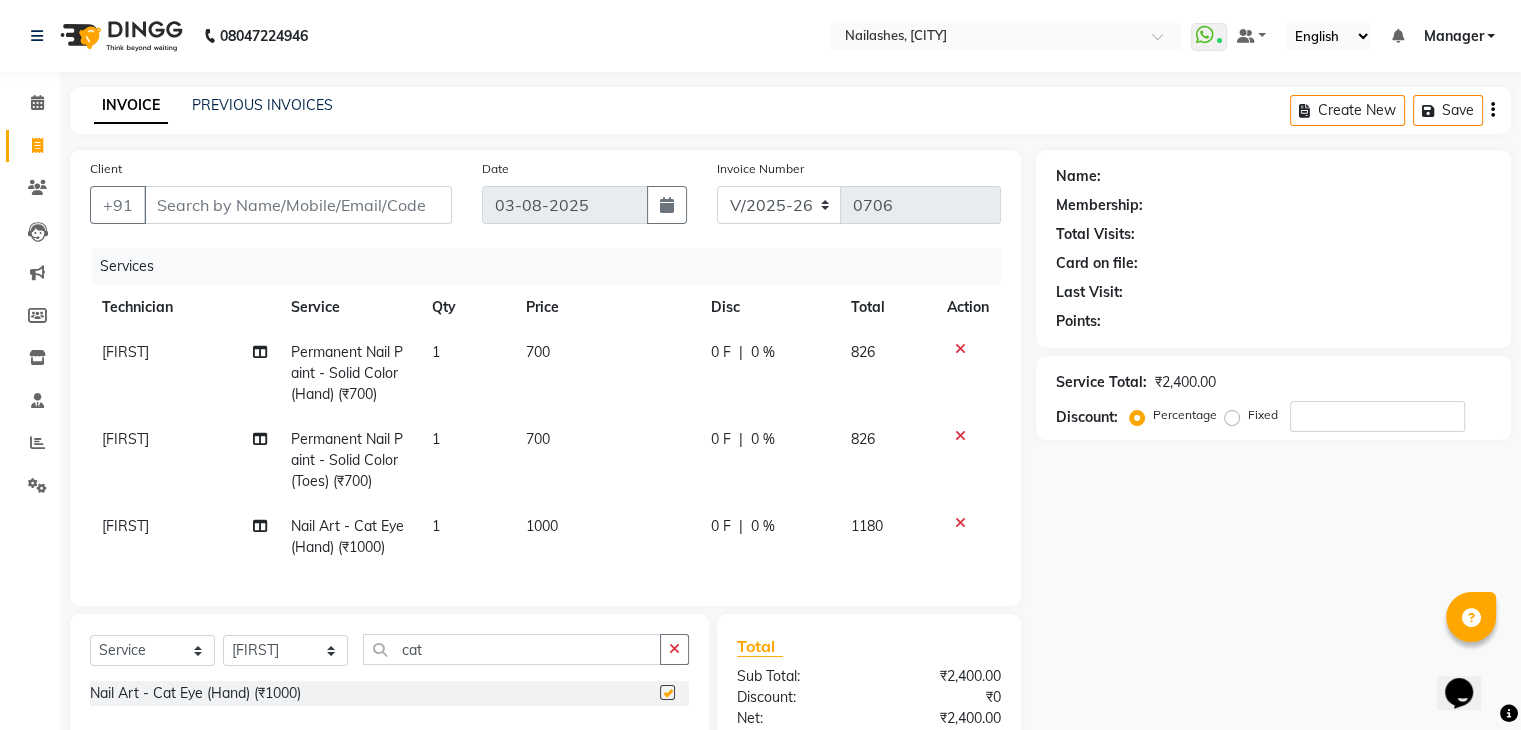 checkbox on "false" 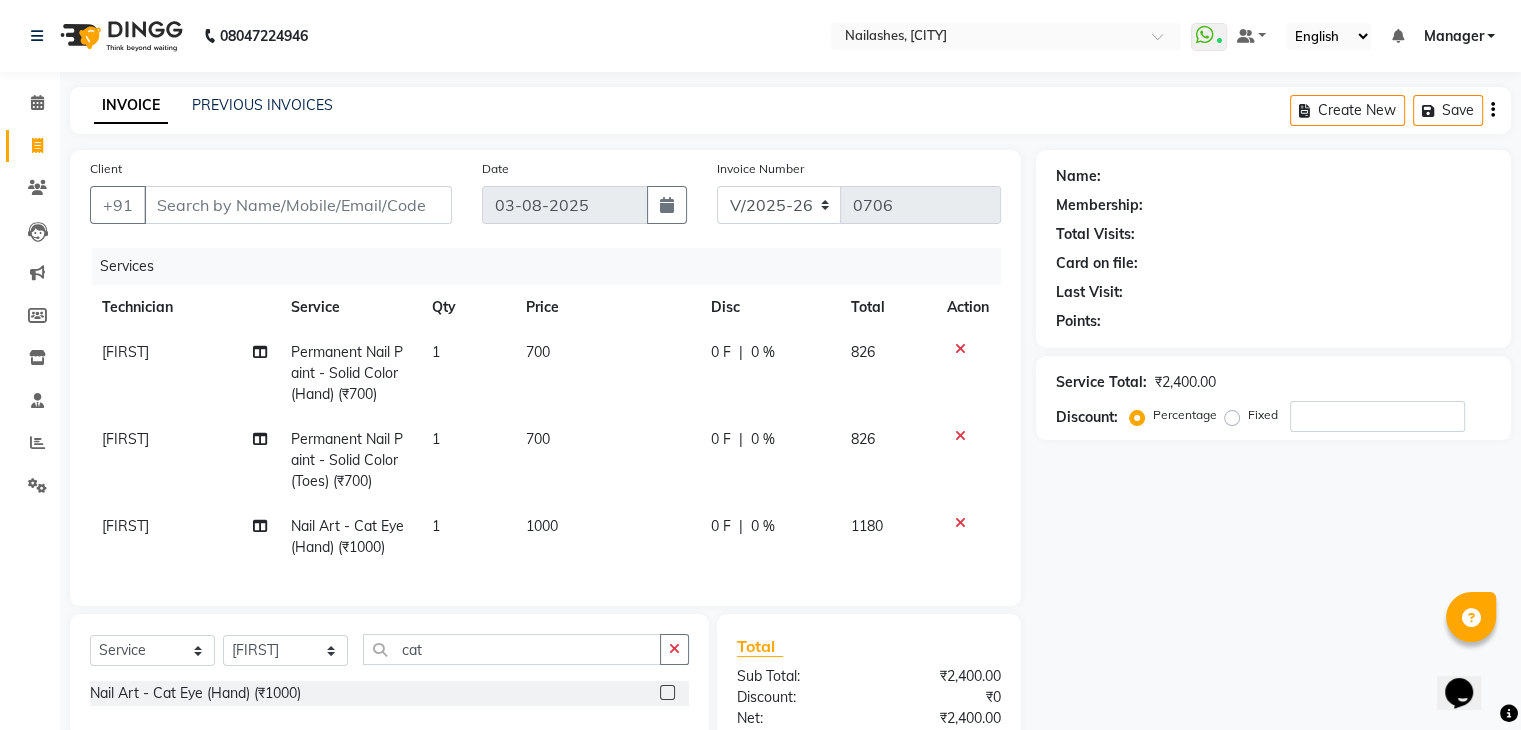 scroll, scrollTop: 168, scrollLeft: 0, axis: vertical 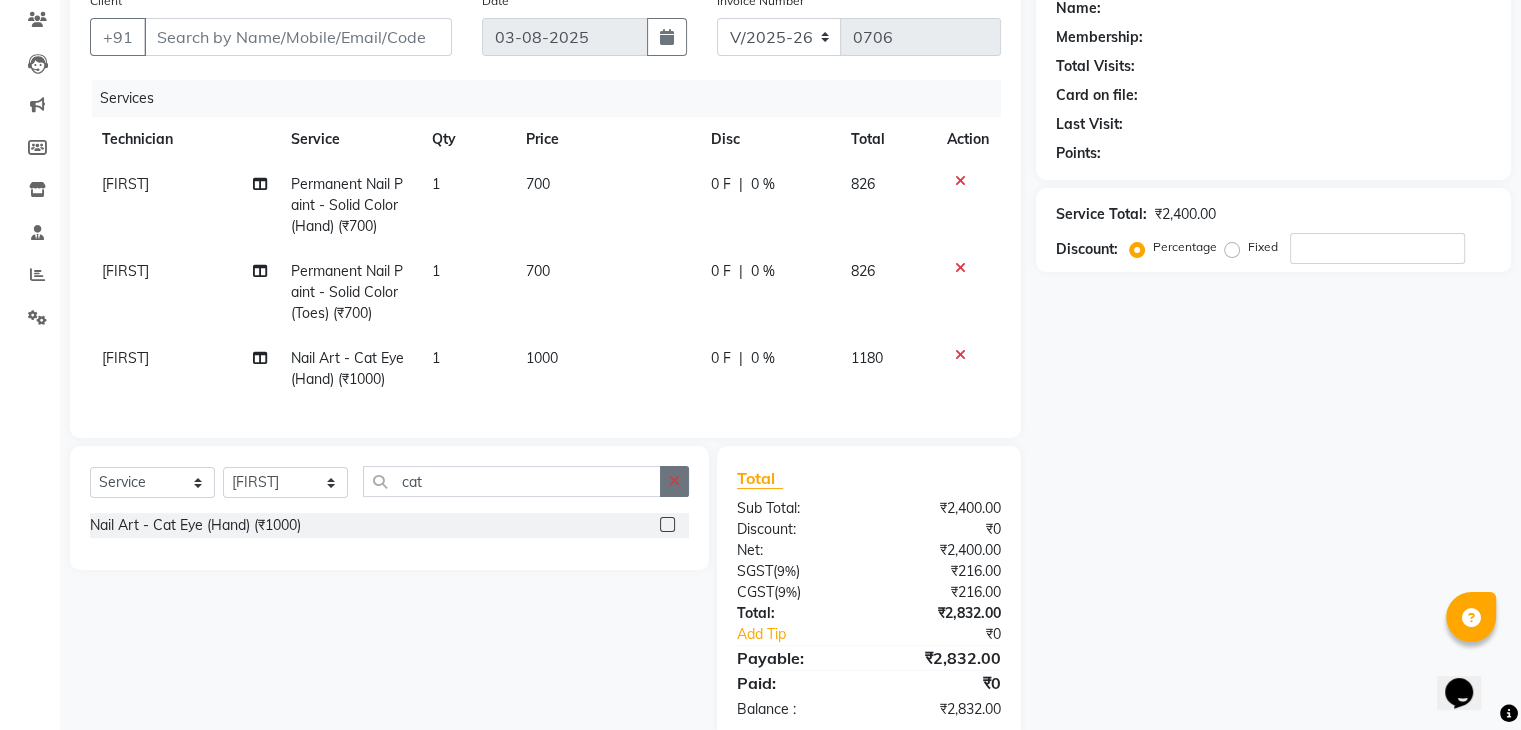 click 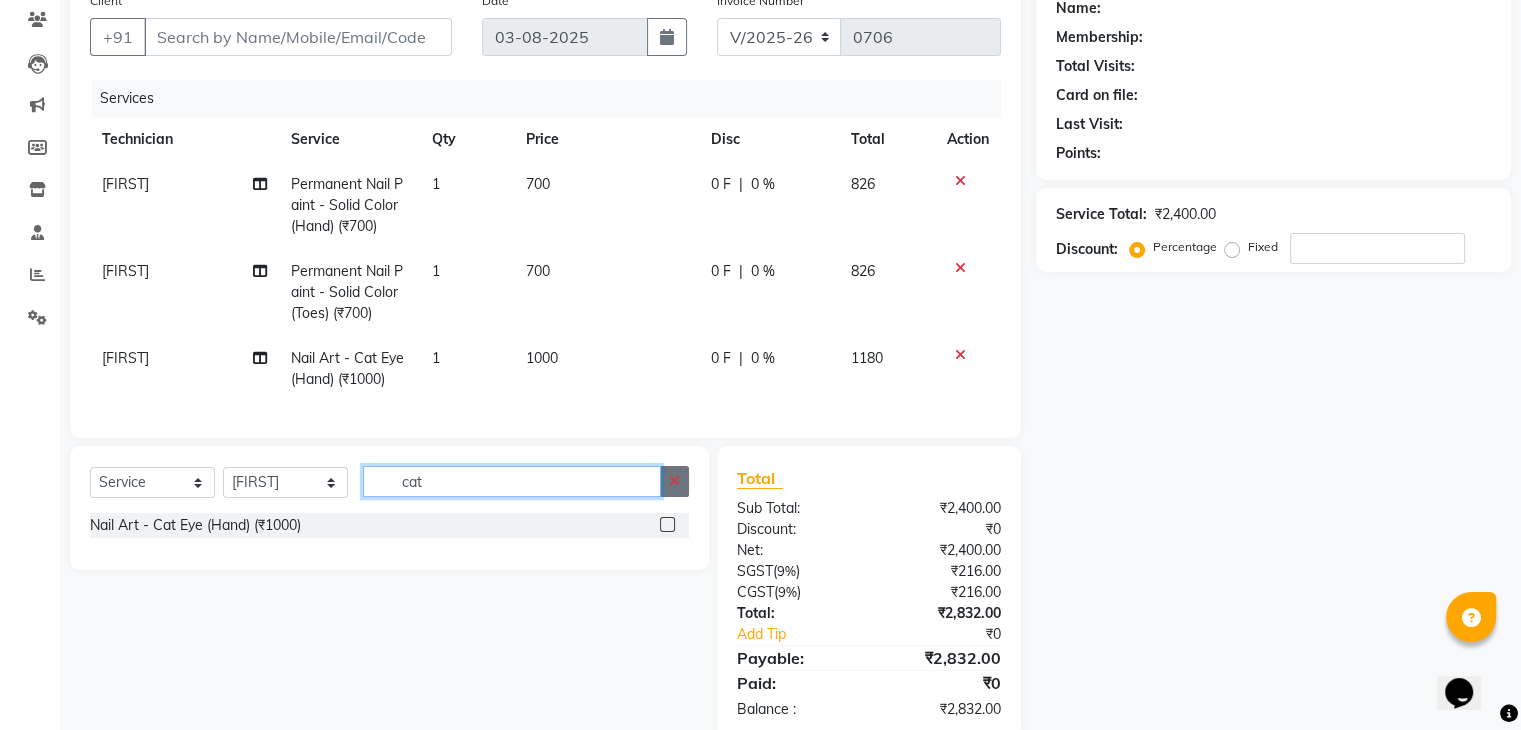 type 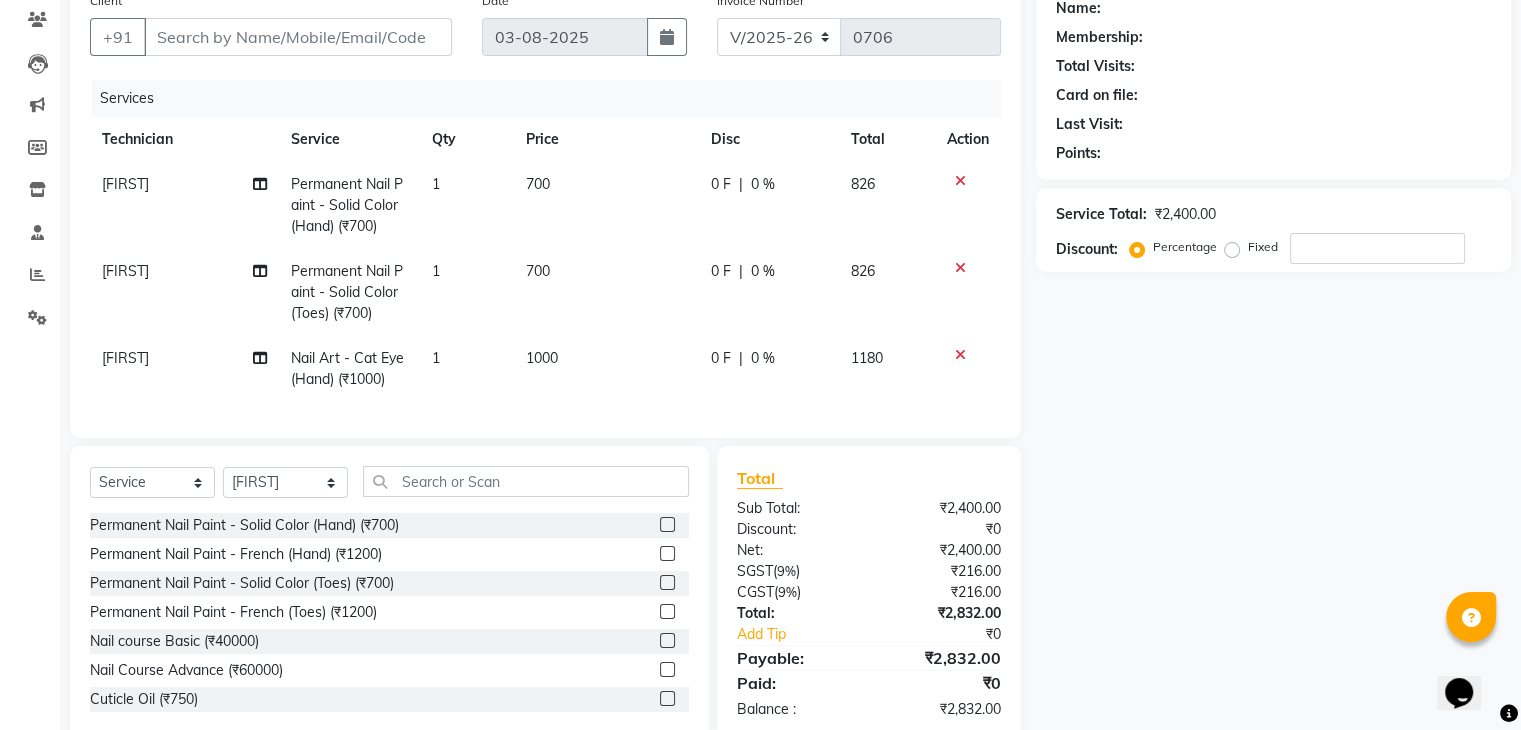 click on "1000" 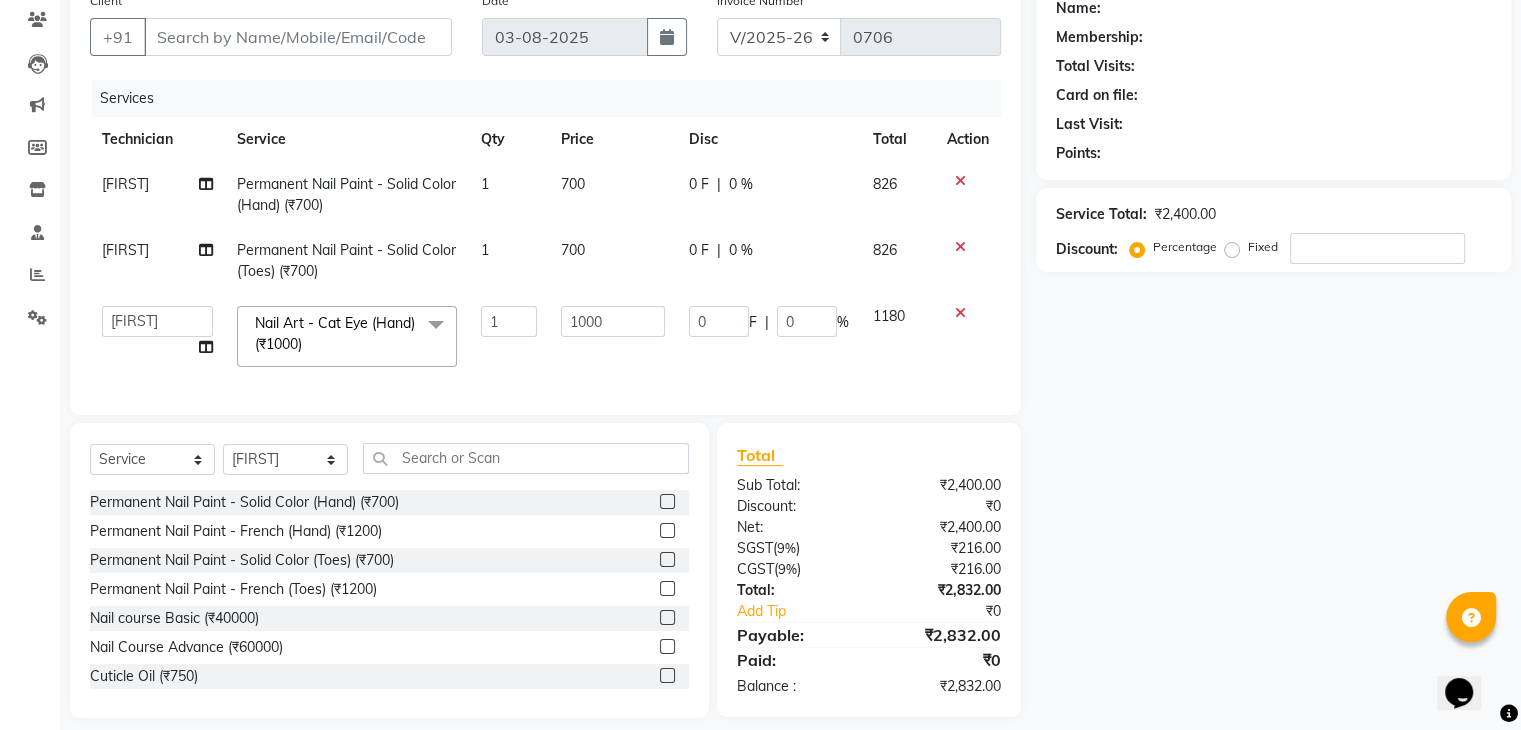click on "1000" 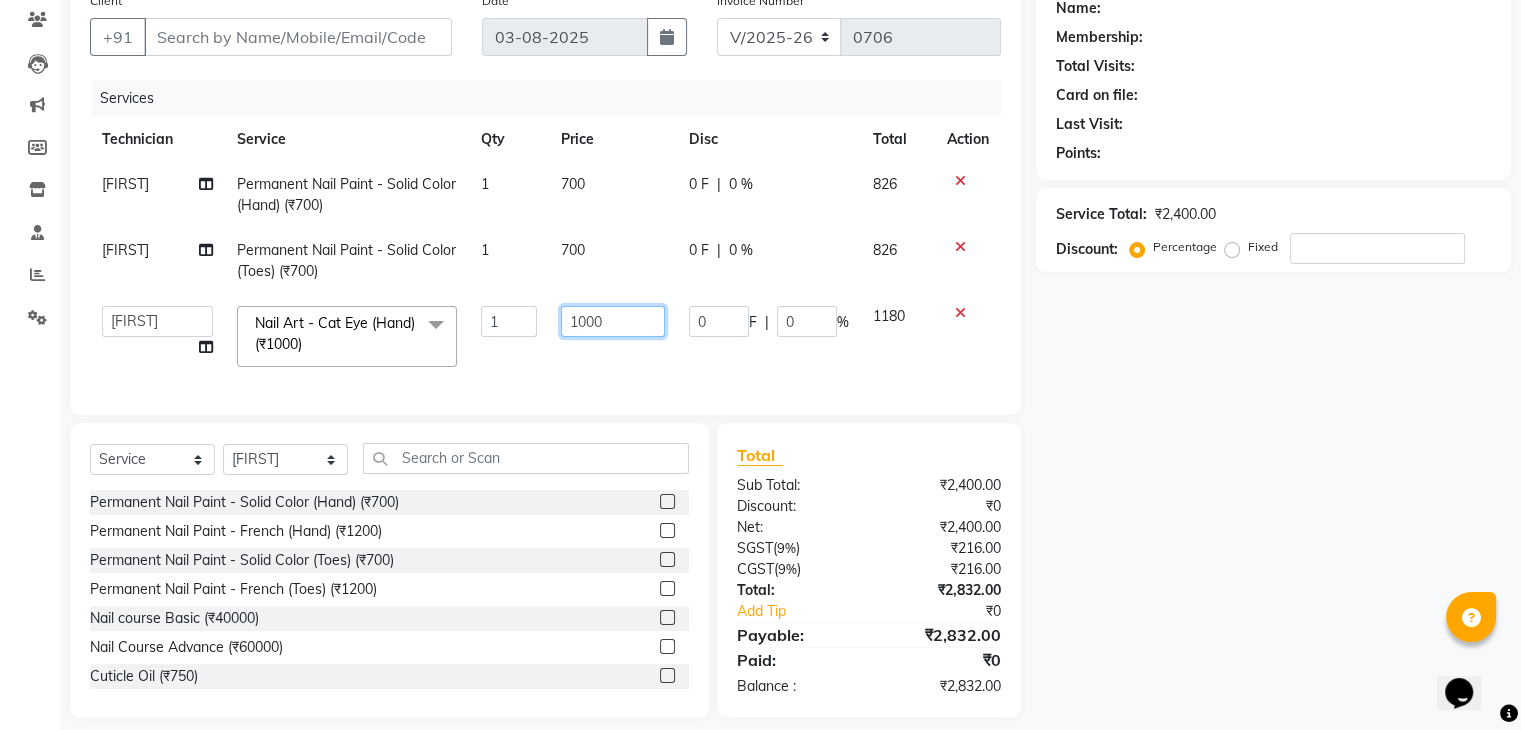click on "1000" 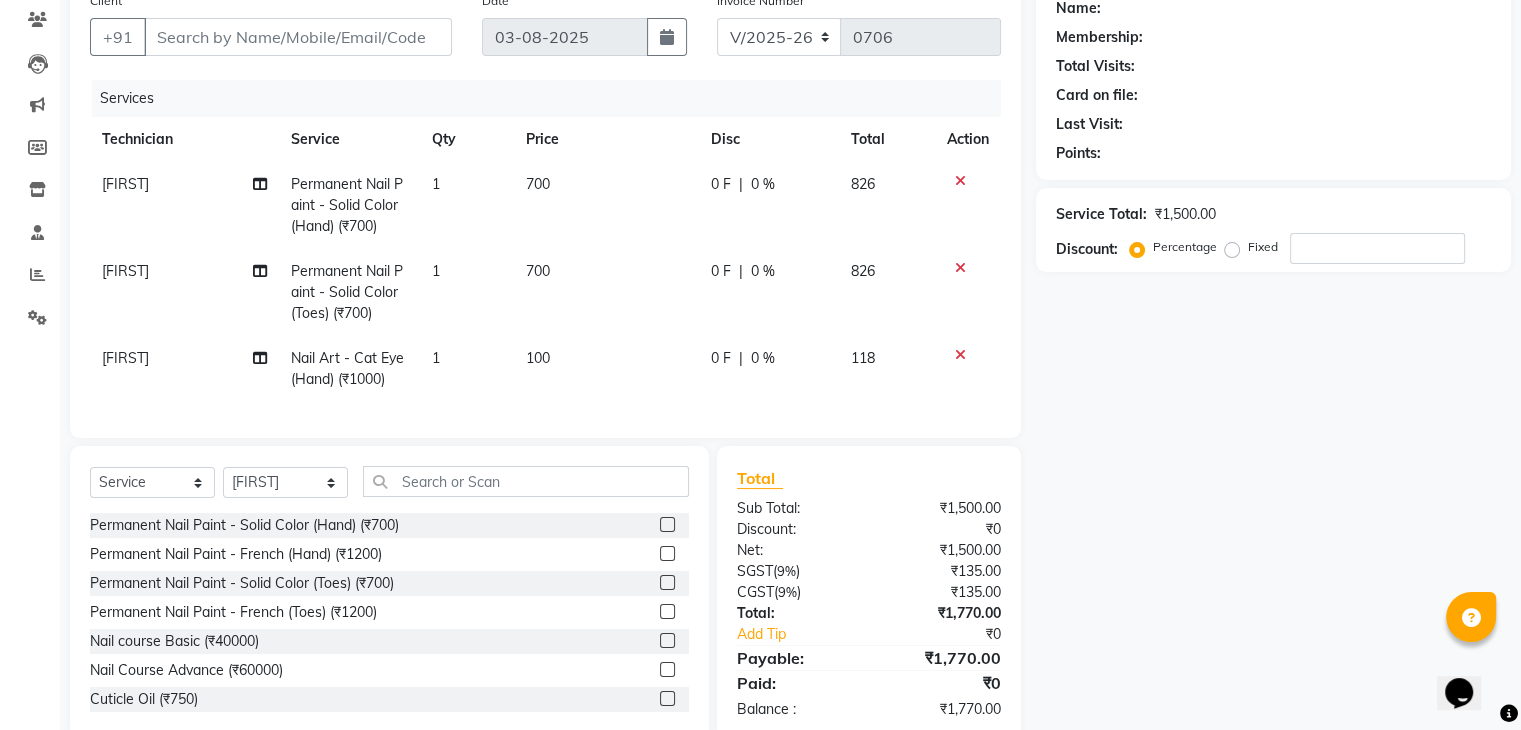 click on "1" 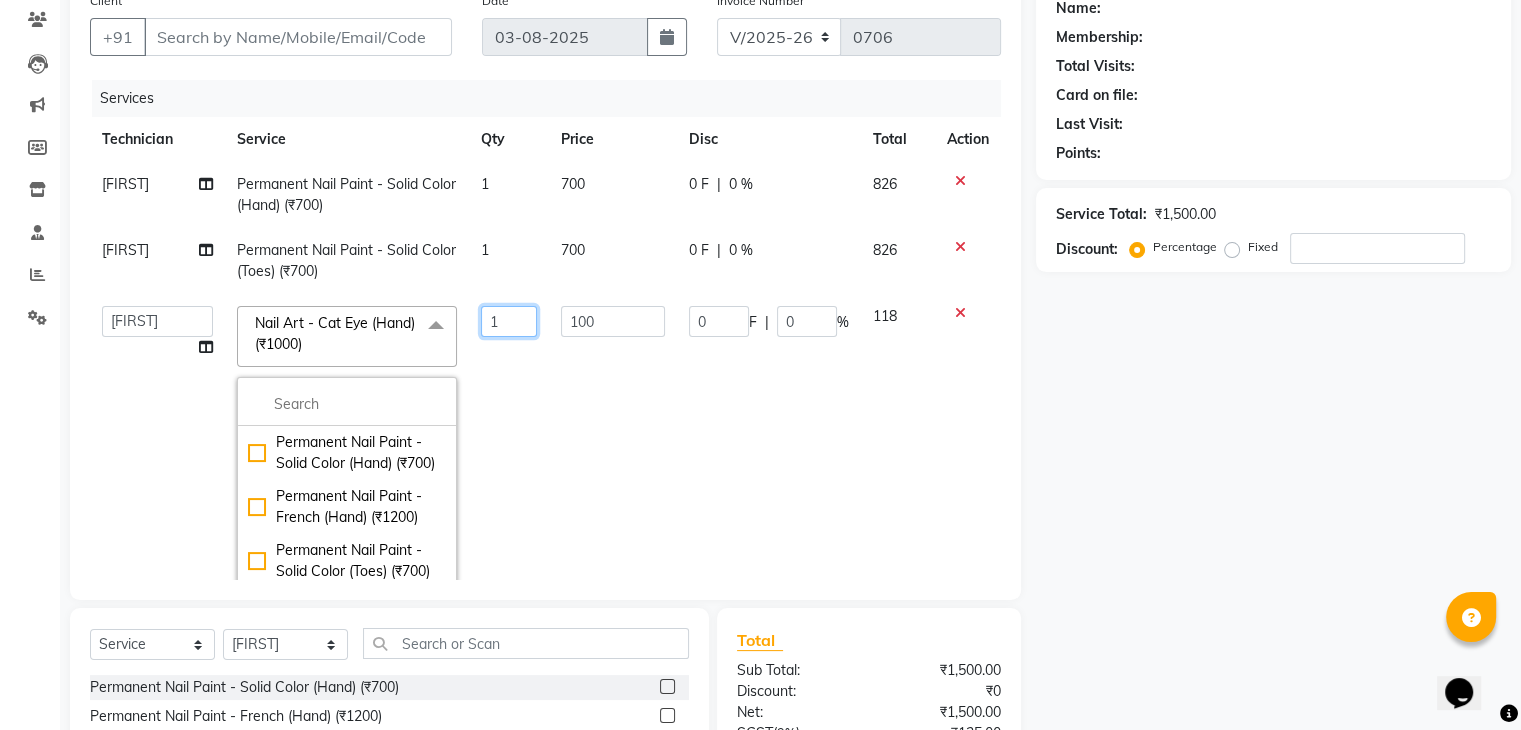 click on "1" 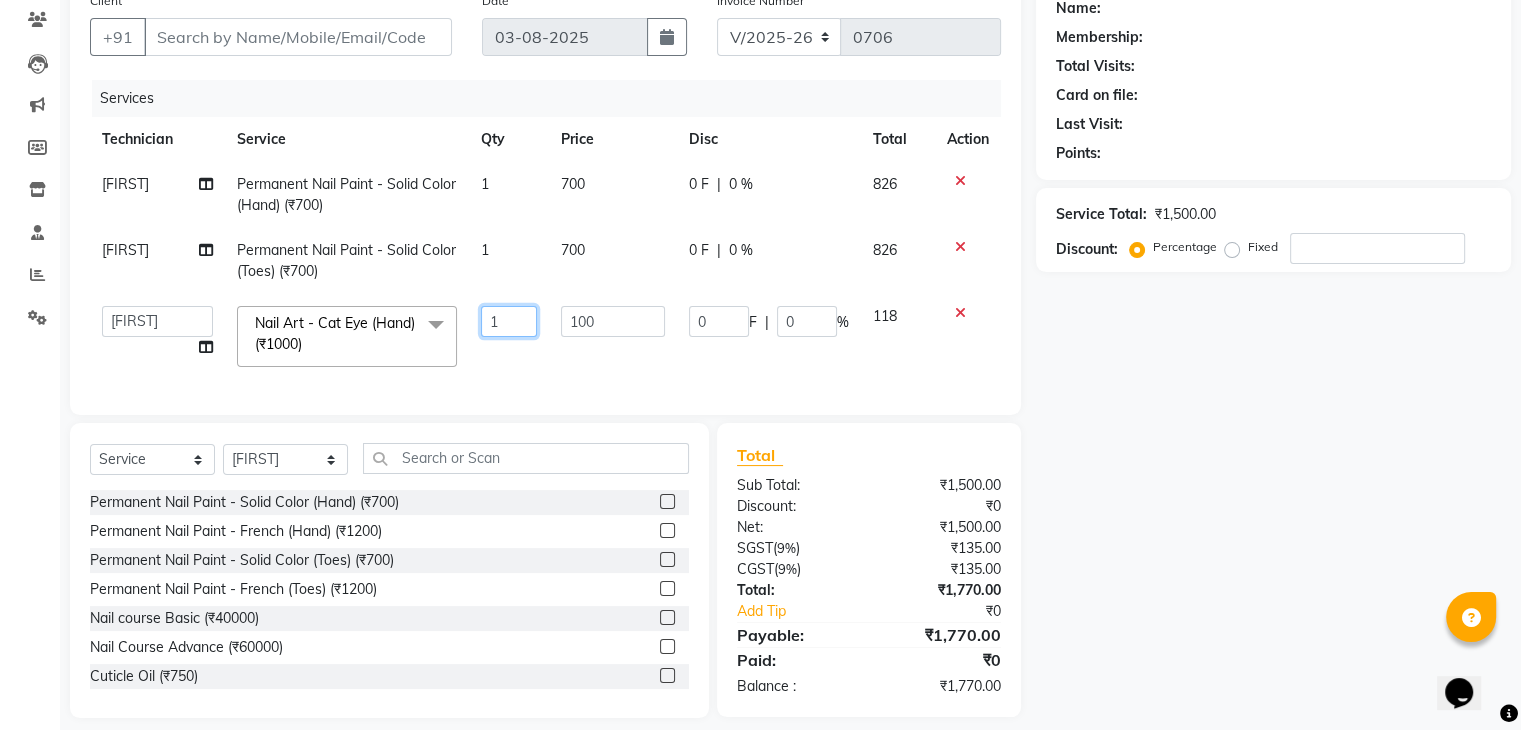 type on "6" 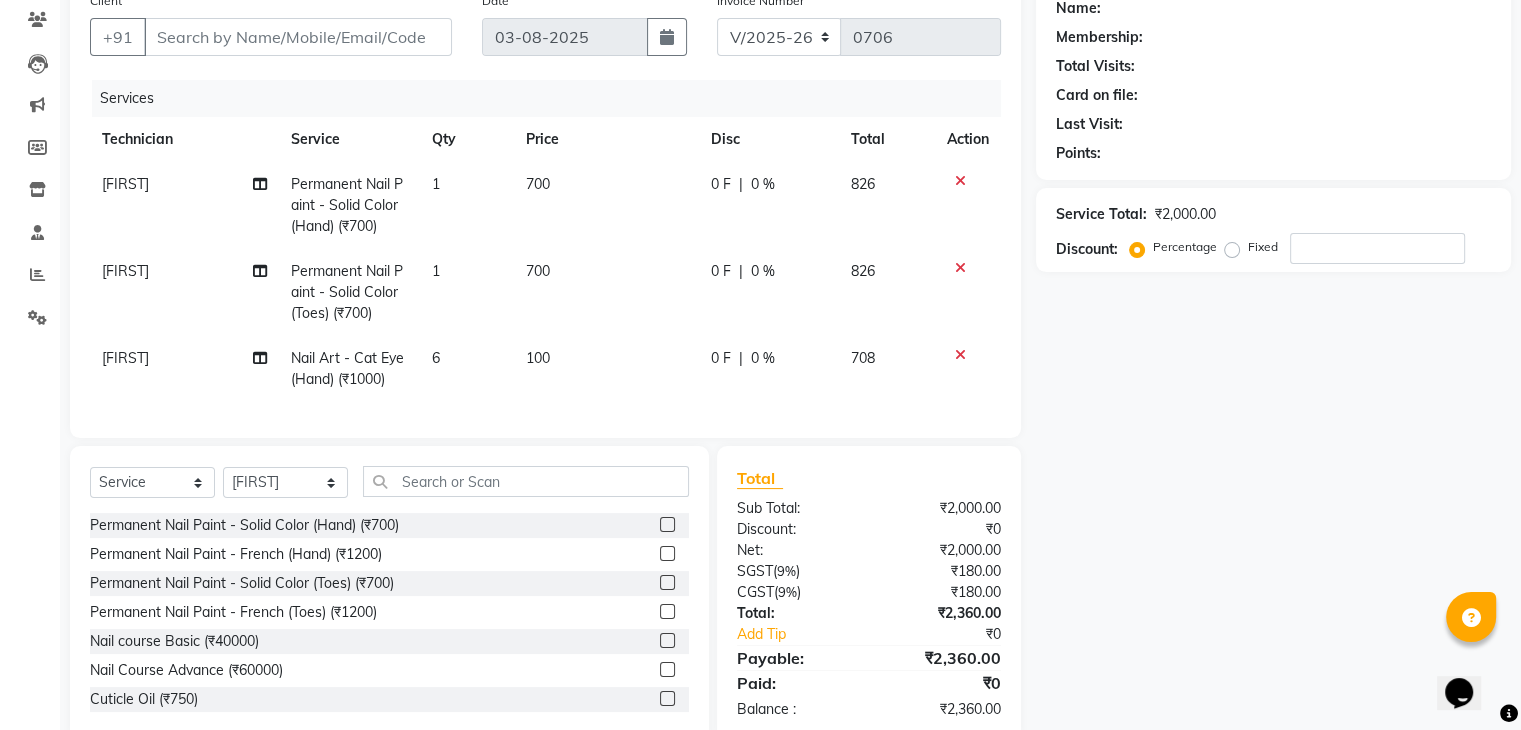click on "Bhupendra Nail Art - Cat Eye (Hand) (₹1000) 6 100 0 F | 0 % 708" 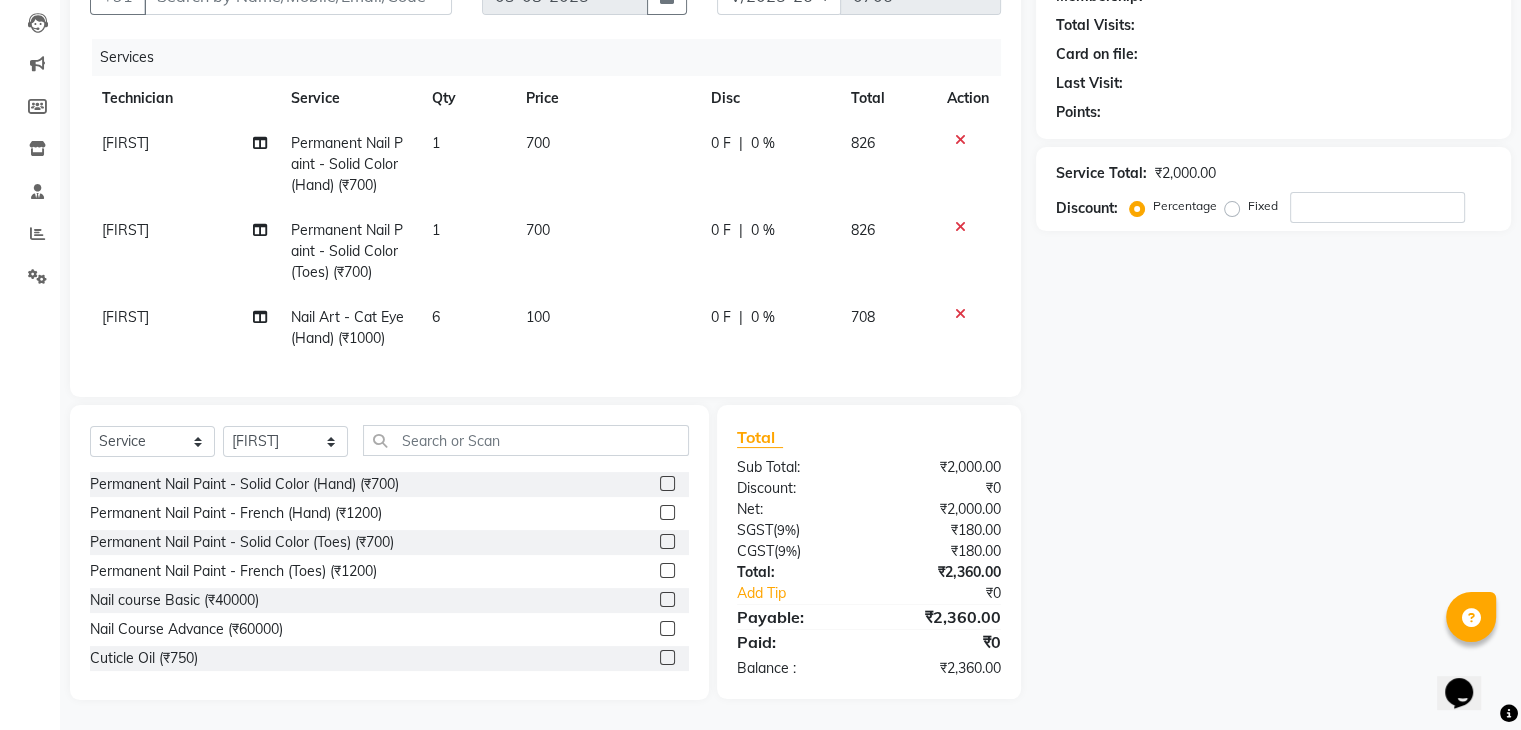 scroll, scrollTop: 224, scrollLeft: 0, axis: vertical 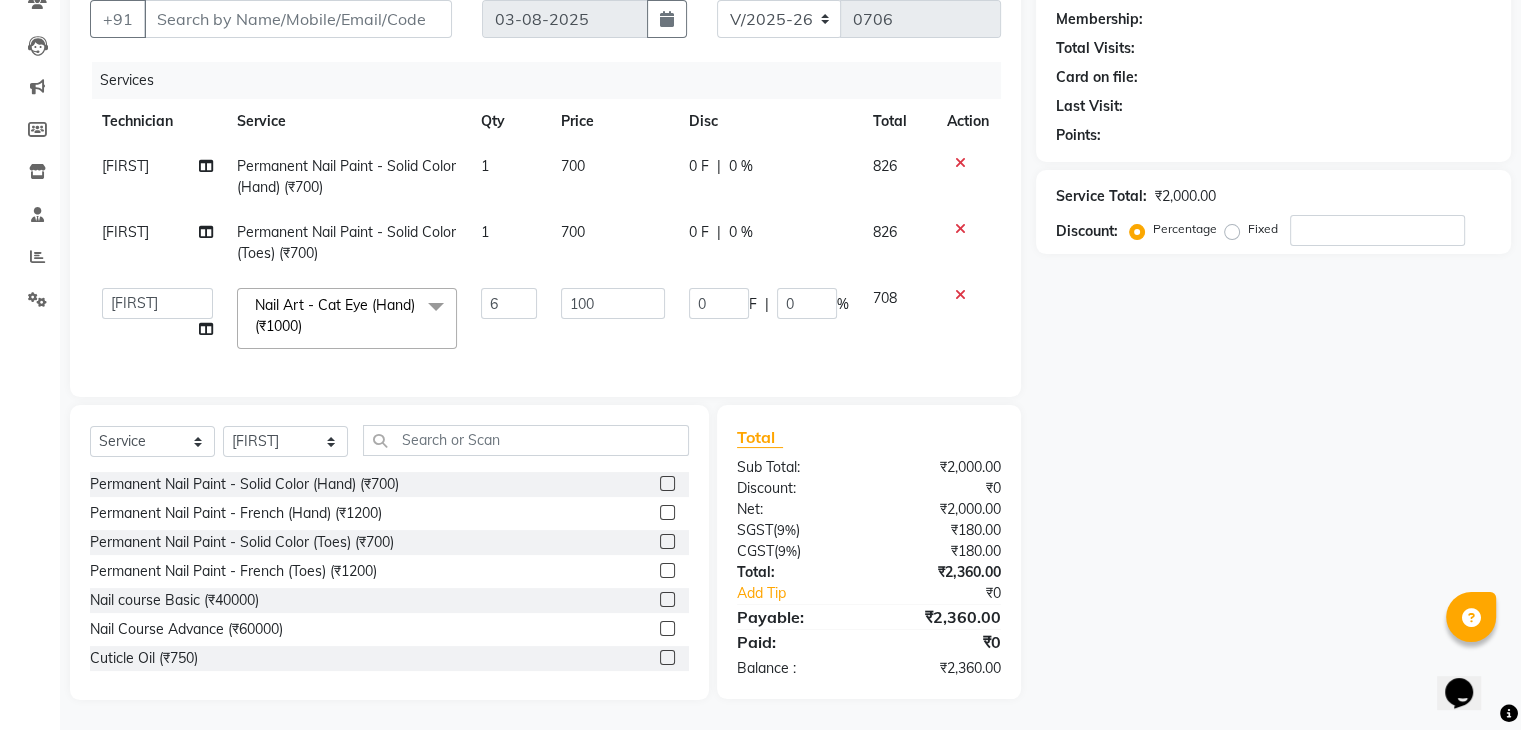 click 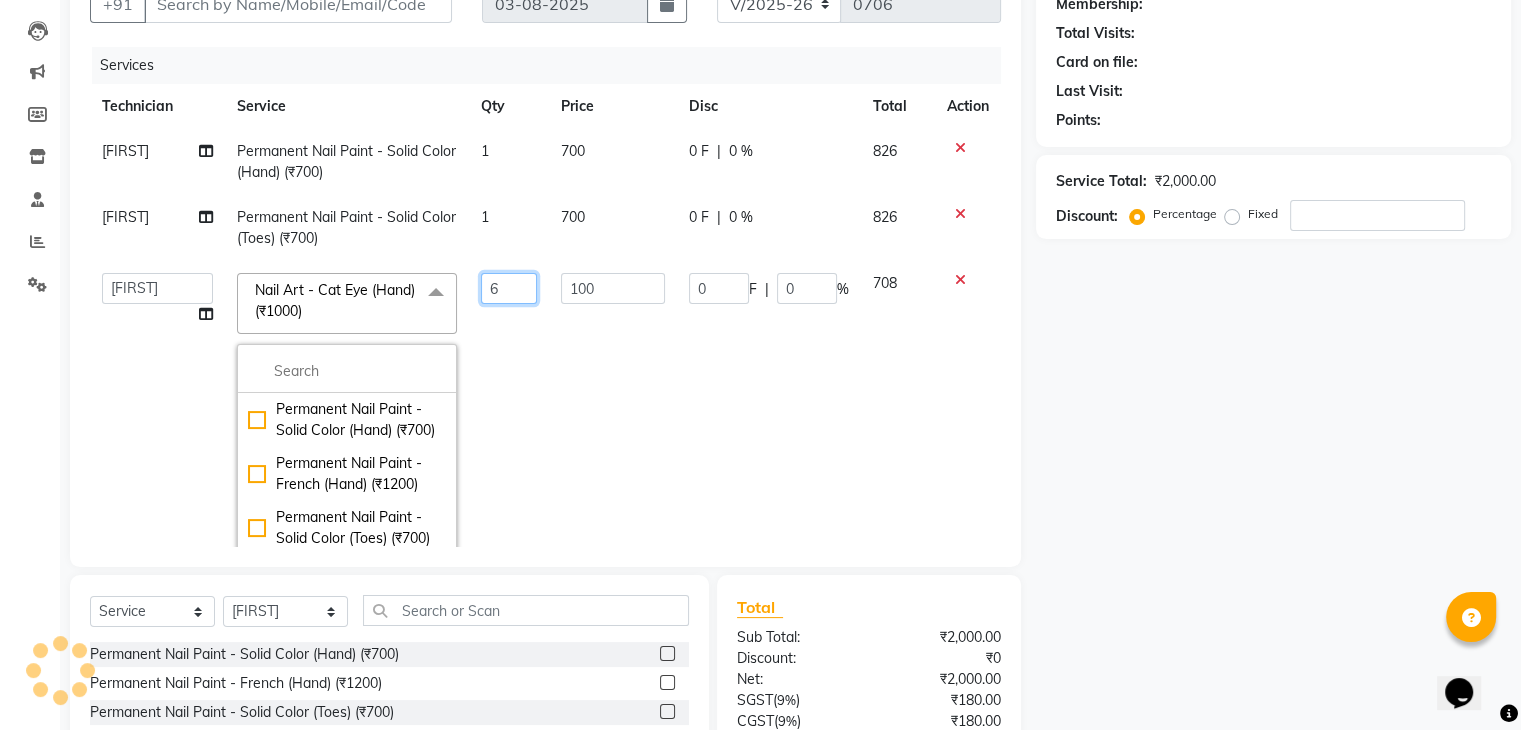 click on "6" 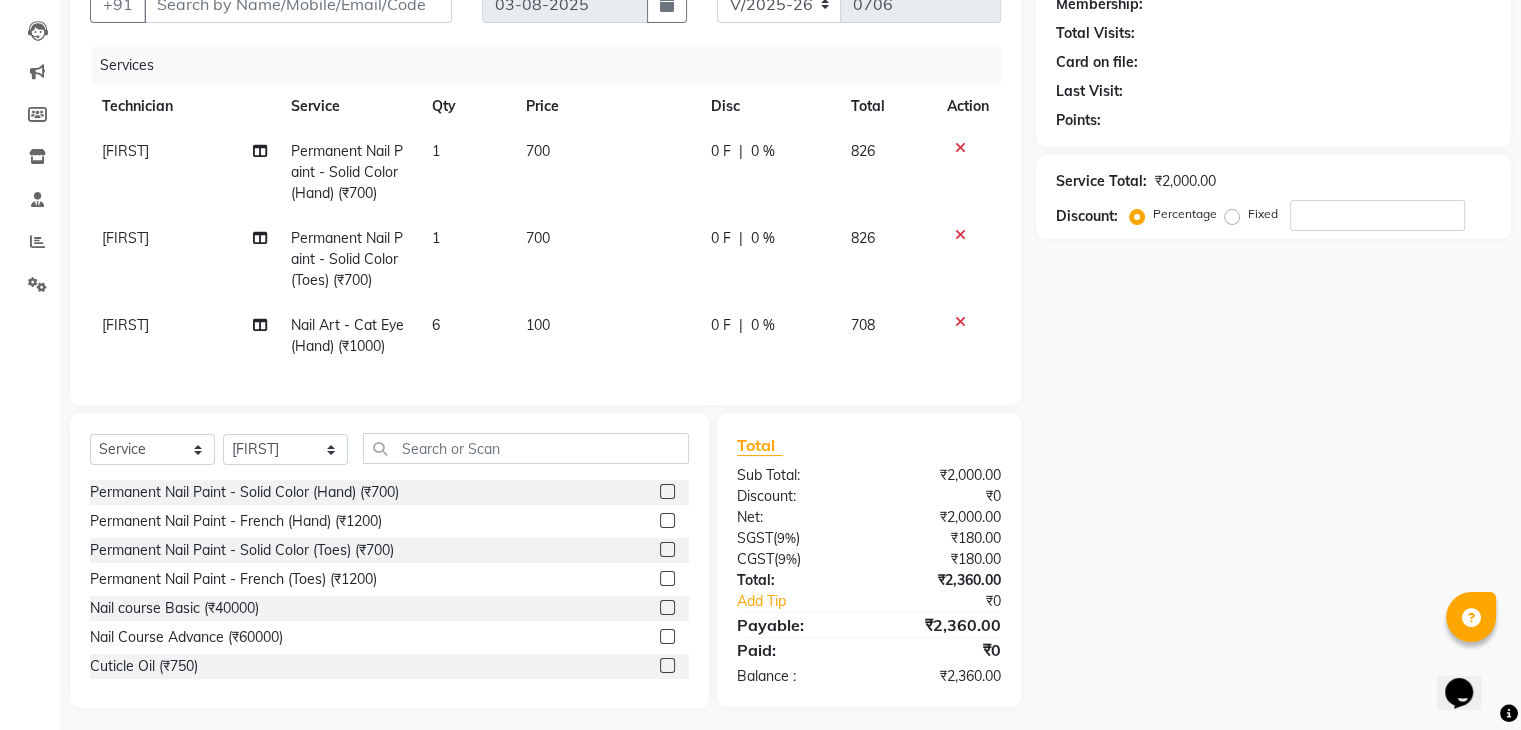 click on "Bhupendra Permanent Nail Paint - Solid Color (Hand) (₹700) 1 700 0 F | 0 % 826 Bhupendra Permanent Nail Paint - Solid Color (Toes) (₹700) 1 700 0 F | 0 % 826 Bhupendra Nail Art - Cat Eye (Hand) (₹1000) 6 100 0 F | 0 % 708" 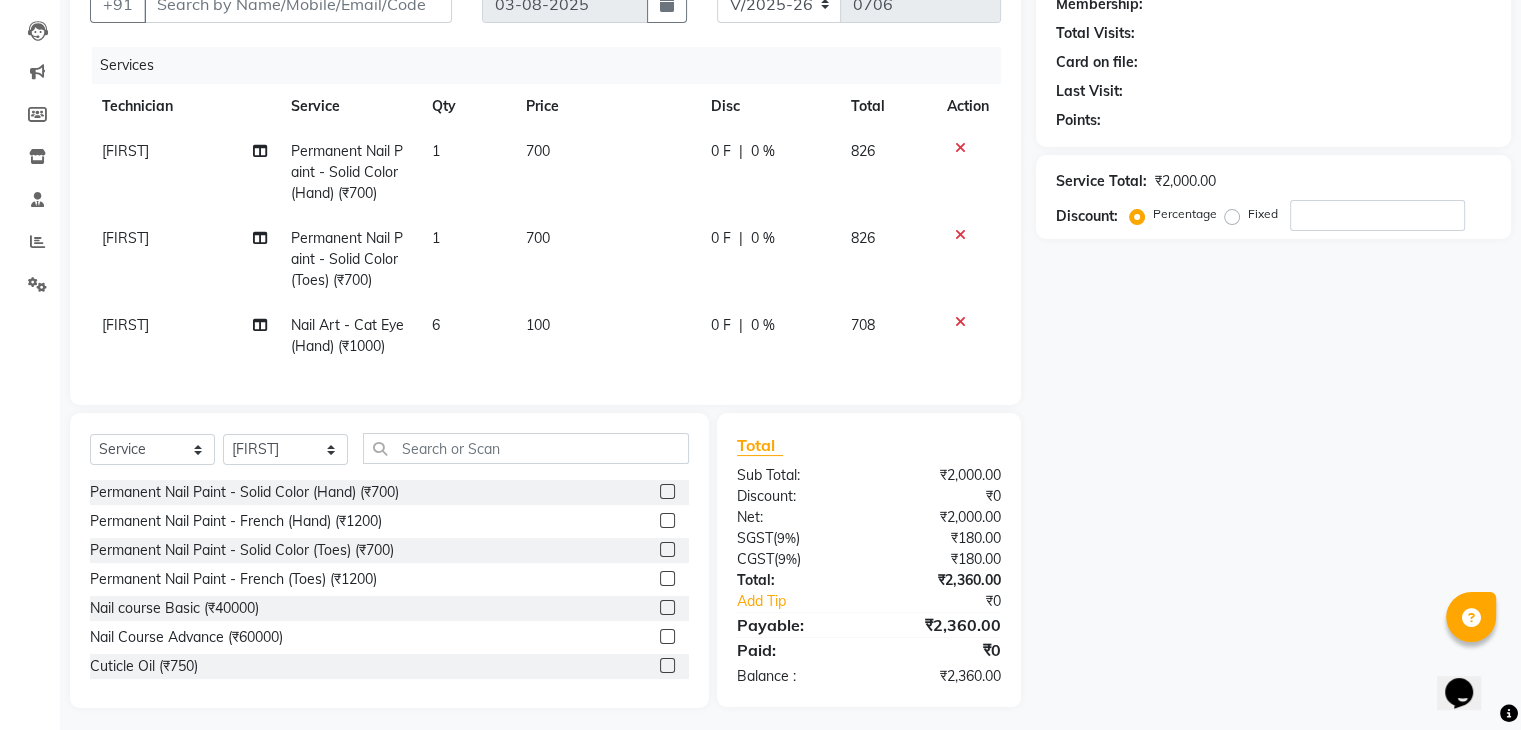 click on "6" 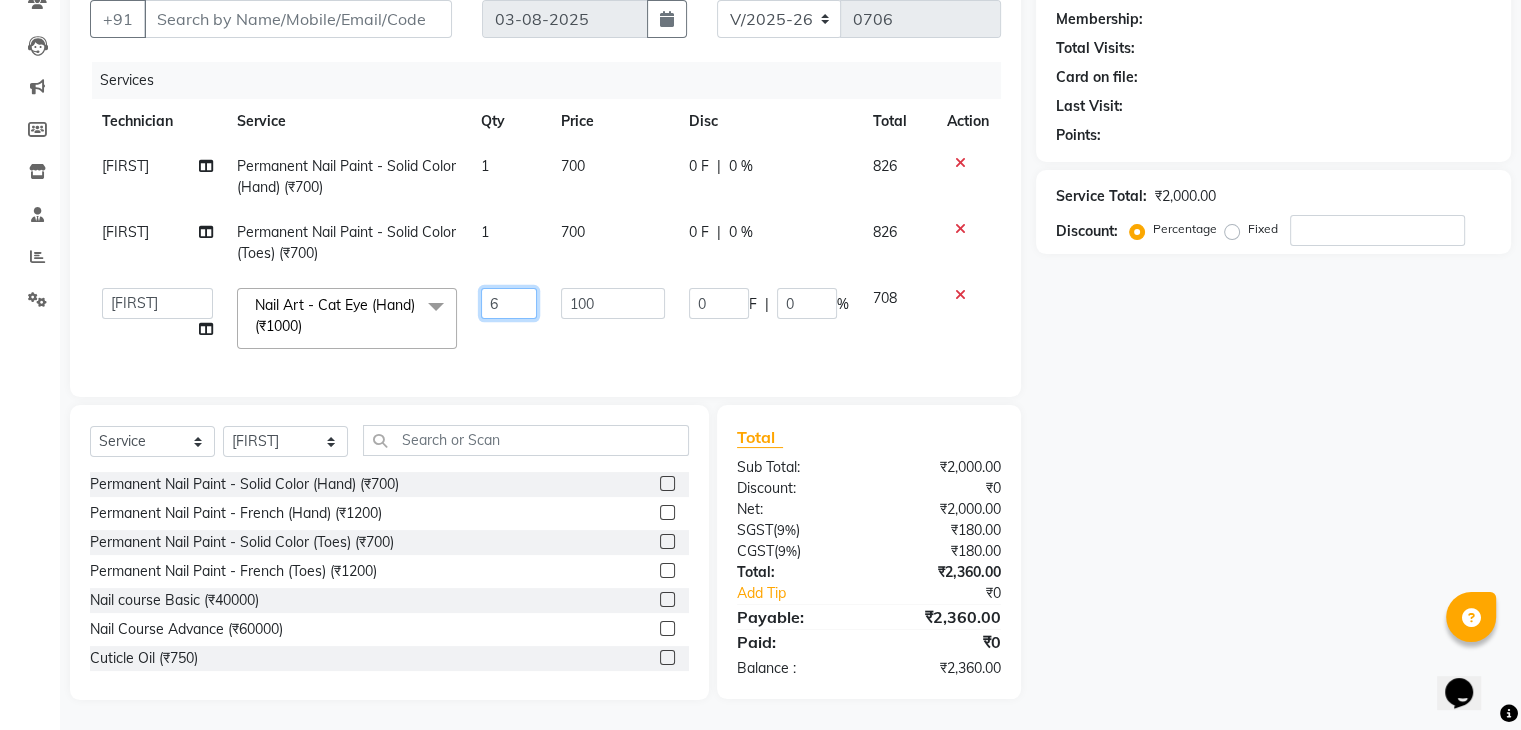 click on "6" 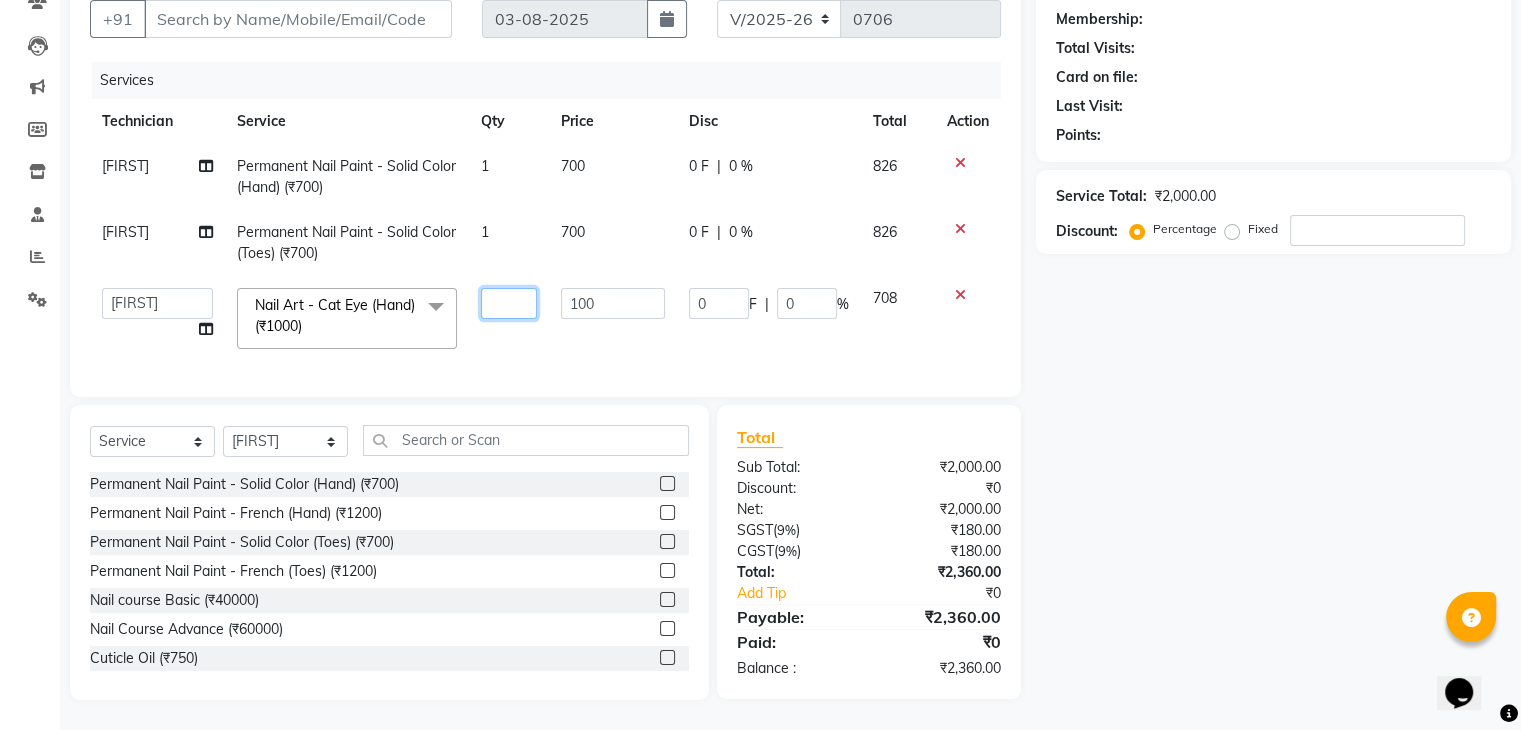 type on "8" 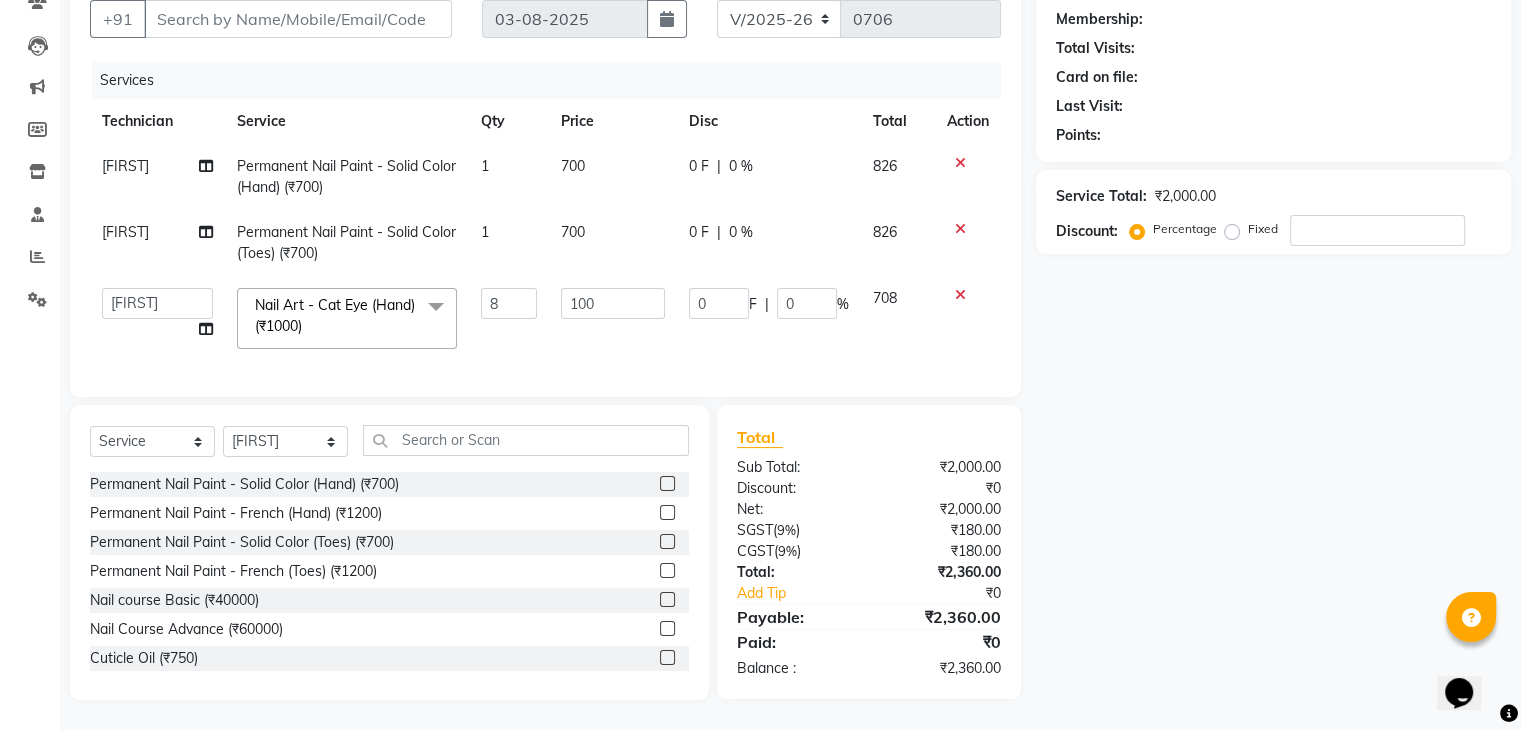 click on "Bhupendra   Manager   Prince   Rohit   Sajan   Salman   Suma   Suraj   Vikas   Vishal Lash   Vishnu  Nail Art - Cat Eye (Hand) (₹1000)  x Permanent Nail Paint - Solid Color (Hand) (₹700) Permanent Nail Paint - French (Hand) (₹1200) Permanent Nail Paint - Solid Color (Toes) (₹700) Permanent Nail Paint - French (Toes) (₹1200) Nail course Basic (₹40000) Nail Course Advance (₹60000) Cuticle Oil (₹750) Restoration - Gel (Hand) (₹100) Restoration - Tip Replacement (Hand) (₹100) Restoration - Touch -up (Hand) (₹300) Restoration - Gel Color Changes (Hand) (₹700) Restoration - Removal of Extension (Hand) (₹500) Restoration - Removal of Nail Paint (Hand) (₹500) Restoration - Gel (Toes) (₹100) Restoration - Tip Replacement (Toes) (₹100) Restoration - Touch -up (Toes) (₹300) Restoration - Gel Color Changes (Toes) (₹700) Restoration - Removal of Extension (Toes) (₹500) Restoration - Removal of Nail Paint (Toes) (₹500) Gel polish removal (₹300) Eyelash Refil - Classic (₹1500) 8" 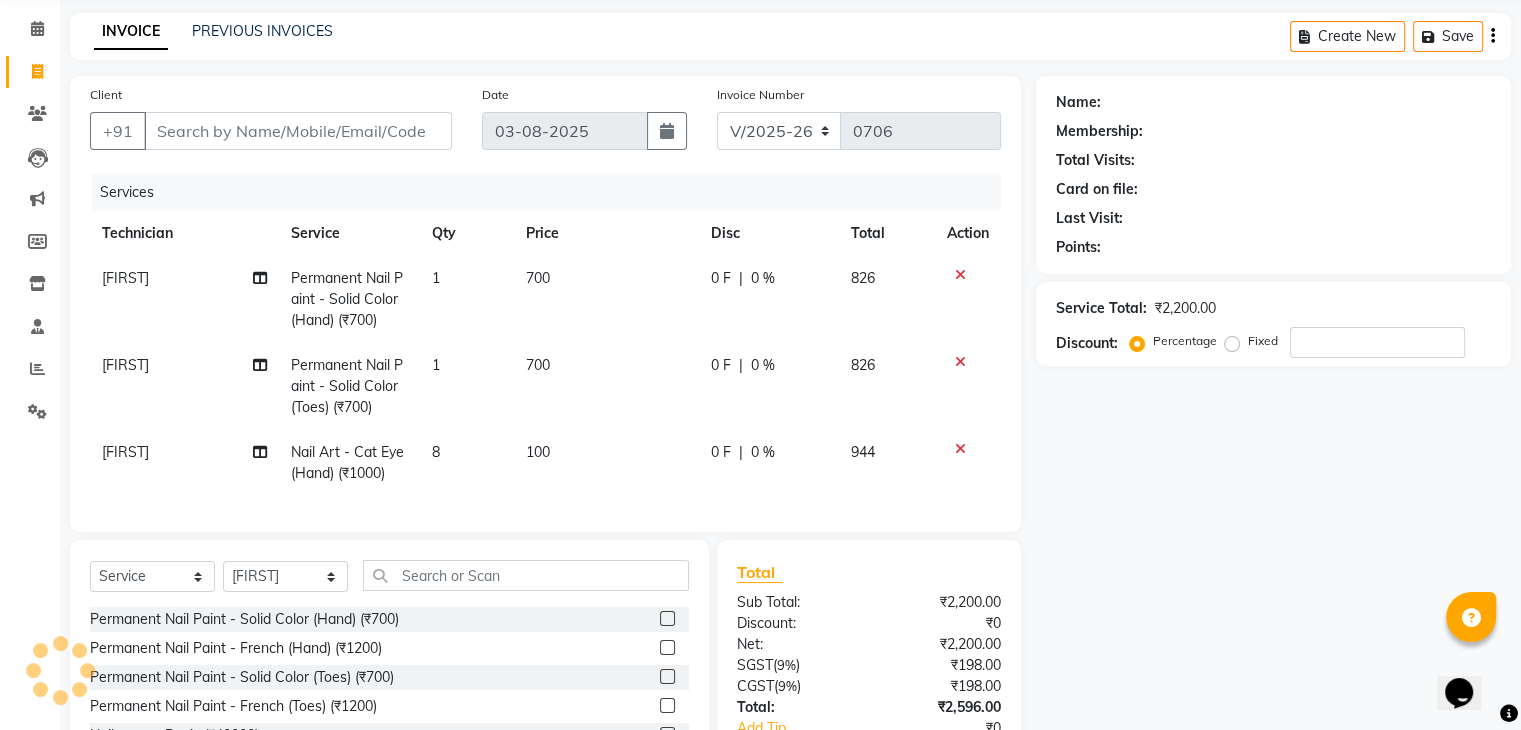 scroll, scrollTop: 0, scrollLeft: 0, axis: both 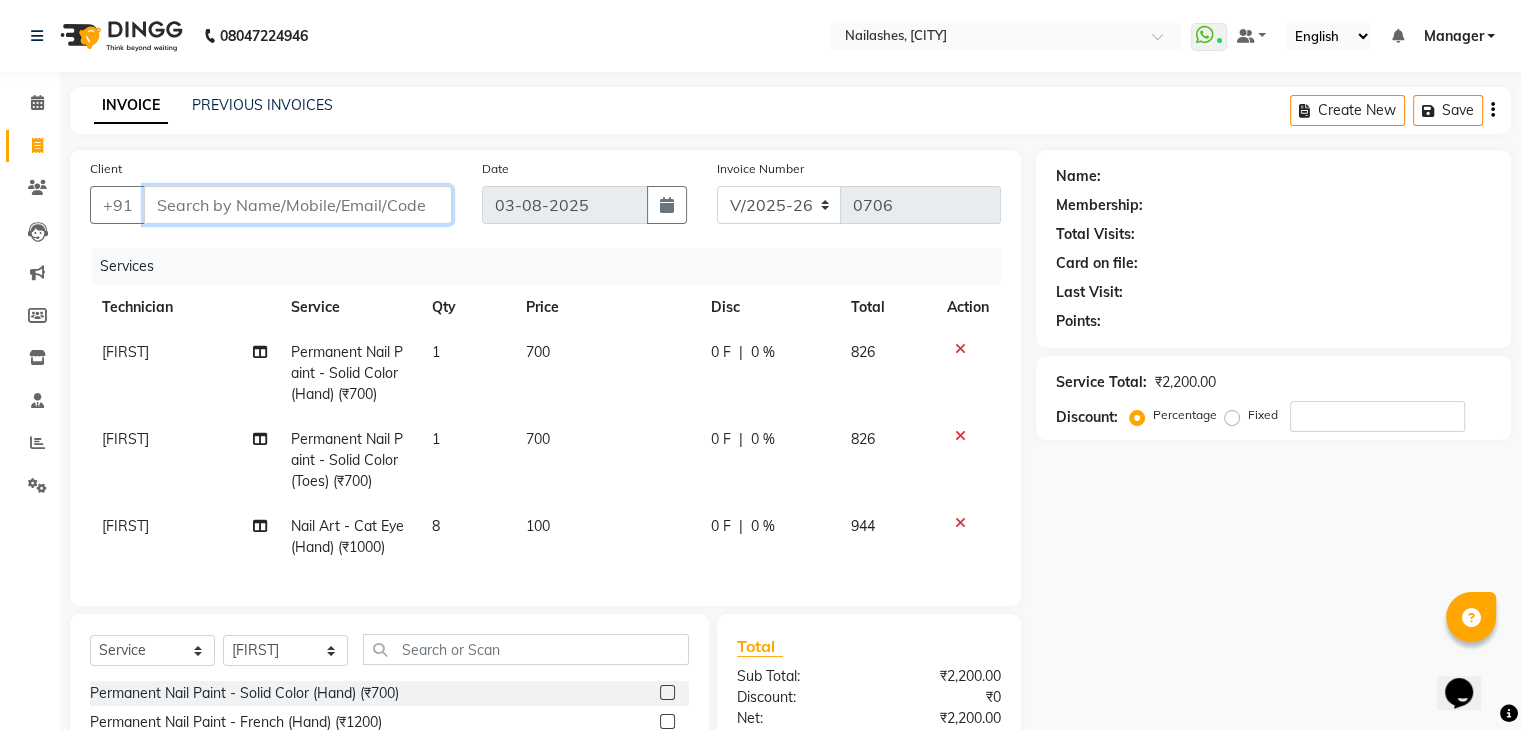 click on "Client" at bounding box center [298, 205] 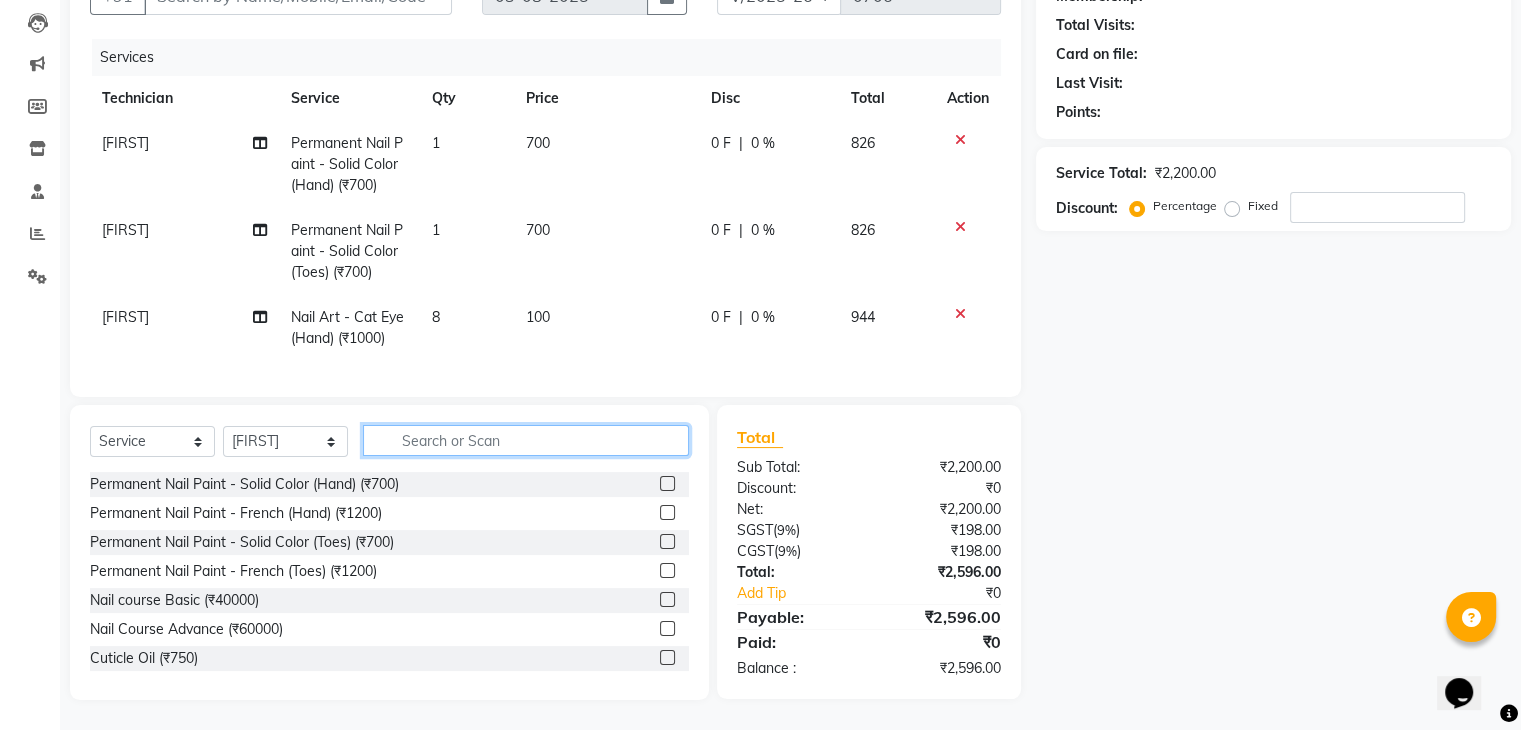 click 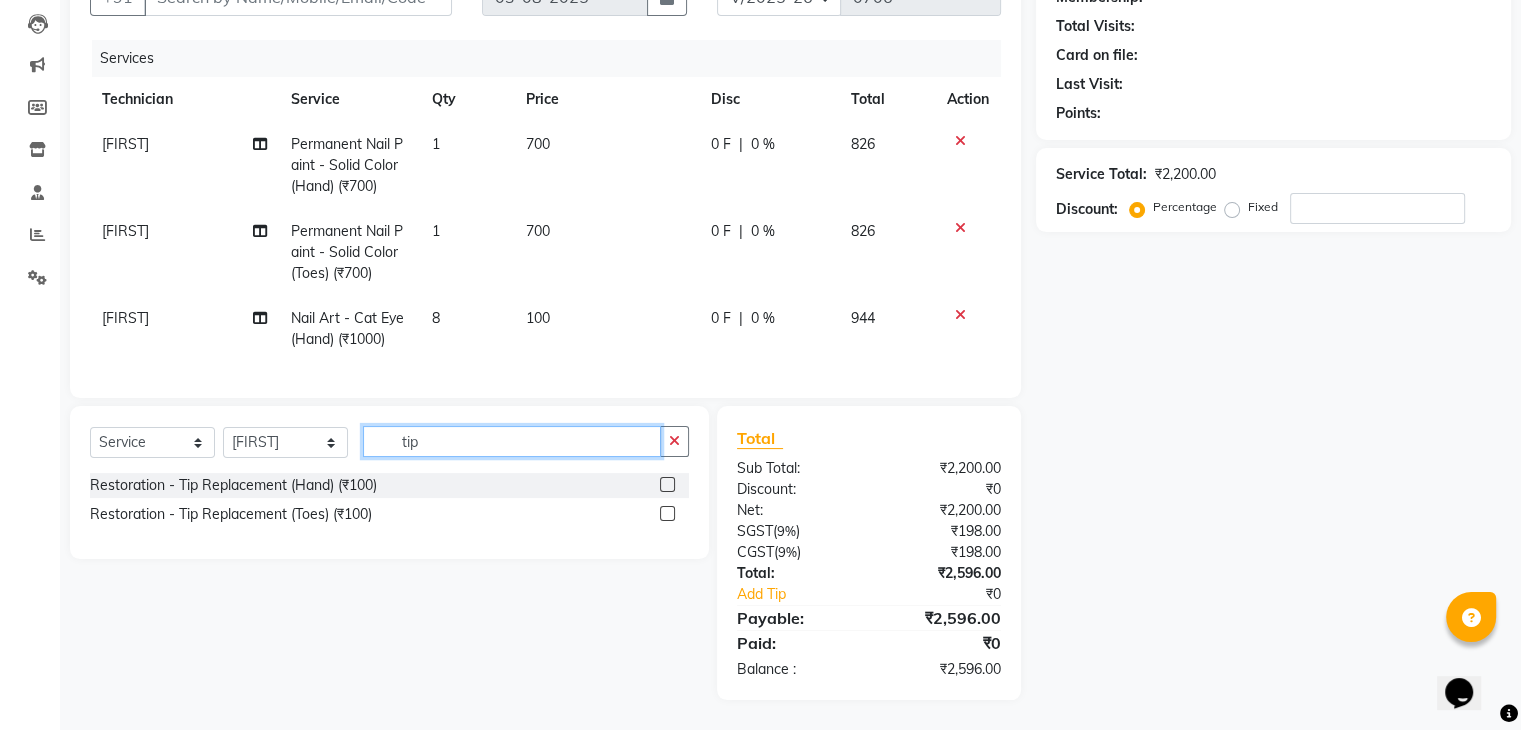 scroll, scrollTop: 224, scrollLeft: 0, axis: vertical 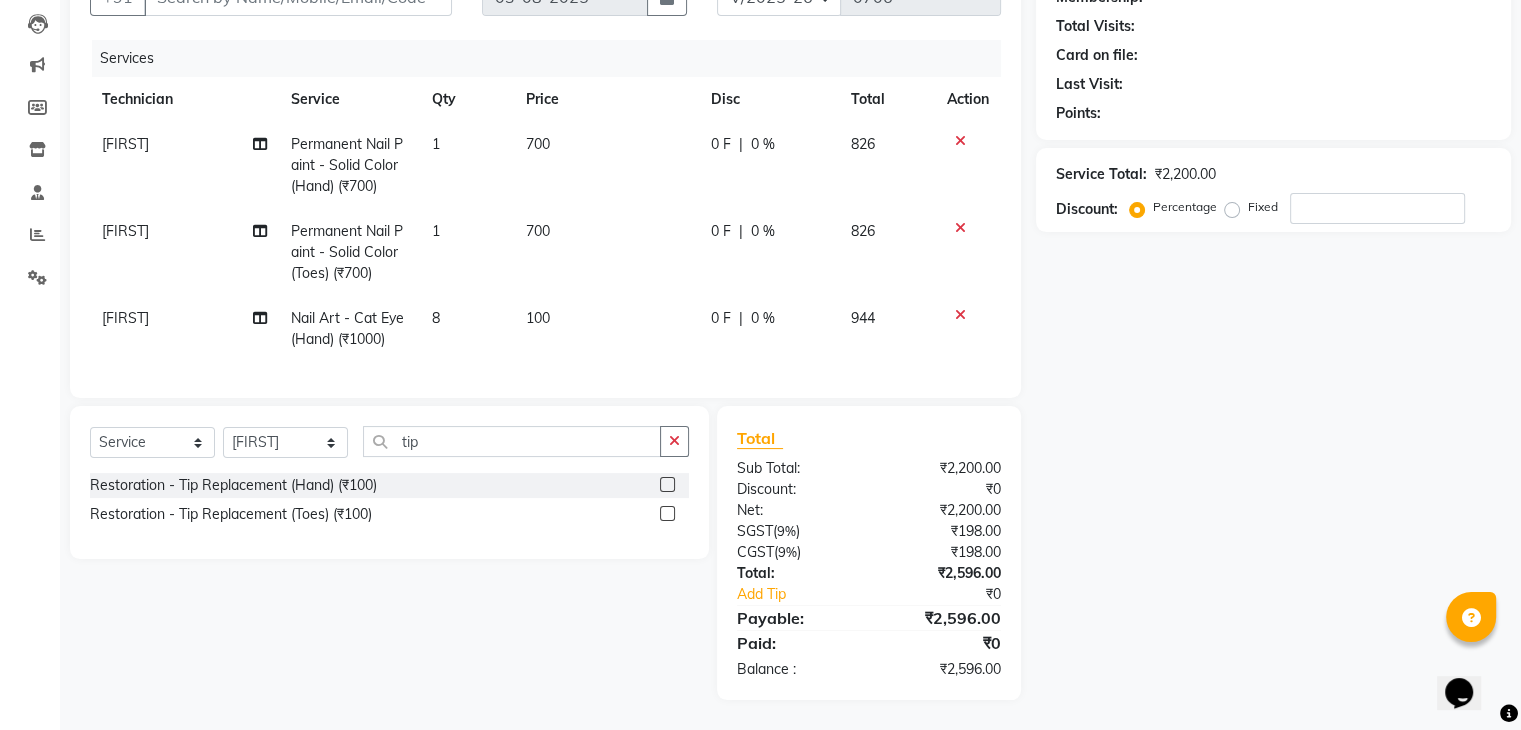 click 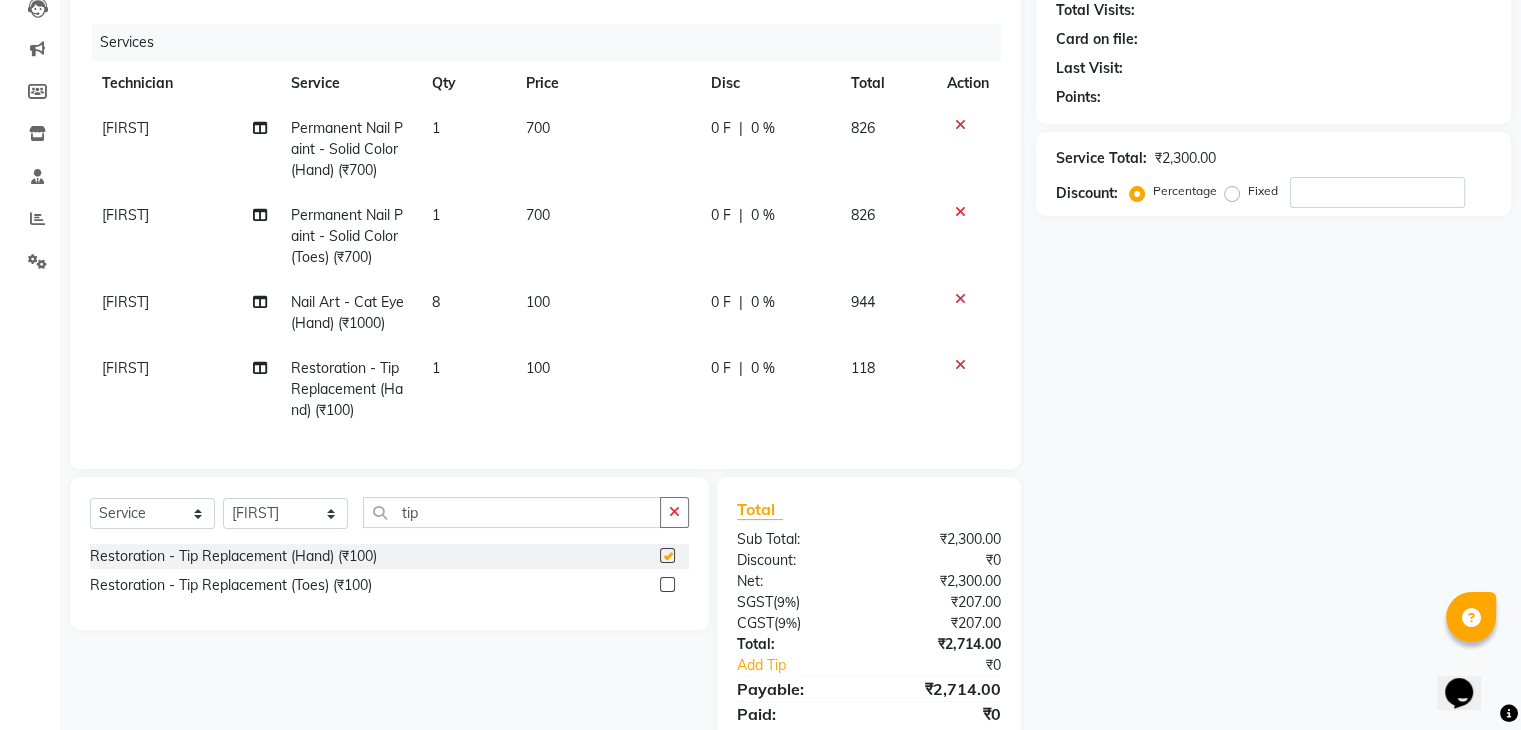 checkbox on "false" 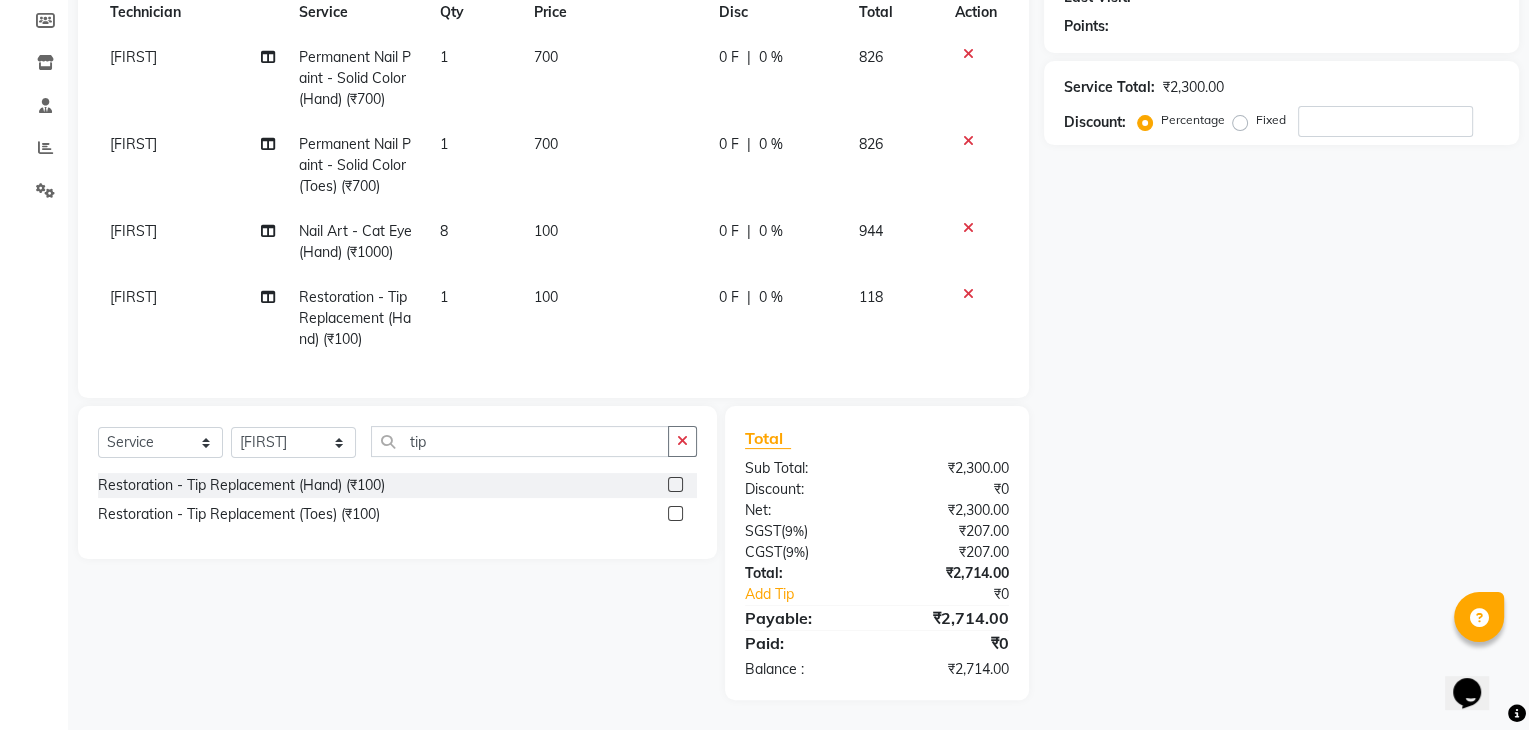 scroll, scrollTop: 0, scrollLeft: 0, axis: both 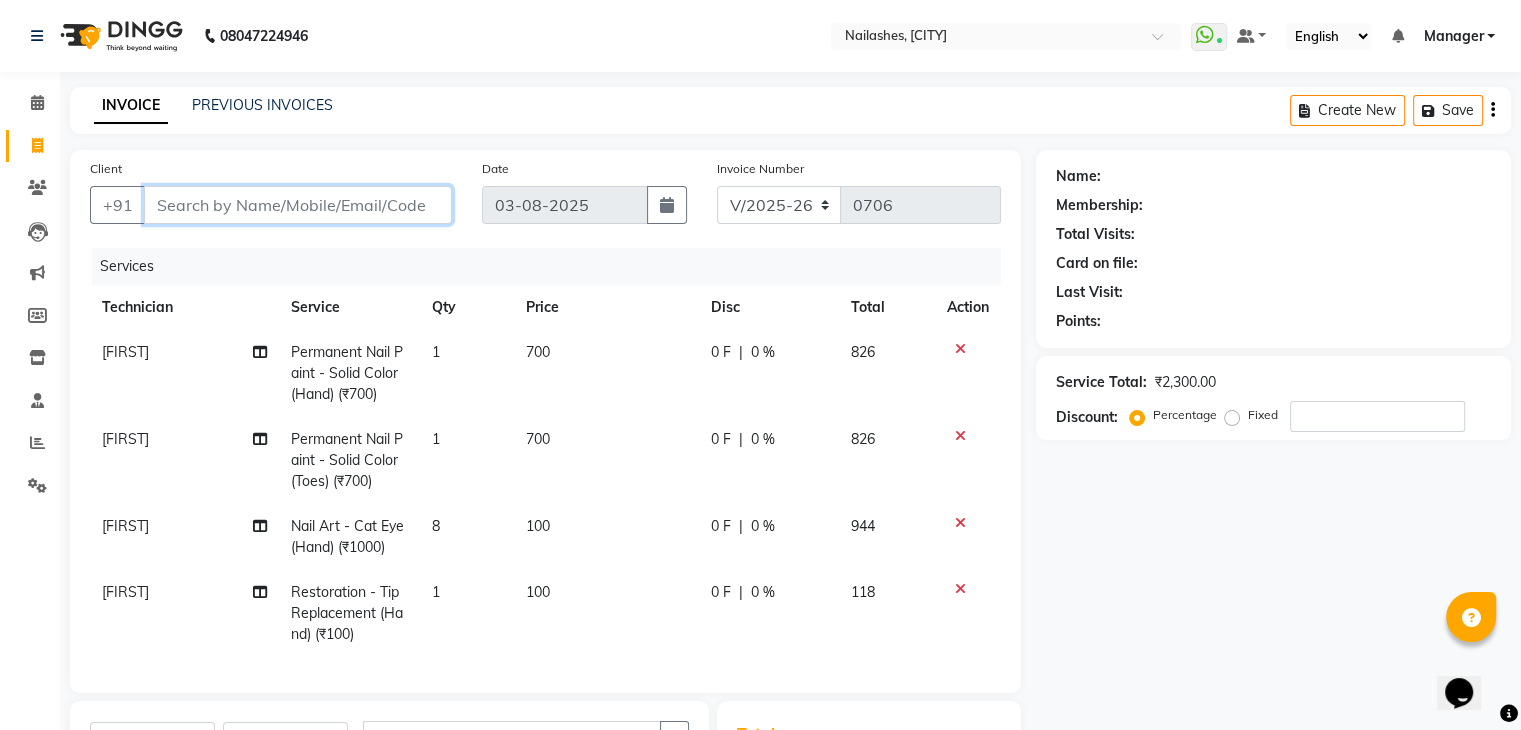 click on "Client" at bounding box center (298, 205) 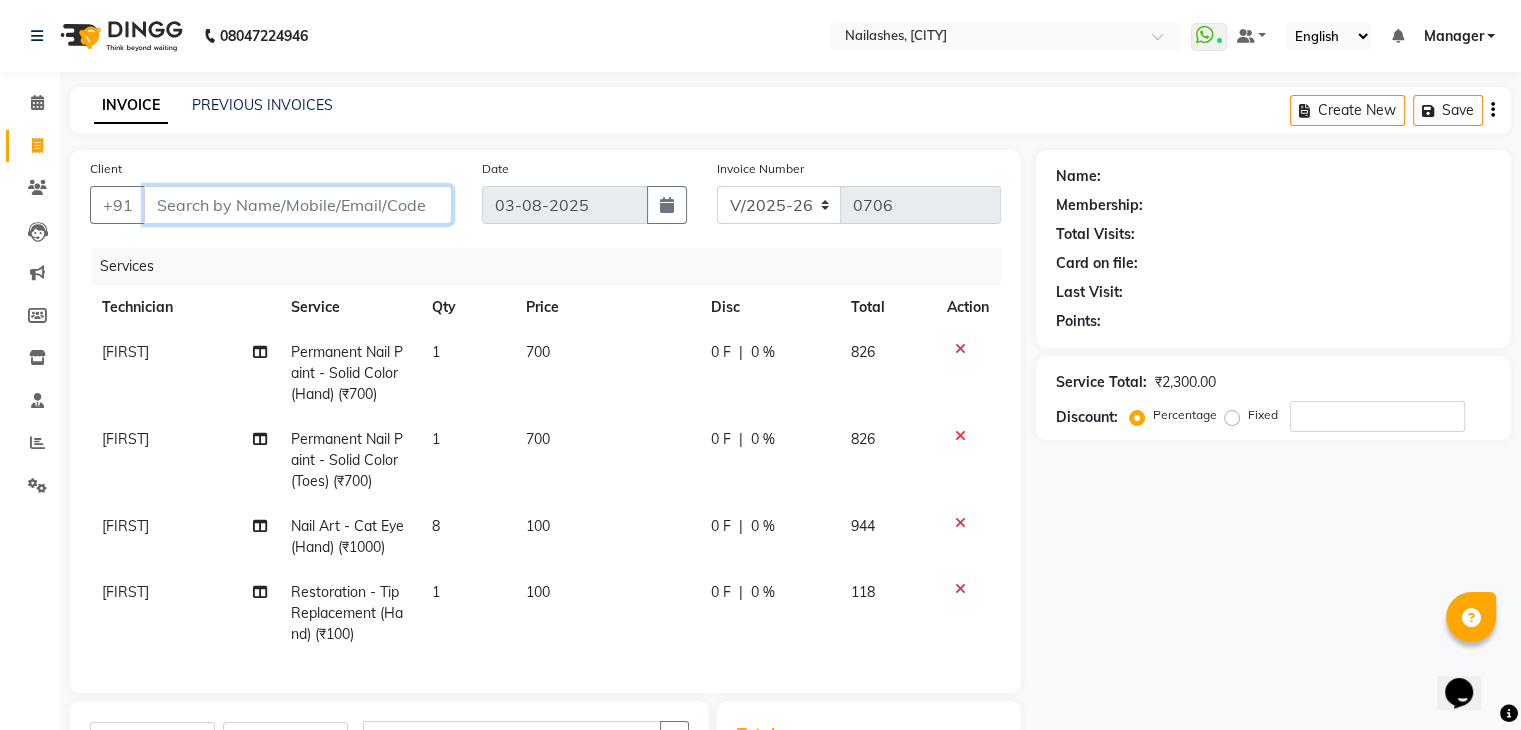 type on "9" 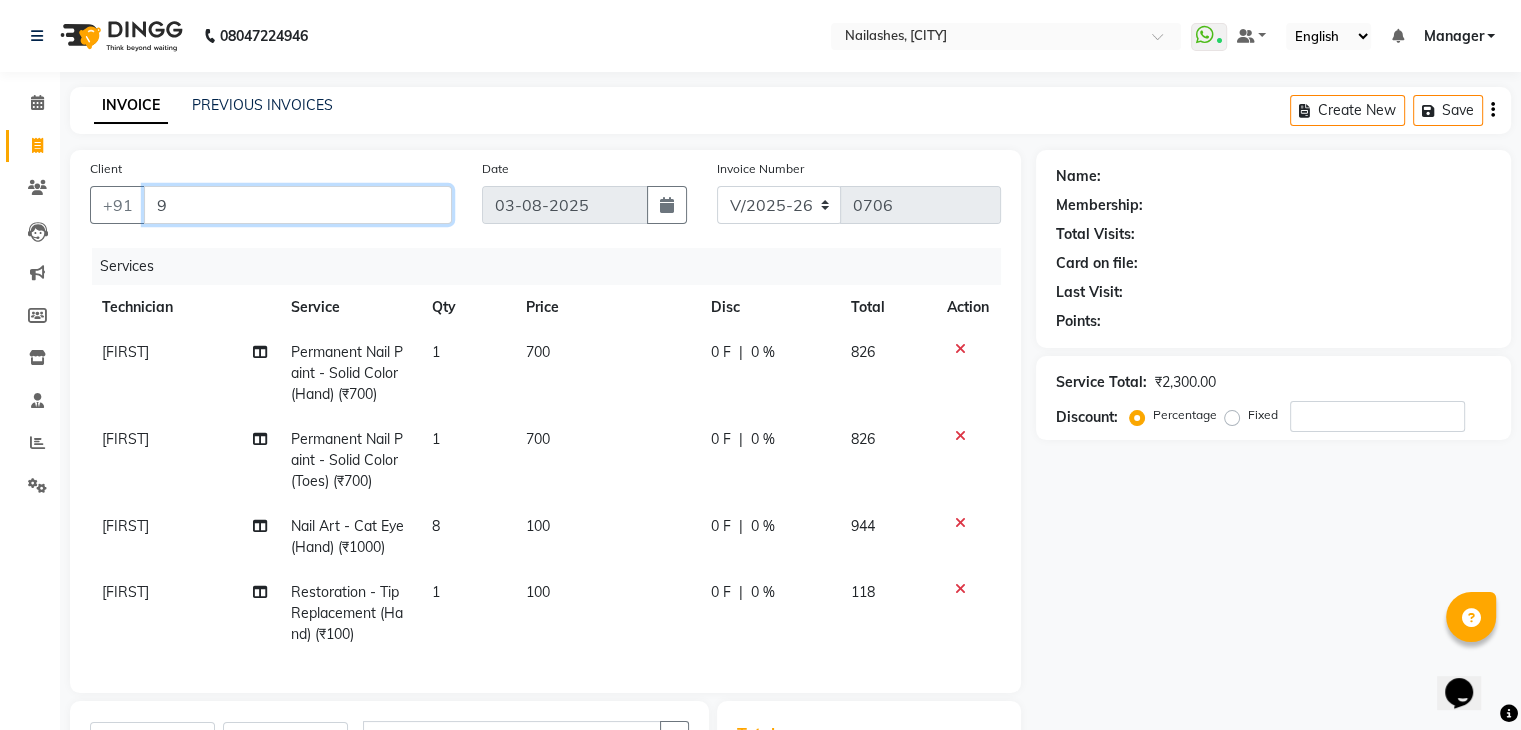 type on "0" 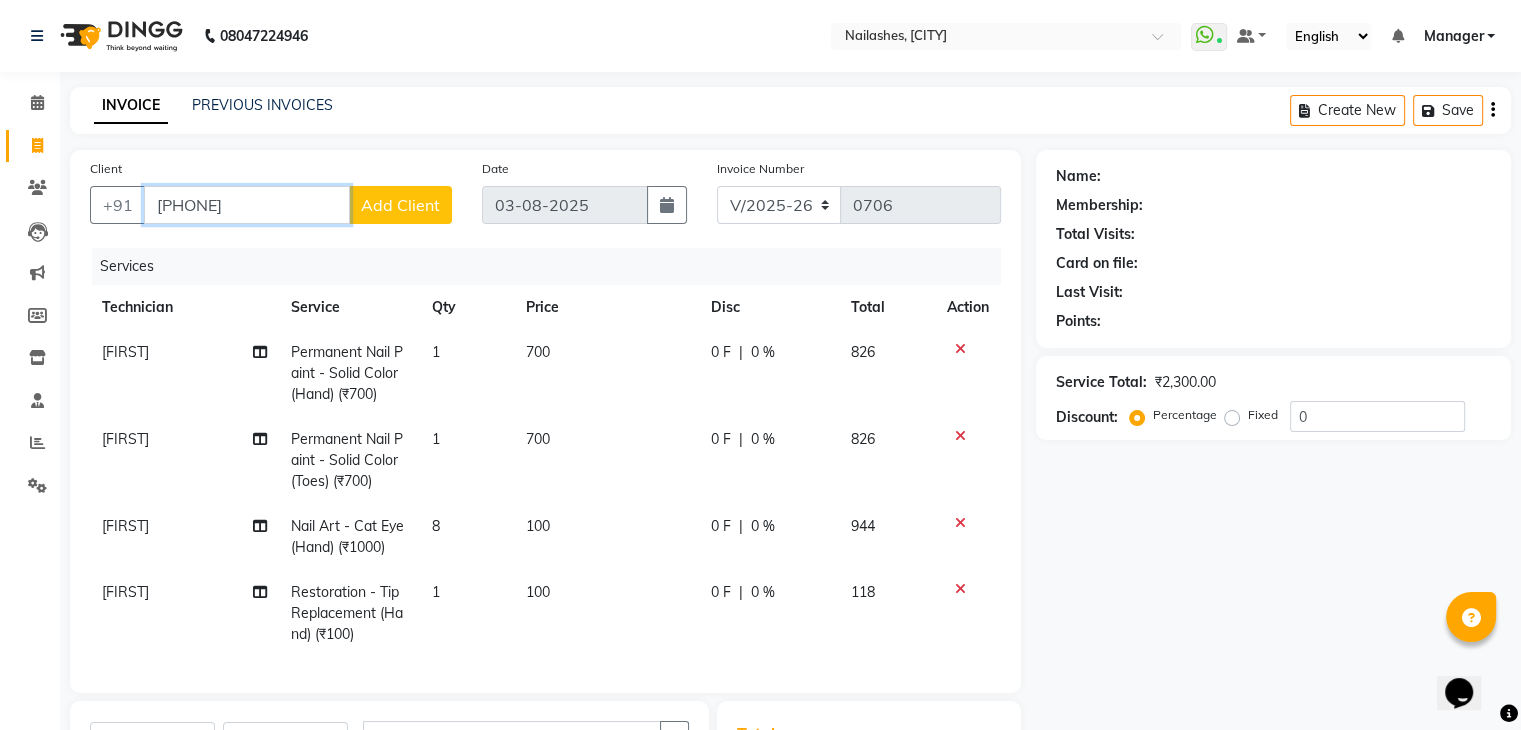 type on "9972641554" 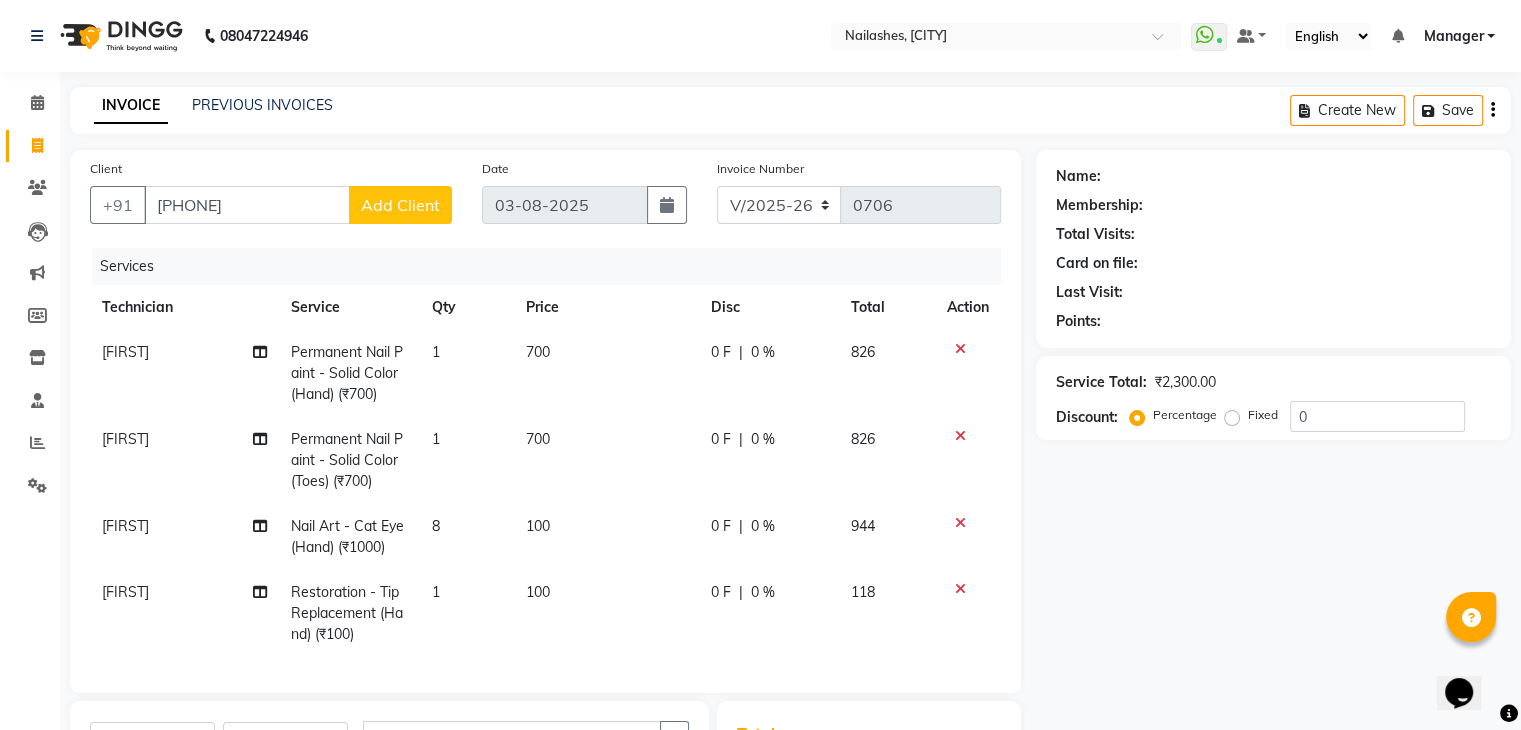 click on "Add Client" 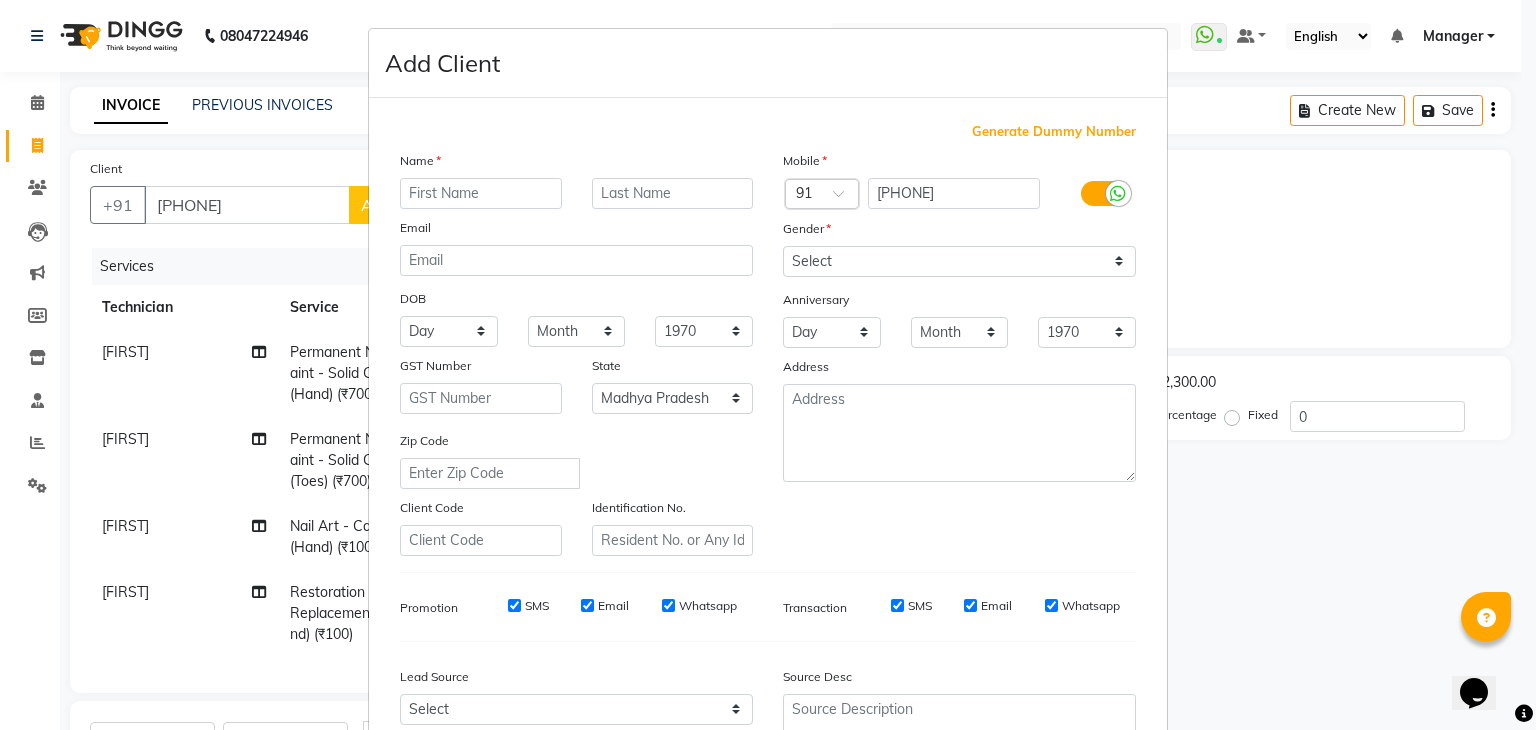click at bounding box center [481, 193] 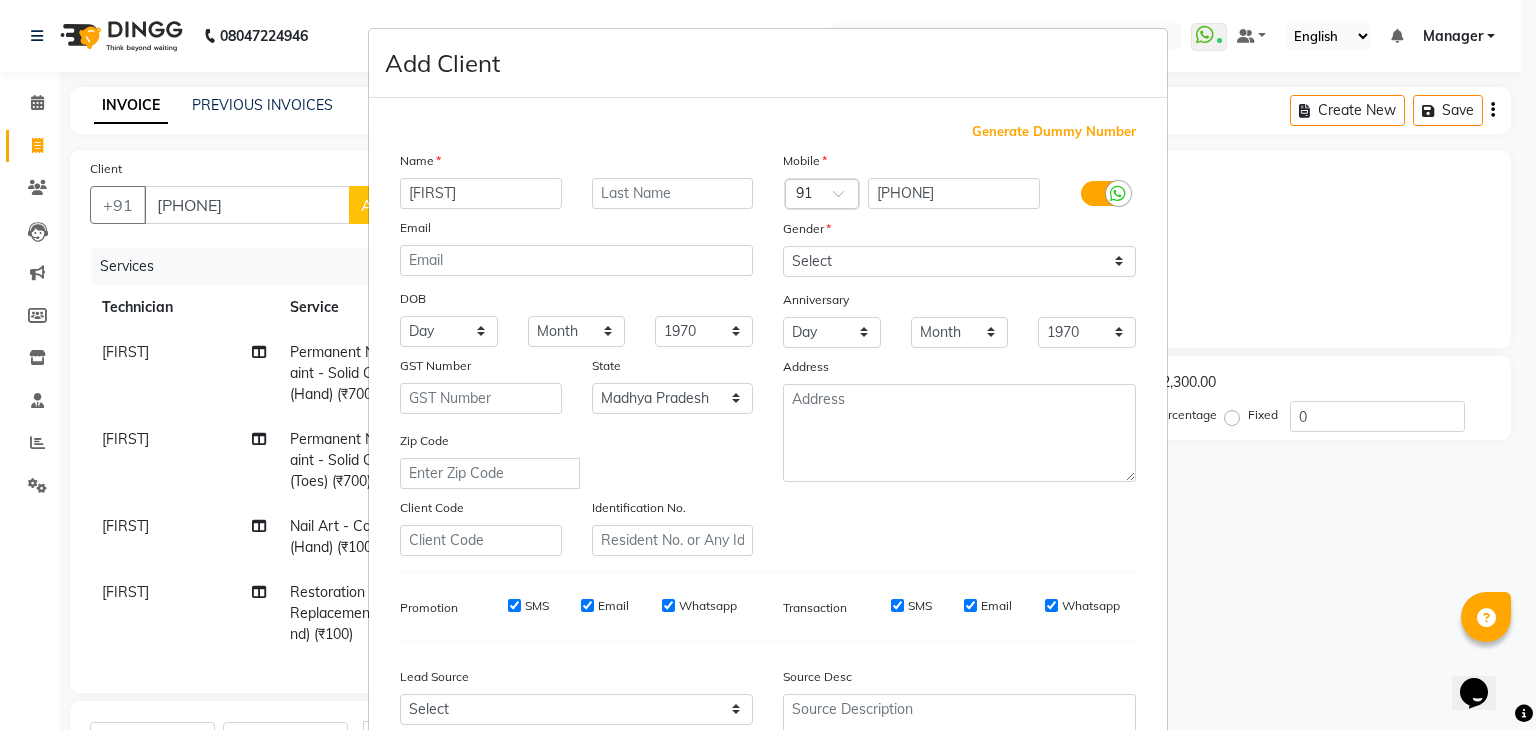 type on "anshula" 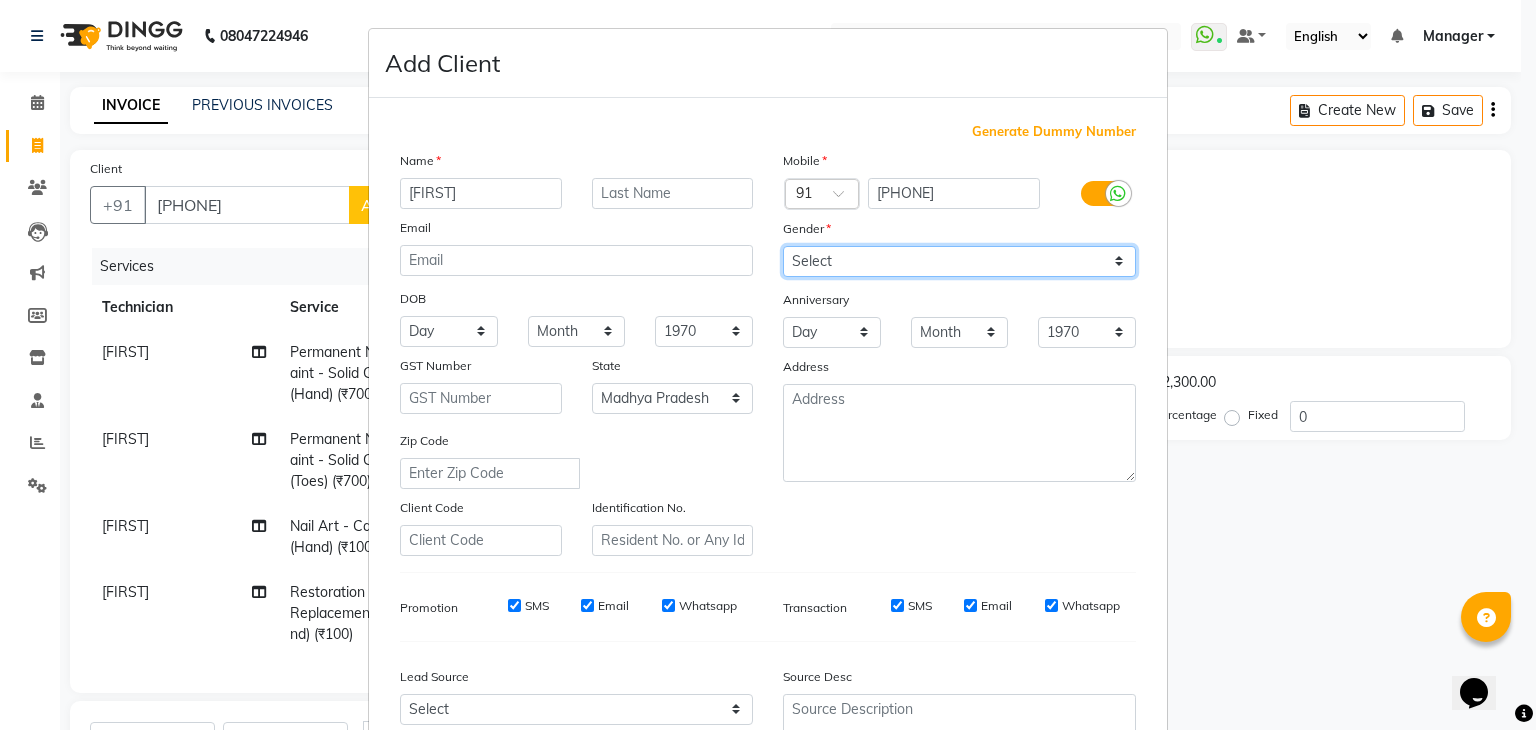 click on "Select Male Female Other Prefer Not To Say" at bounding box center [959, 261] 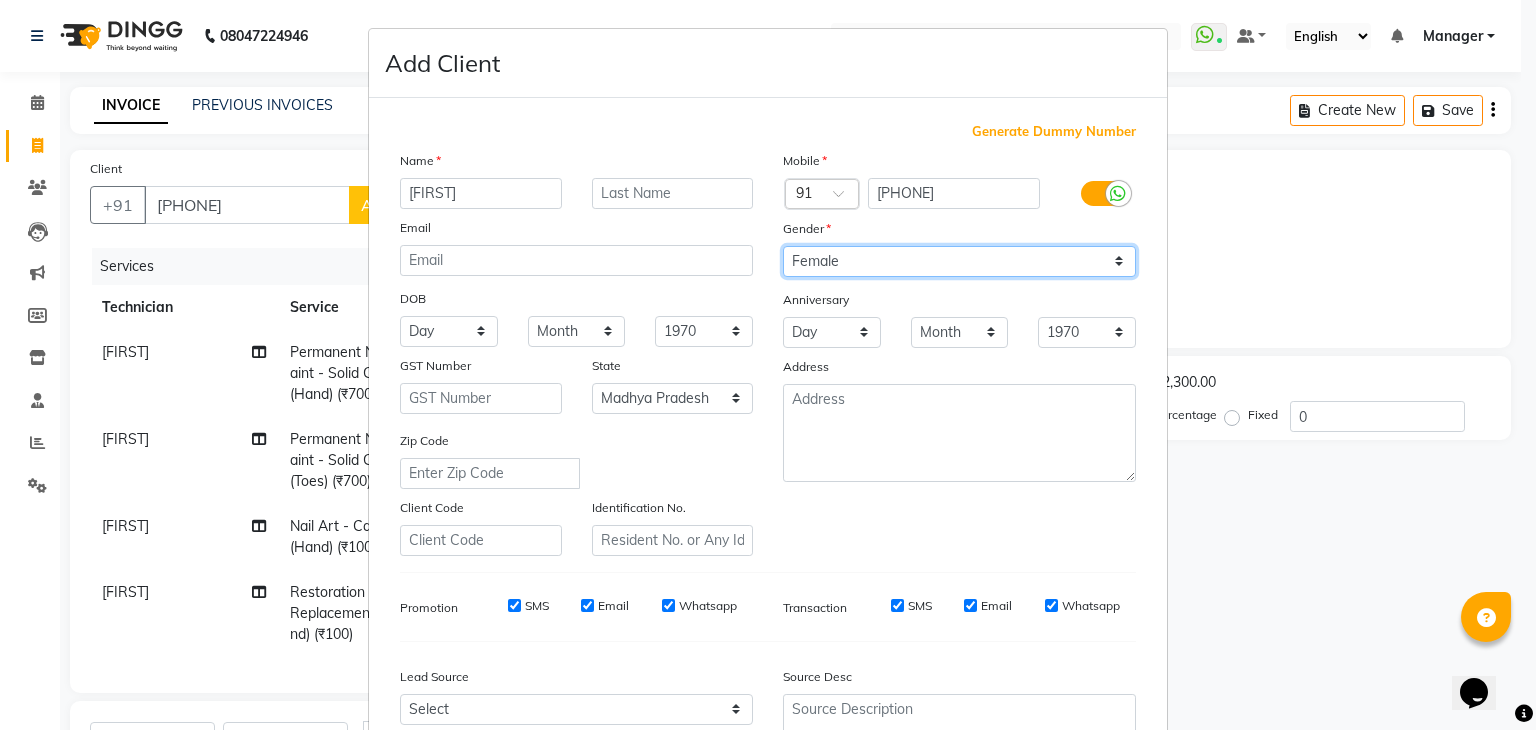 click on "Select Male Female Other Prefer Not To Say" at bounding box center [959, 261] 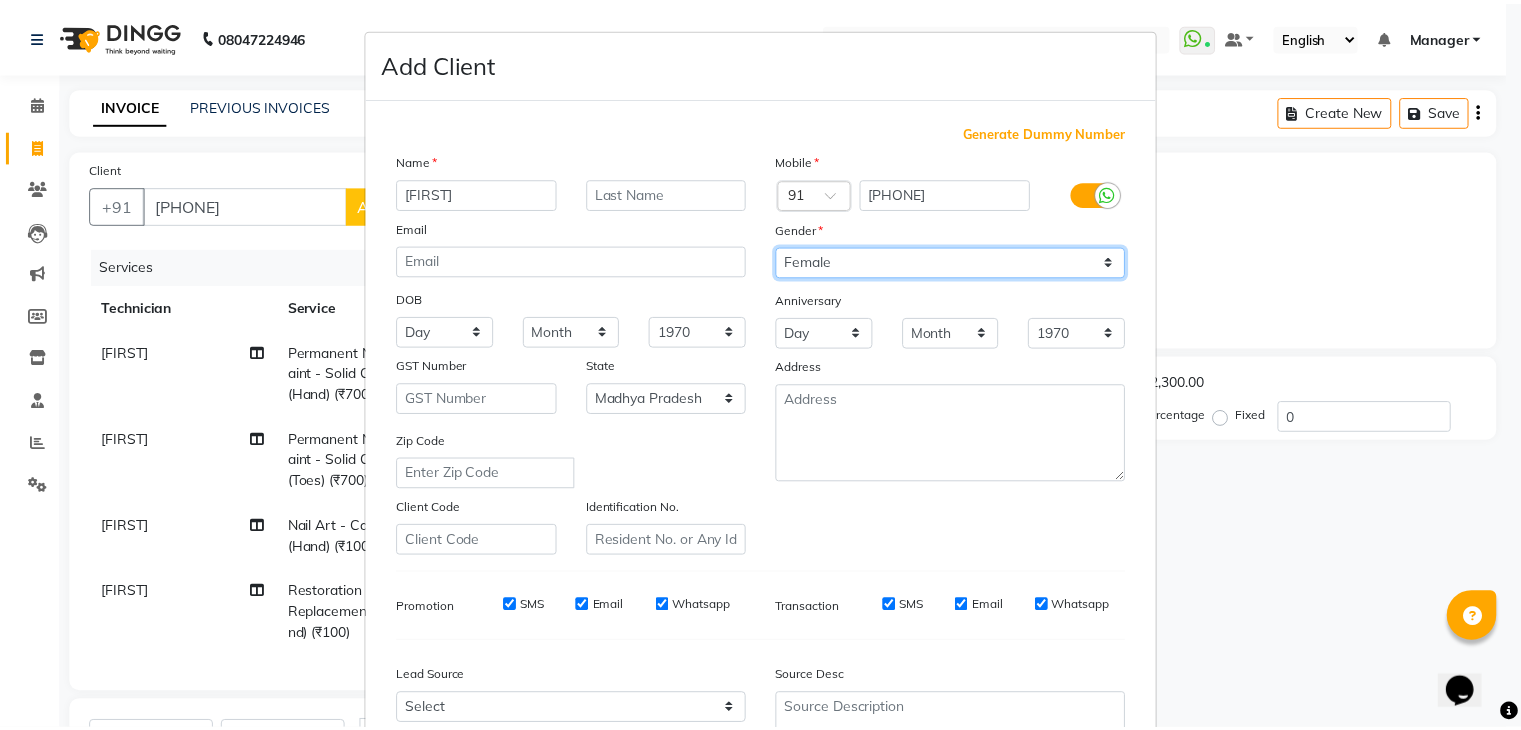 scroll, scrollTop: 203, scrollLeft: 0, axis: vertical 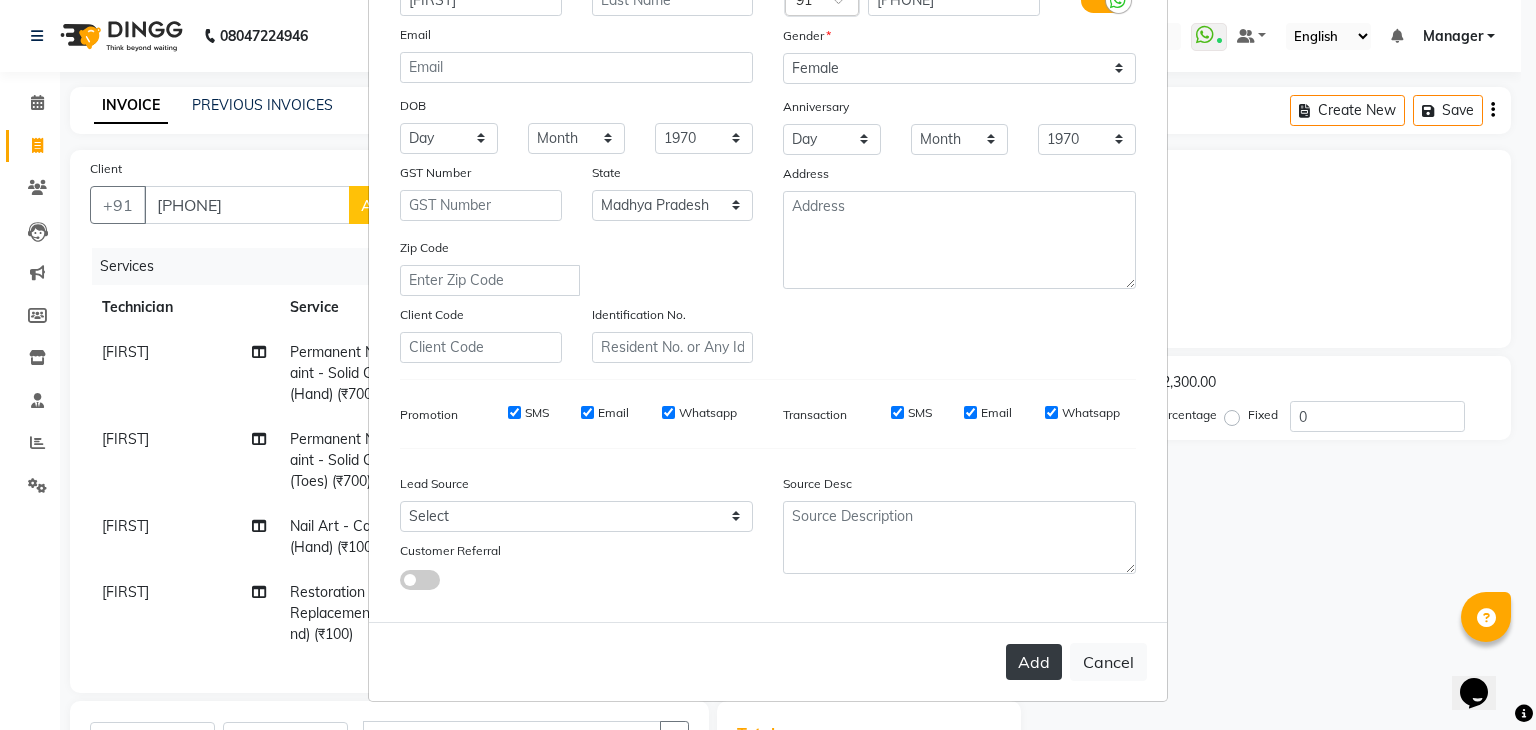 click on "Add" at bounding box center (1034, 662) 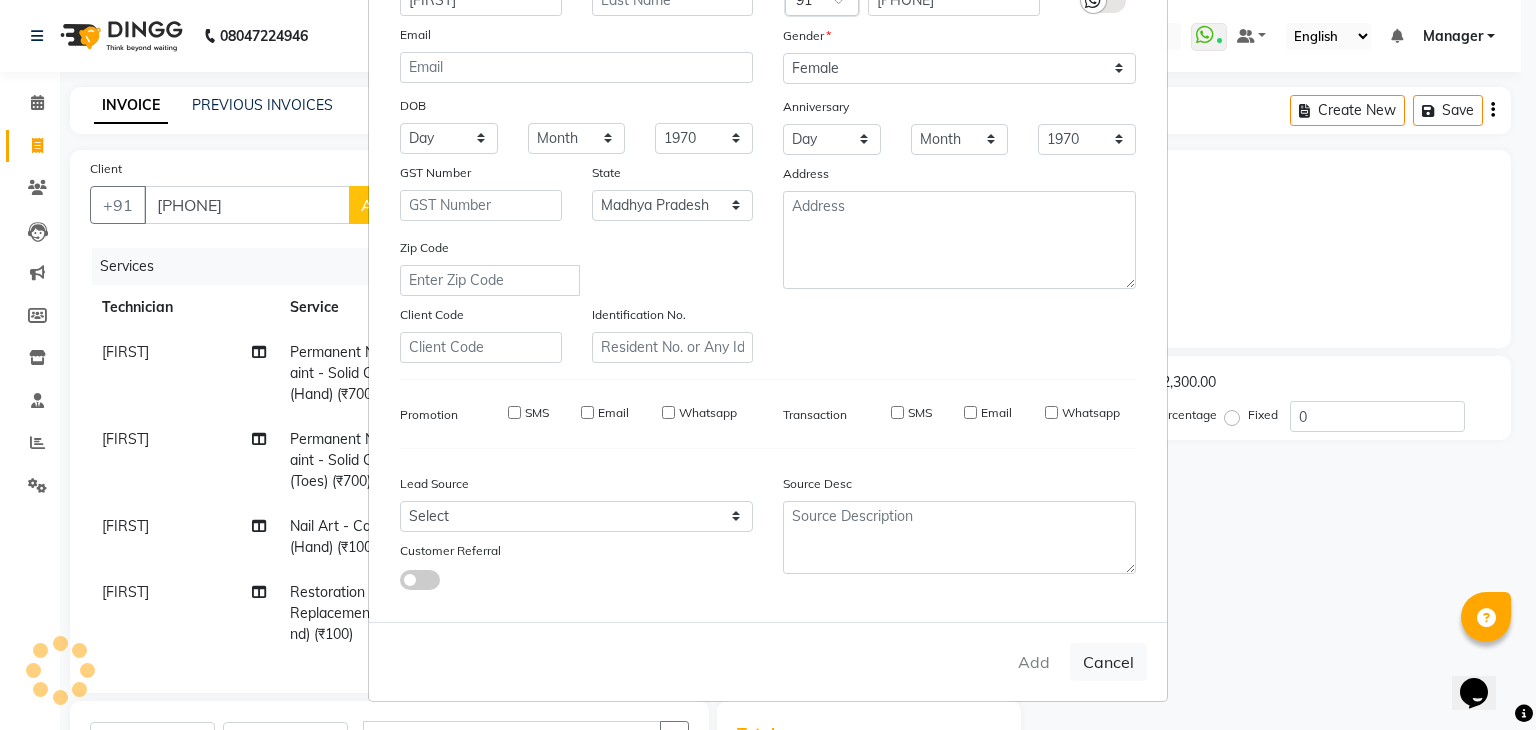 type on "99******54" 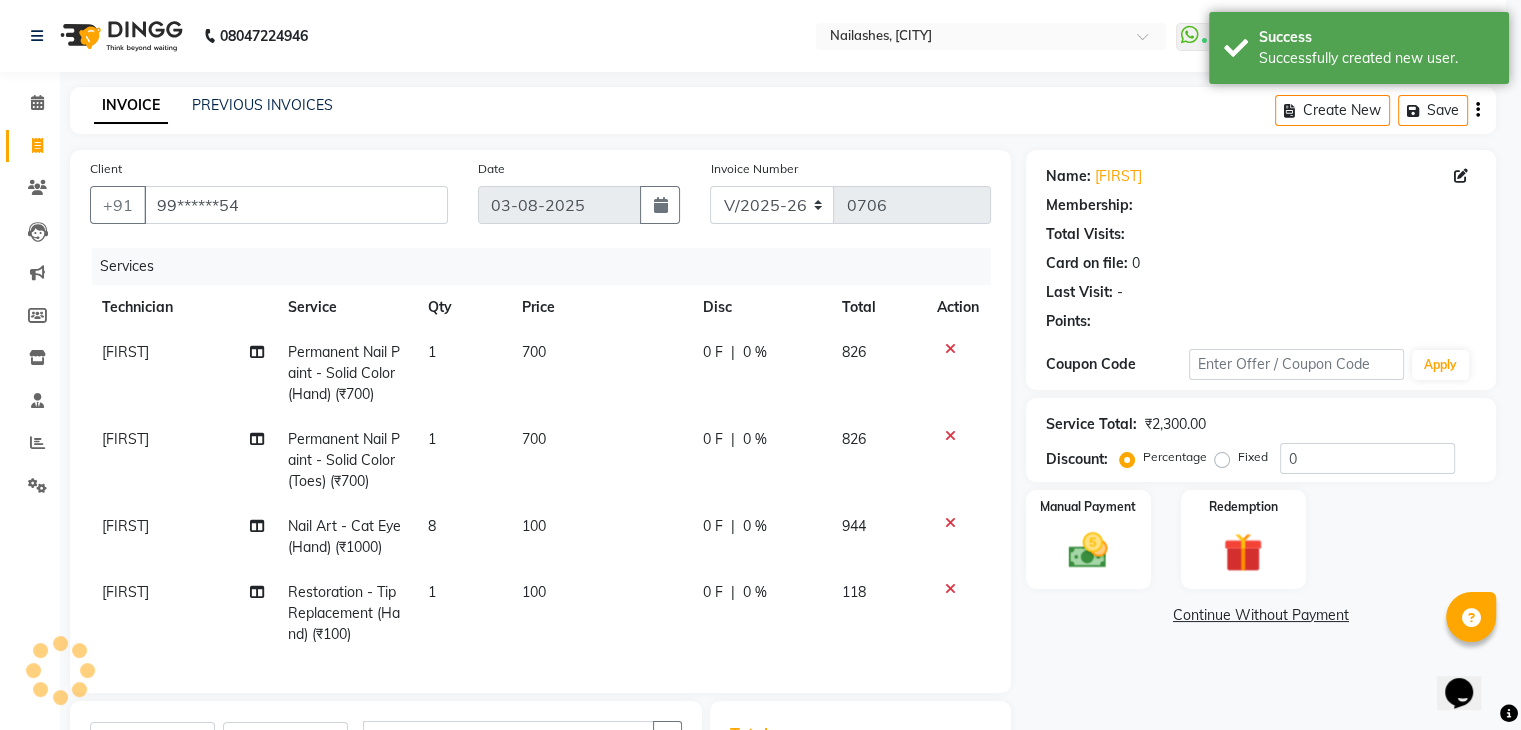 select on "1: Object" 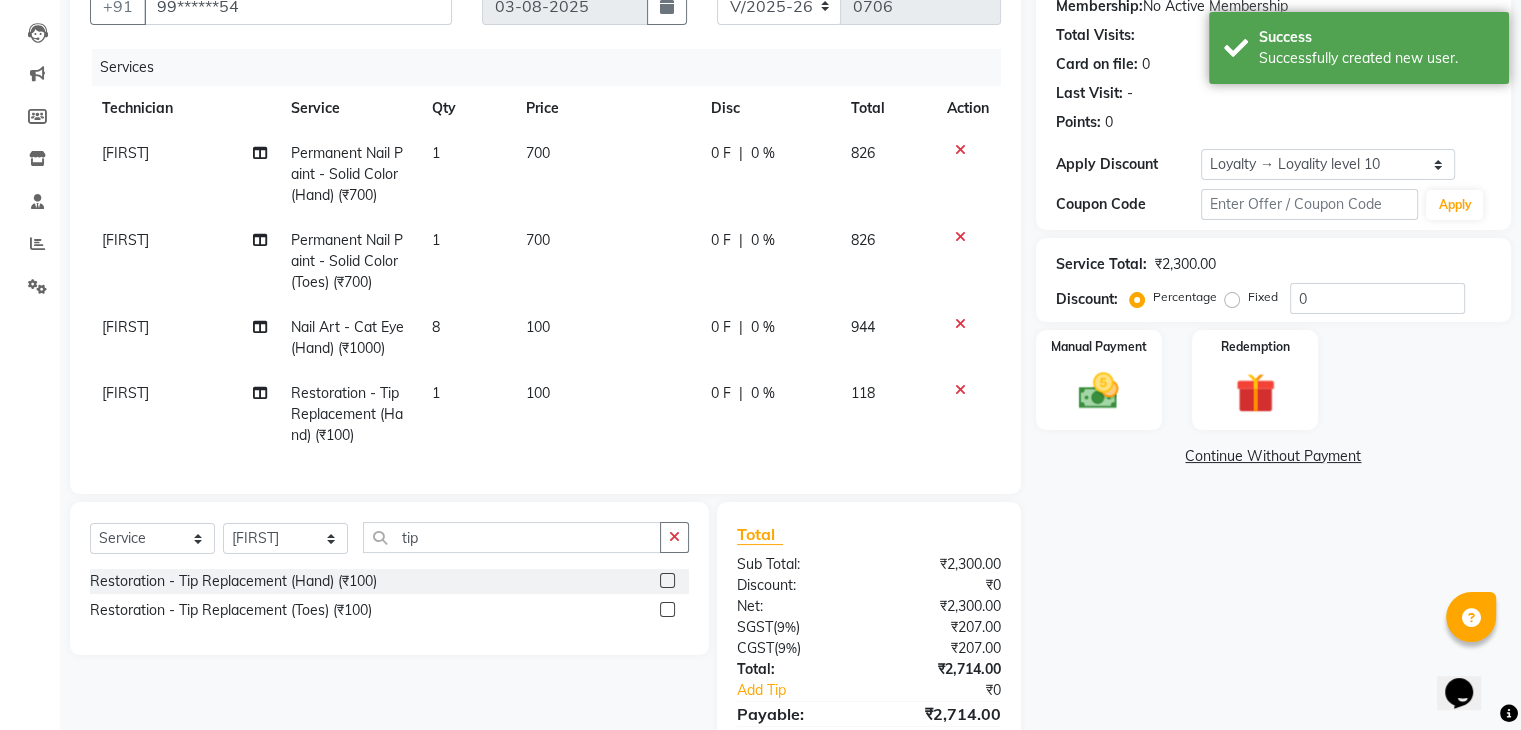scroll, scrollTop: 311, scrollLeft: 0, axis: vertical 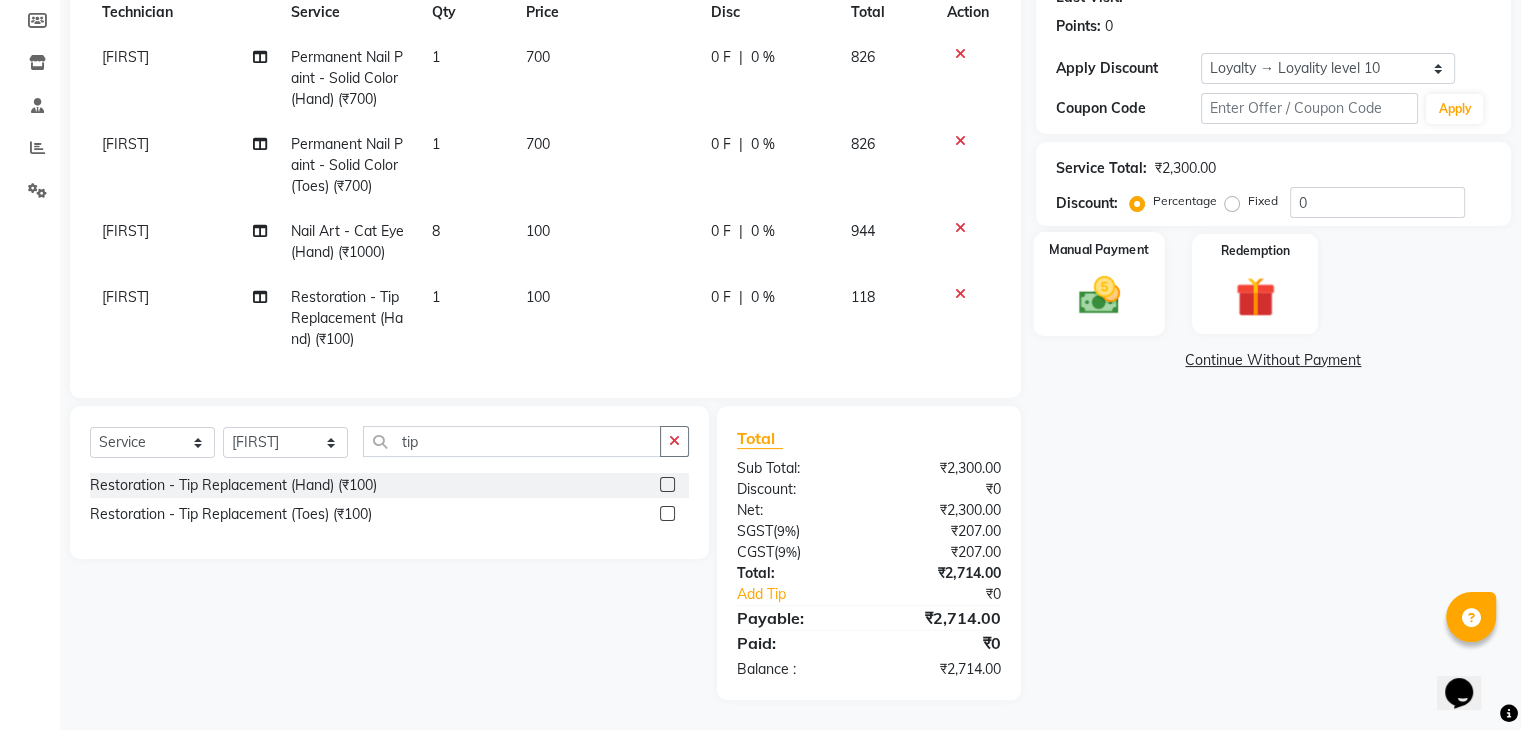 click 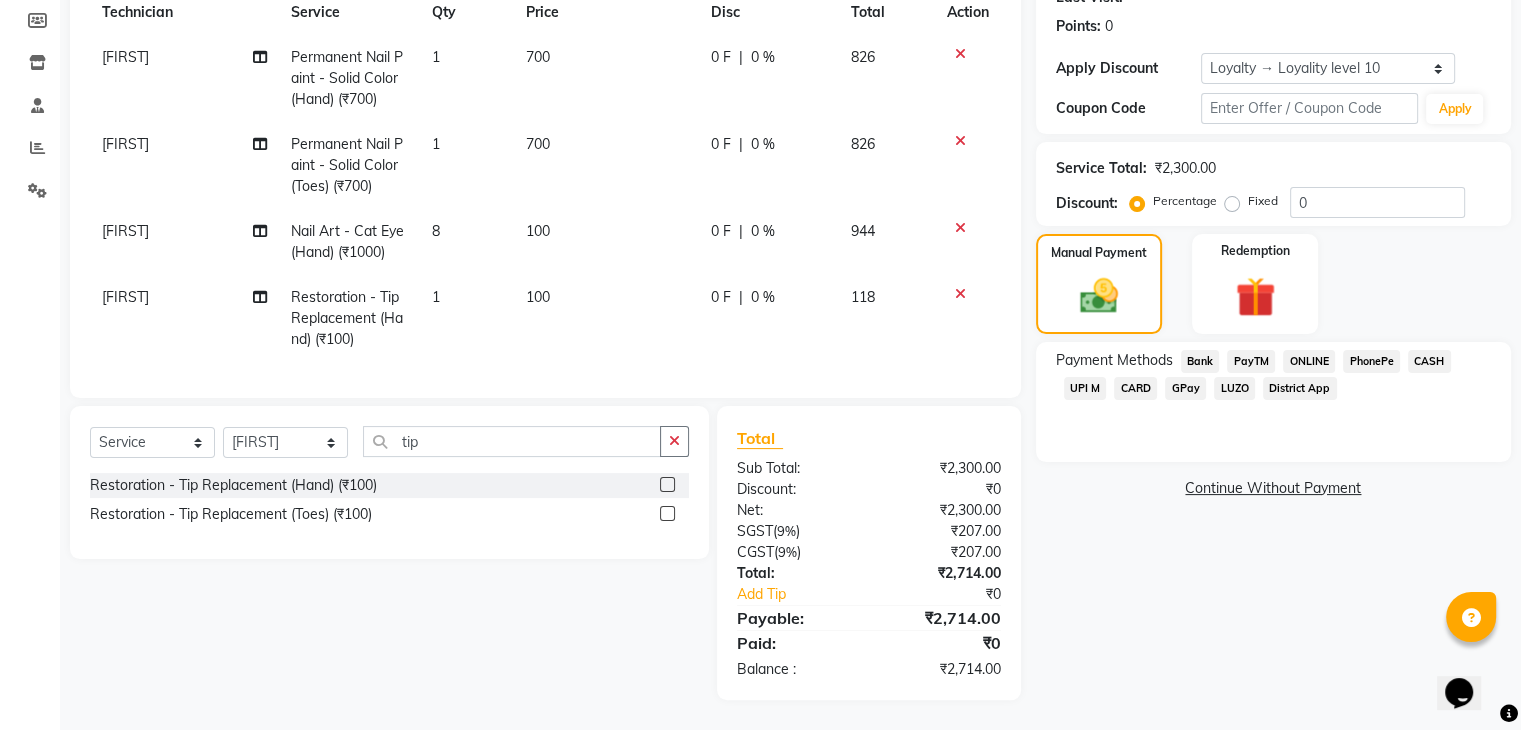 click on "CASH" 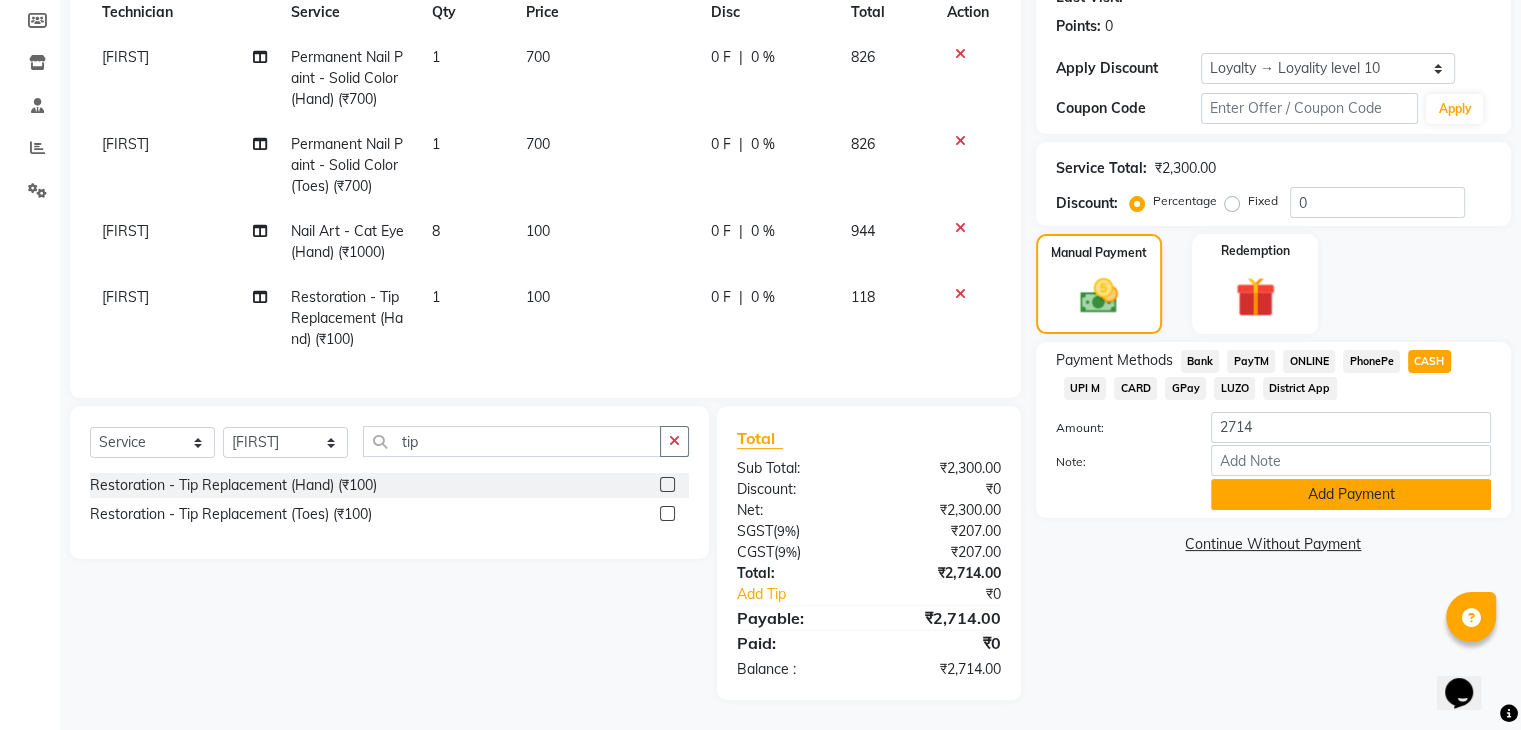 click on "Add Payment" 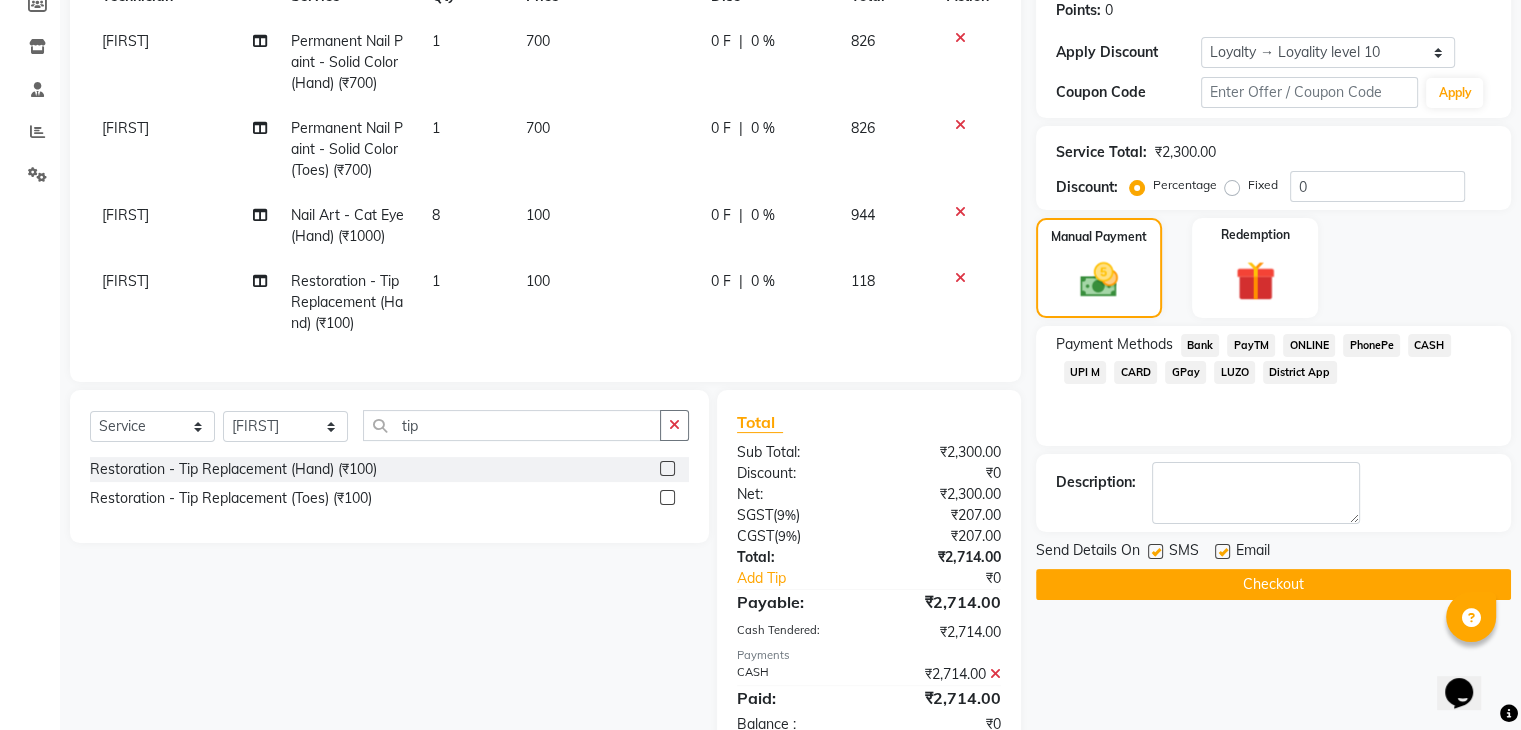 scroll, scrollTop: 482, scrollLeft: 0, axis: vertical 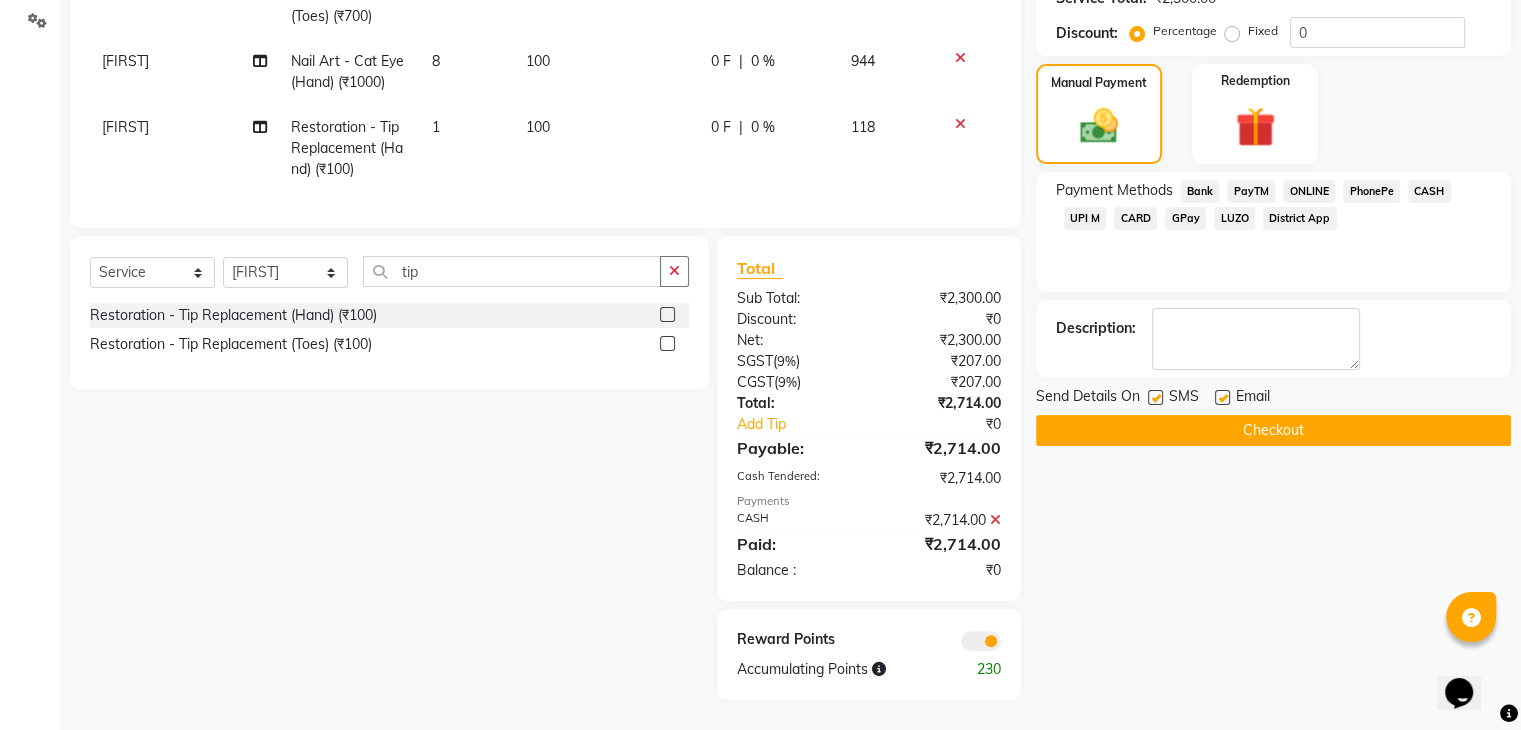 click on "Checkout" 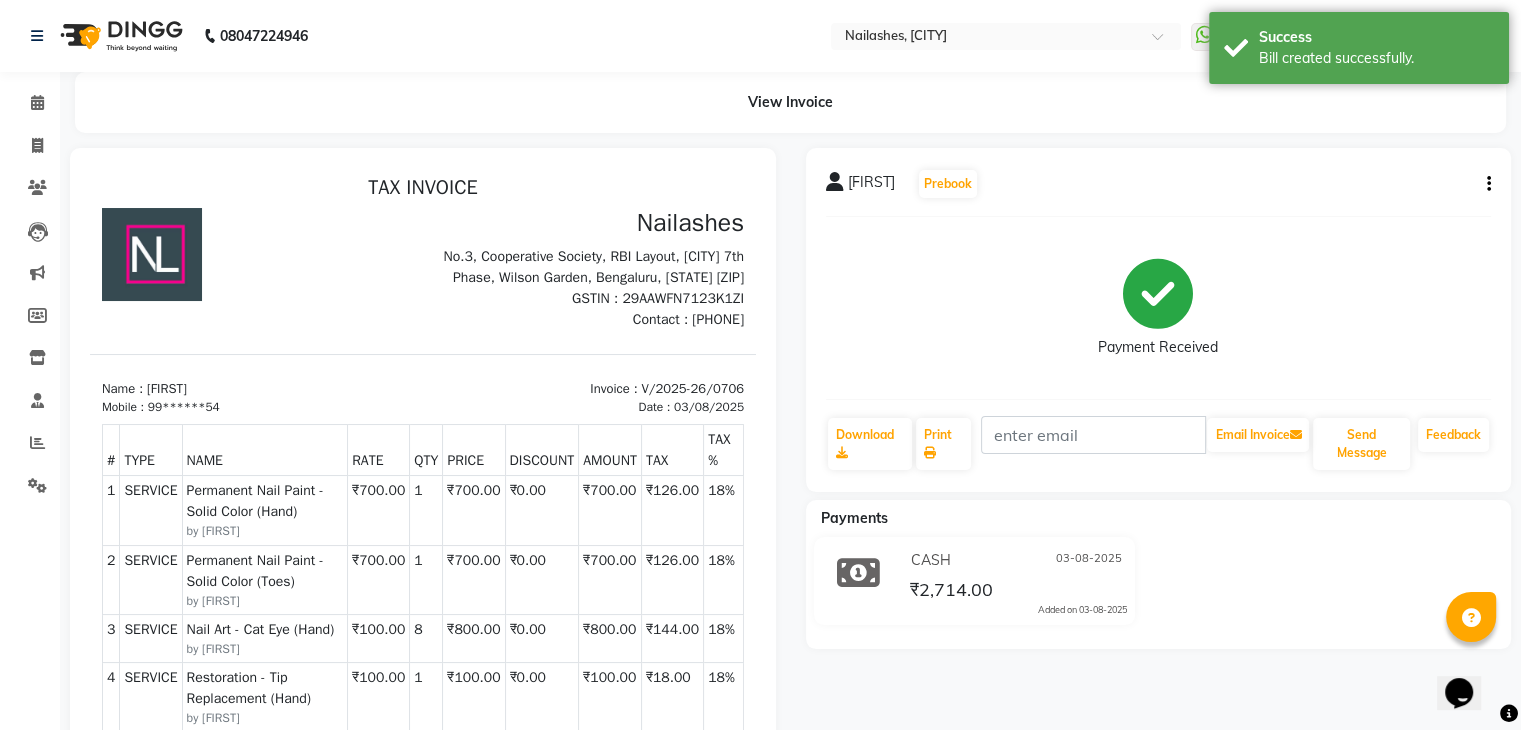 scroll, scrollTop: 0, scrollLeft: 0, axis: both 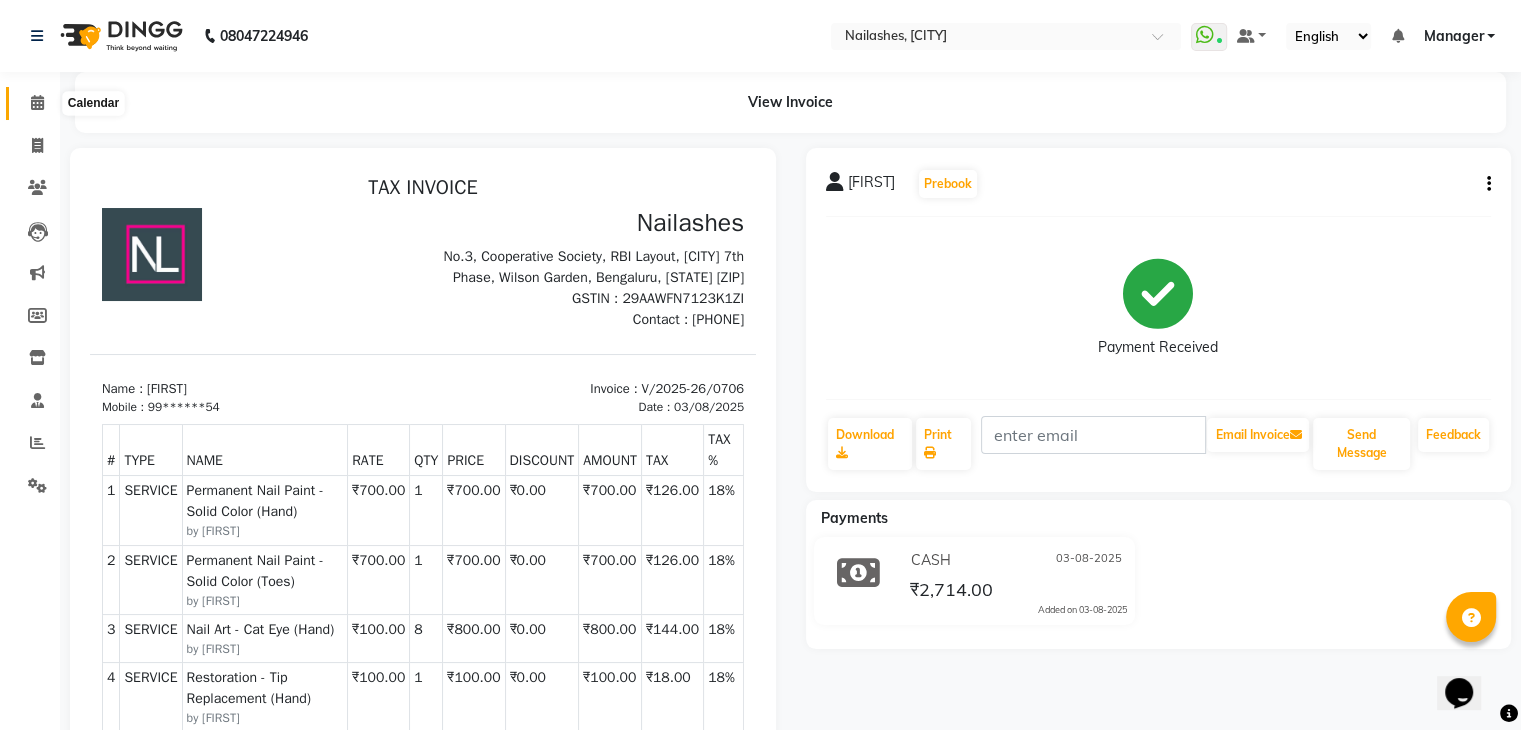 click 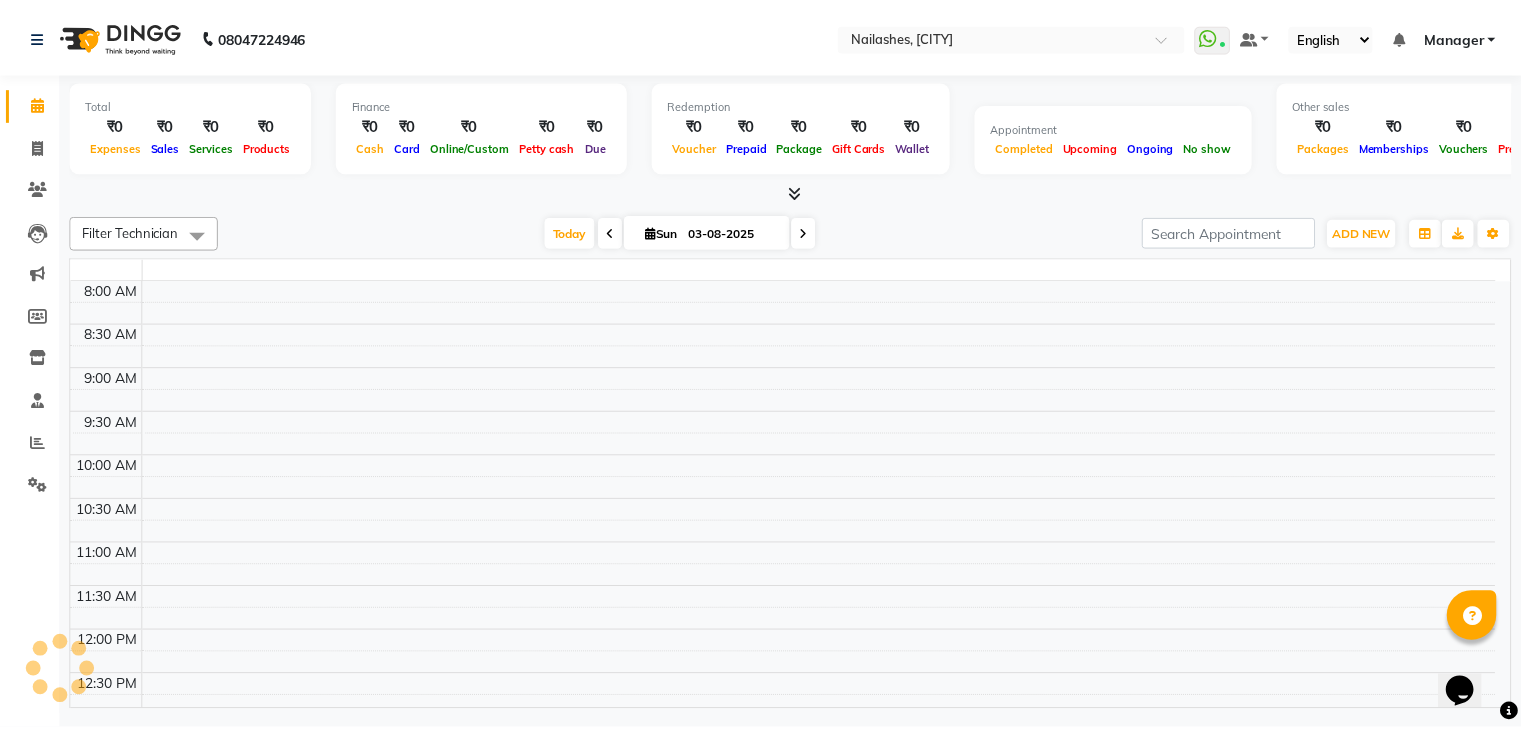 scroll, scrollTop: 0, scrollLeft: 0, axis: both 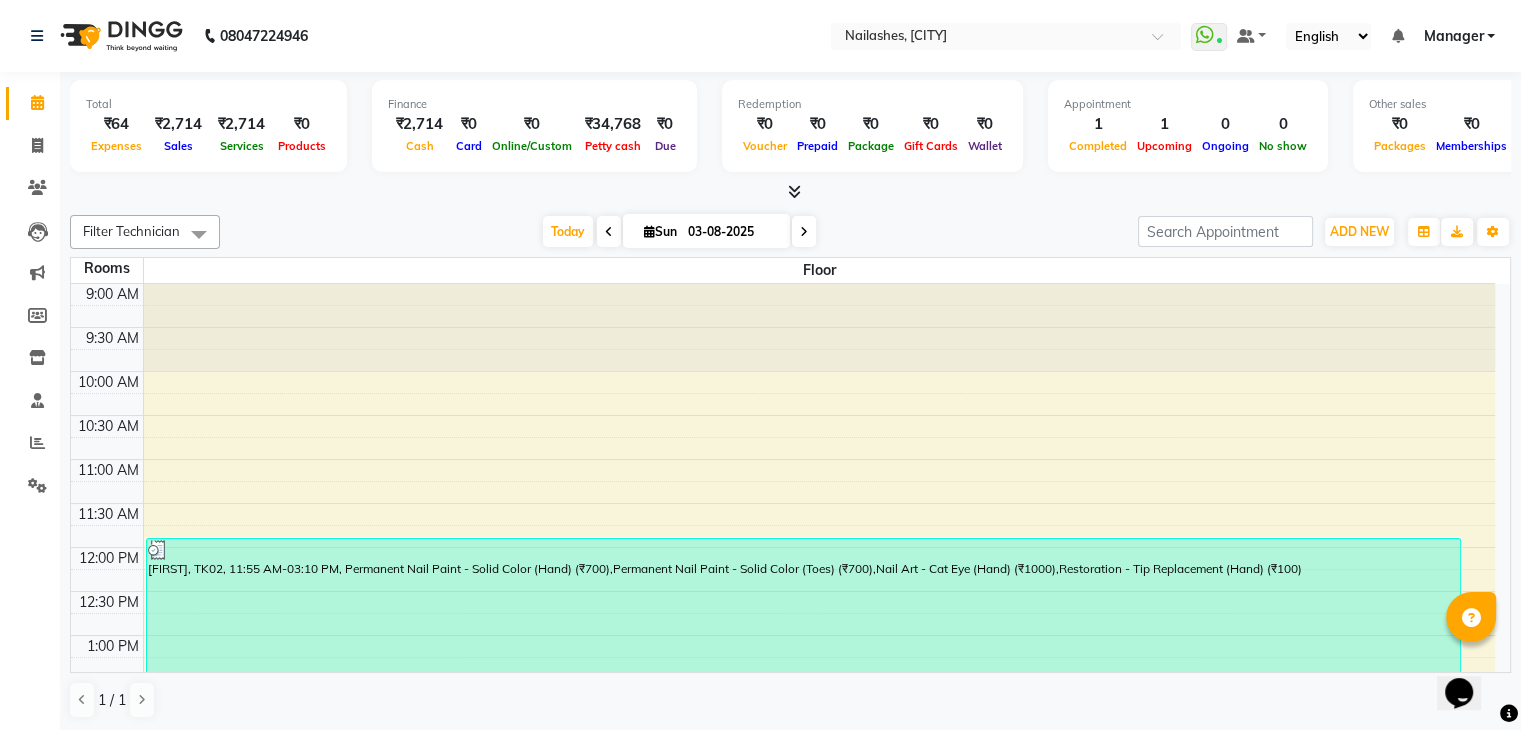 click at bounding box center [794, 191] 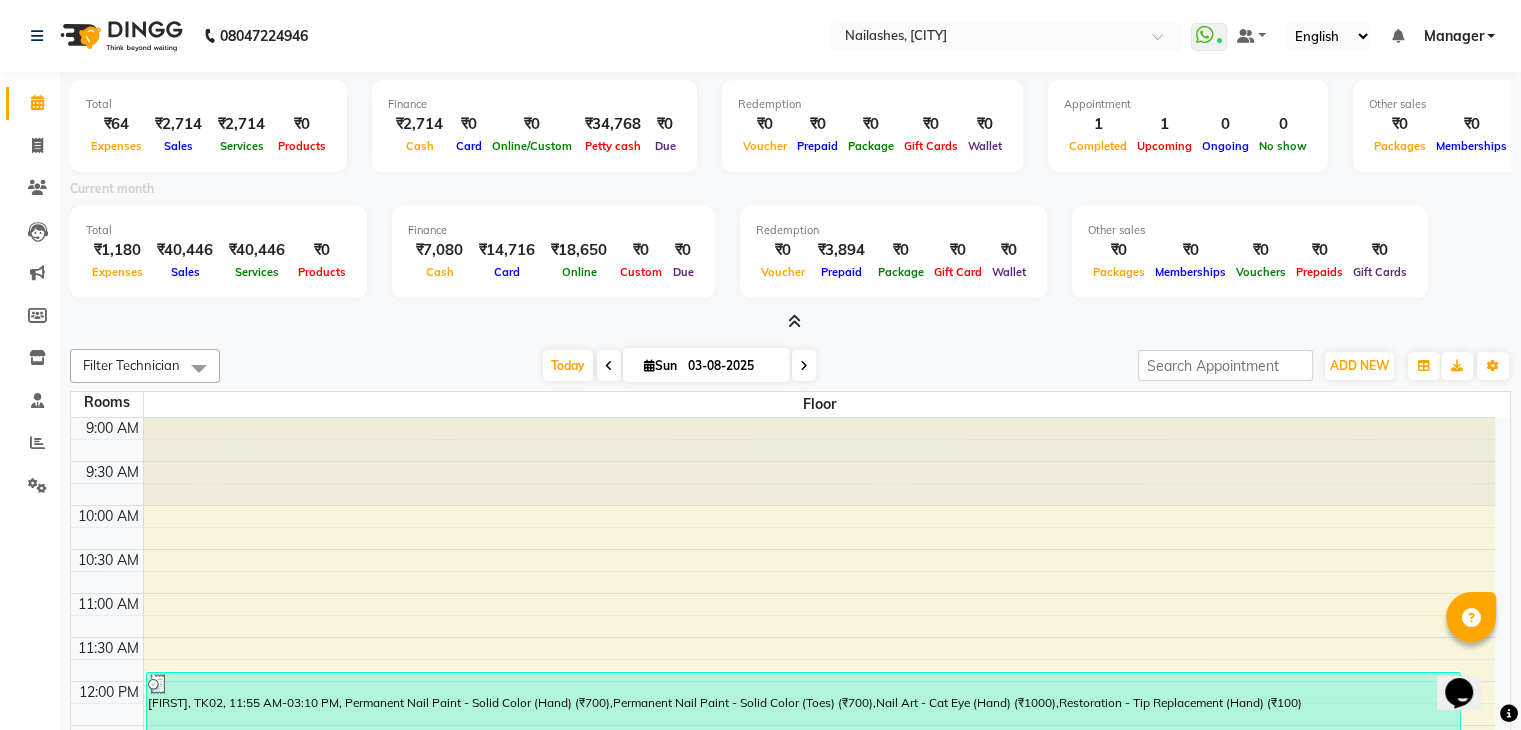 click at bounding box center (794, 321) 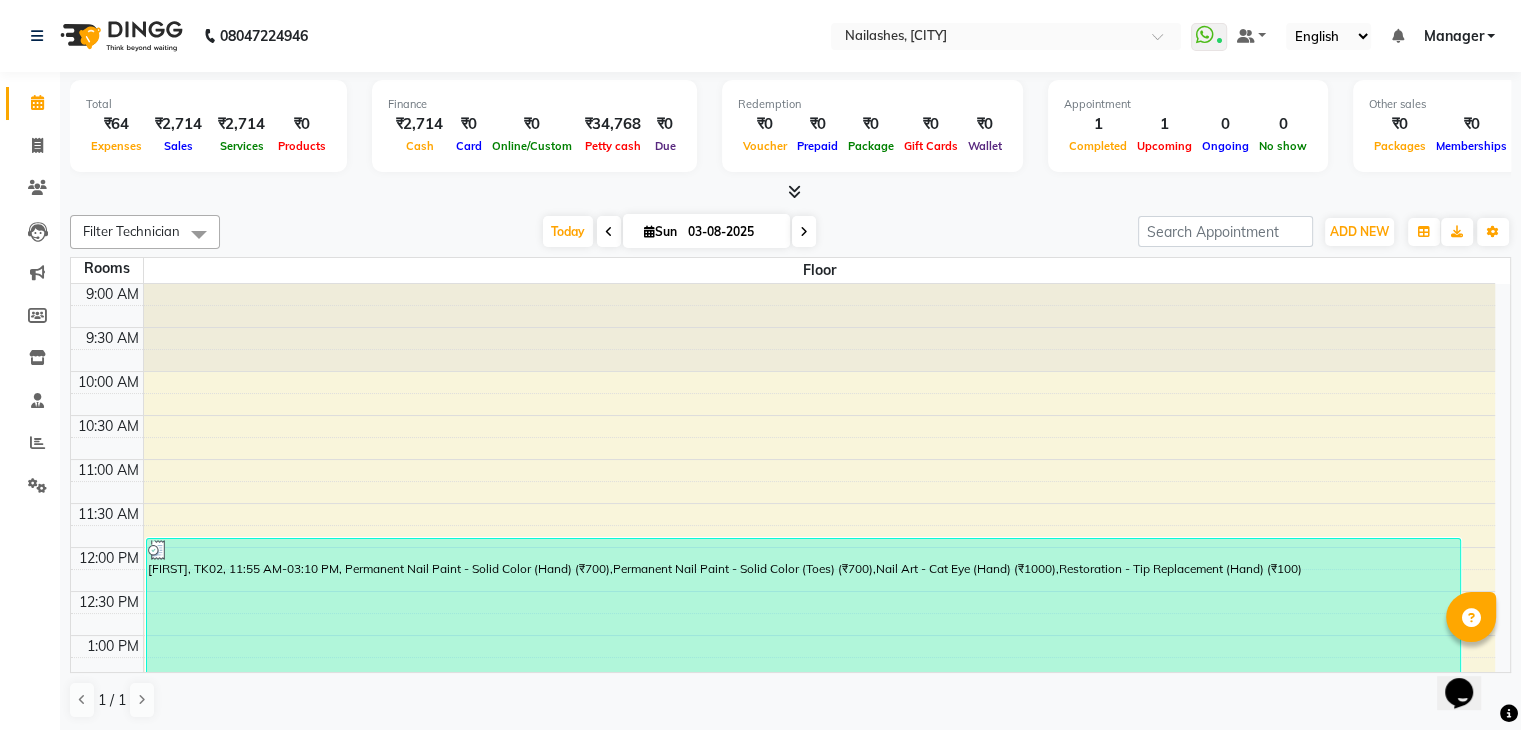 click at bounding box center (794, 191) 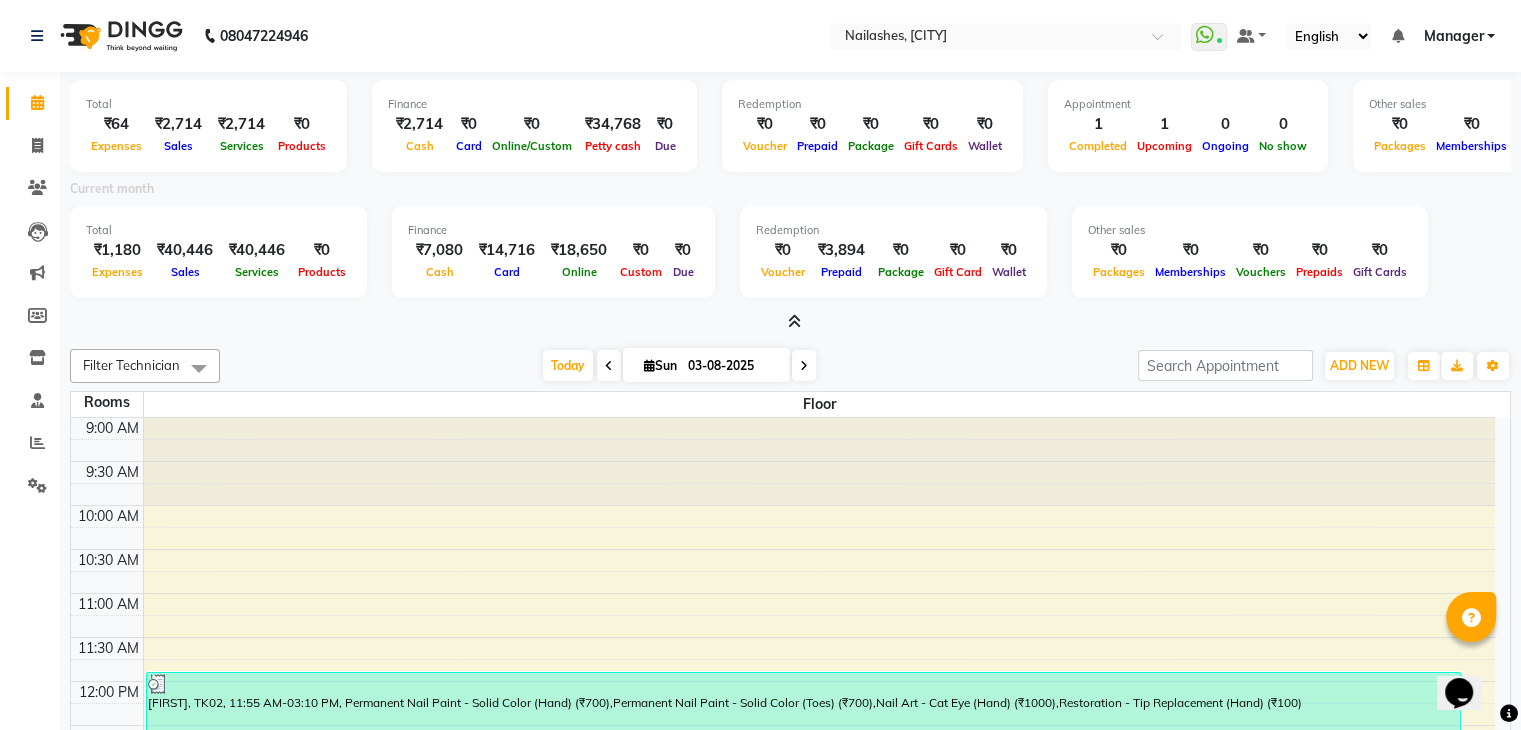 click at bounding box center (794, 321) 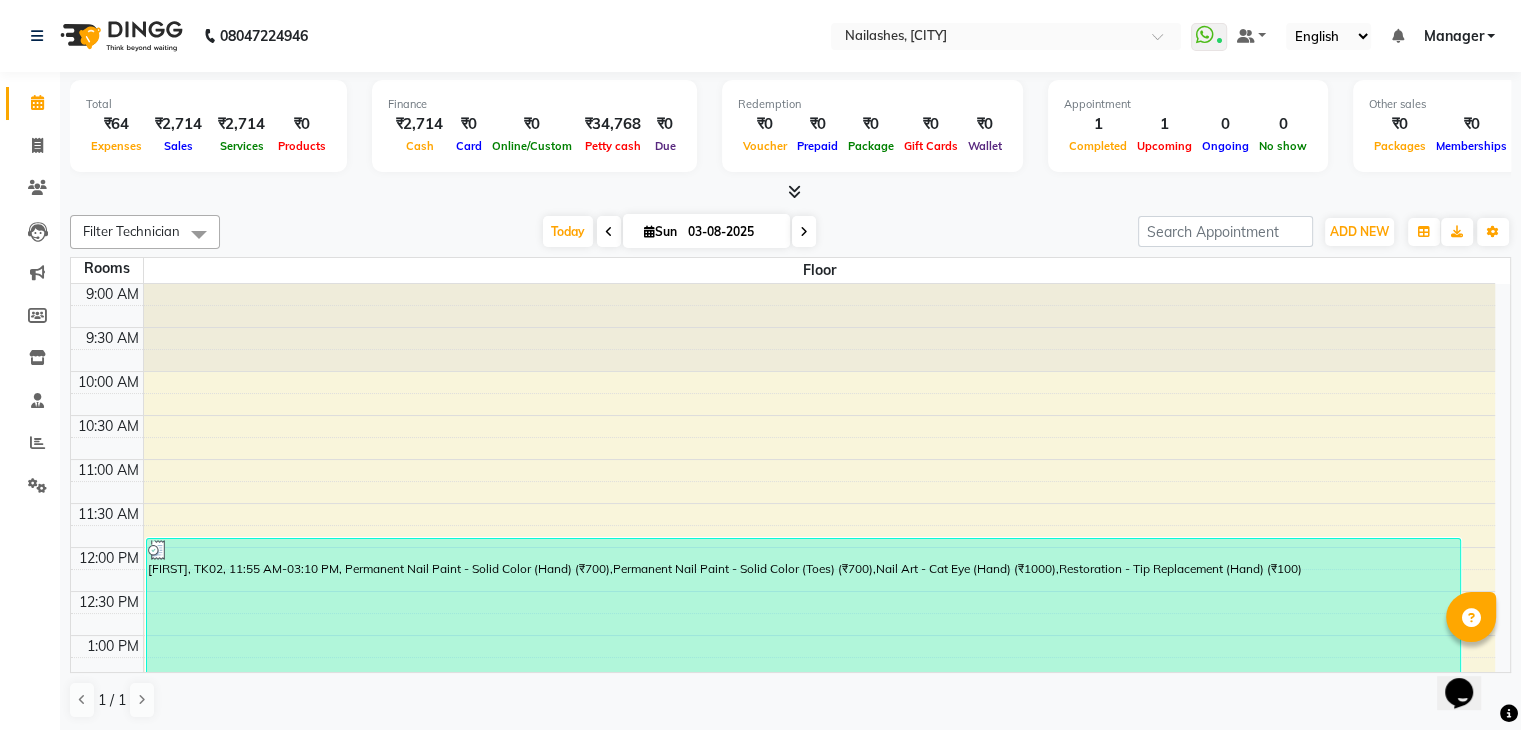 click at bounding box center (794, 191) 